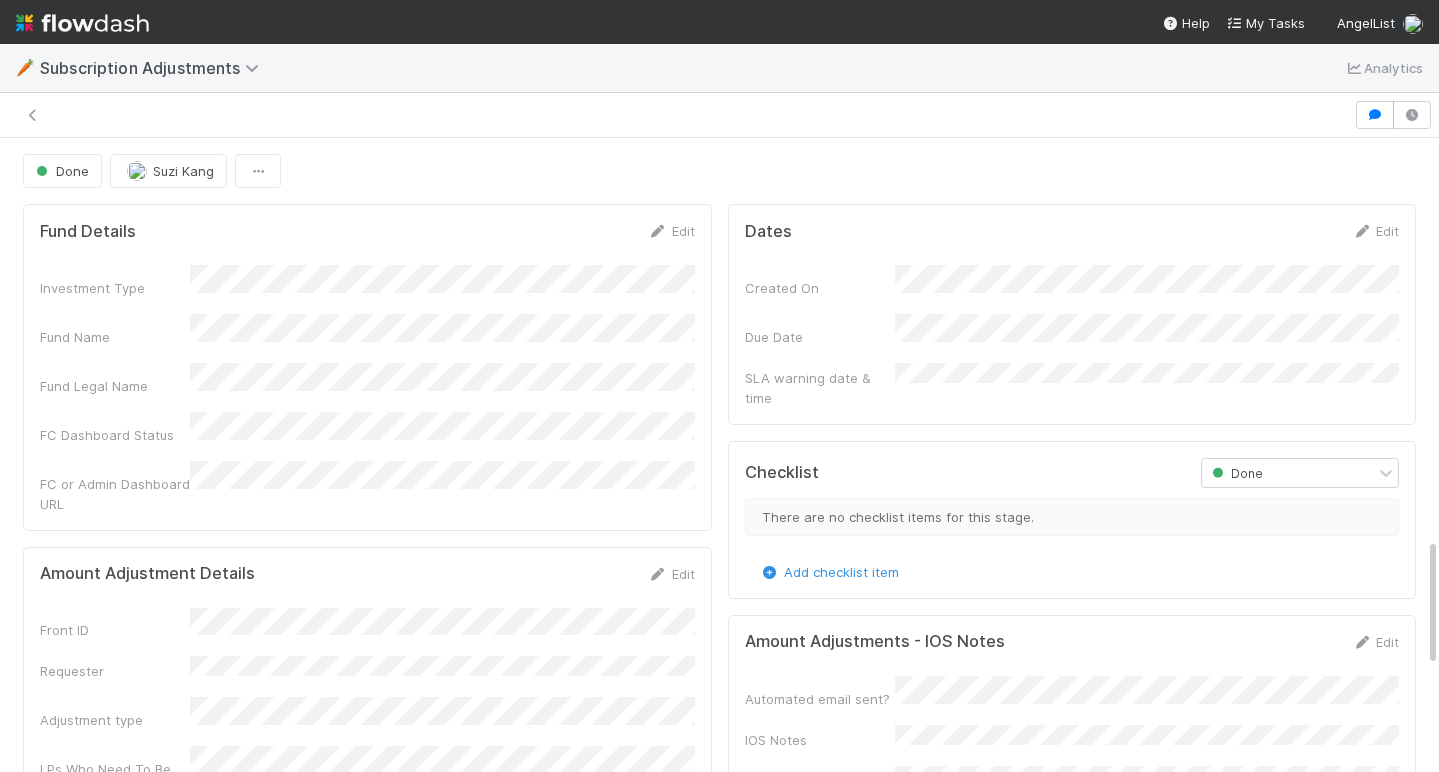 scroll, scrollTop: 0, scrollLeft: 0, axis: both 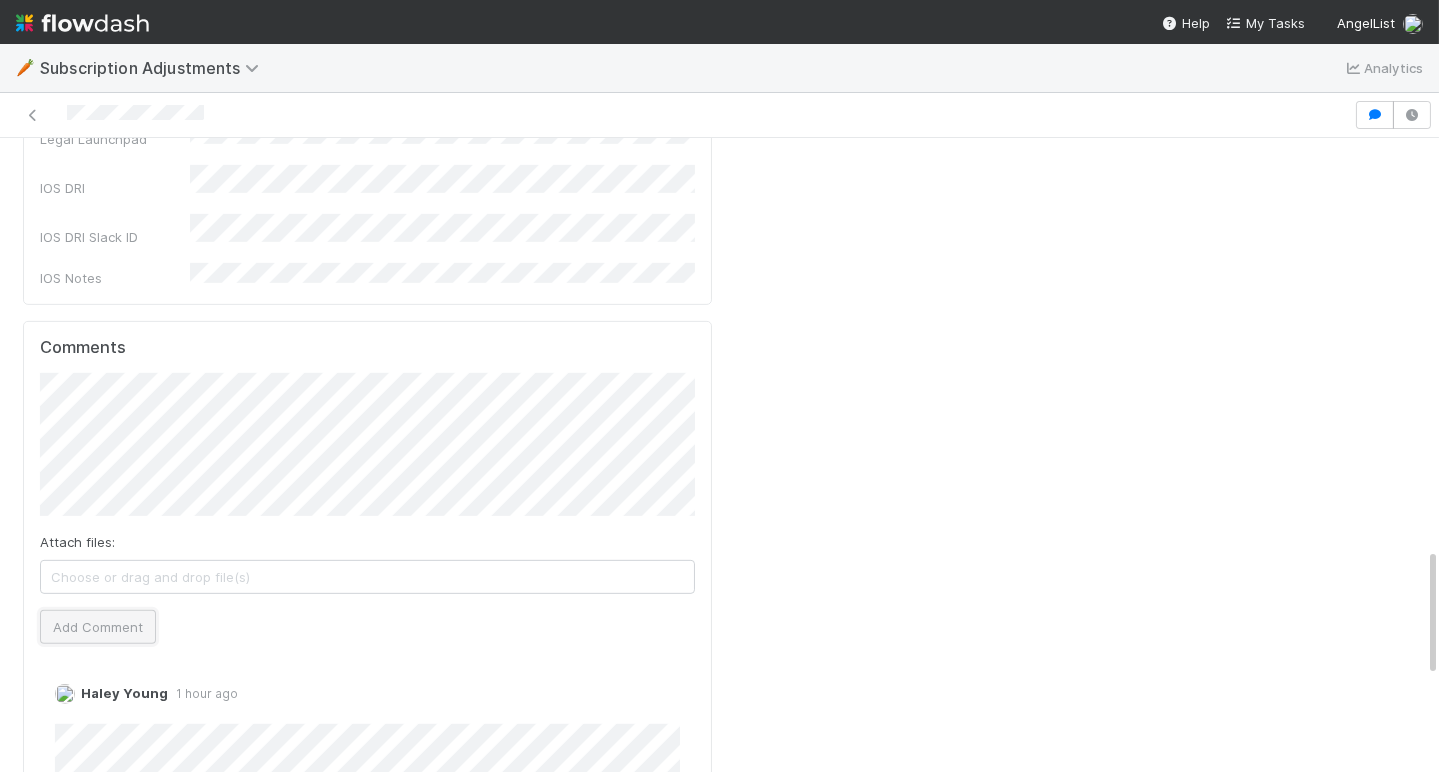 click on "Add Comment" at bounding box center (98, 627) 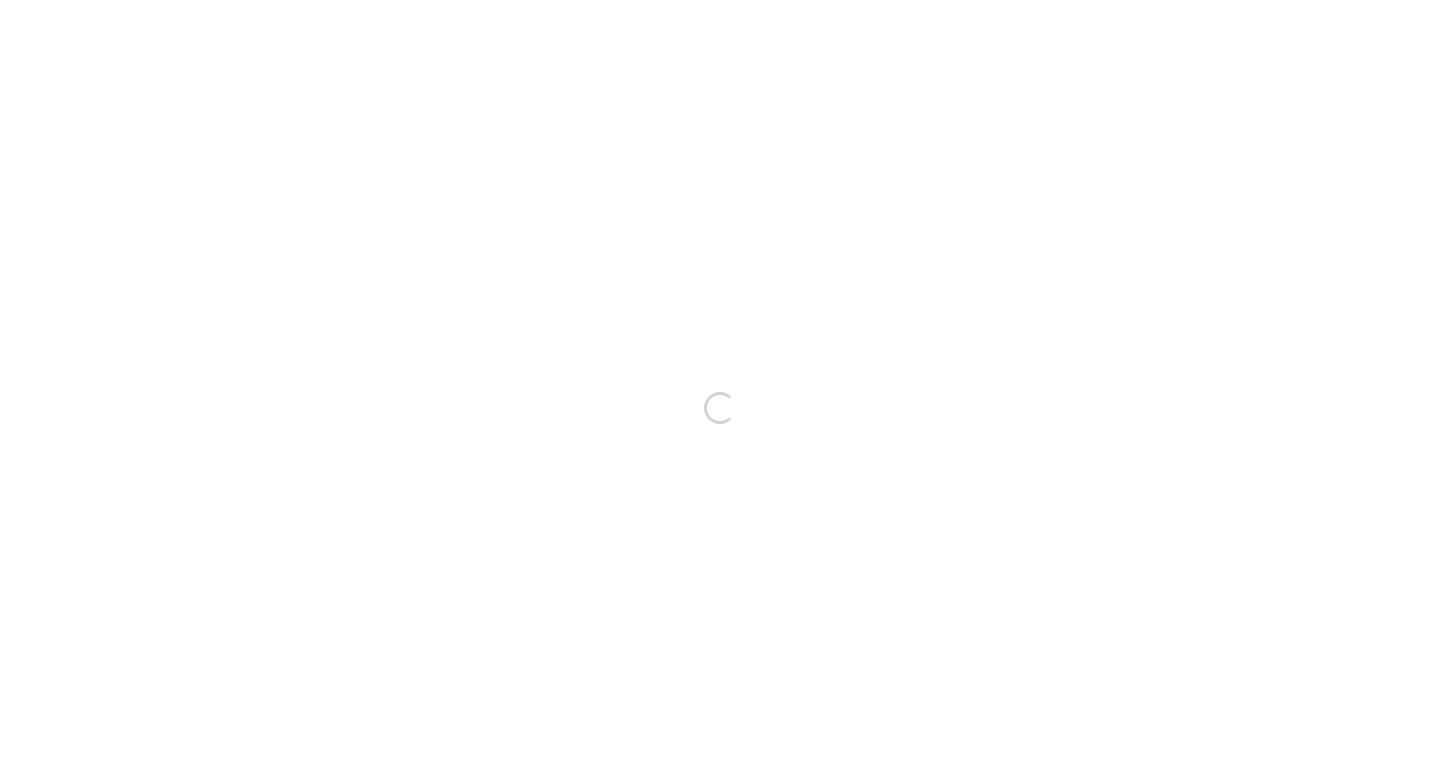 scroll, scrollTop: 0, scrollLeft: 0, axis: both 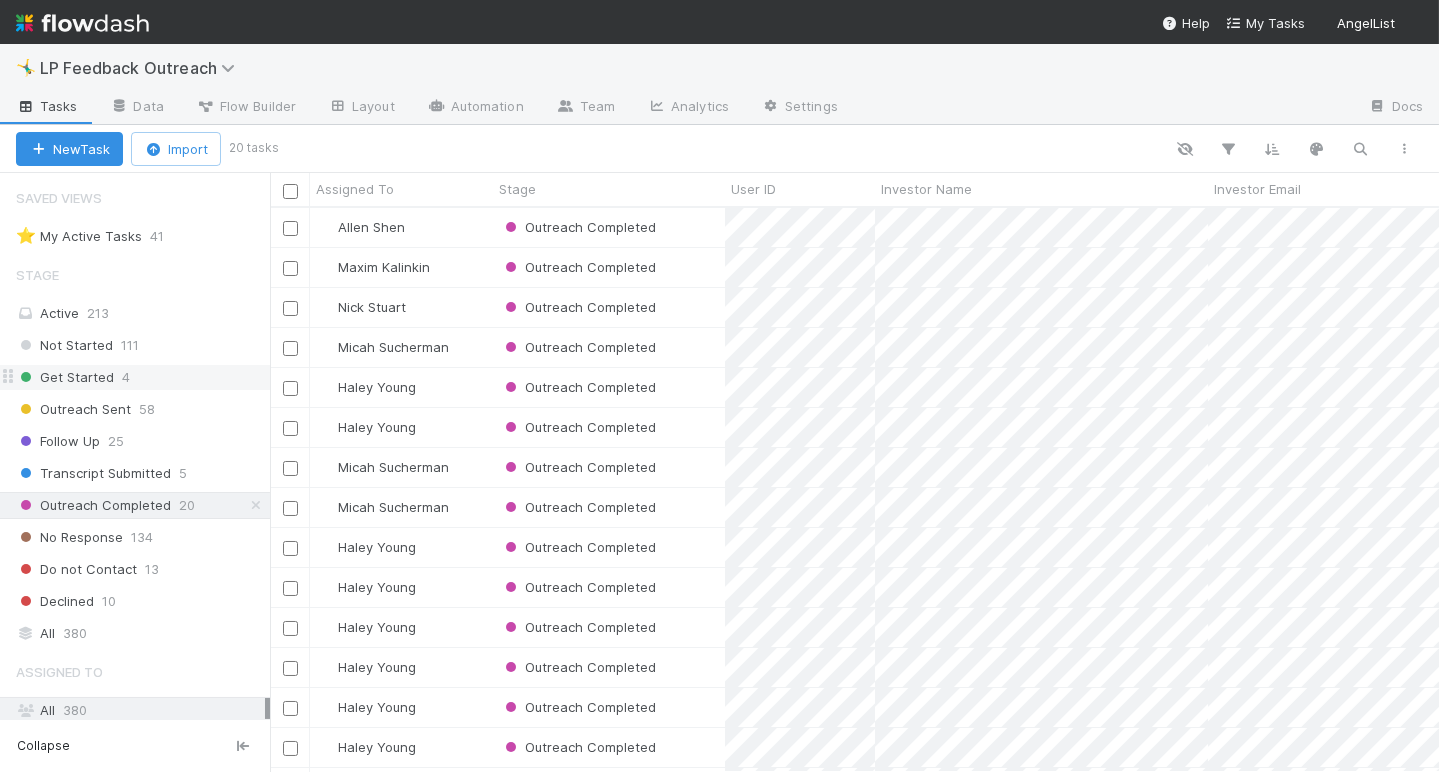 click on "Get Started   4" at bounding box center (143, 377) 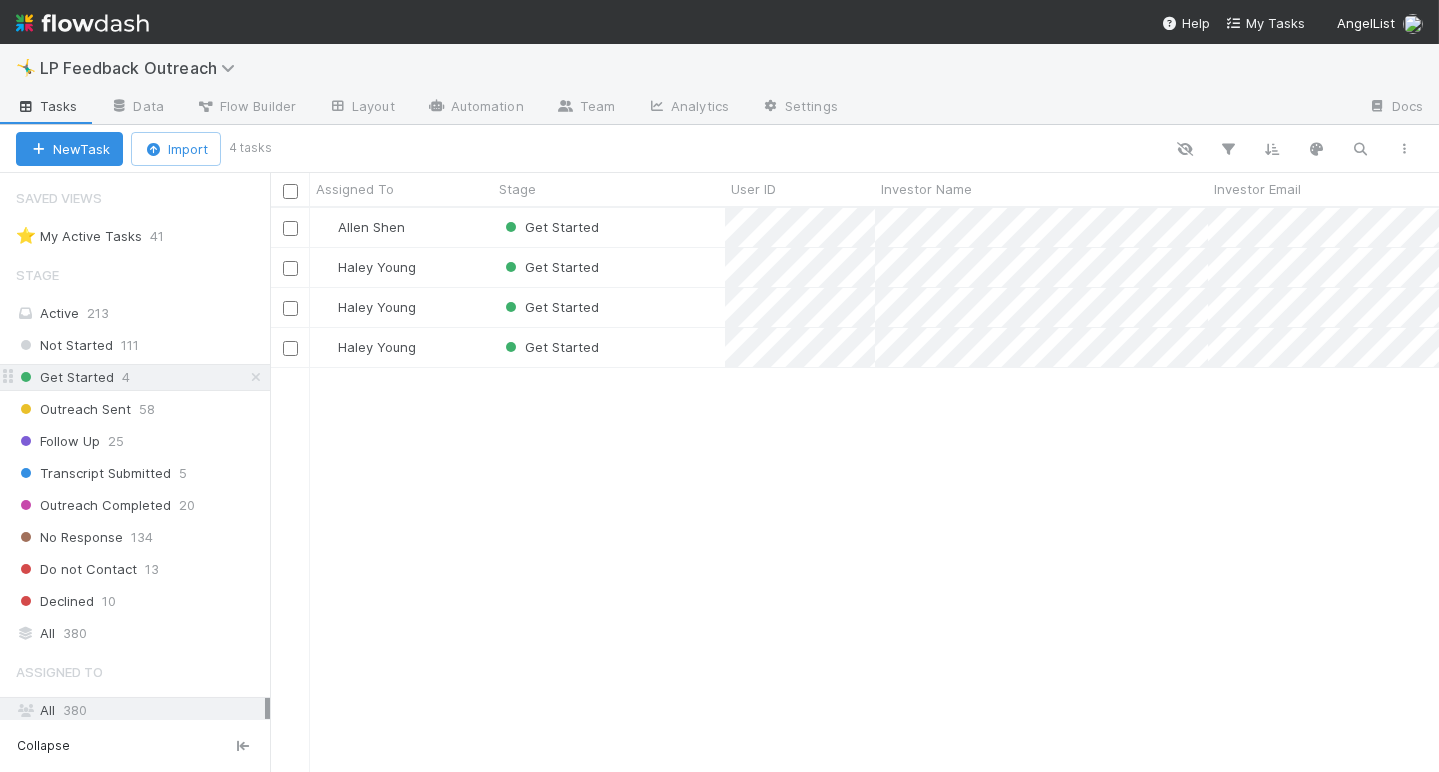 scroll, scrollTop: 0, scrollLeft: 0, axis: both 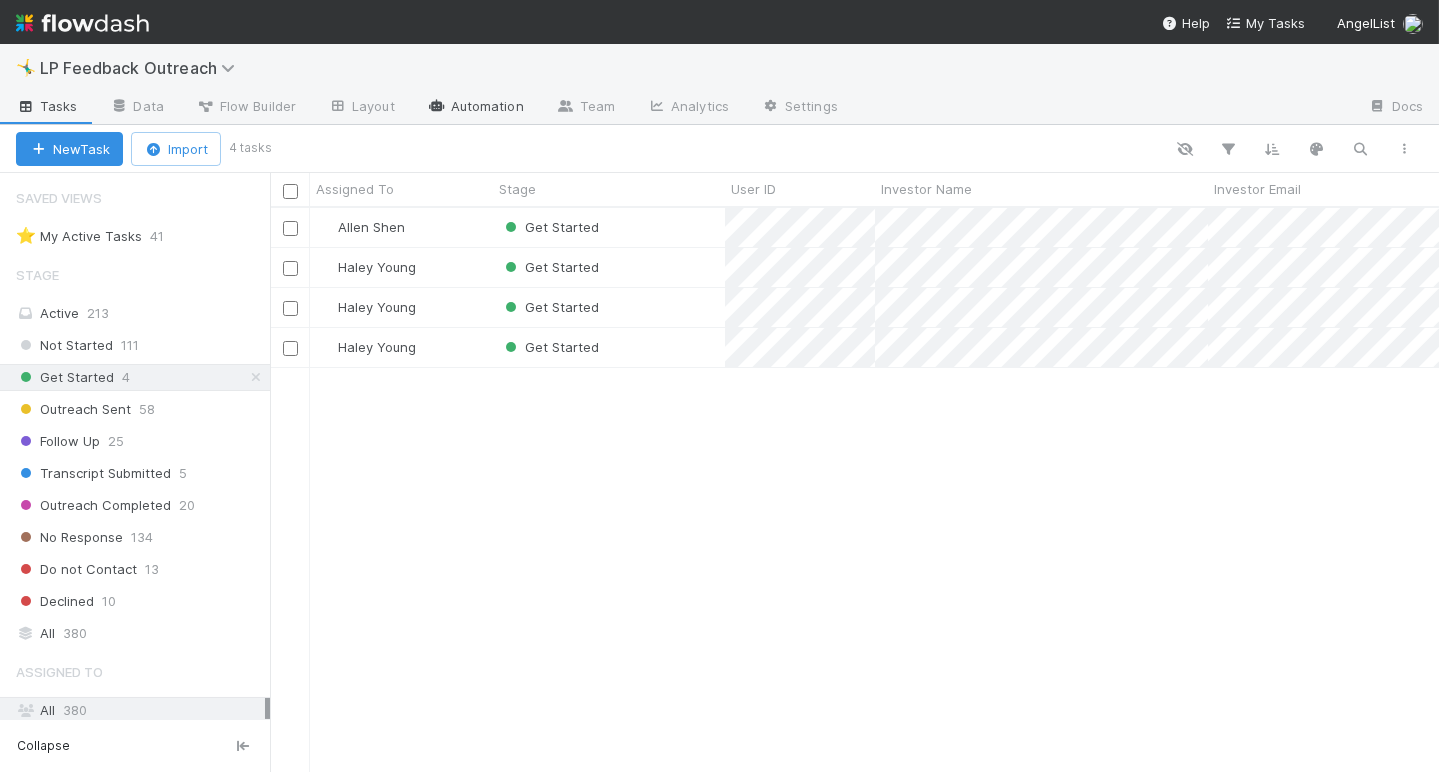 click at bounding box center (437, 106) 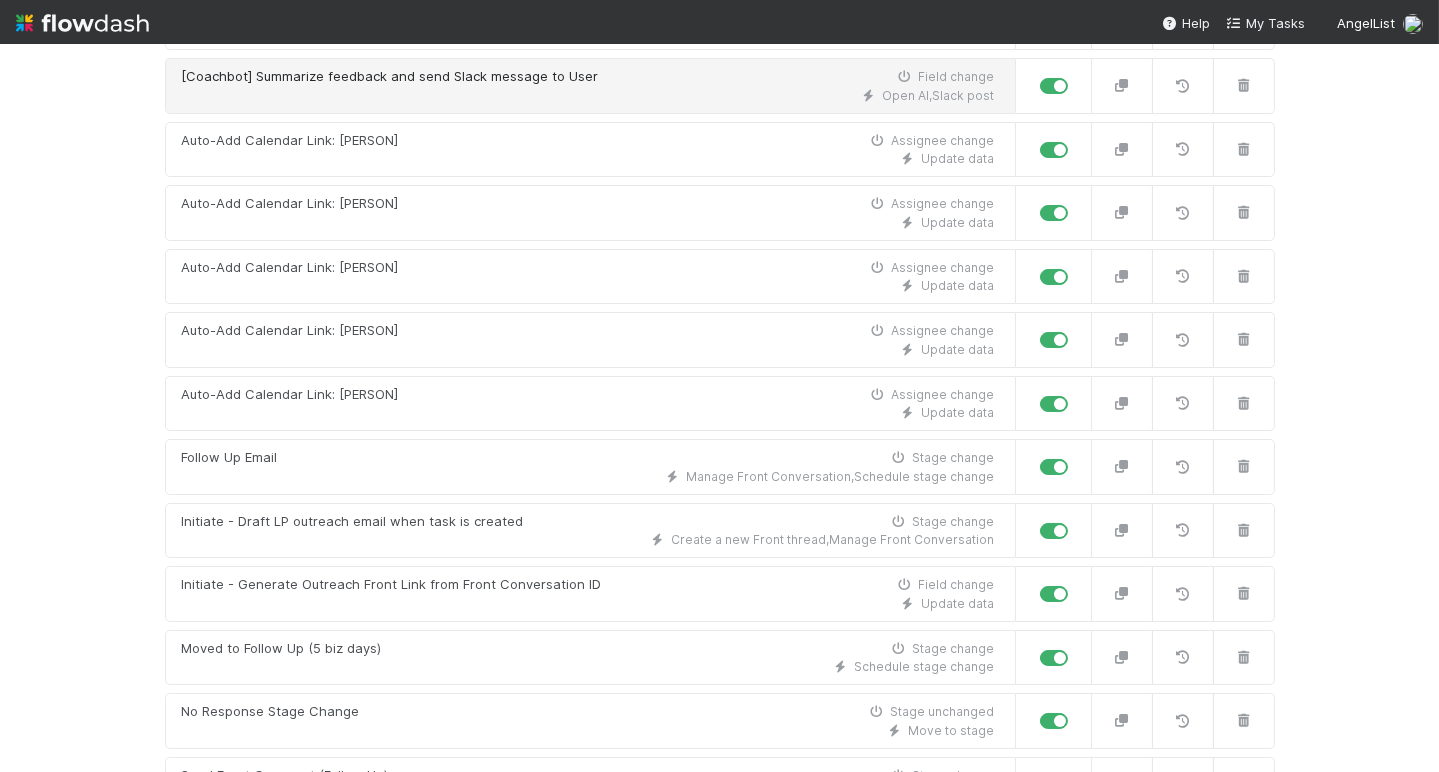 scroll, scrollTop: 335, scrollLeft: 0, axis: vertical 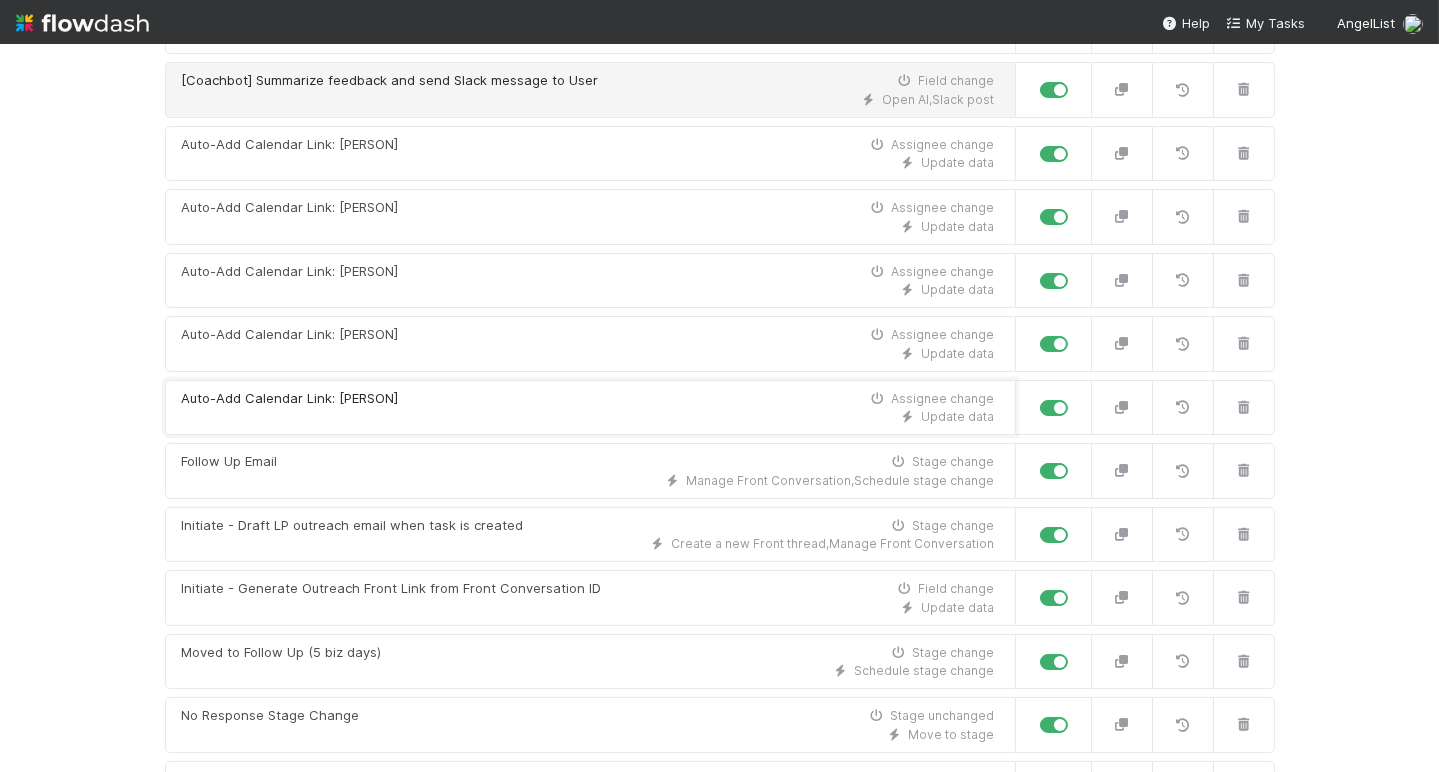 click on "Update data" at bounding box center [588, 417] 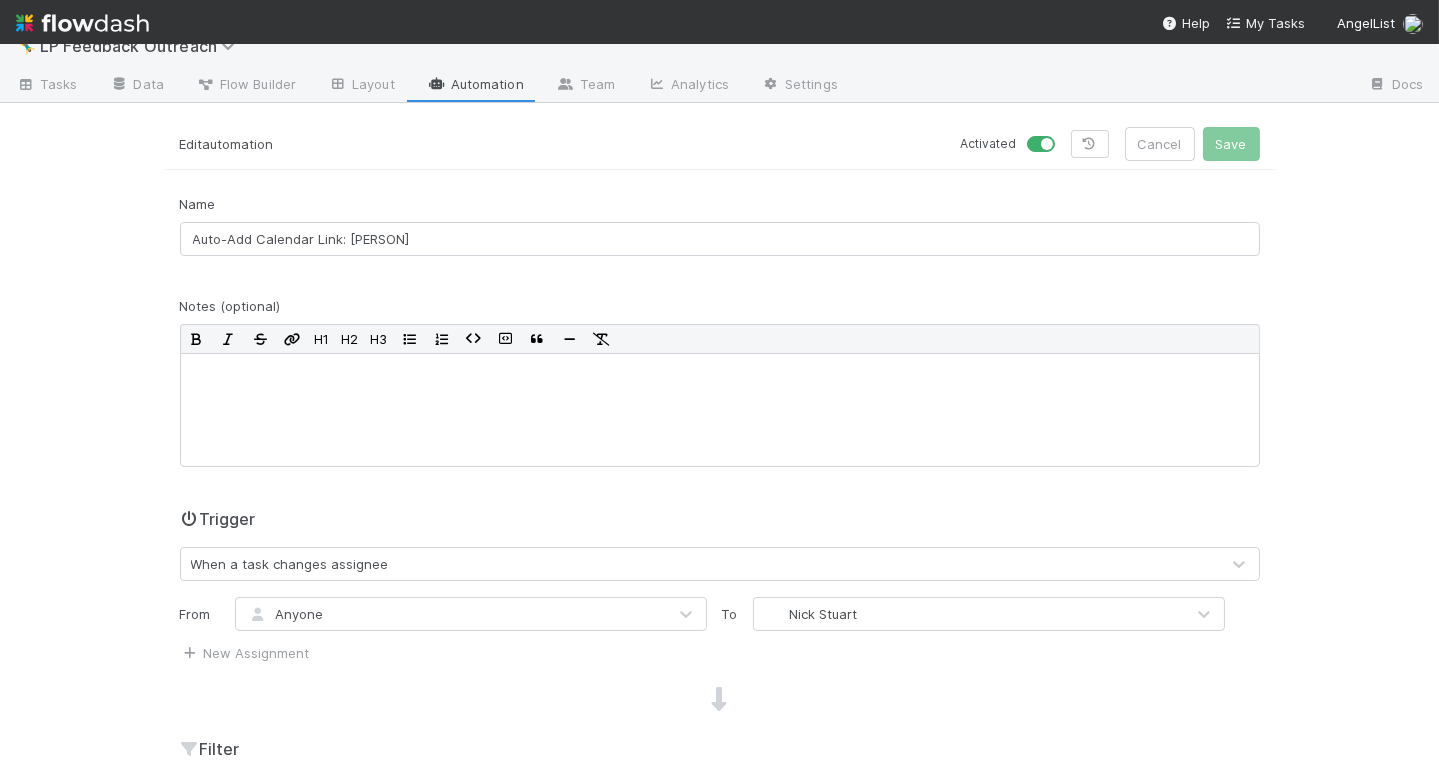 scroll, scrollTop: 0, scrollLeft: 0, axis: both 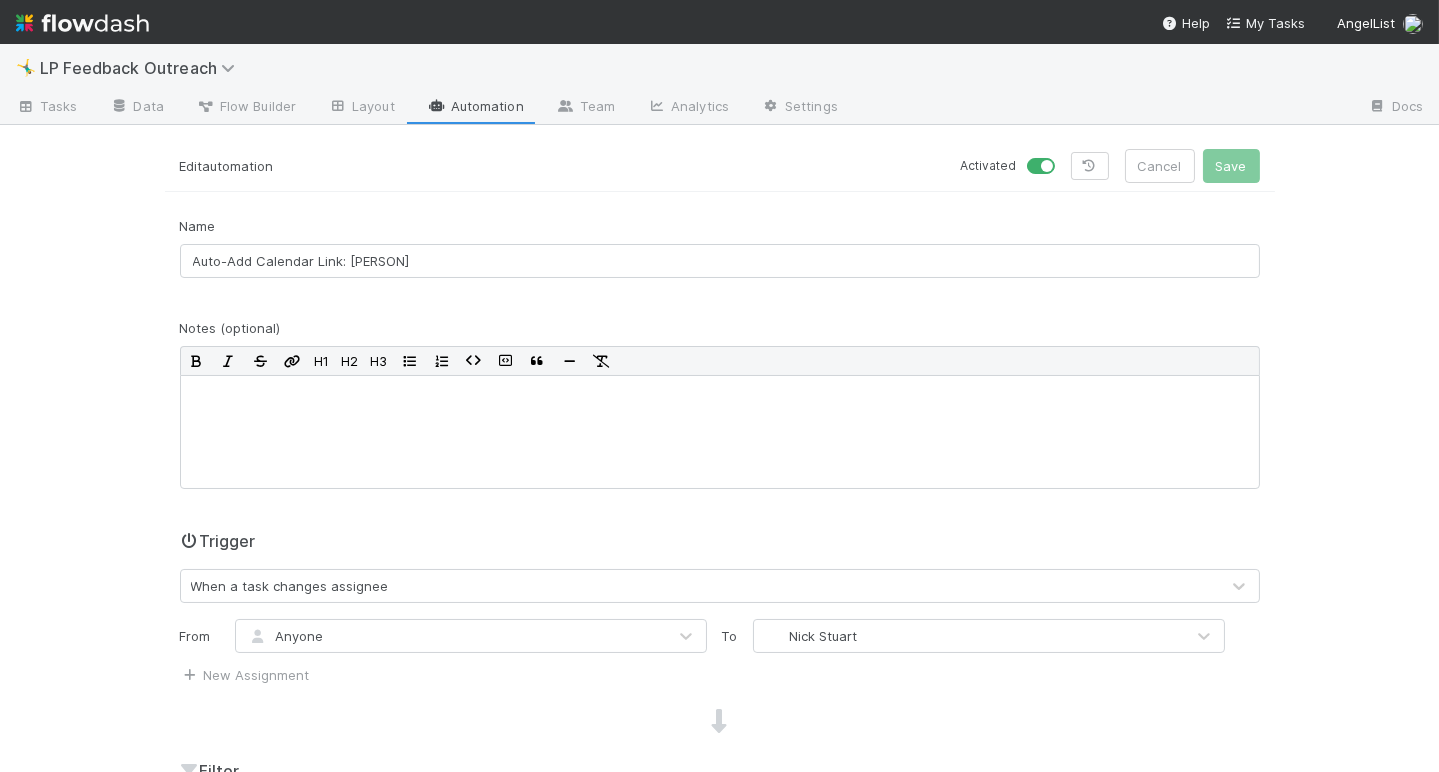 click on "Automation" at bounding box center (475, 108) 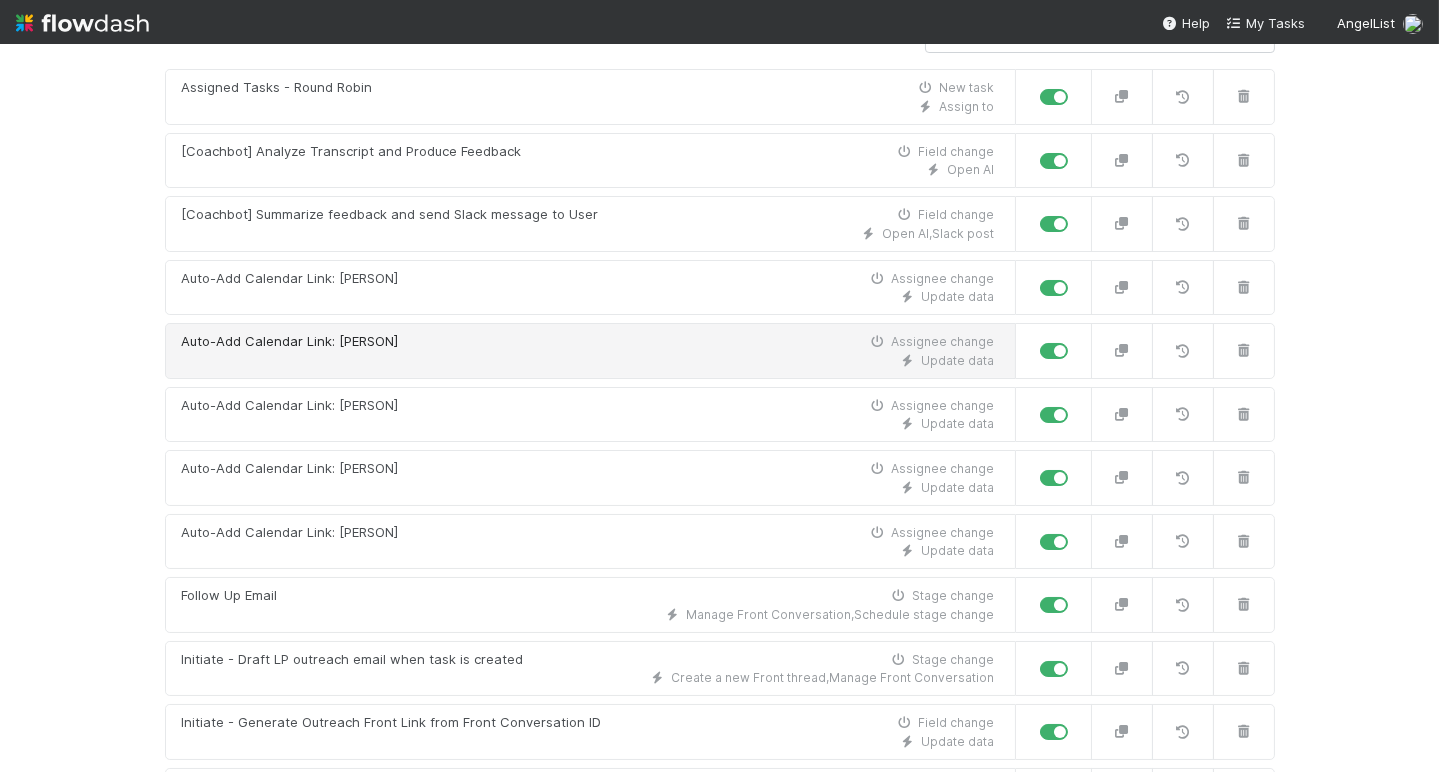 scroll, scrollTop: 229, scrollLeft: 0, axis: vertical 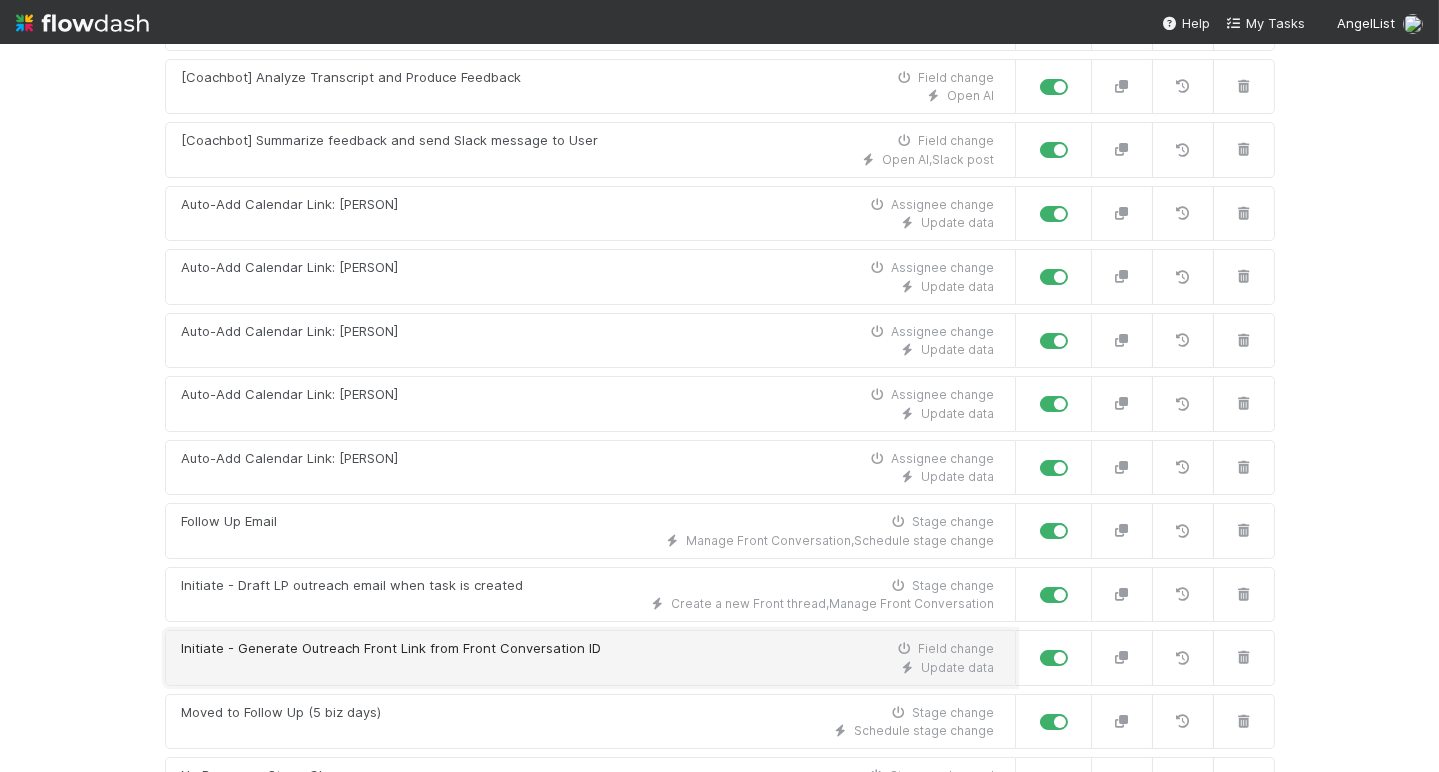click on "Initiate - Generate Outreach Front Link from Front Conversation ID" at bounding box center (392, 649) 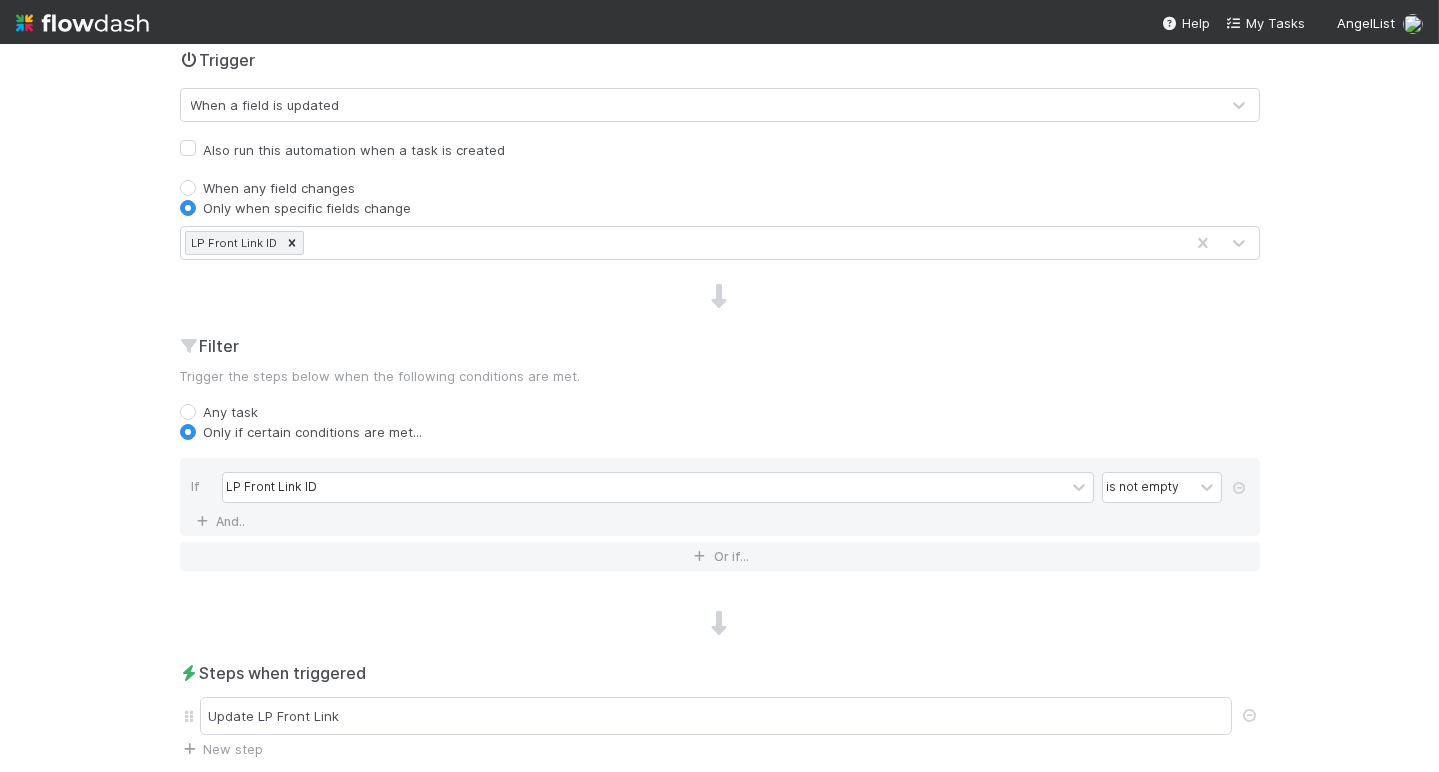 scroll, scrollTop: 0, scrollLeft: 0, axis: both 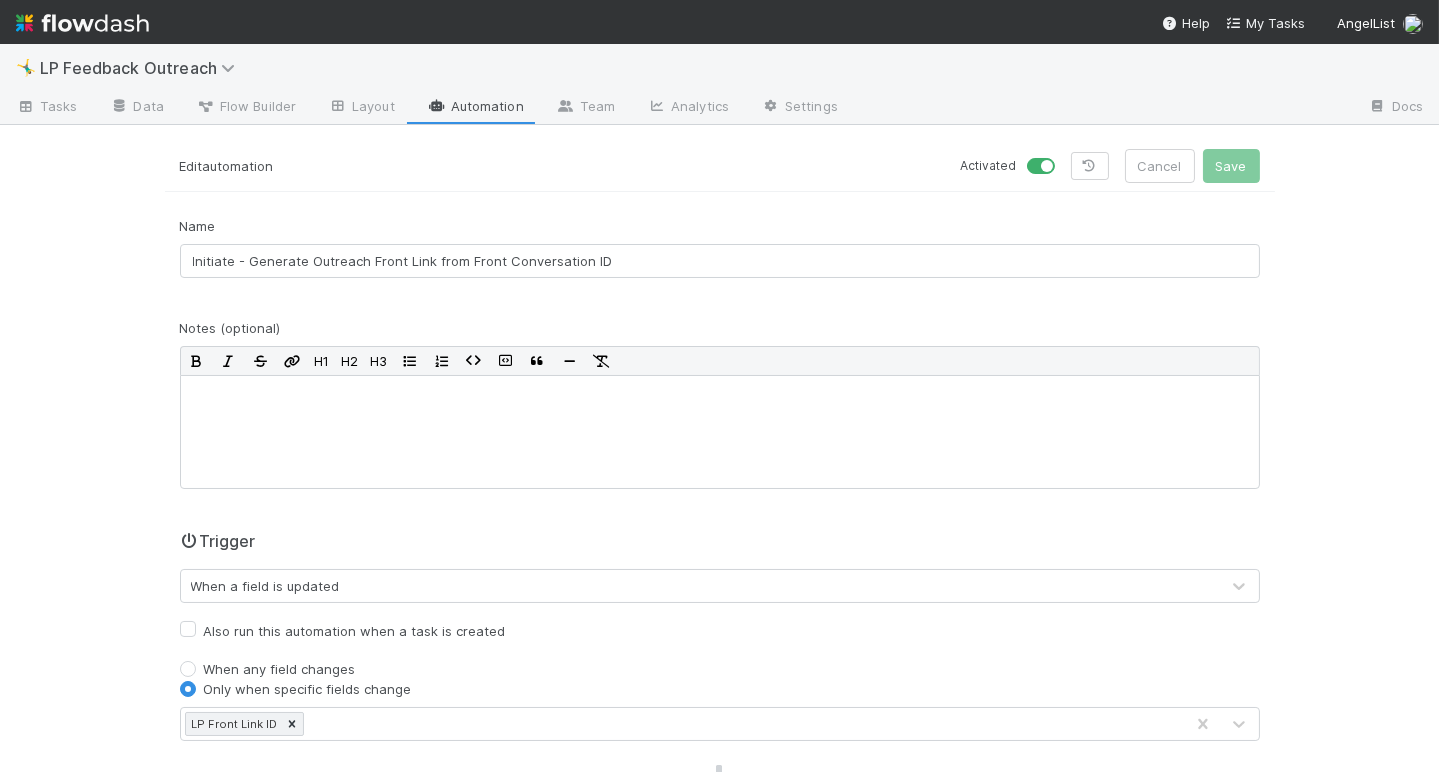 click on "Automation" at bounding box center [475, 108] 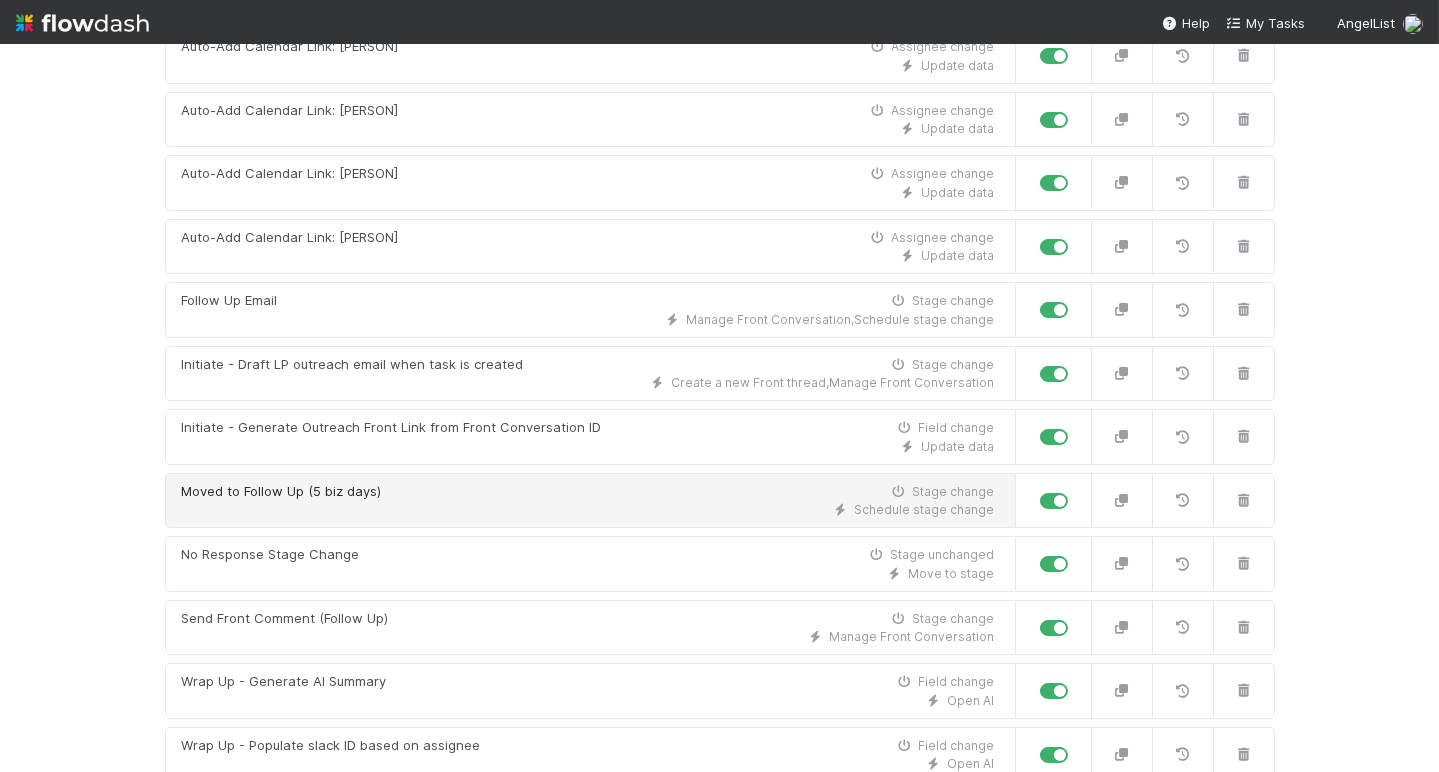 scroll, scrollTop: 495, scrollLeft: 0, axis: vertical 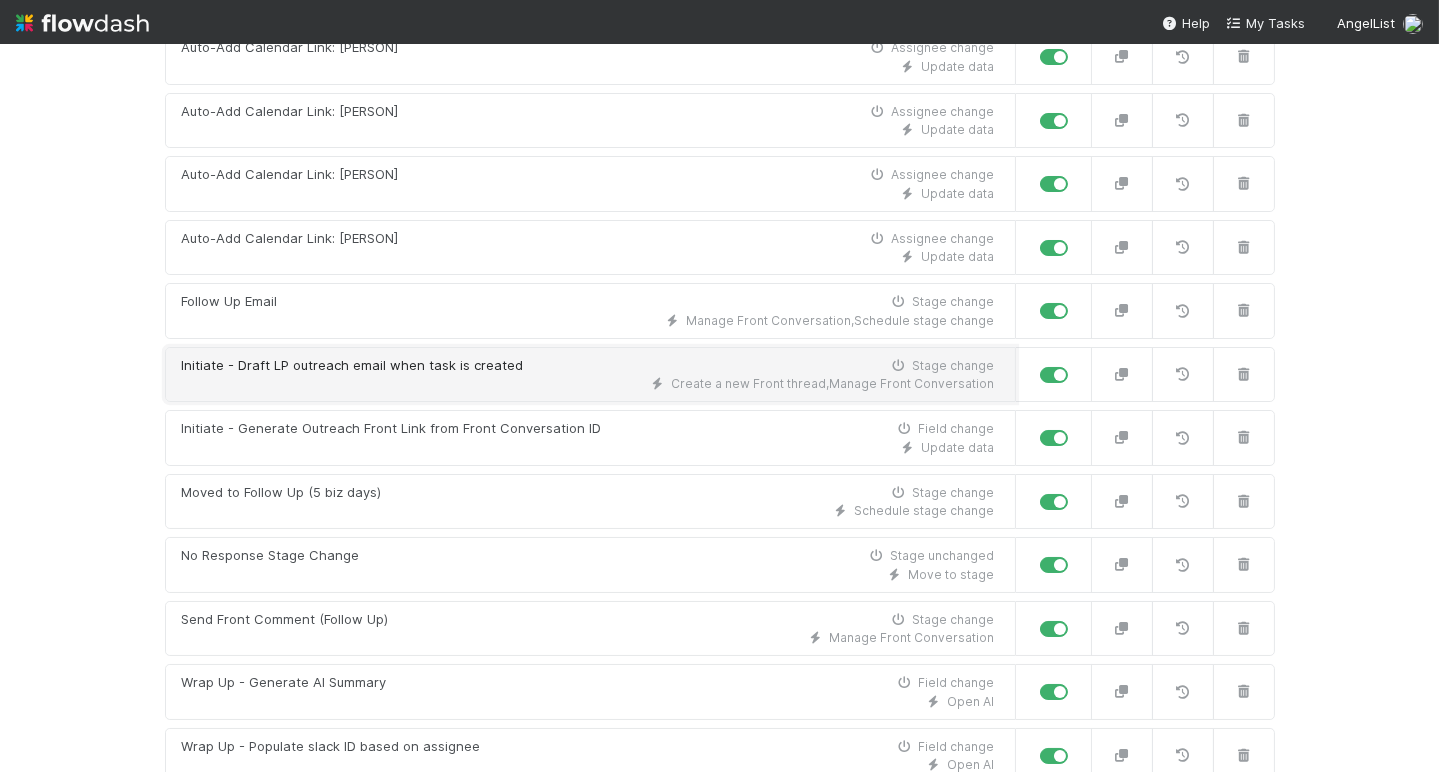 click on "Create a new Front thread ,  Manage Front Conversation" at bounding box center (588, 384) 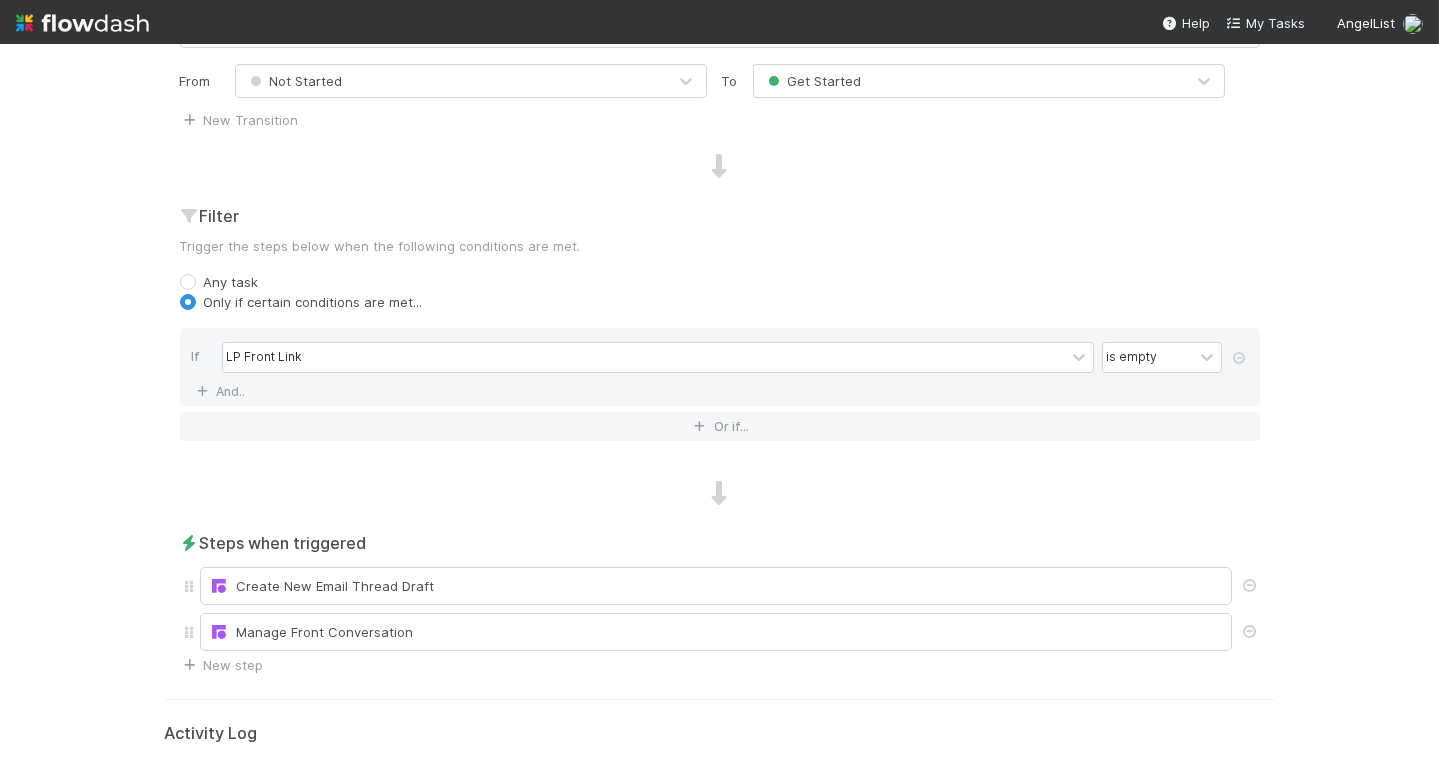 scroll, scrollTop: 568, scrollLeft: 0, axis: vertical 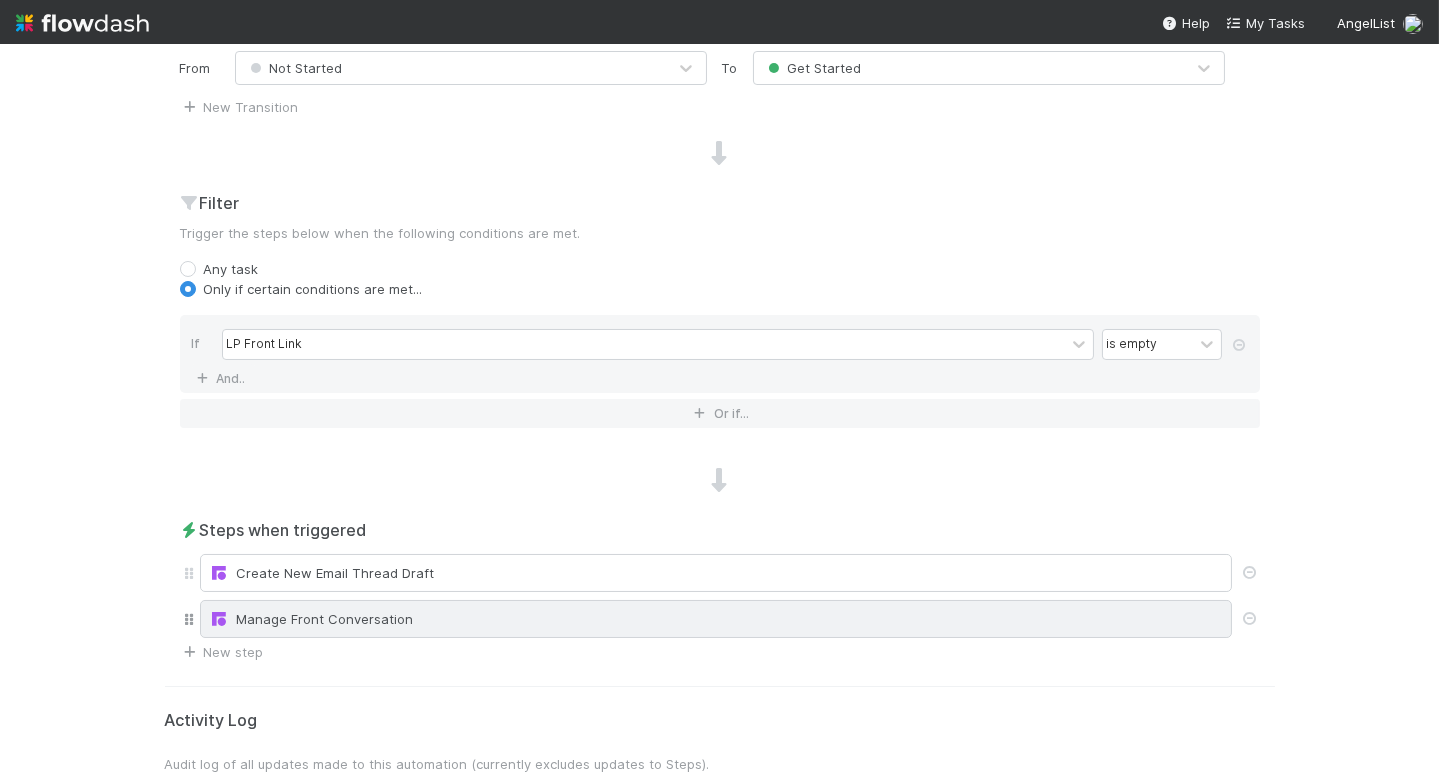 click on "Manage Front Conversation" at bounding box center [716, 619] 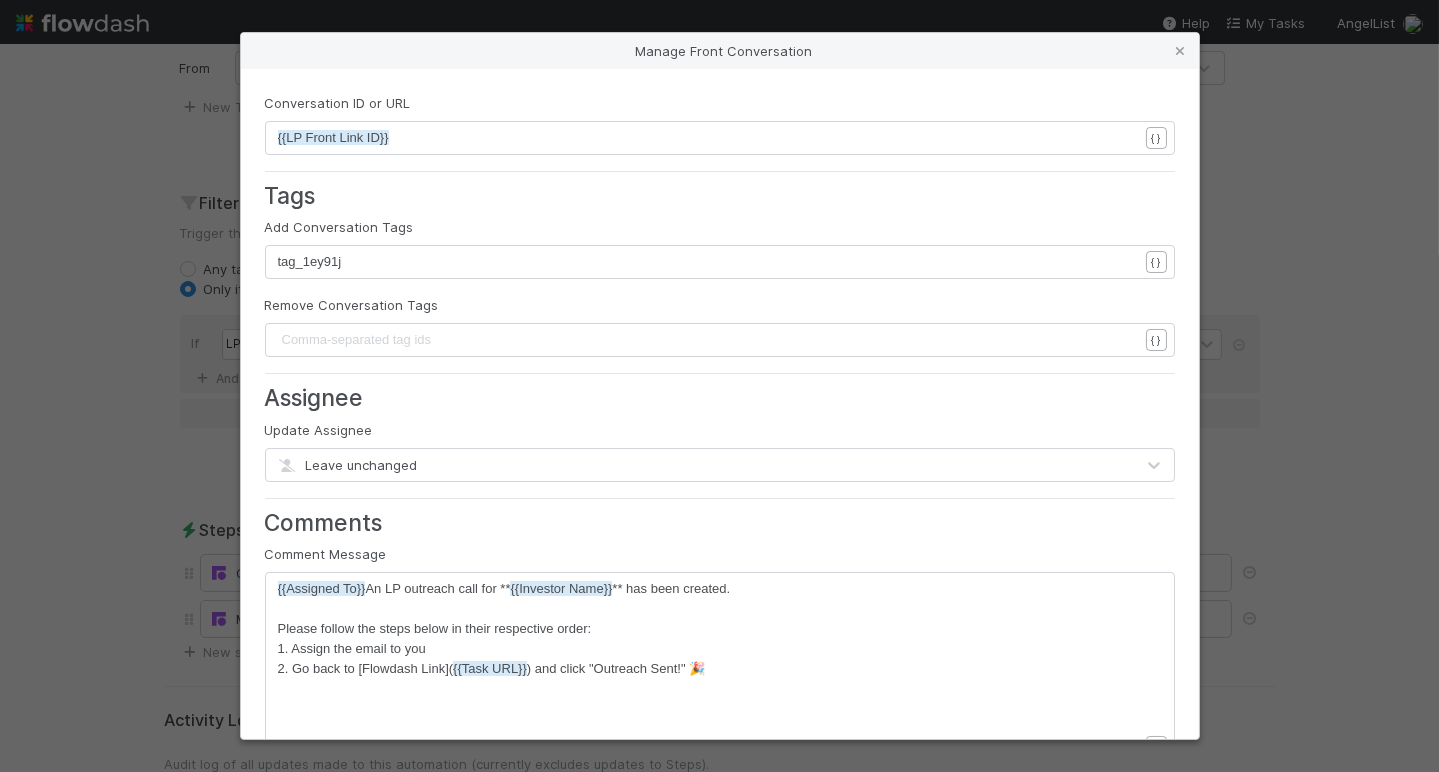 click on "Leave unchanged" at bounding box center (700, 465) 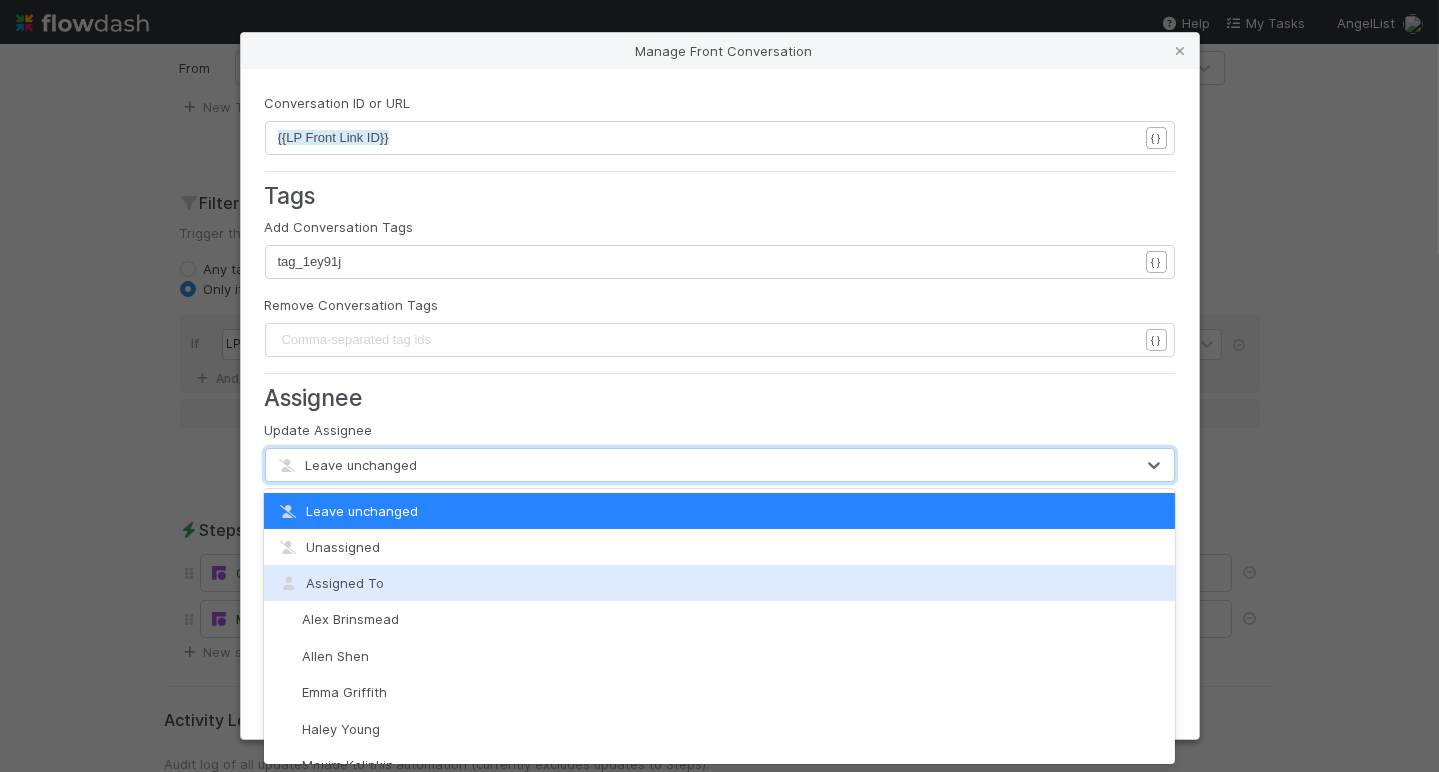 click on "Assigned To" at bounding box center (719, 583) 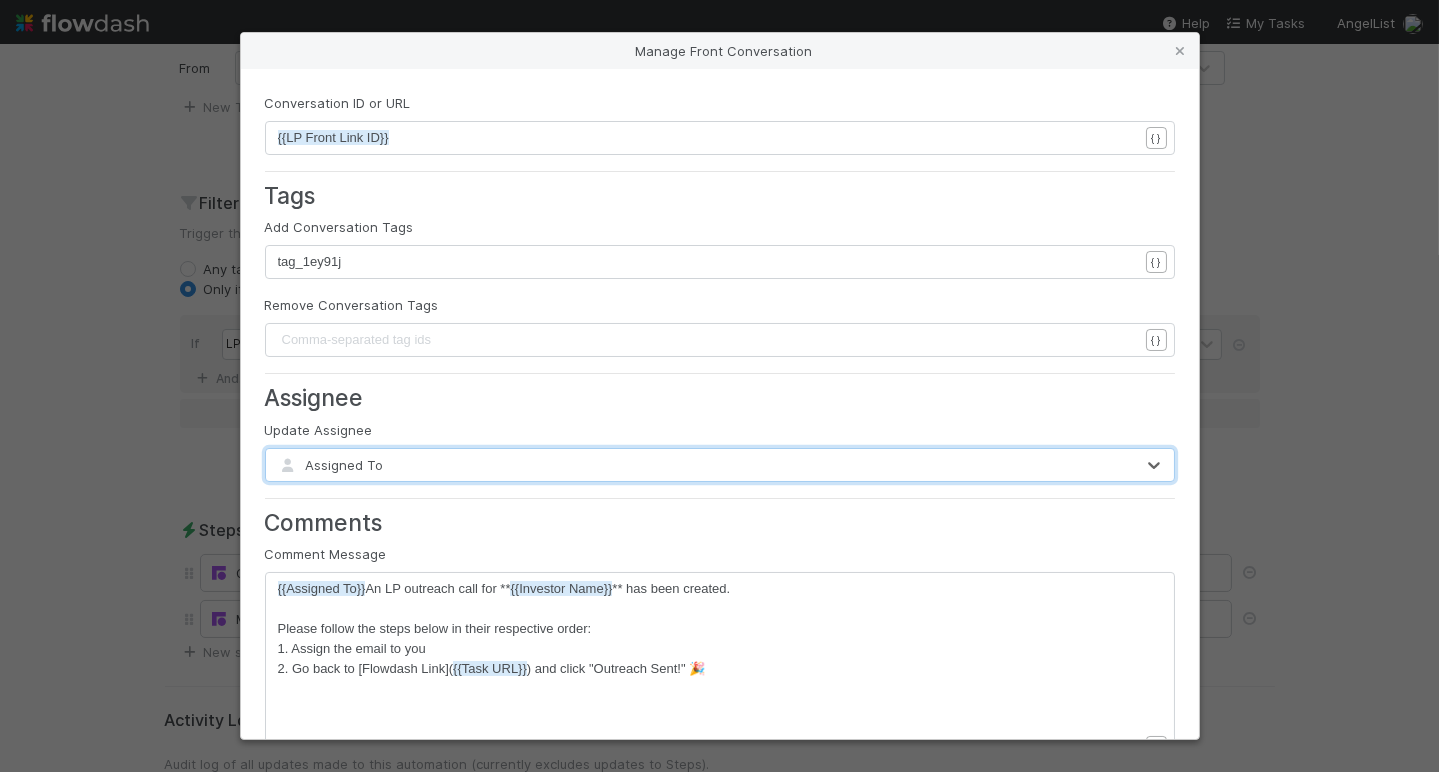 click on "Comments" at bounding box center (720, 522) 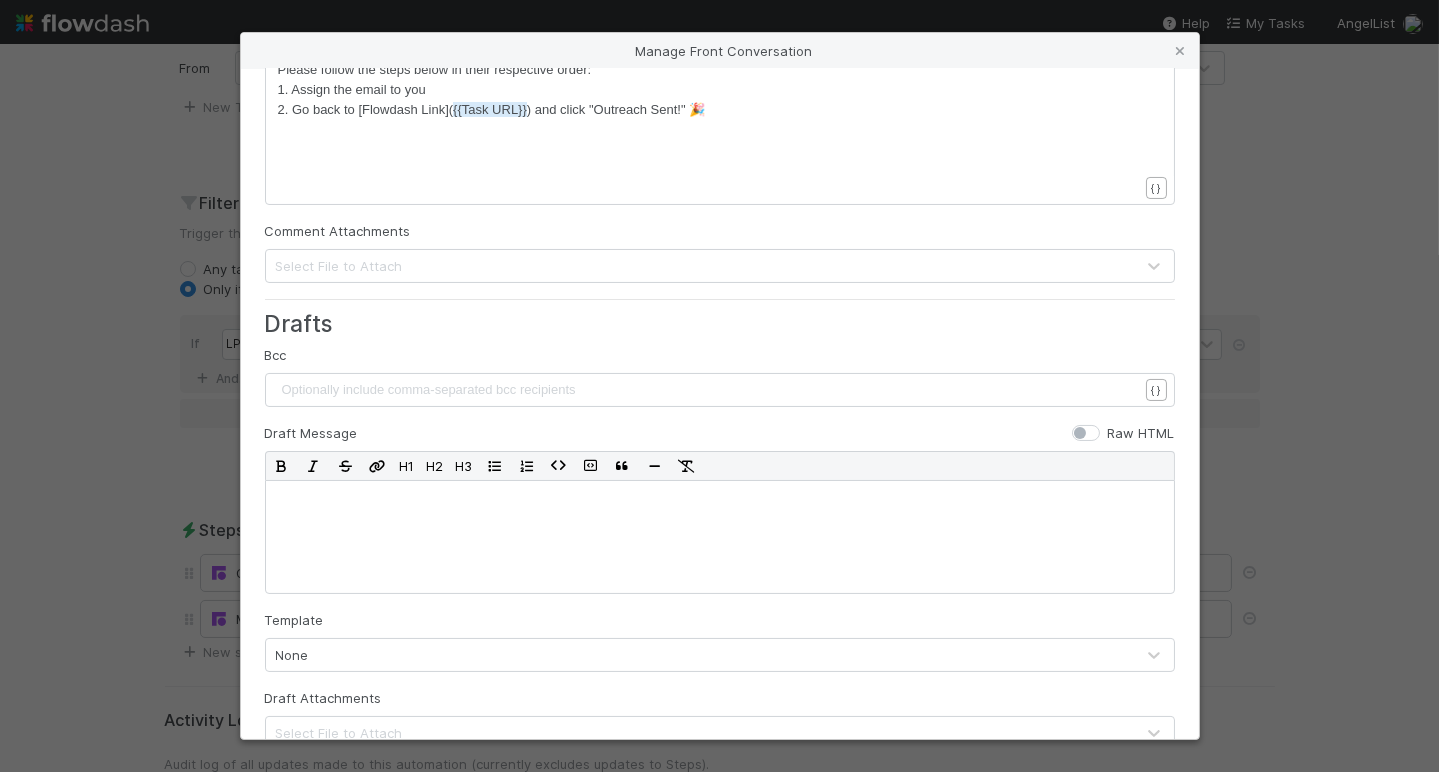 scroll, scrollTop: 650, scrollLeft: 0, axis: vertical 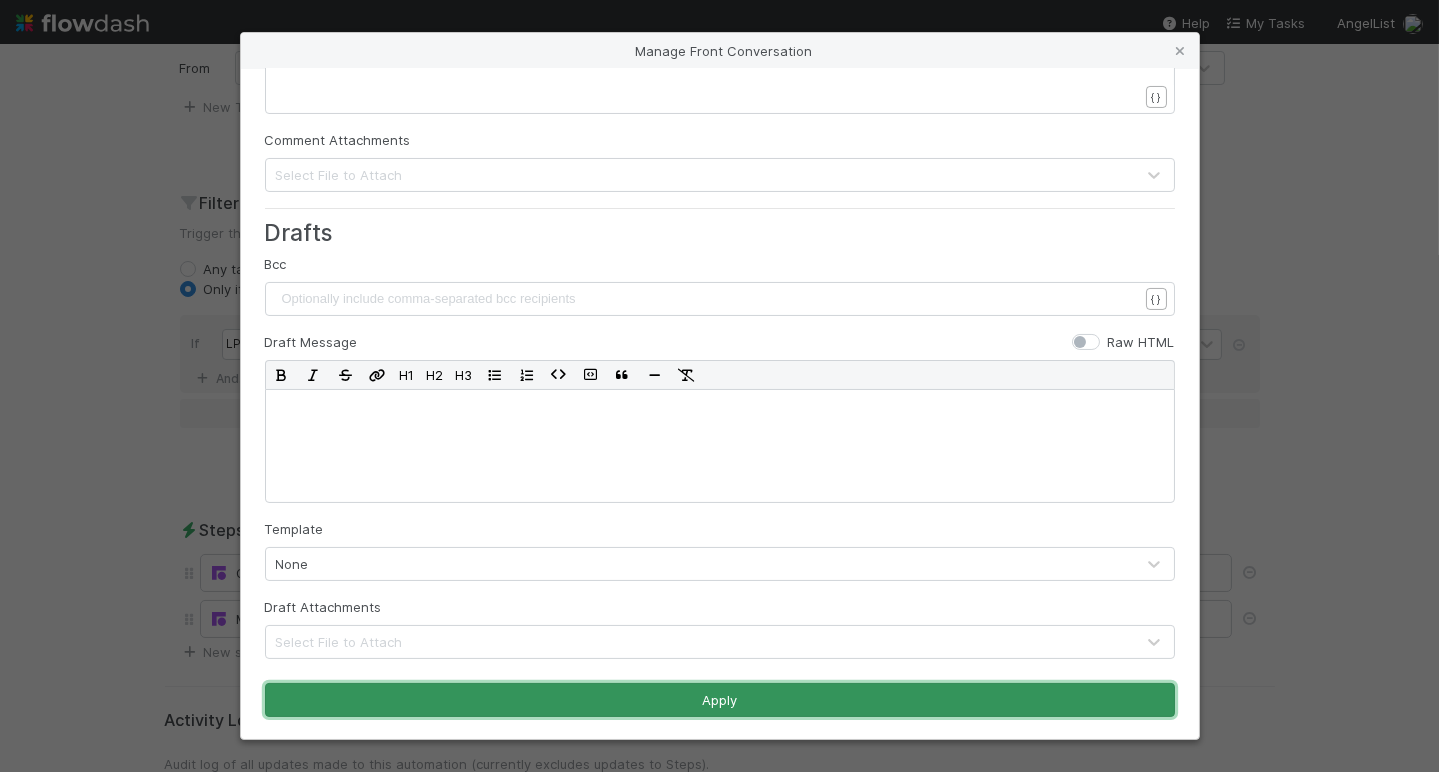 click on "Apply" at bounding box center [720, 700] 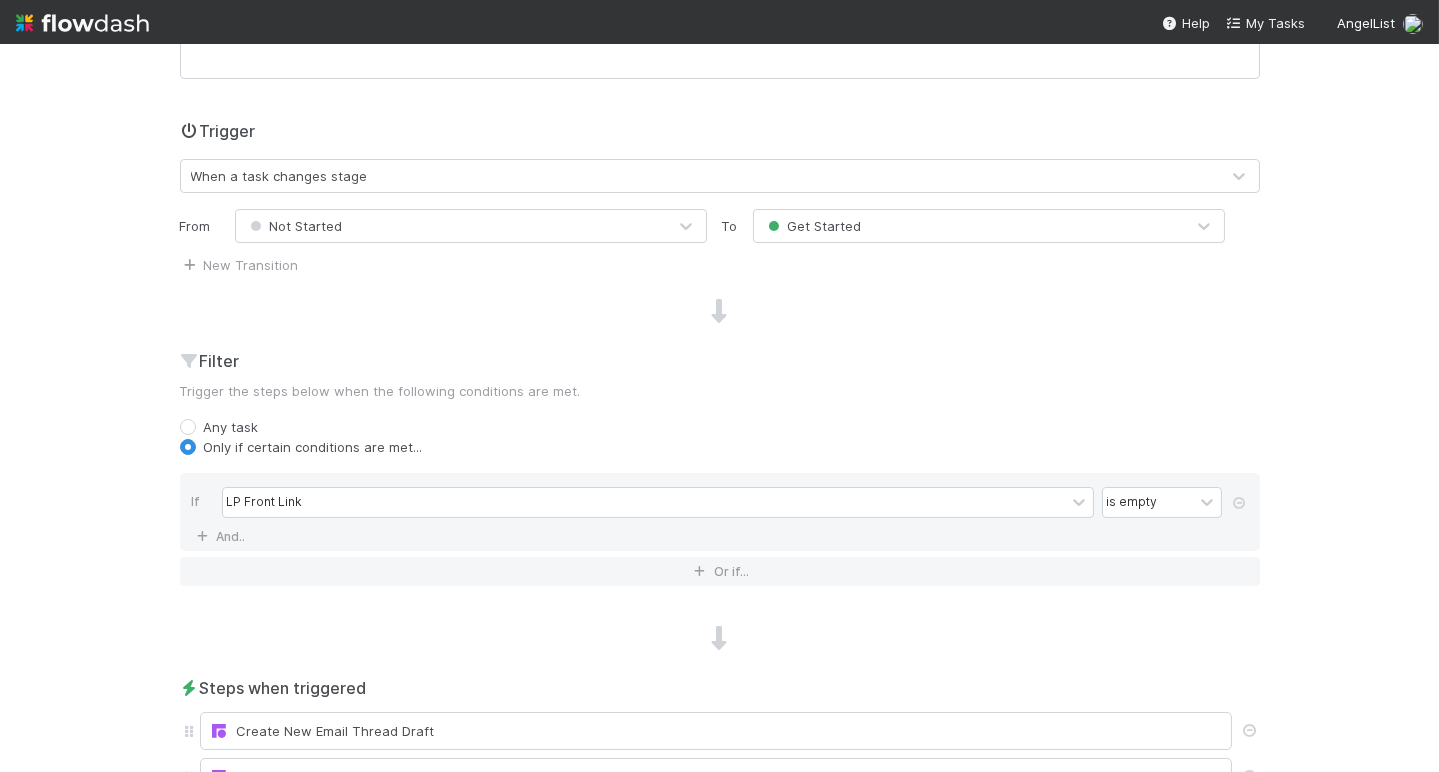 scroll, scrollTop: 0, scrollLeft: 0, axis: both 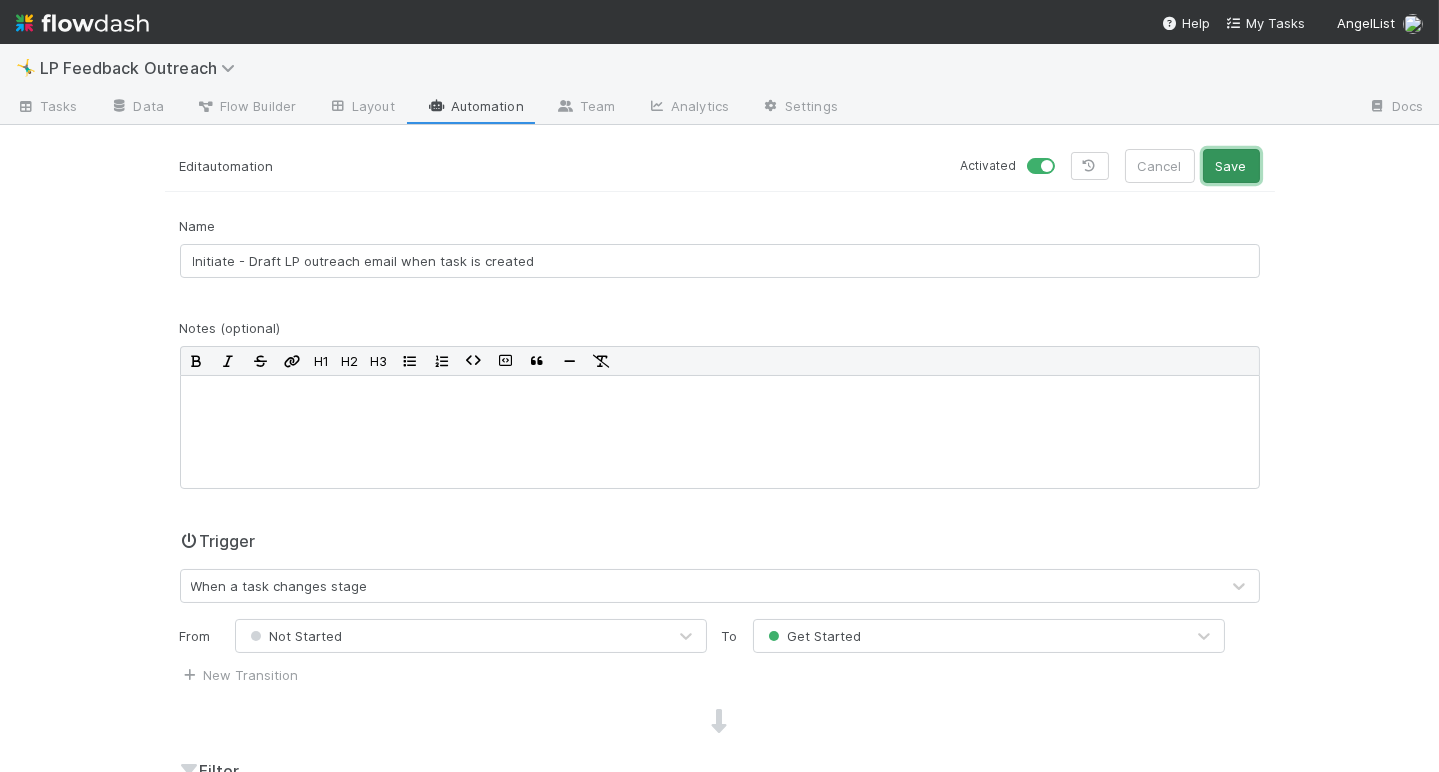 click on "Save" at bounding box center [1231, 166] 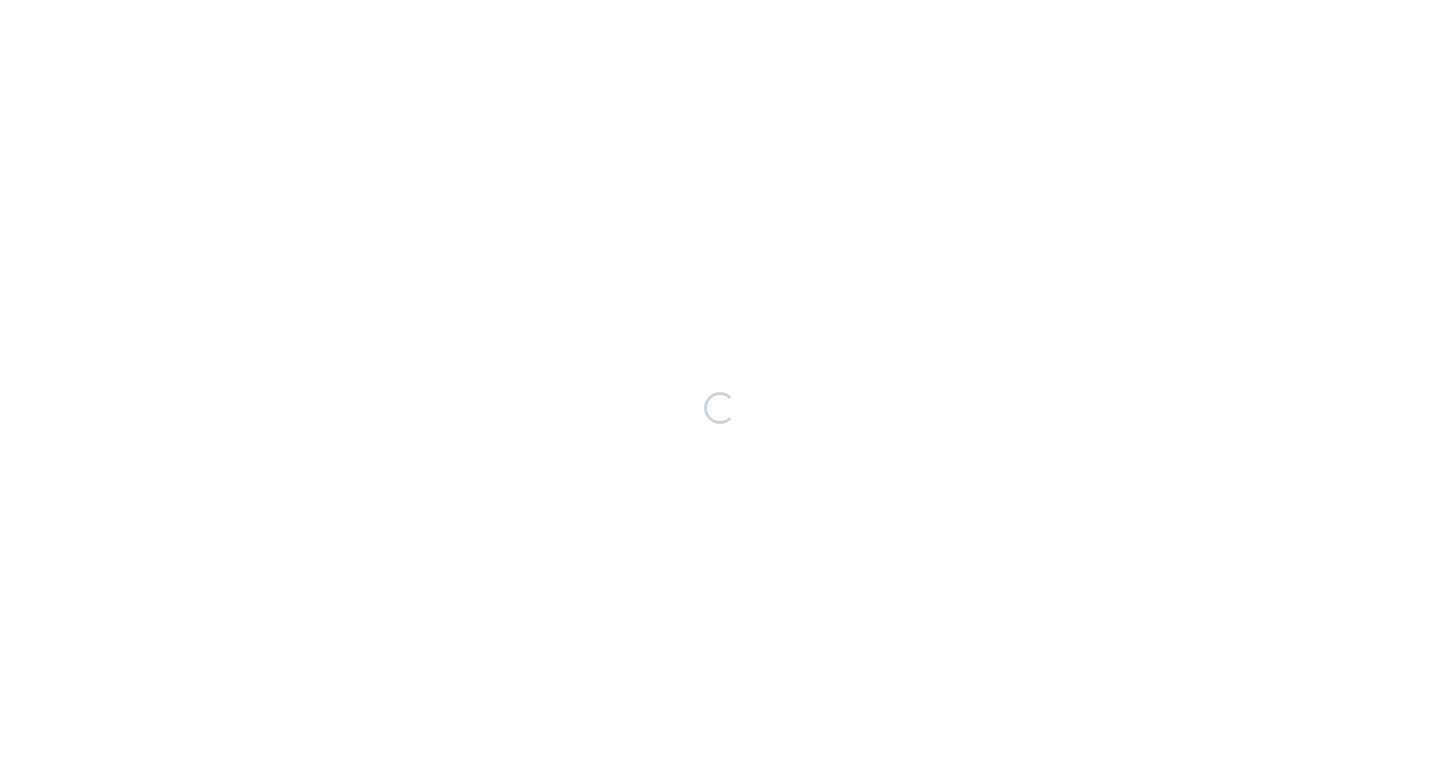 scroll, scrollTop: 0, scrollLeft: 0, axis: both 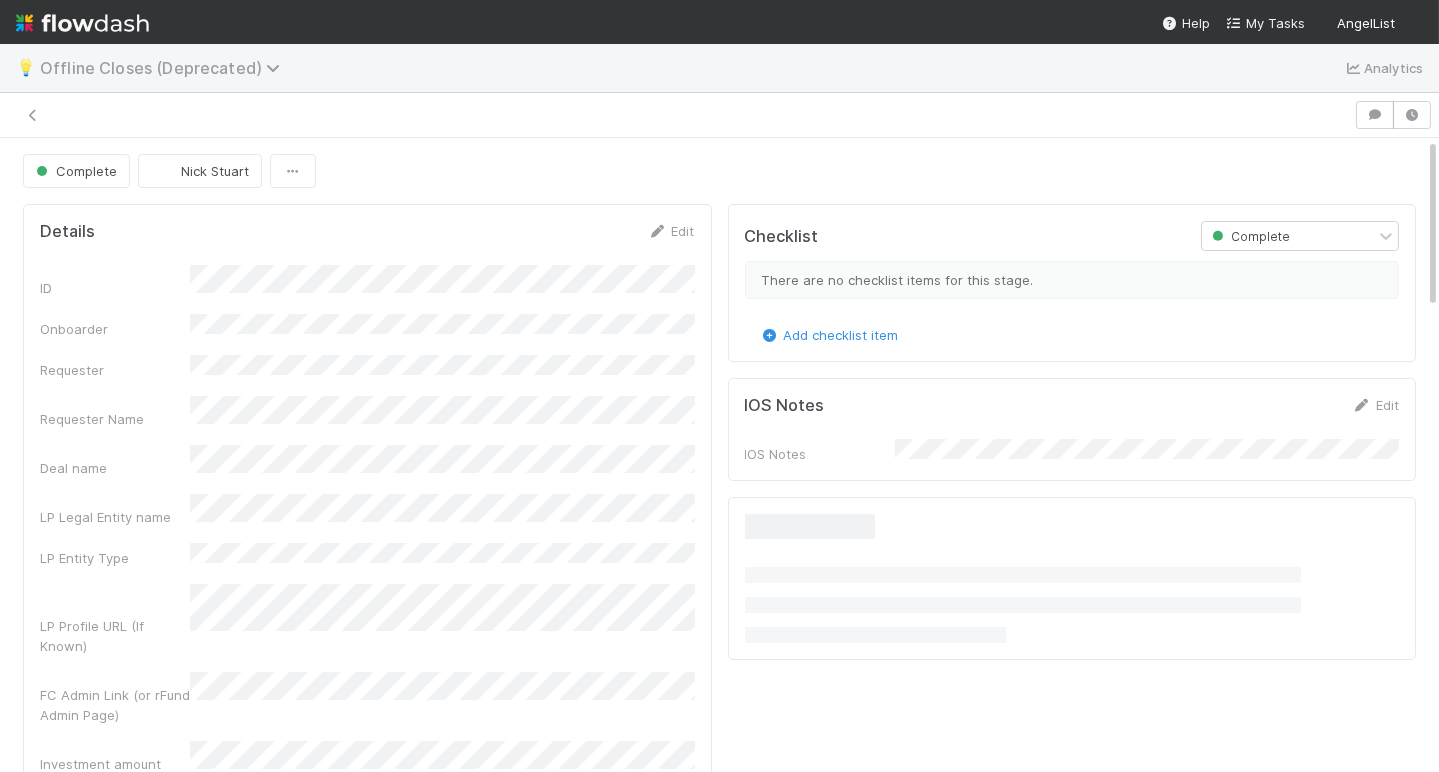 click on "Offline Closes (Deprecated)" at bounding box center (165, 68) 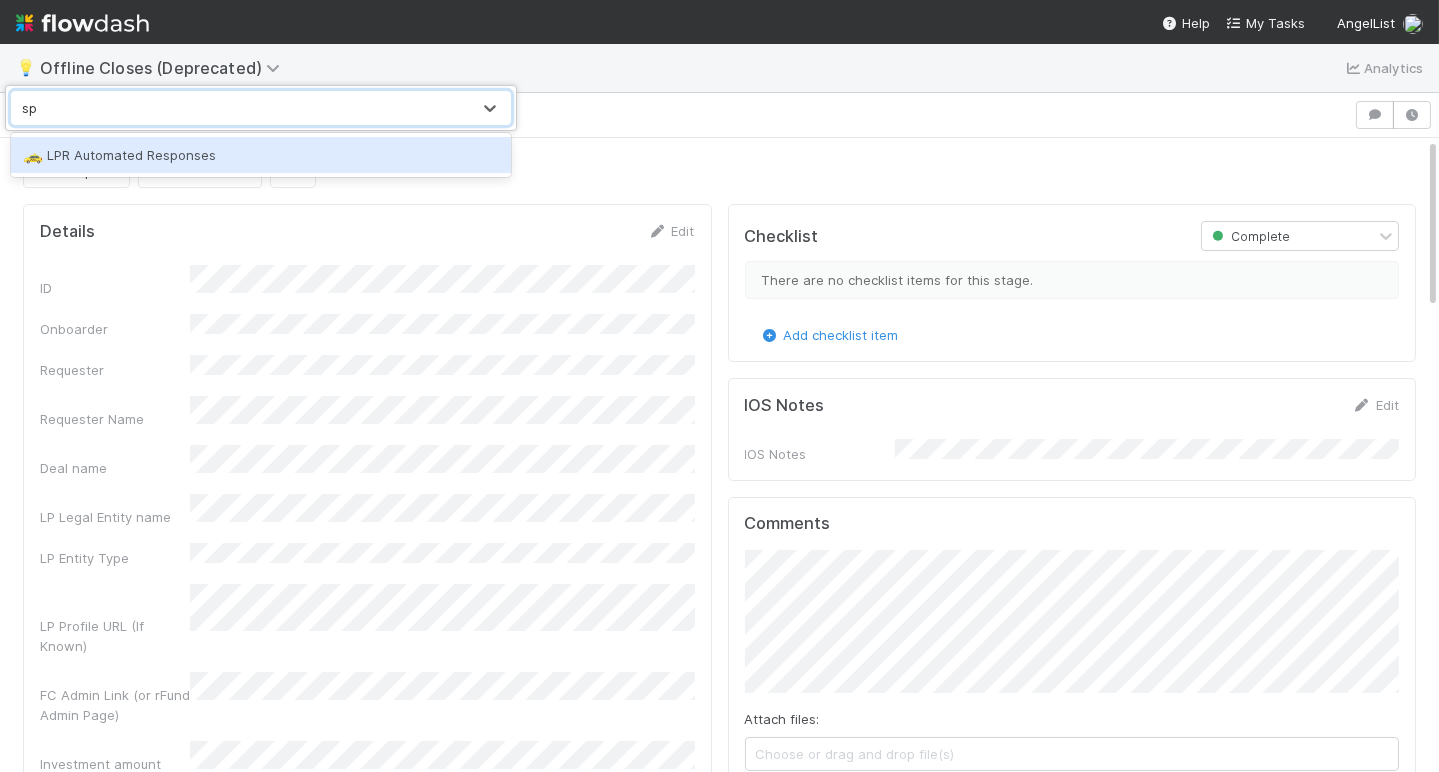 type on "s" 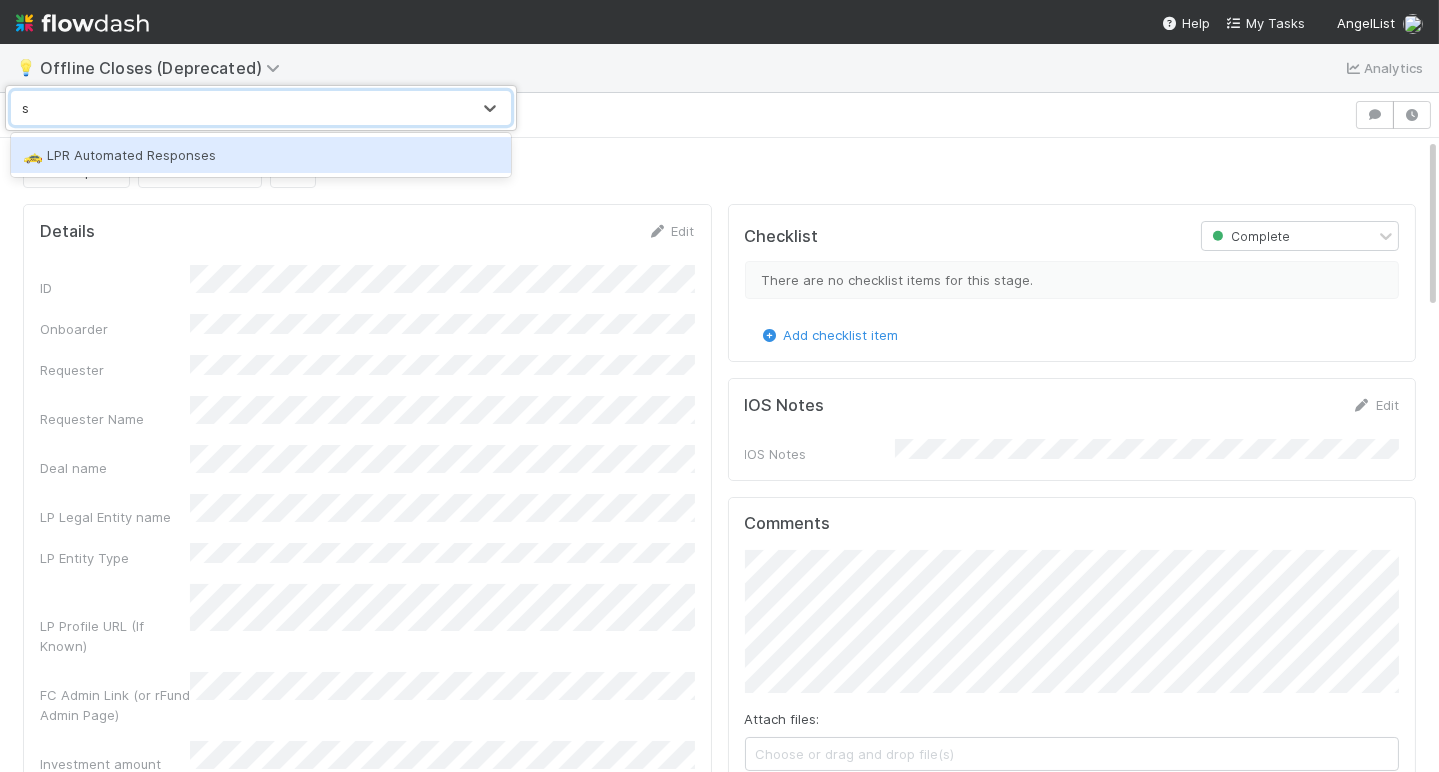 type 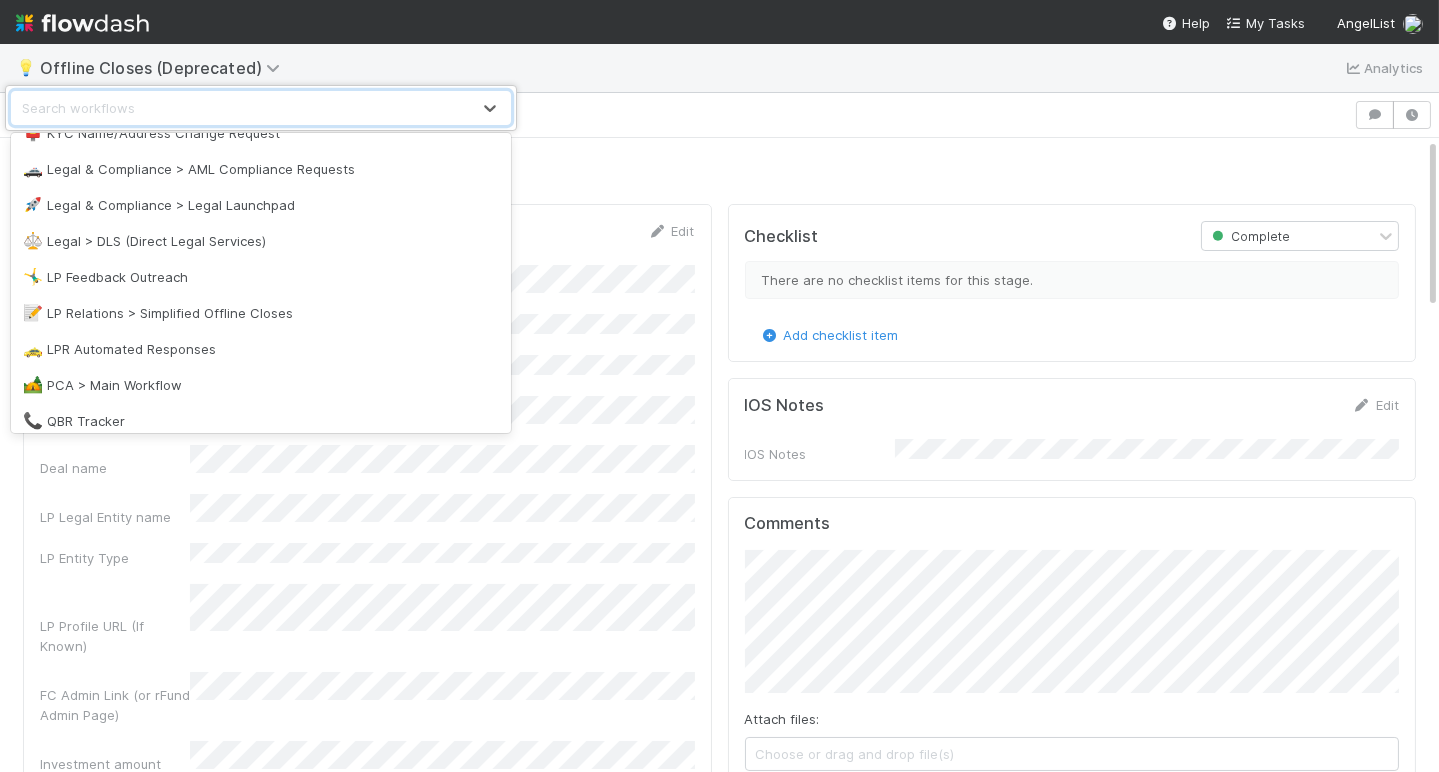 scroll, scrollTop: 669, scrollLeft: 0, axis: vertical 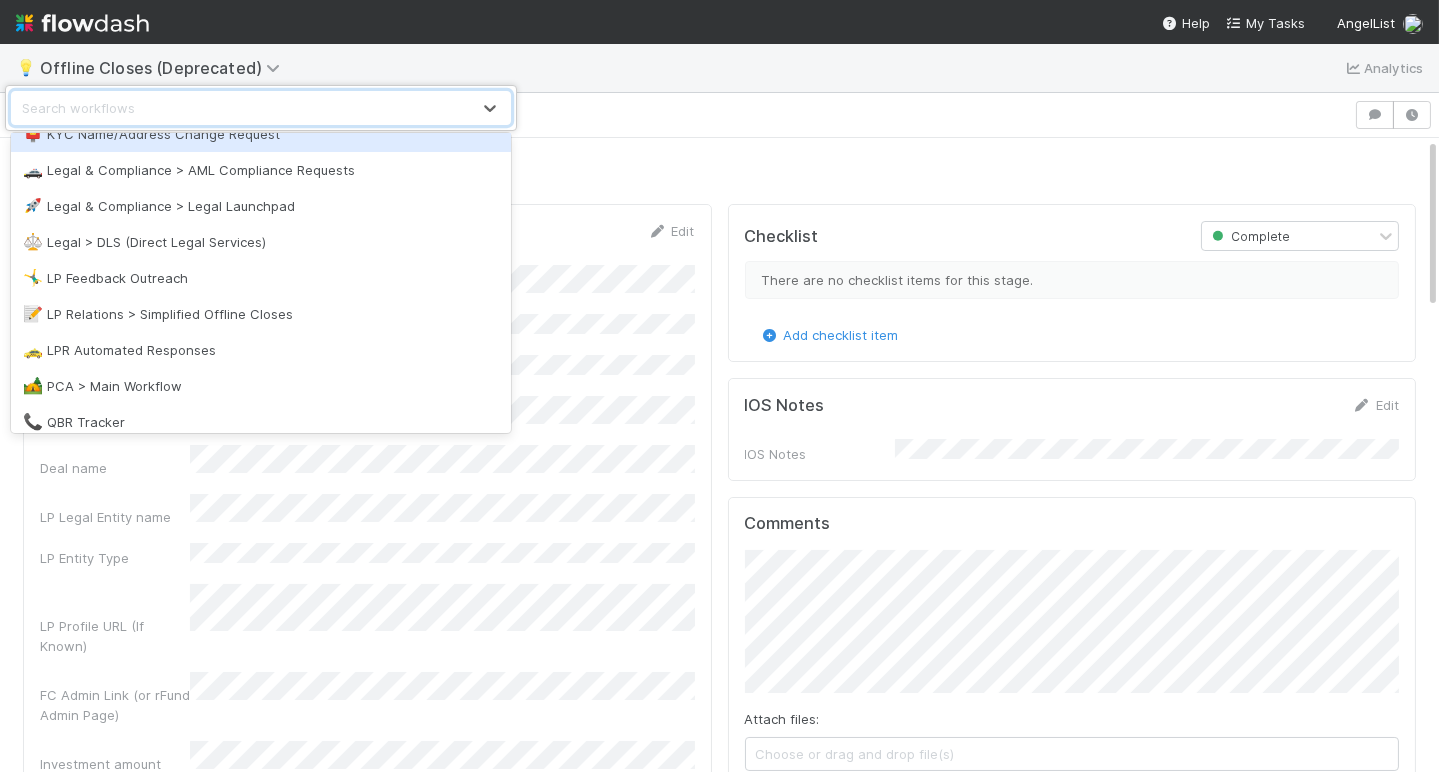 click on "option KYC Name/Address Change Request focused, 19 of 33. 33 results available. Use Up and Down to choose options, press Enter to select the currently focused option, press Escape to exit the menu, press Tab to select the option and exit the menu. Search workflows" at bounding box center [719, 386] 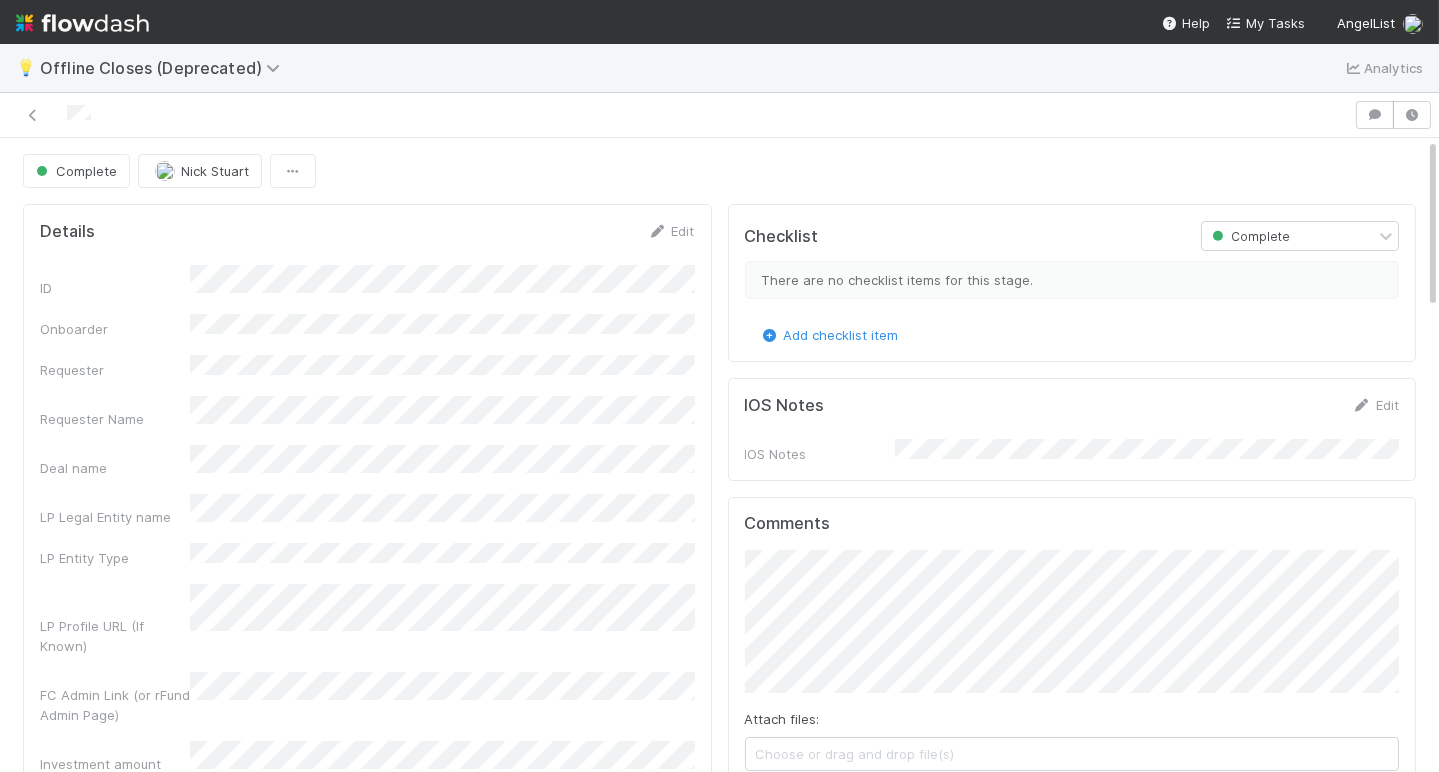click at bounding box center (82, 23) 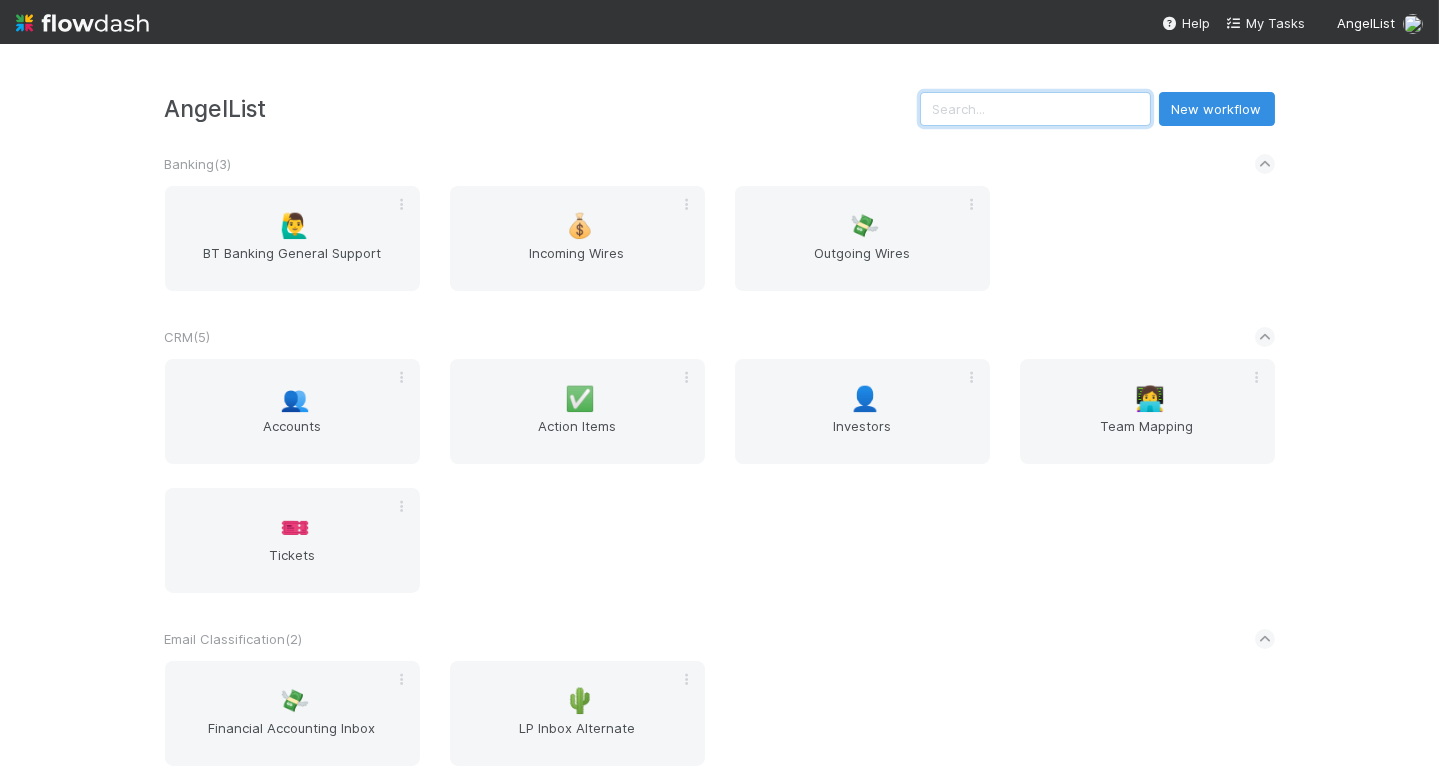click at bounding box center (1035, 109) 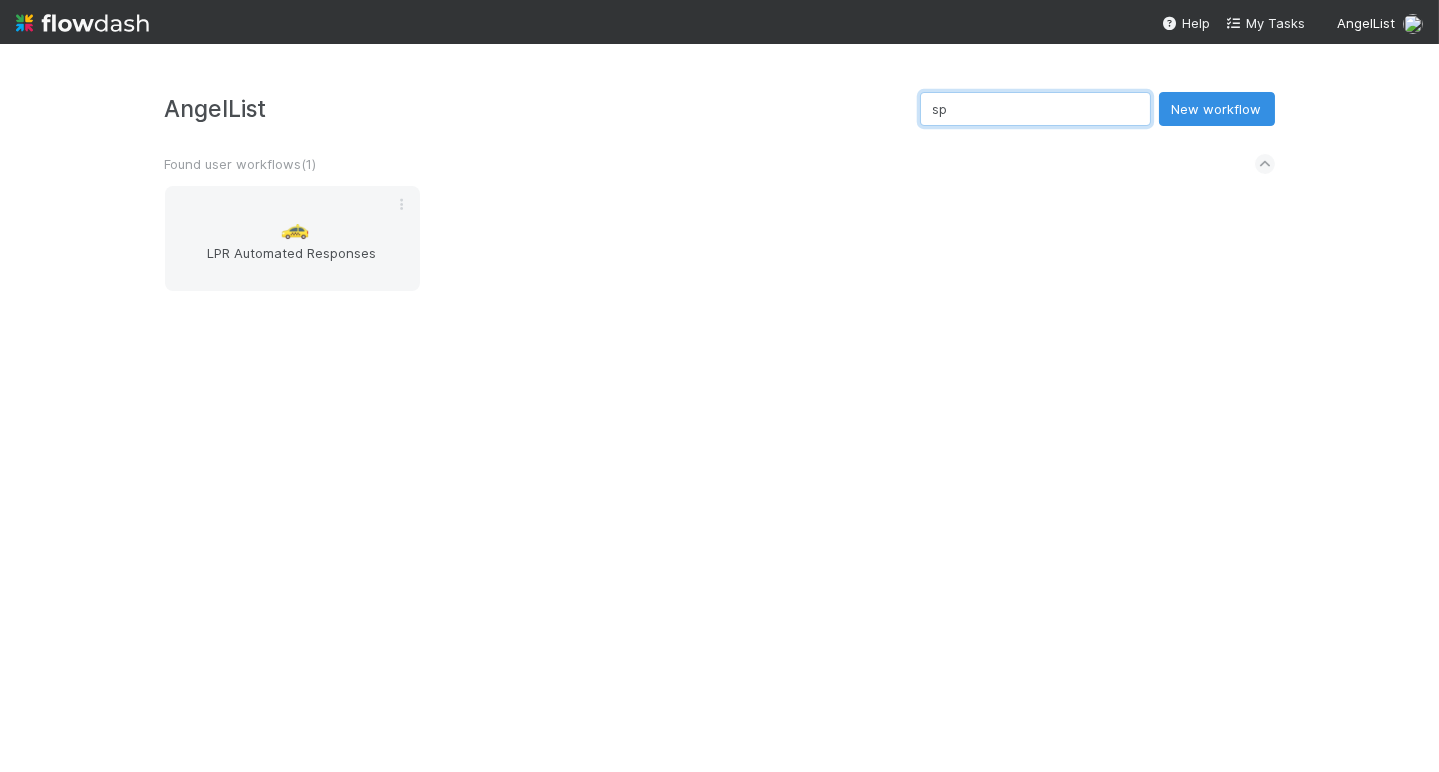 type on "s" 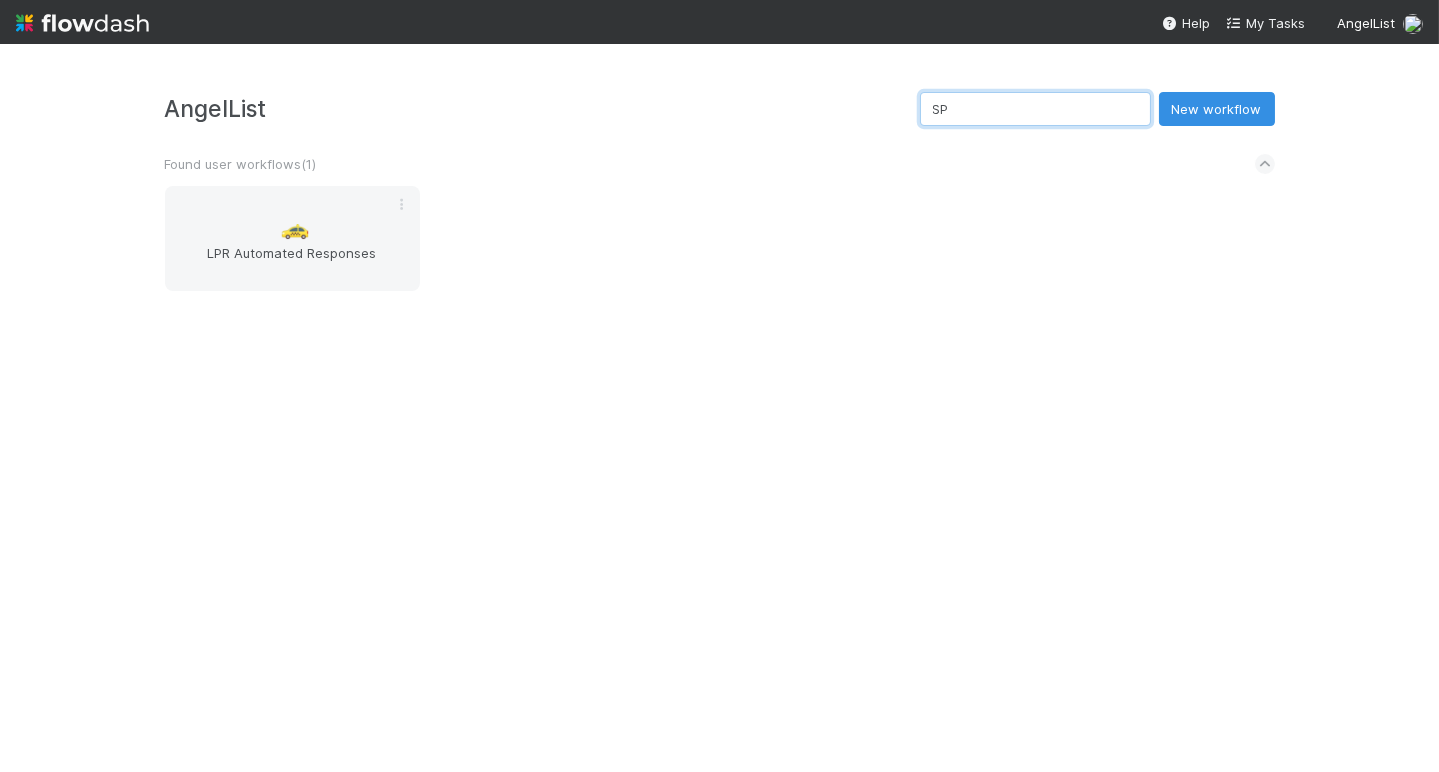 type on "S" 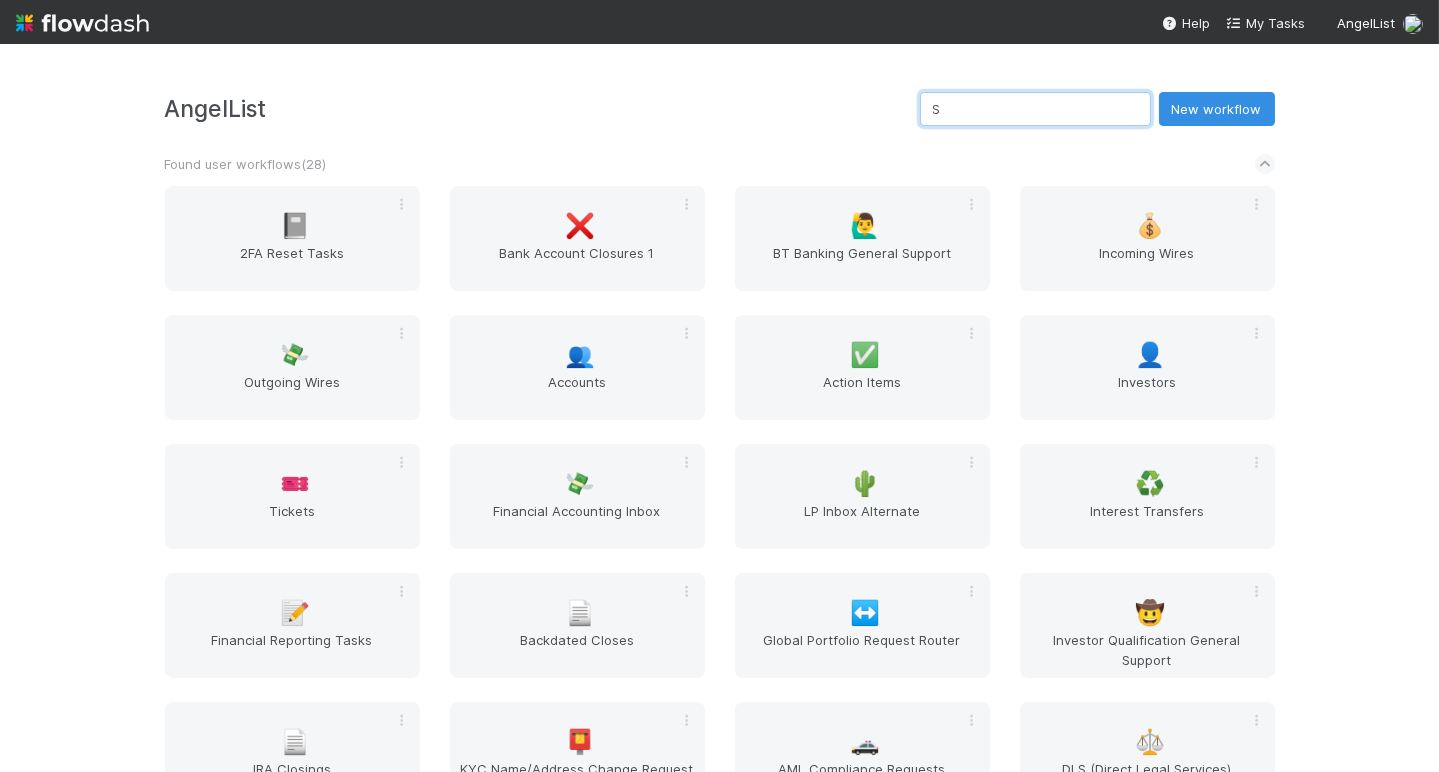 type 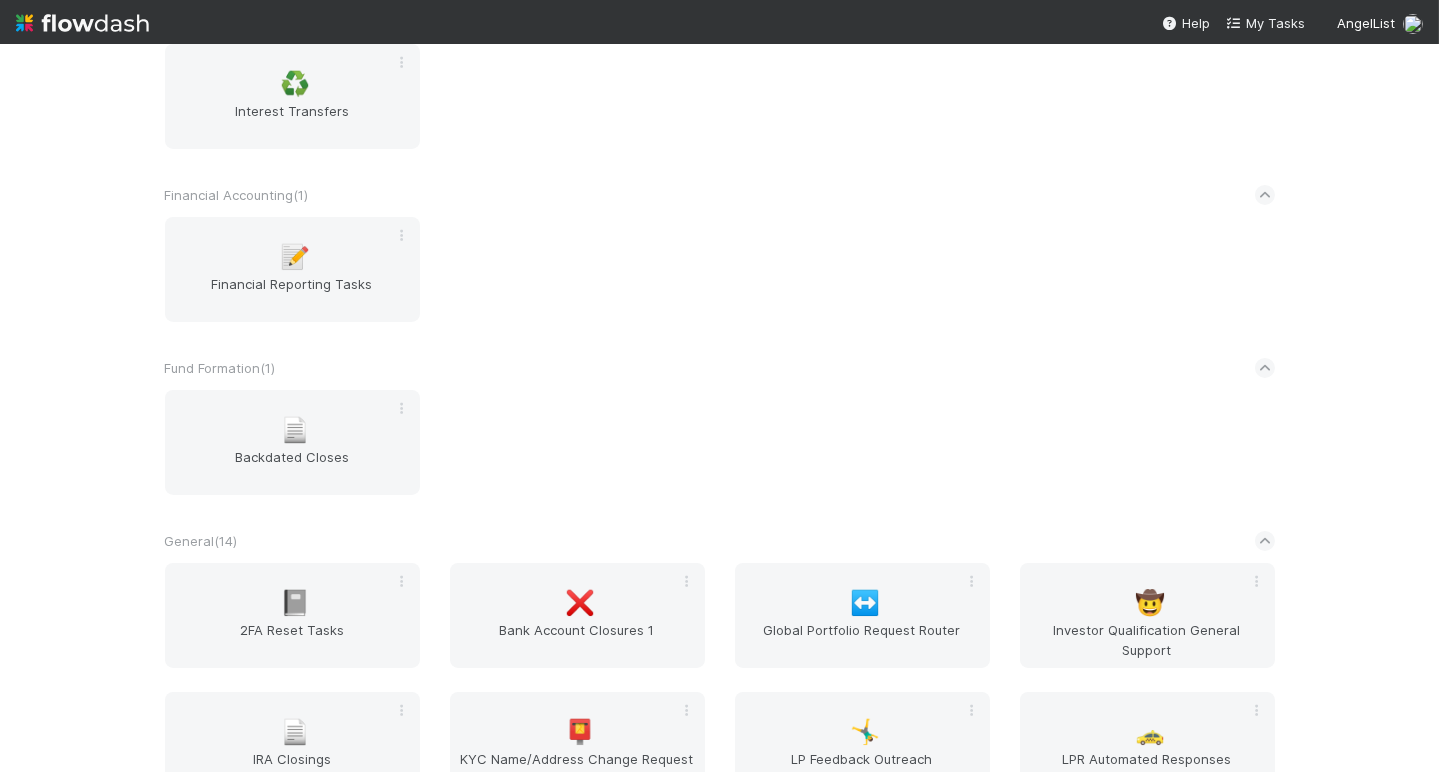 scroll, scrollTop: 835, scrollLeft: 0, axis: vertical 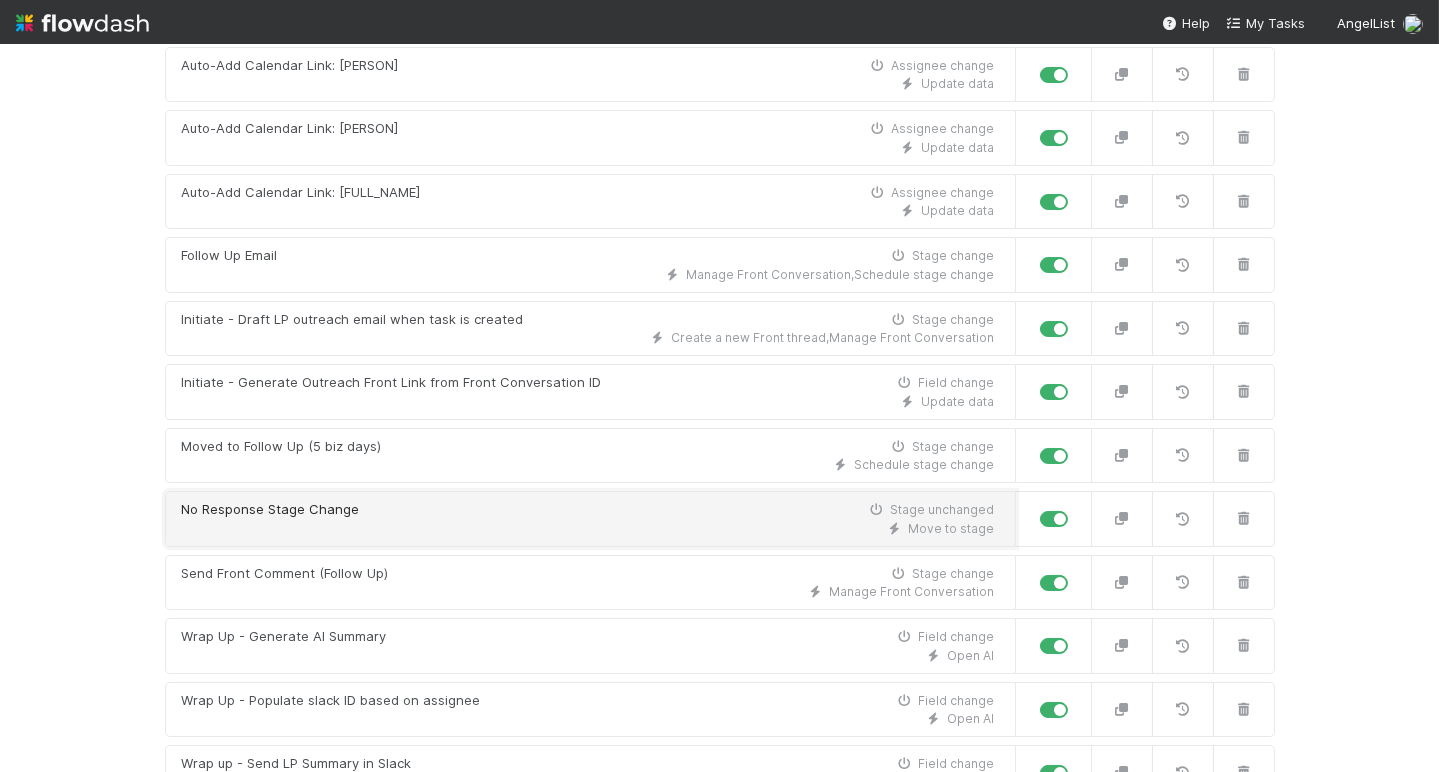 click on "No Response Stage Change Stage unchanged" at bounding box center [588, 510] 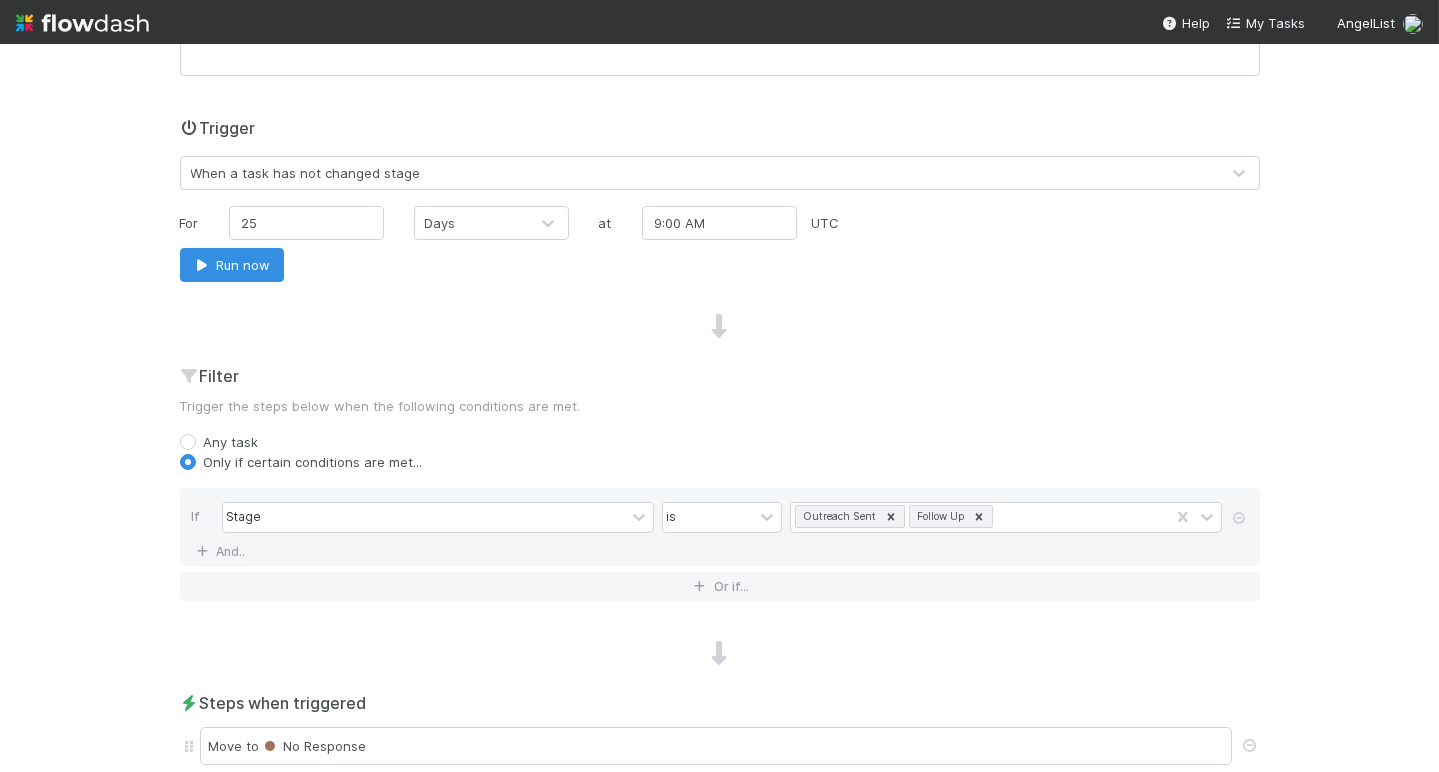 scroll, scrollTop: 415, scrollLeft: 0, axis: vertical 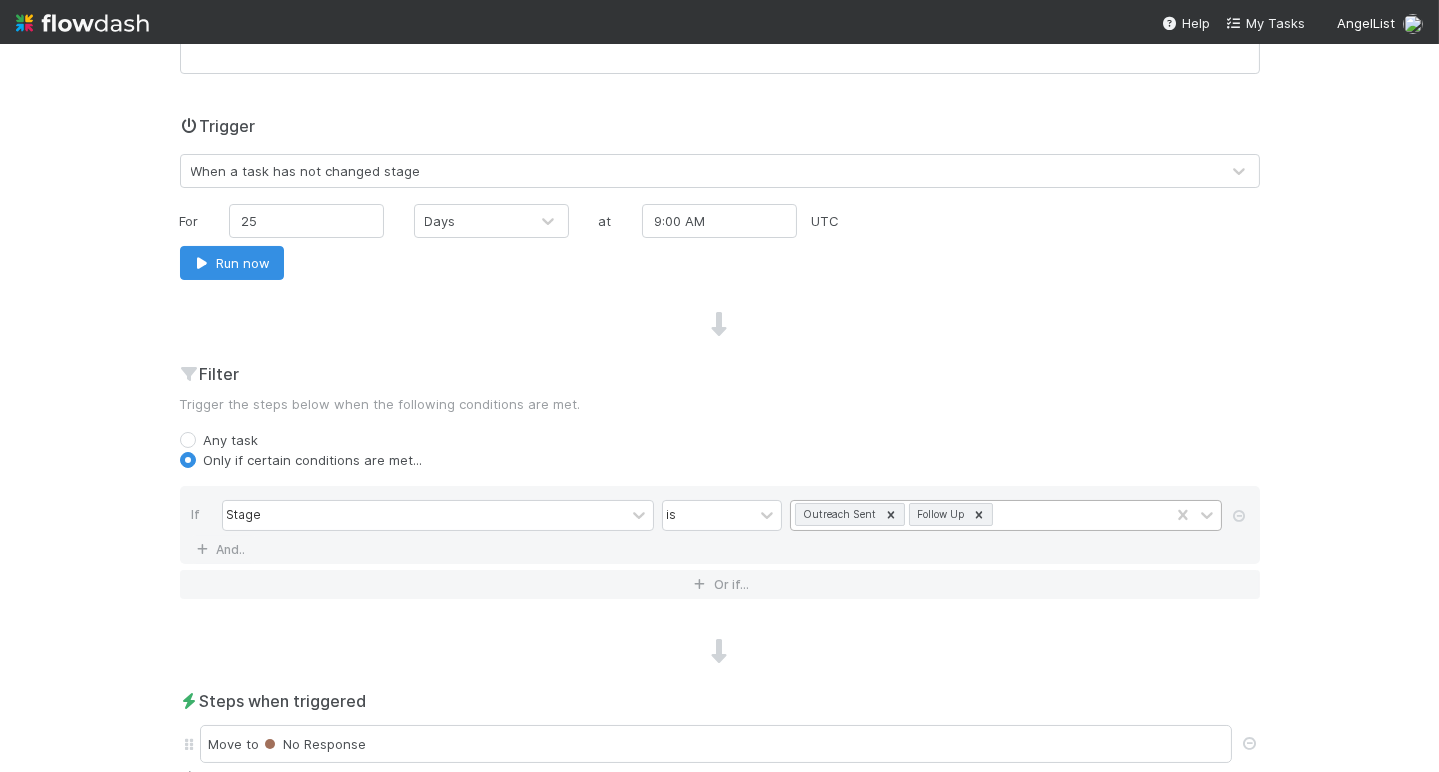click 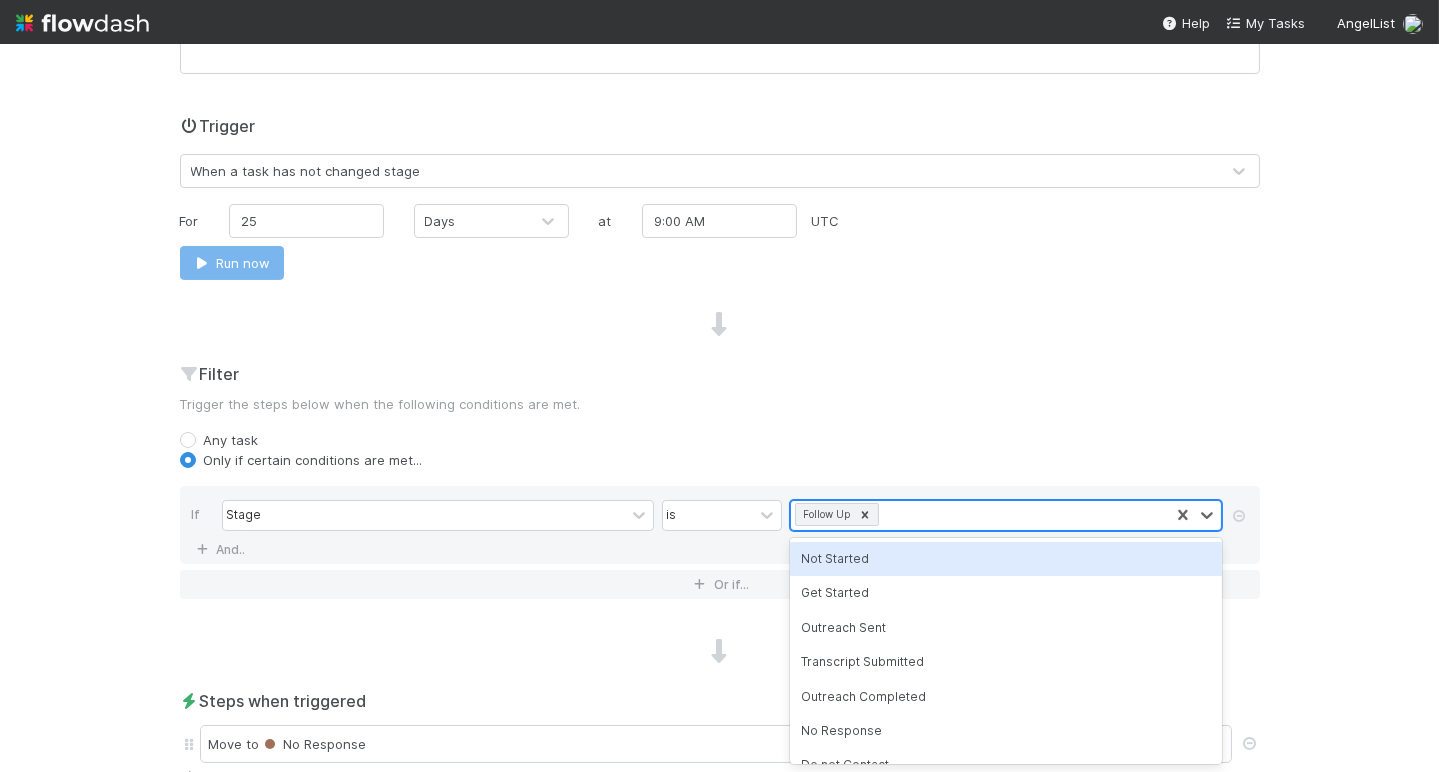 click on "Any task" at bounding box center (720, 440) 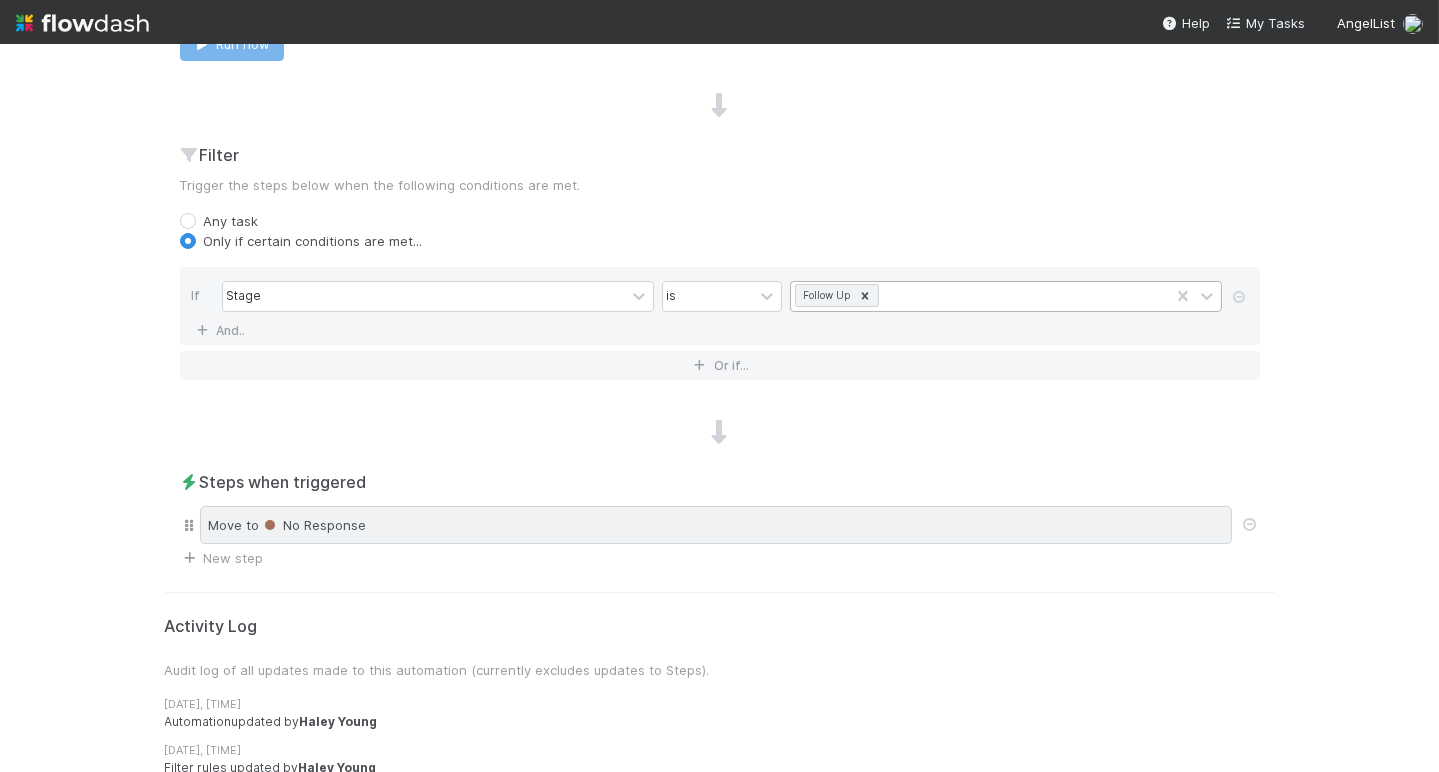 scroll, scrollTop: 0, scrollLeft: 0, axis: both 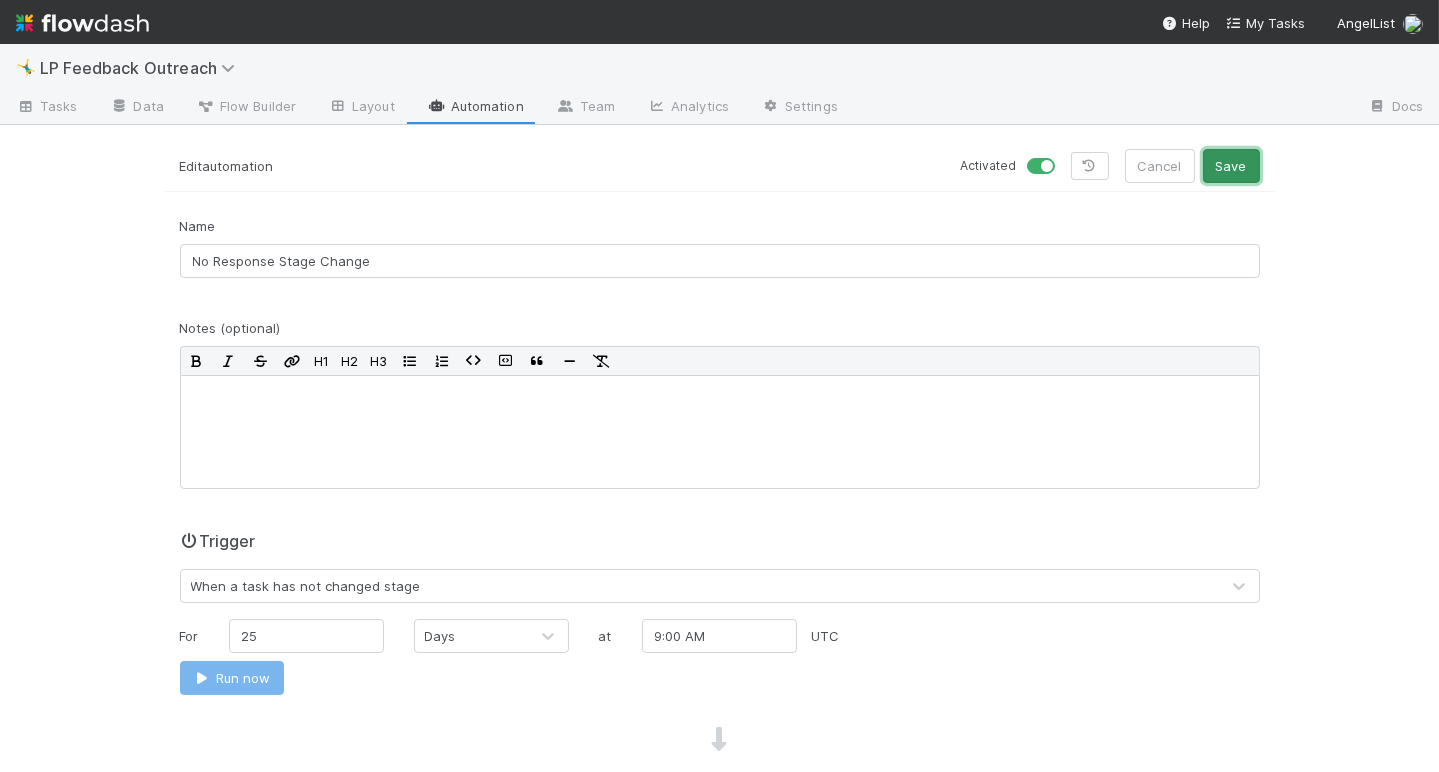 click on "Save" at bounding box center [1231, 166] 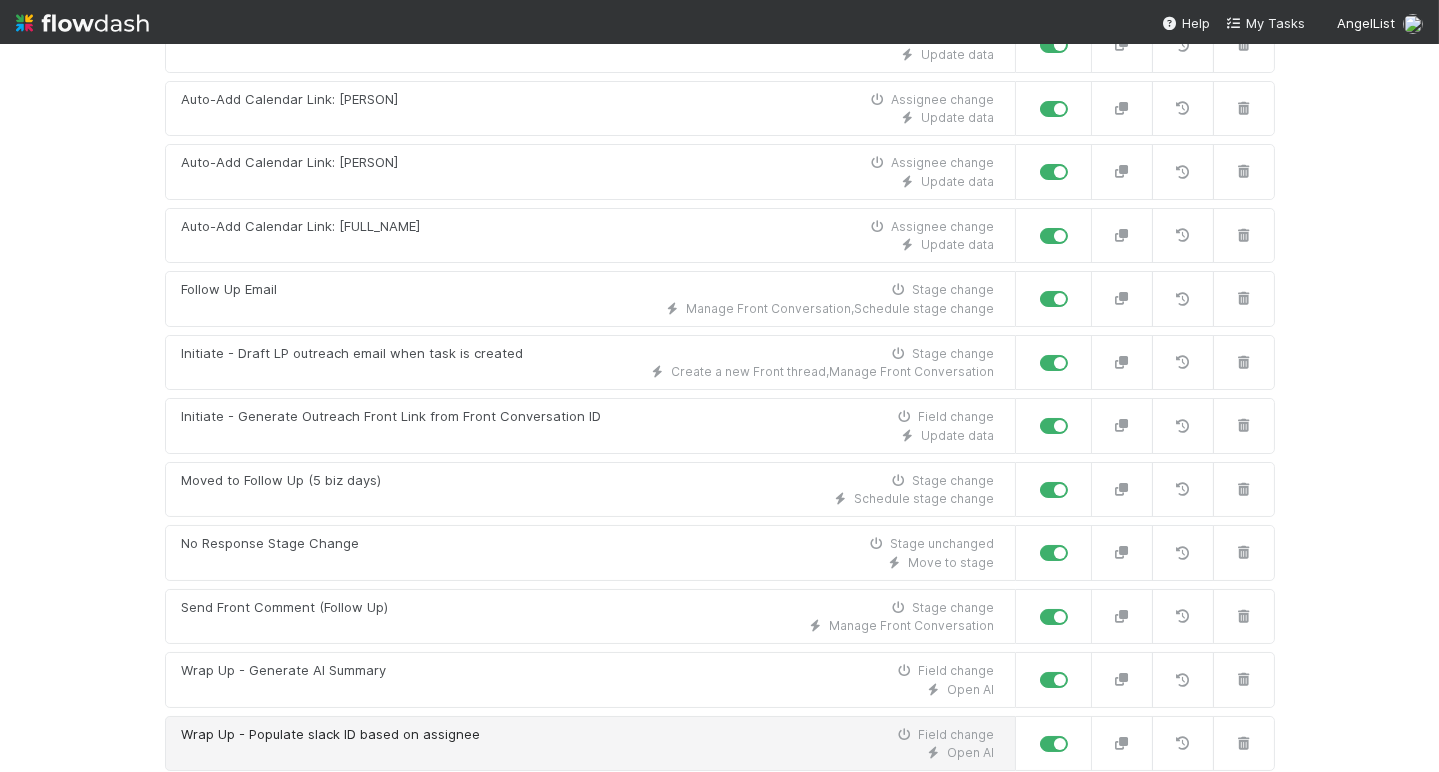 scroll, scrollTop: 518, scrollLeft: 0, axis: vertical 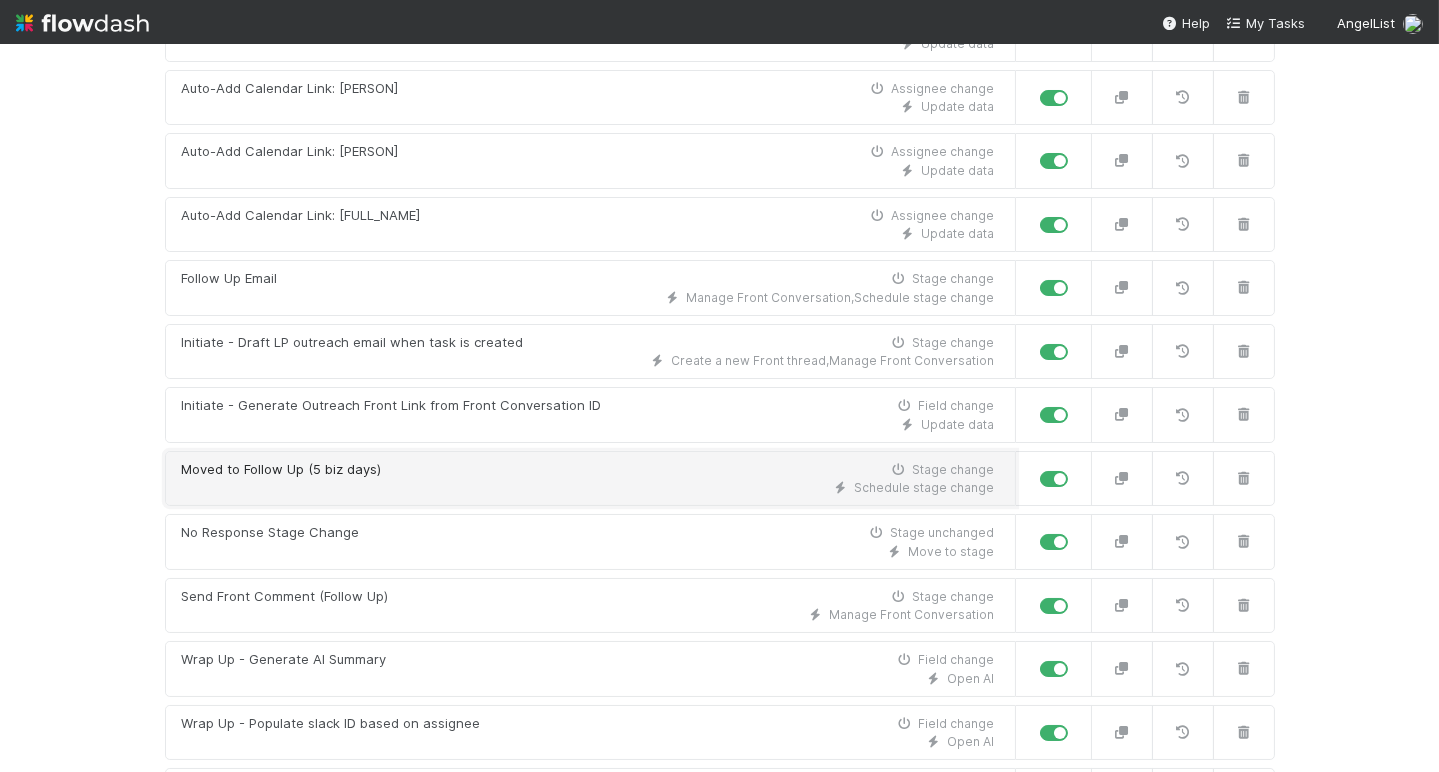 click on "Schedule stage change" at bounding box center (588, 488) 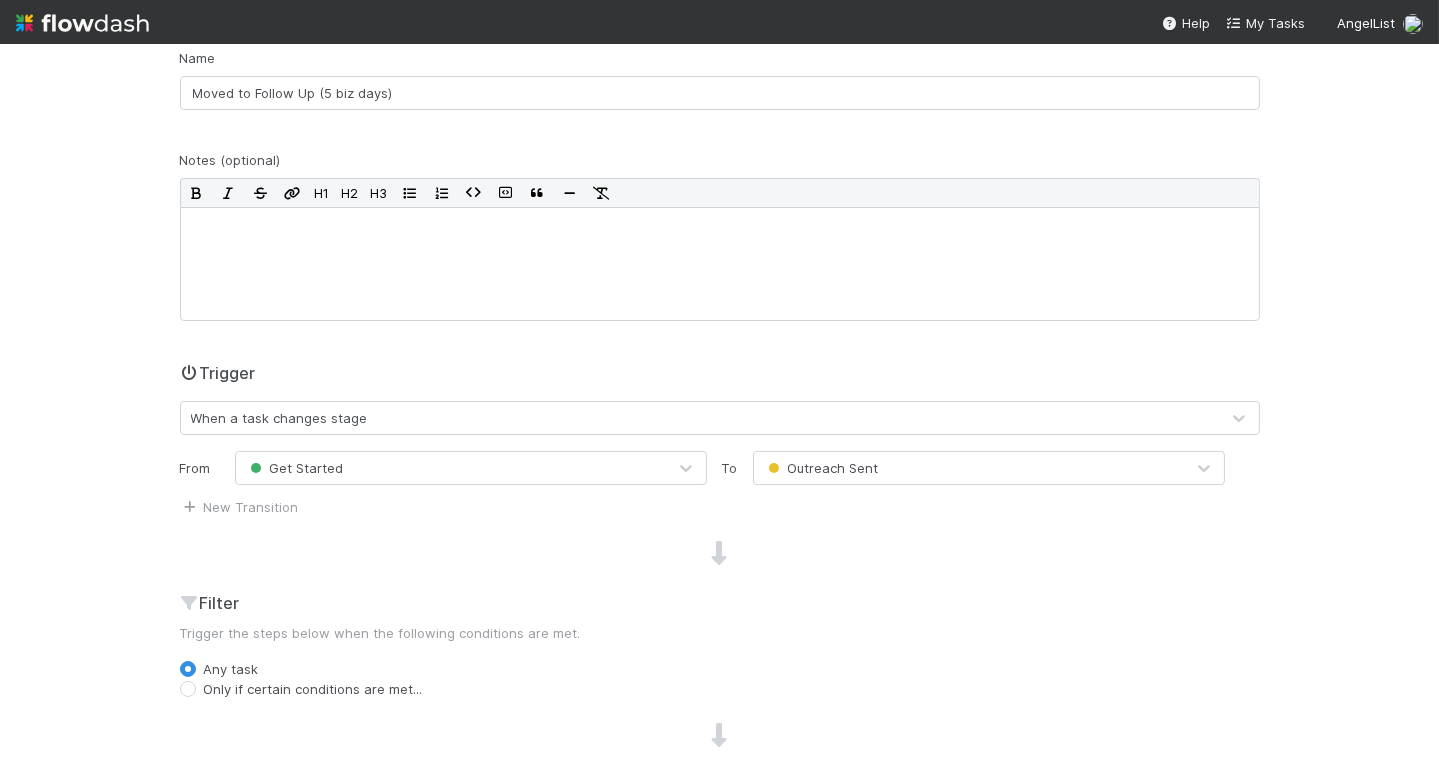 scroll, scrollTop: 0, scrollLeft: 0, axis: both 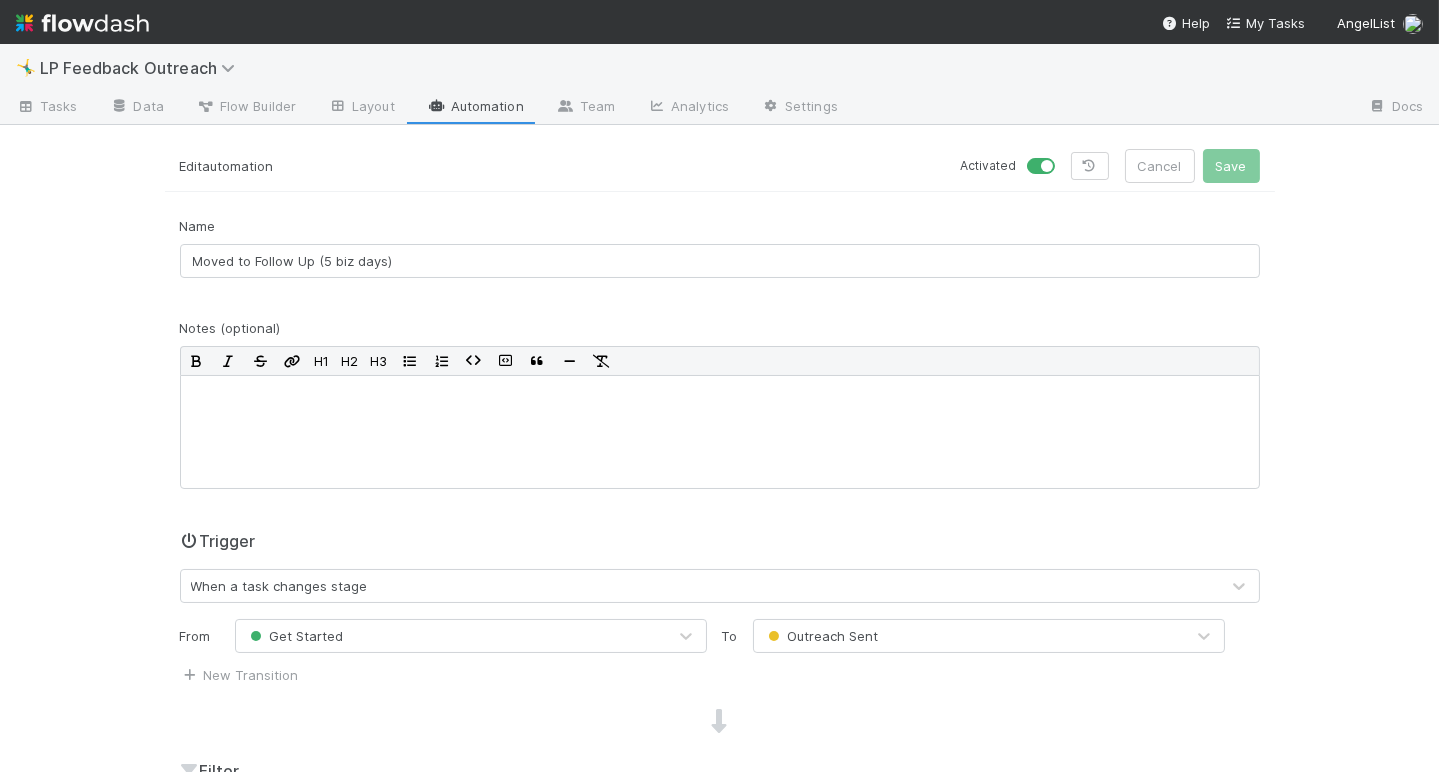 click on "Automation" at bounding box center (475, 108) 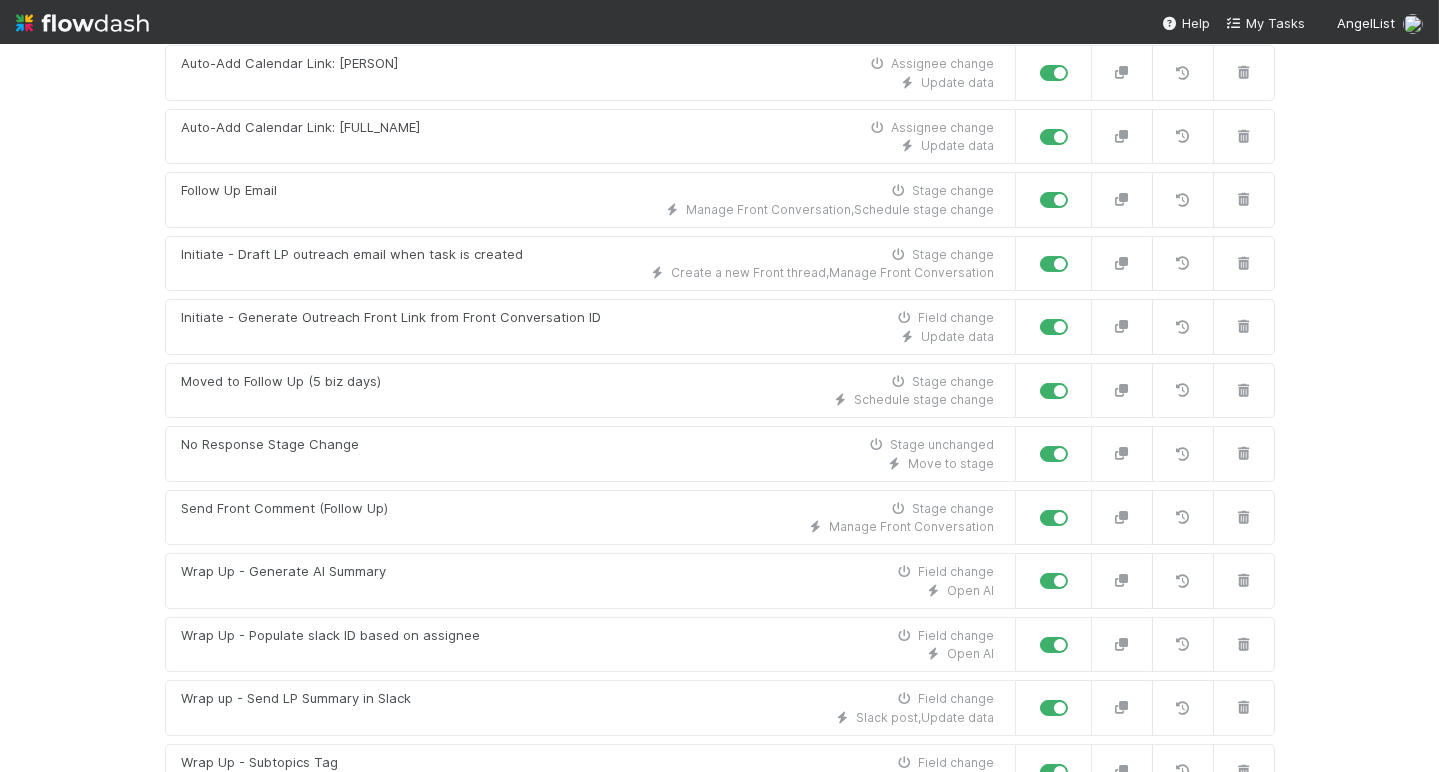 scroll, scrollTop: 635, scrollLeft: 0, axis: vertical 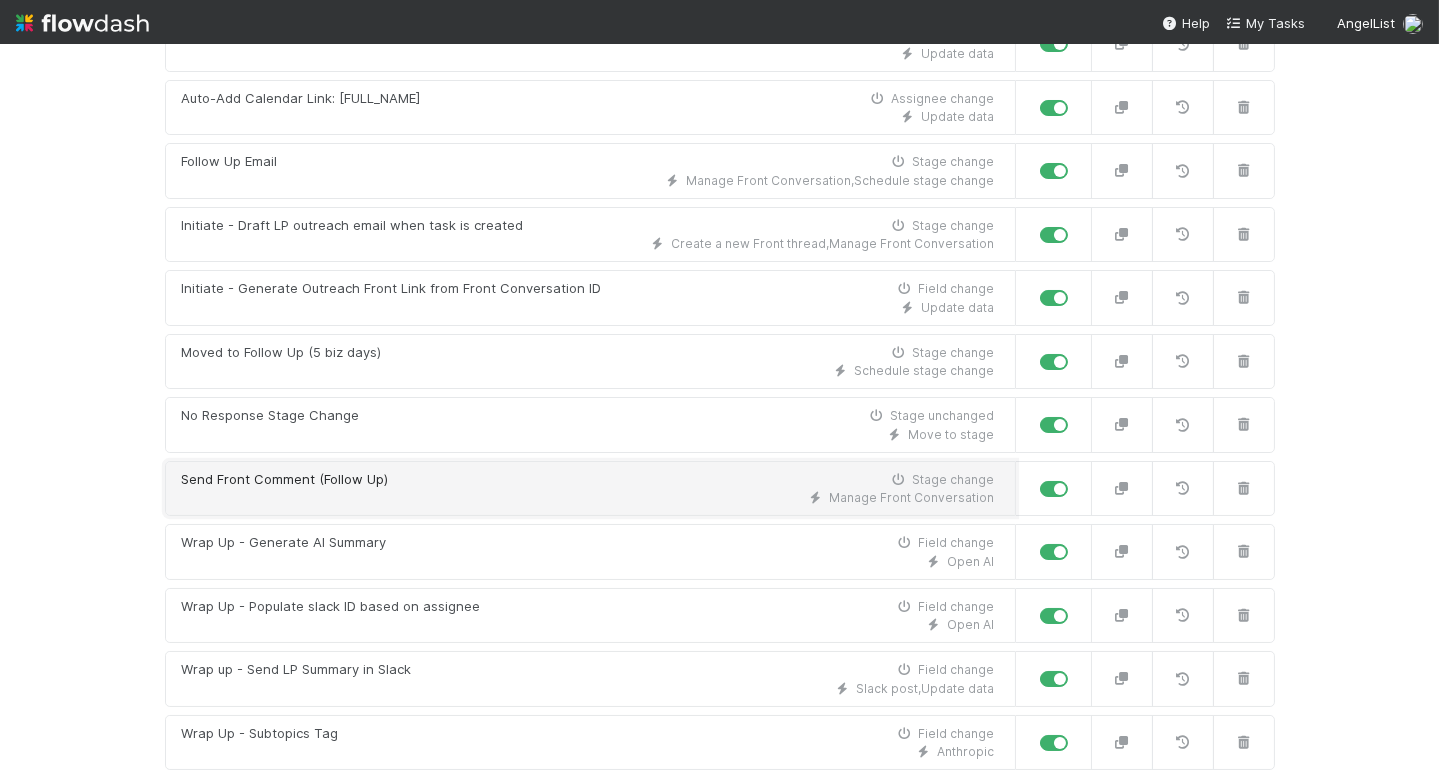 click on "Manage Front Conversation" at bounding box center (588, 498) 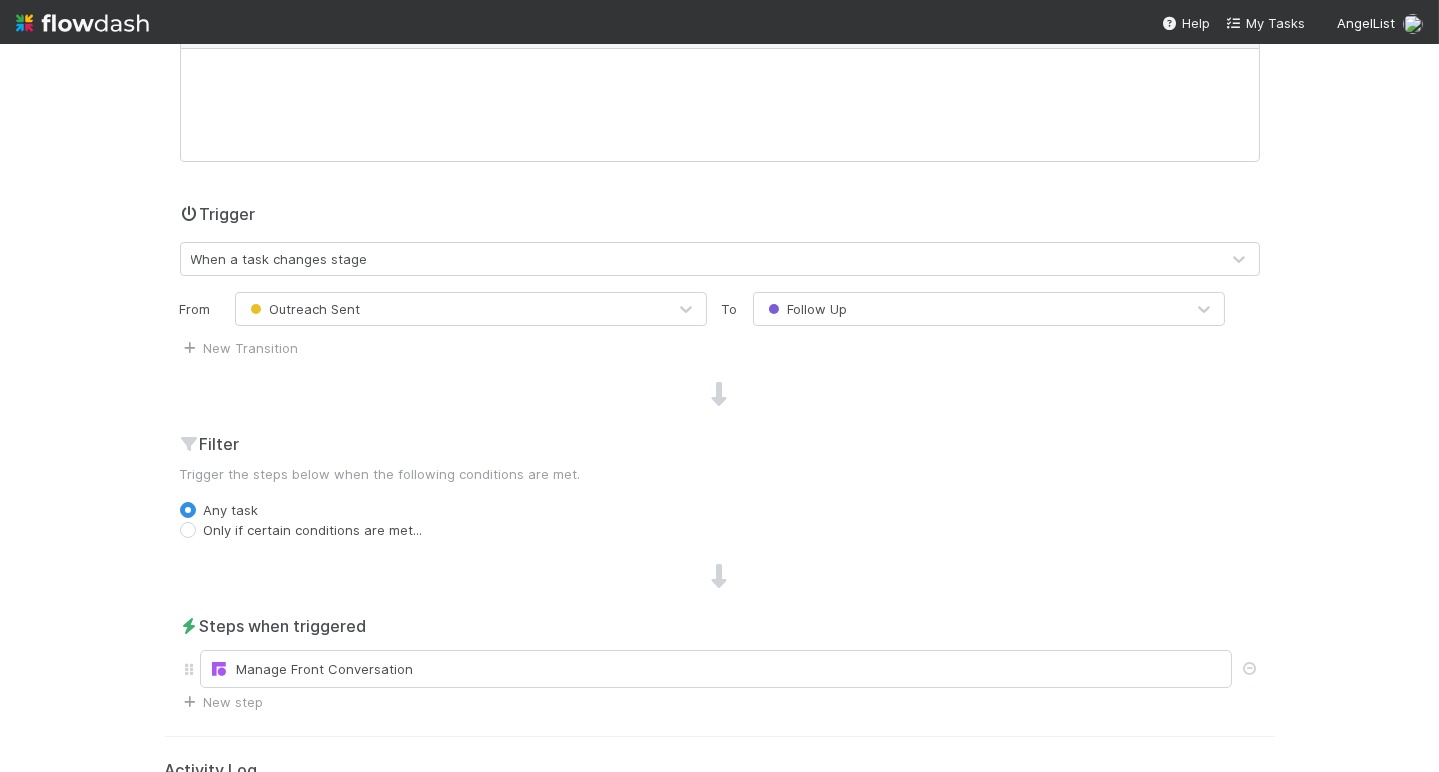 scroll, scrollTop: 439, scrollLeft: 0, axis: vertical 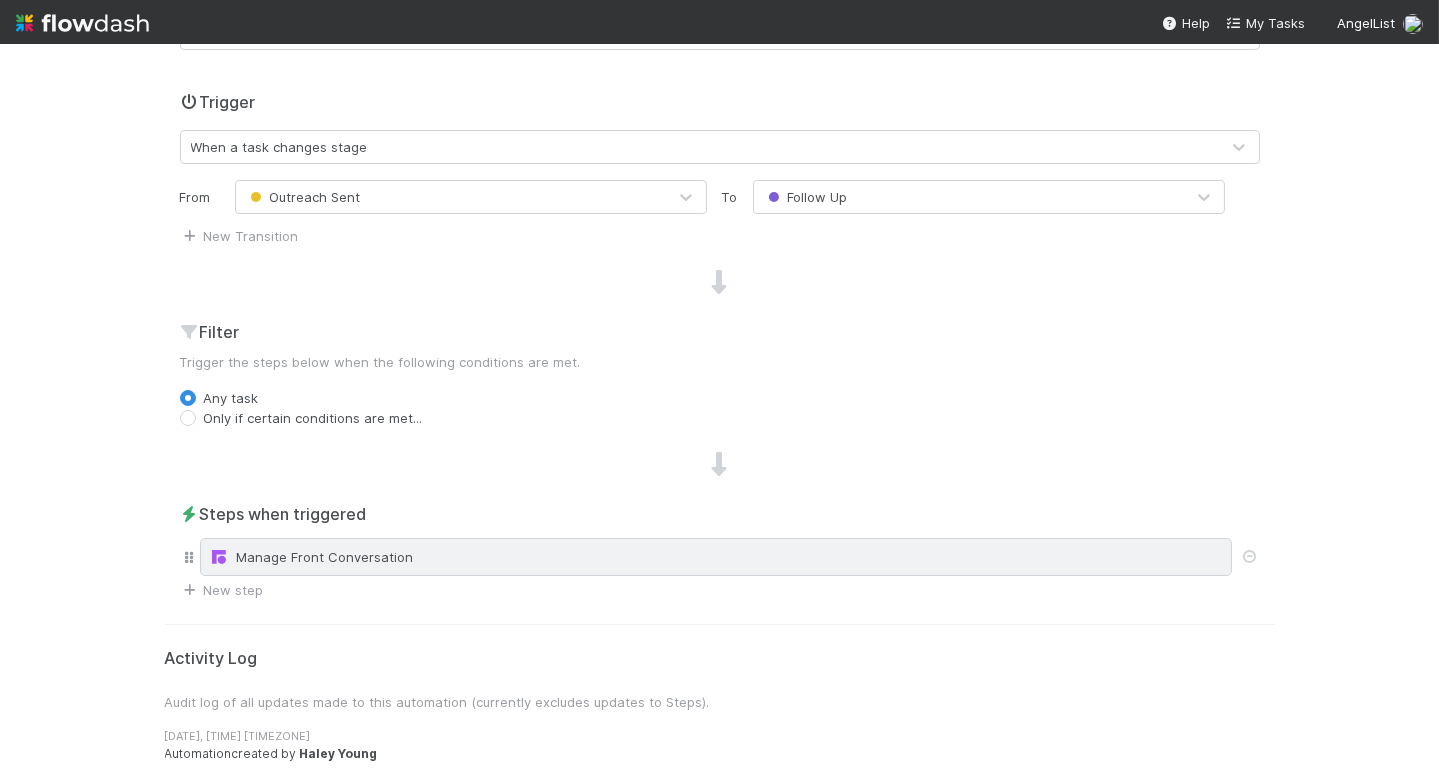 click on "Manage Front Conversation" at bounding box center [716, 557] 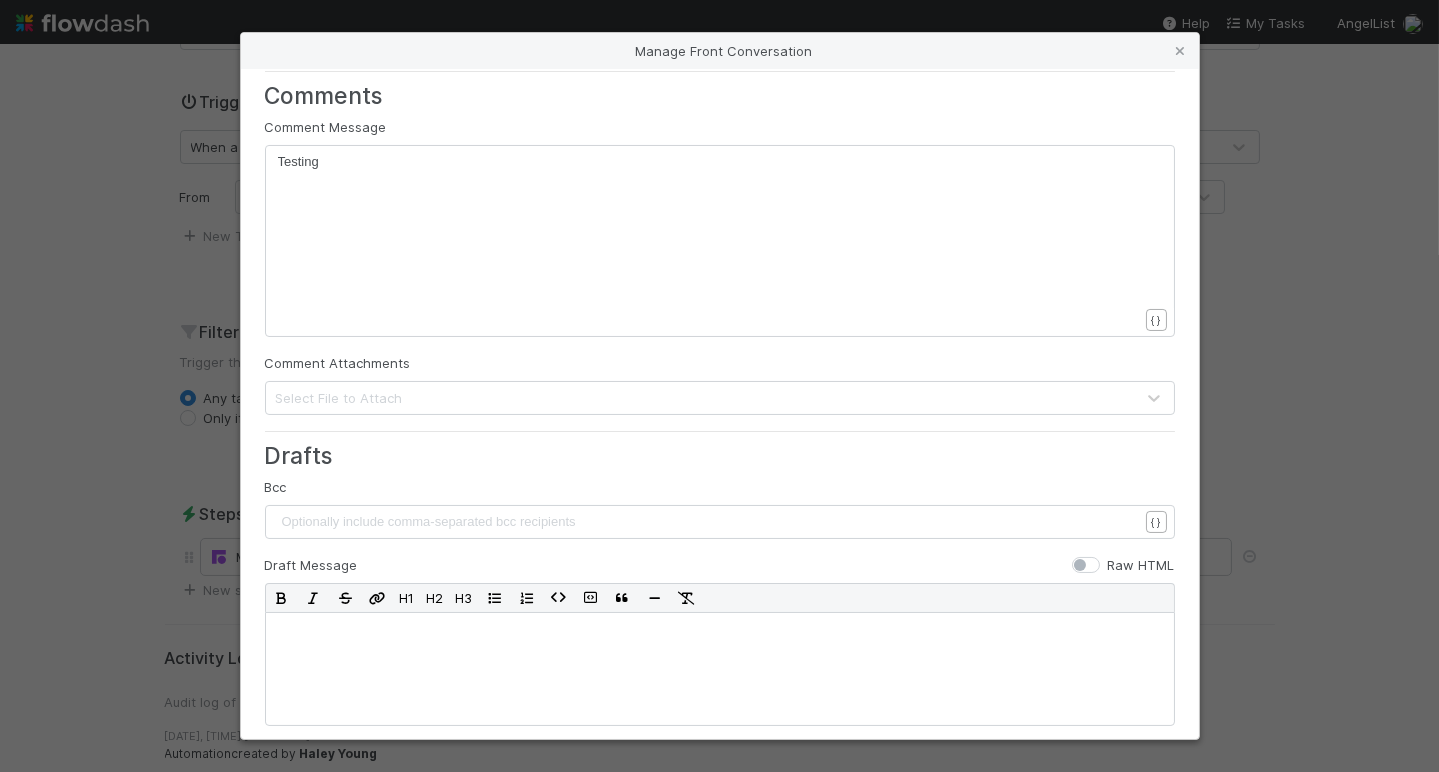 scroll, scrollTop: 426, scrollLeft: 0, axis: vertical 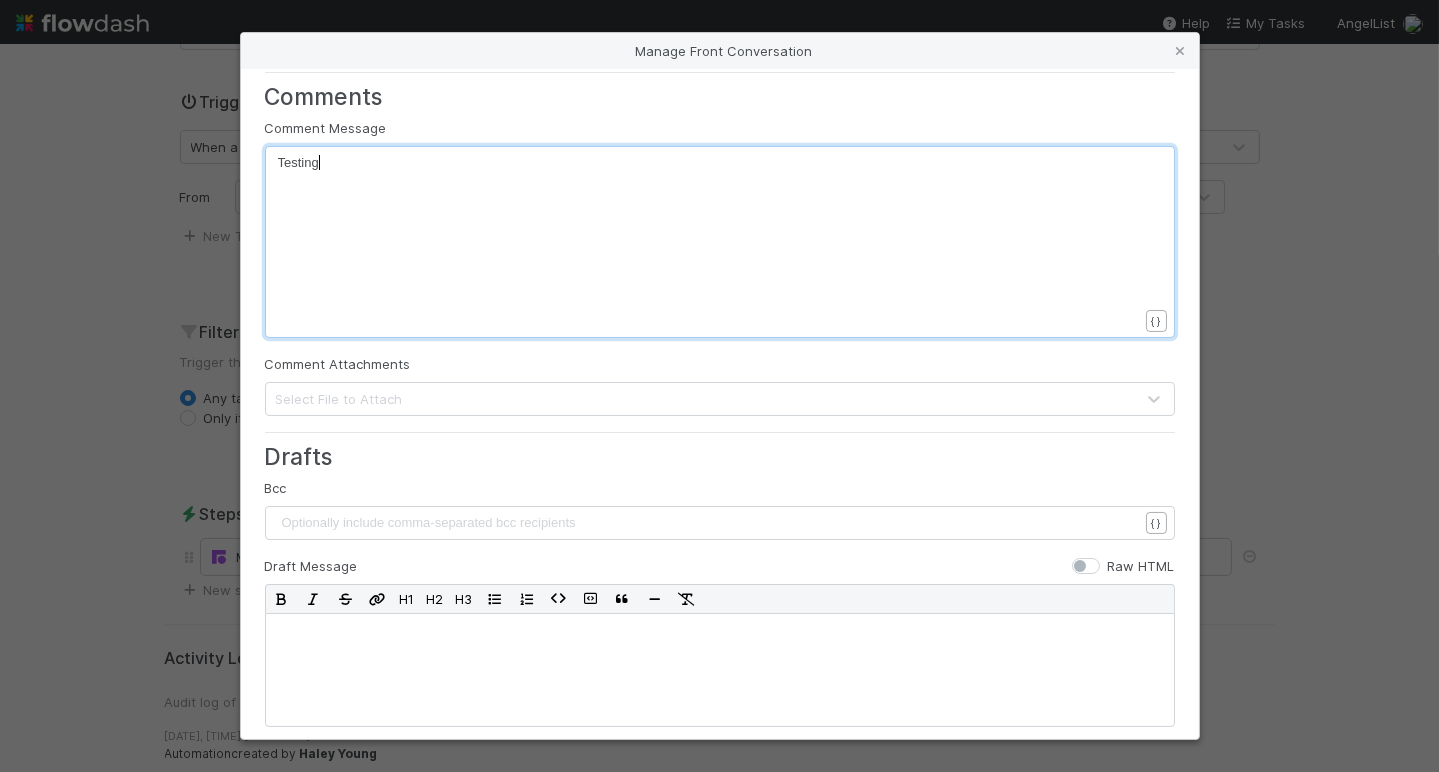 type on "Testing" 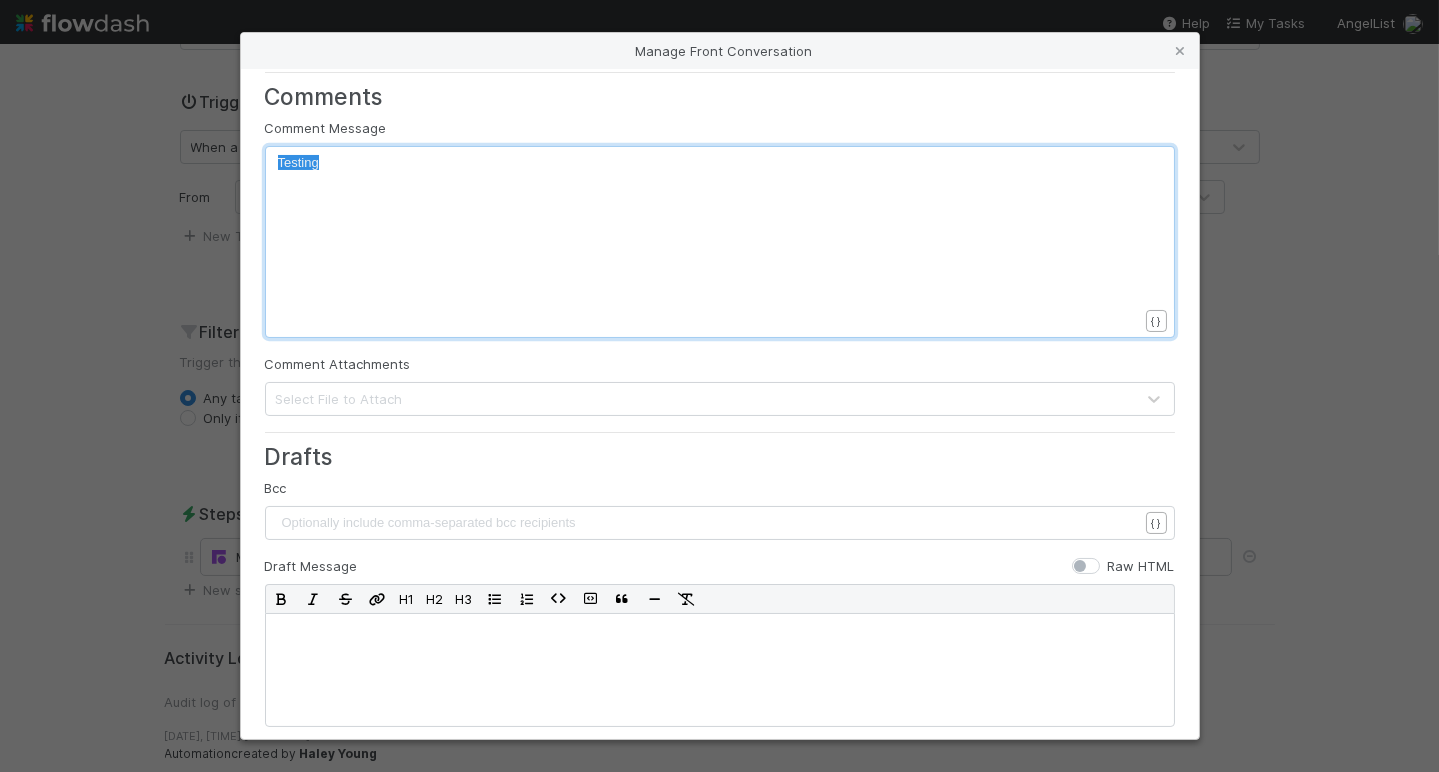 drag, startPoint x: 342, startPoint y: 174, endPoint x: 274, endPoint y: 145, distance: 73.92564 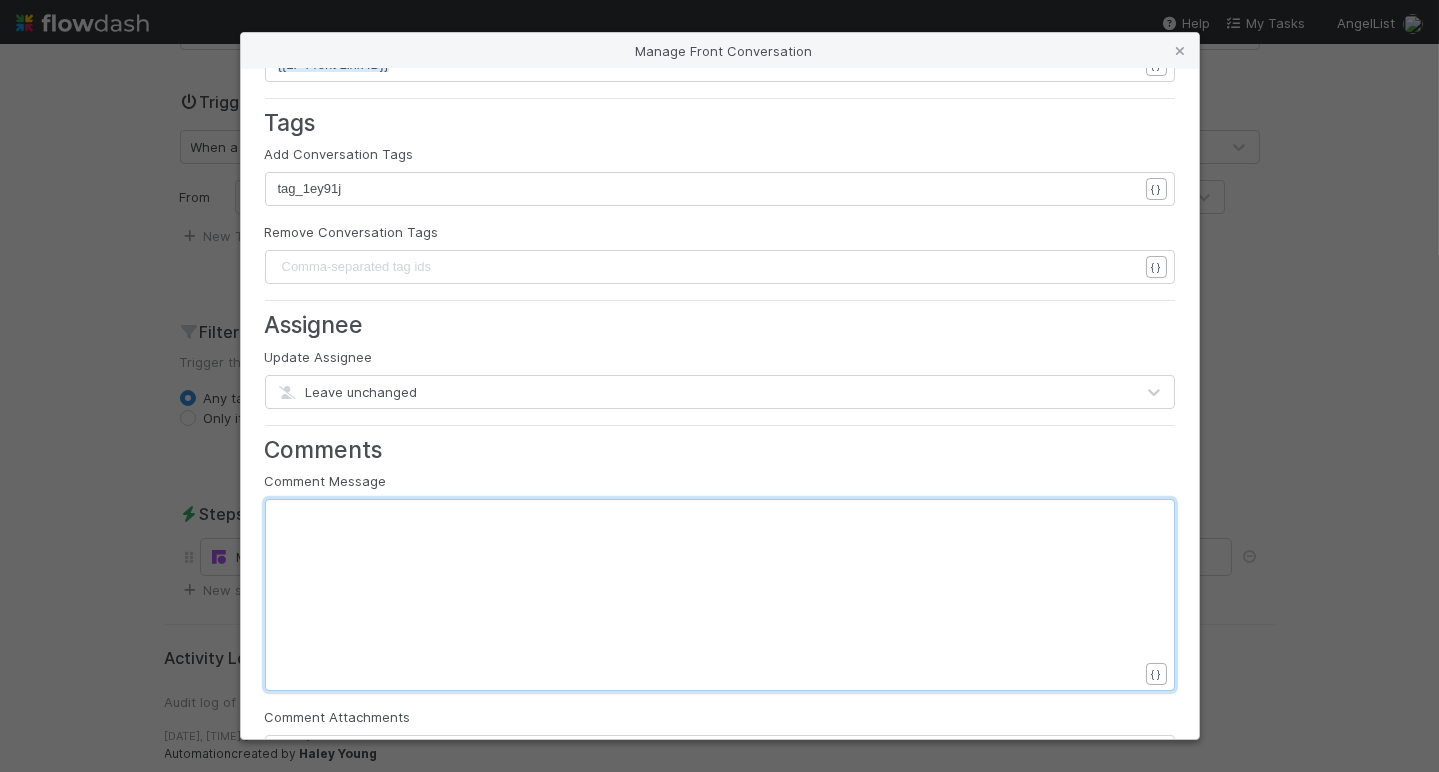 scroll, scrollTop: 0, scrollLeft: 0, axis: both 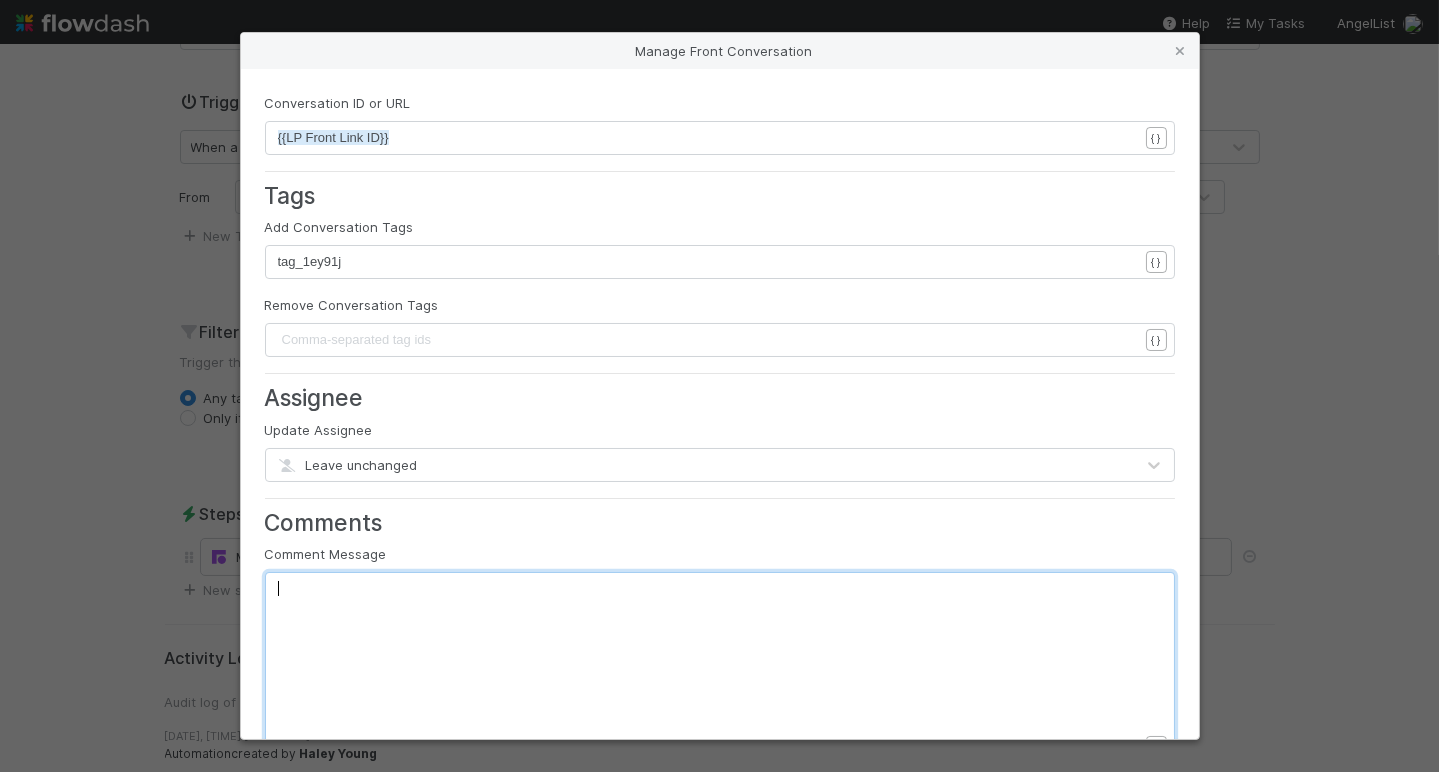paste 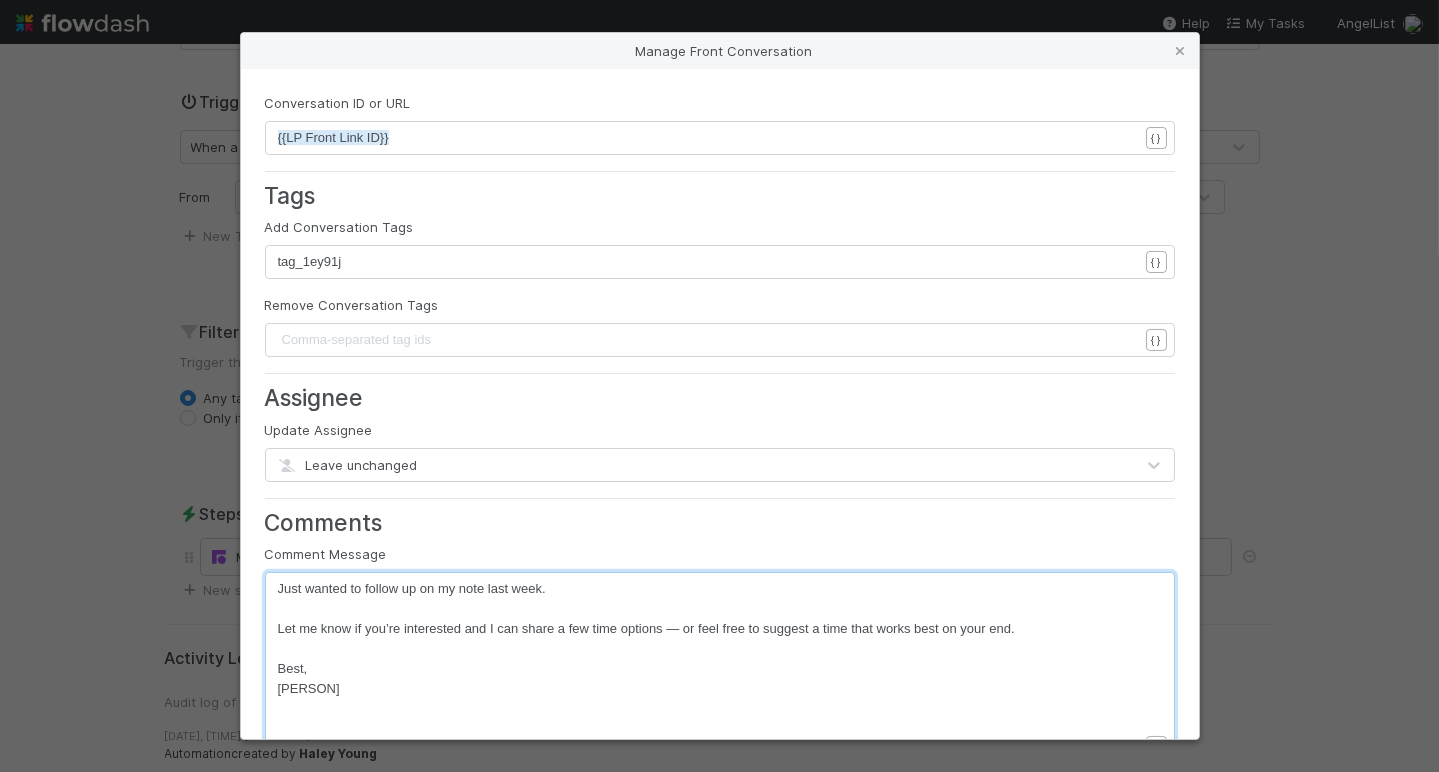 click on "Just wanted to follow up on my note last week." at bounding box center [412, 588] 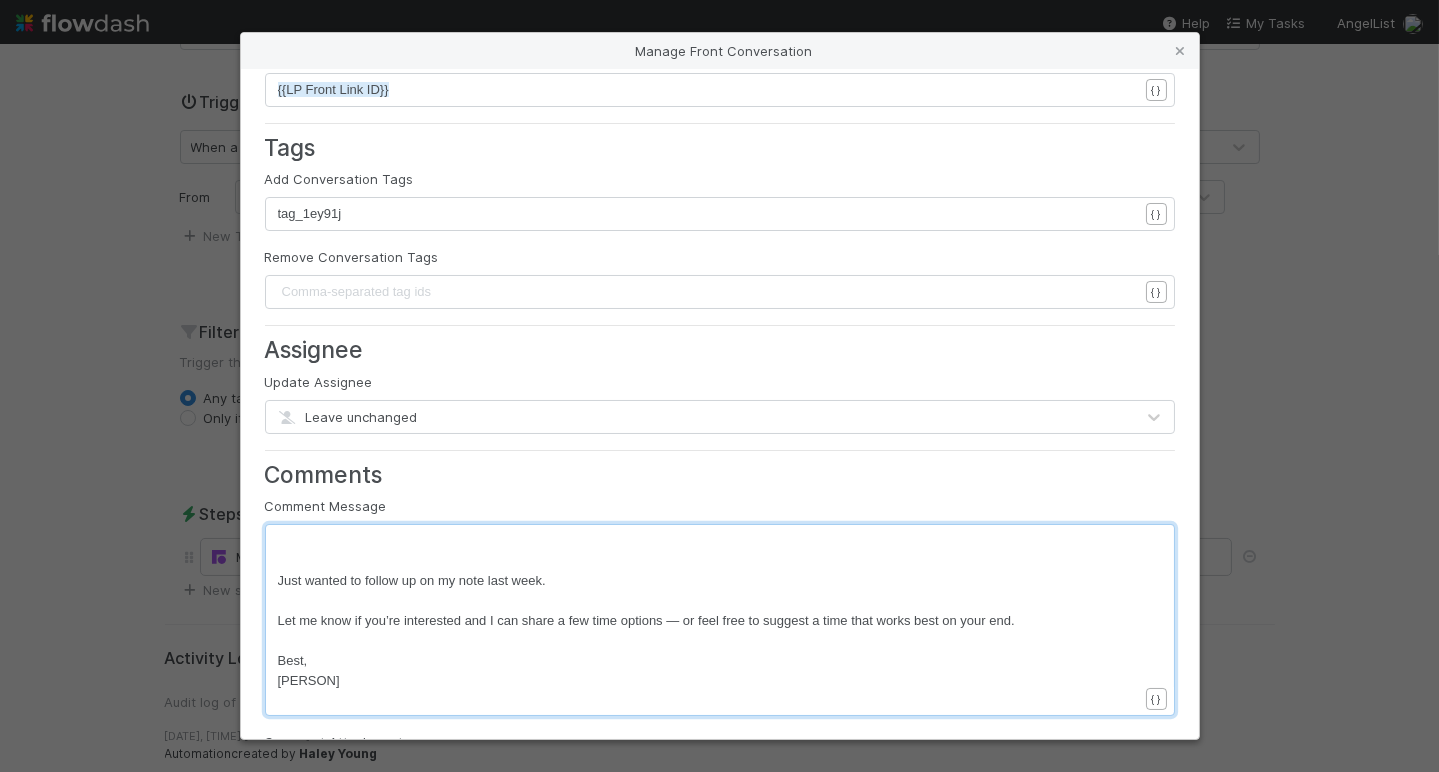 scroll, scrollTop: 61, scrollLeft: 0, axis: vertical 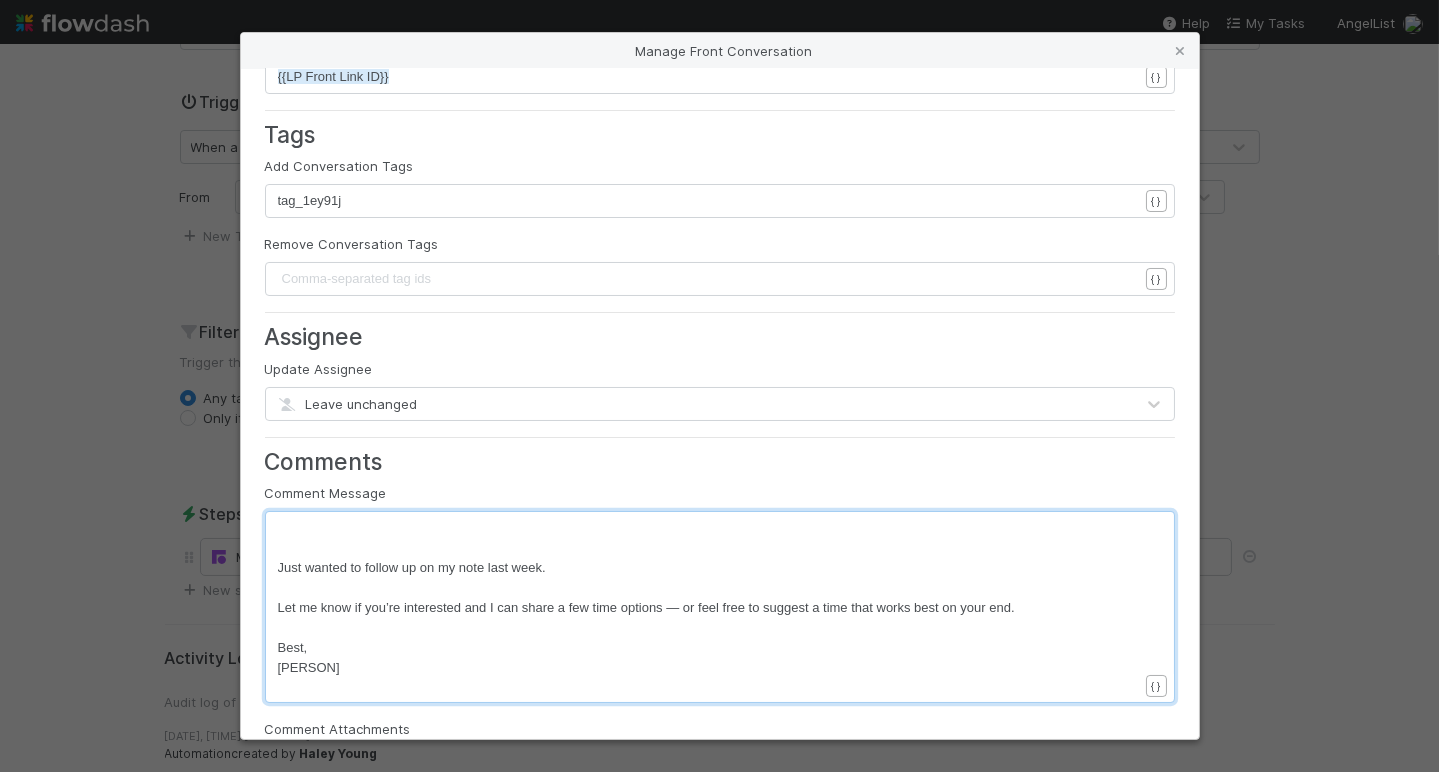 click on "​" at bounding box center (708, 528) 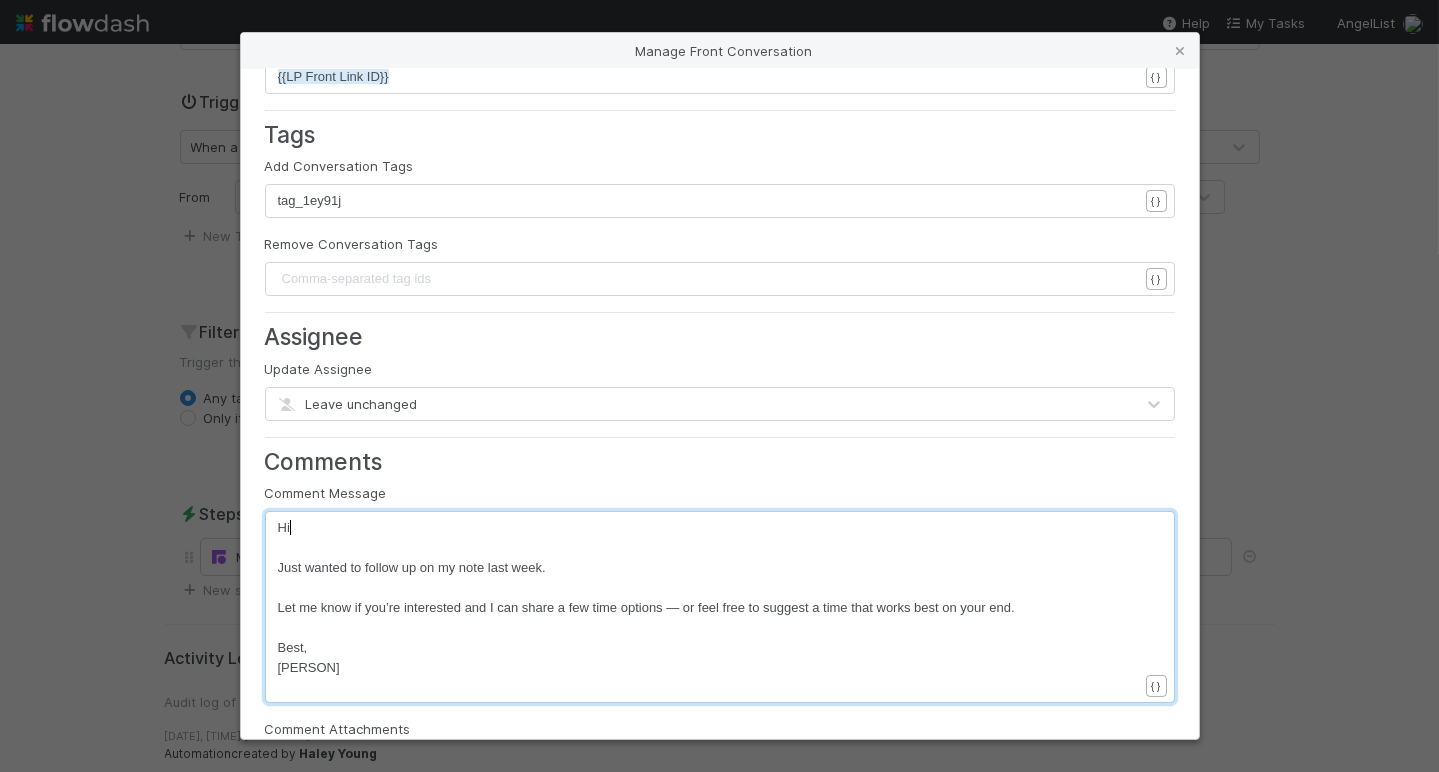 type on "Hi" 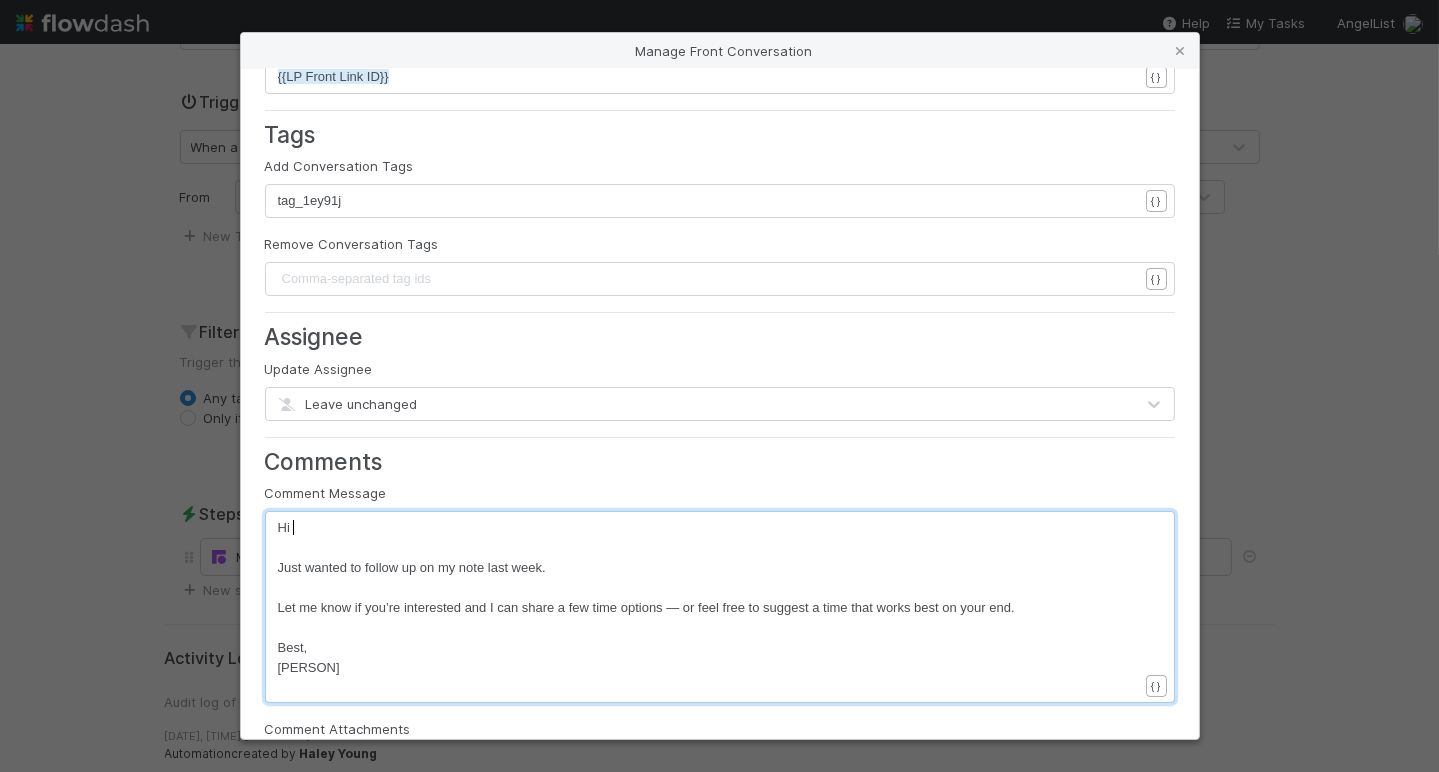 paste 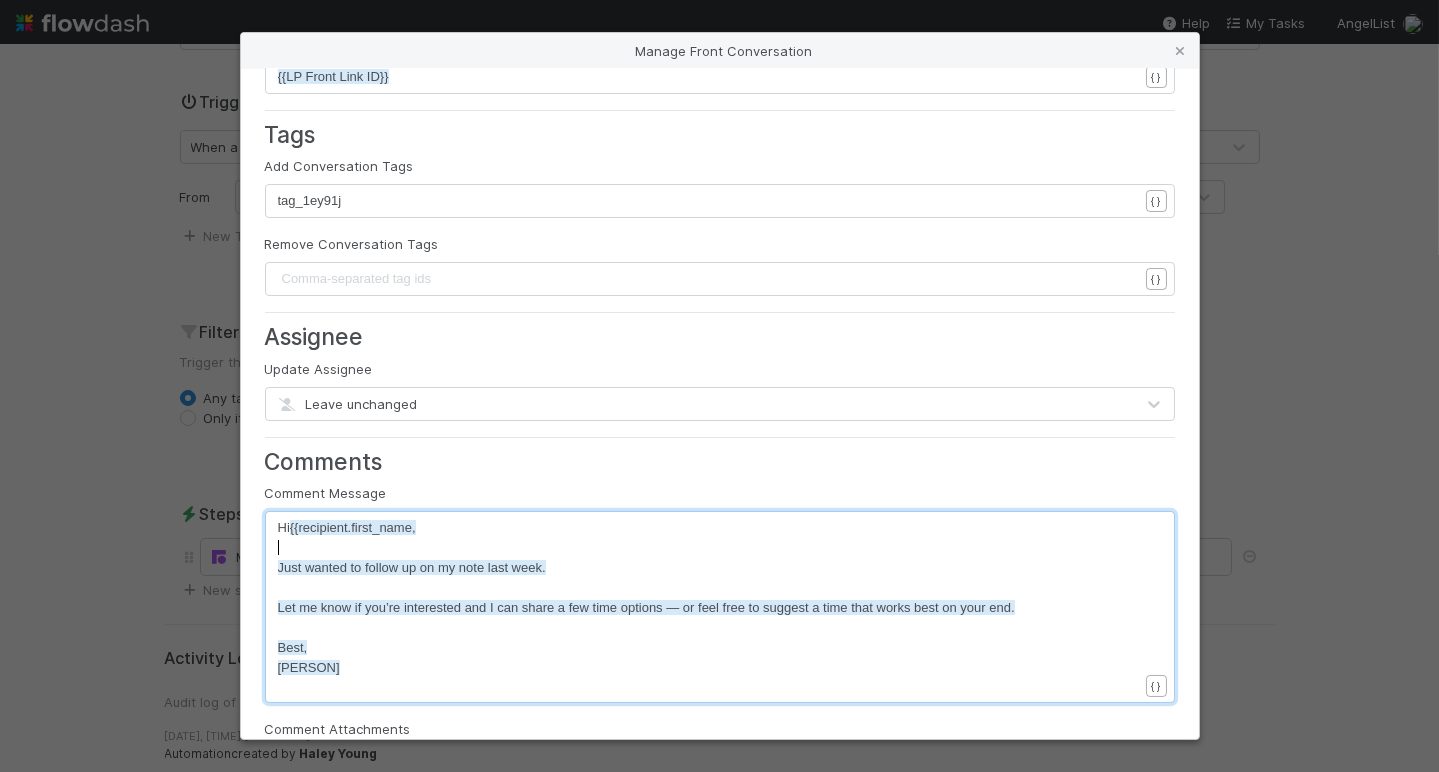 click on "​" at bounding box center (708, 548) 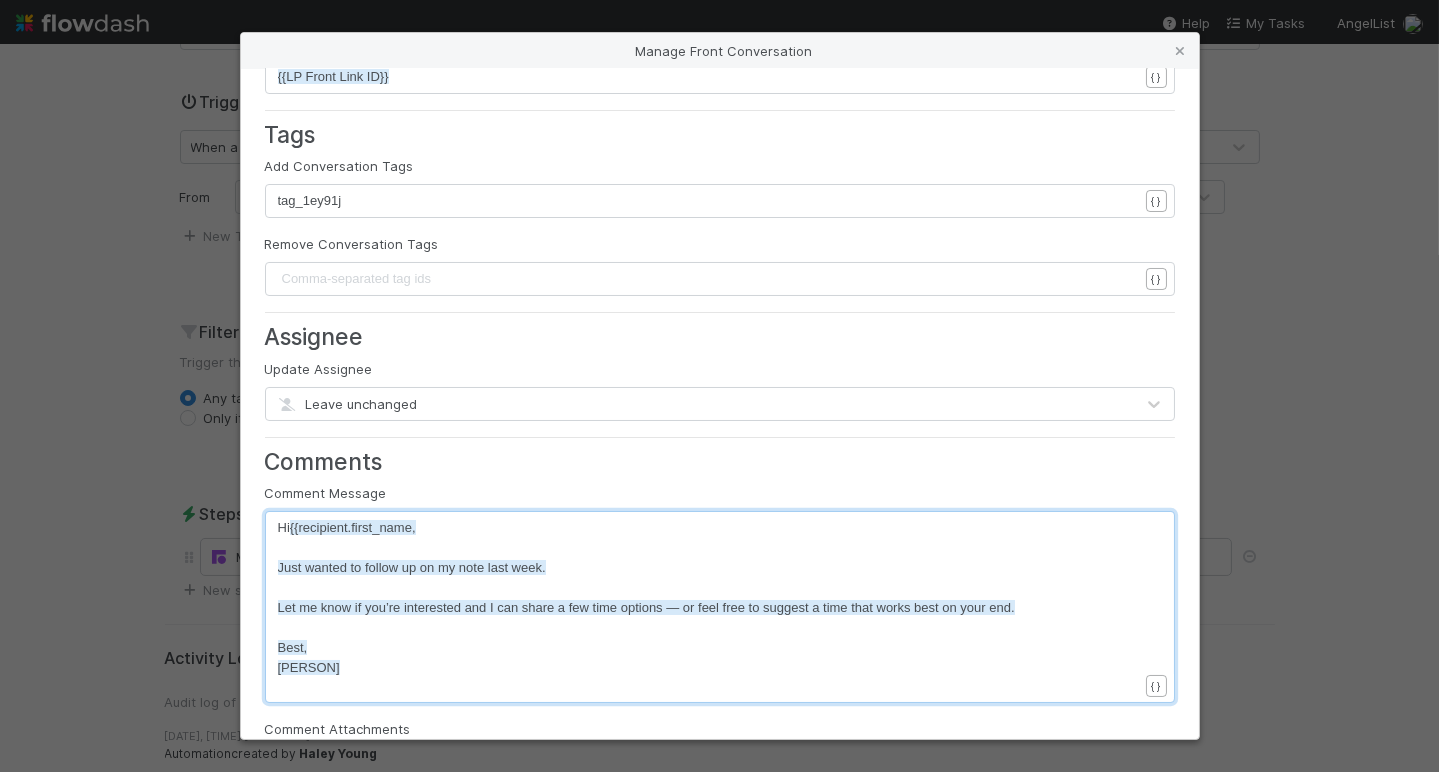 click on "{{recipient.first_name," at bounding box center (353, 527) 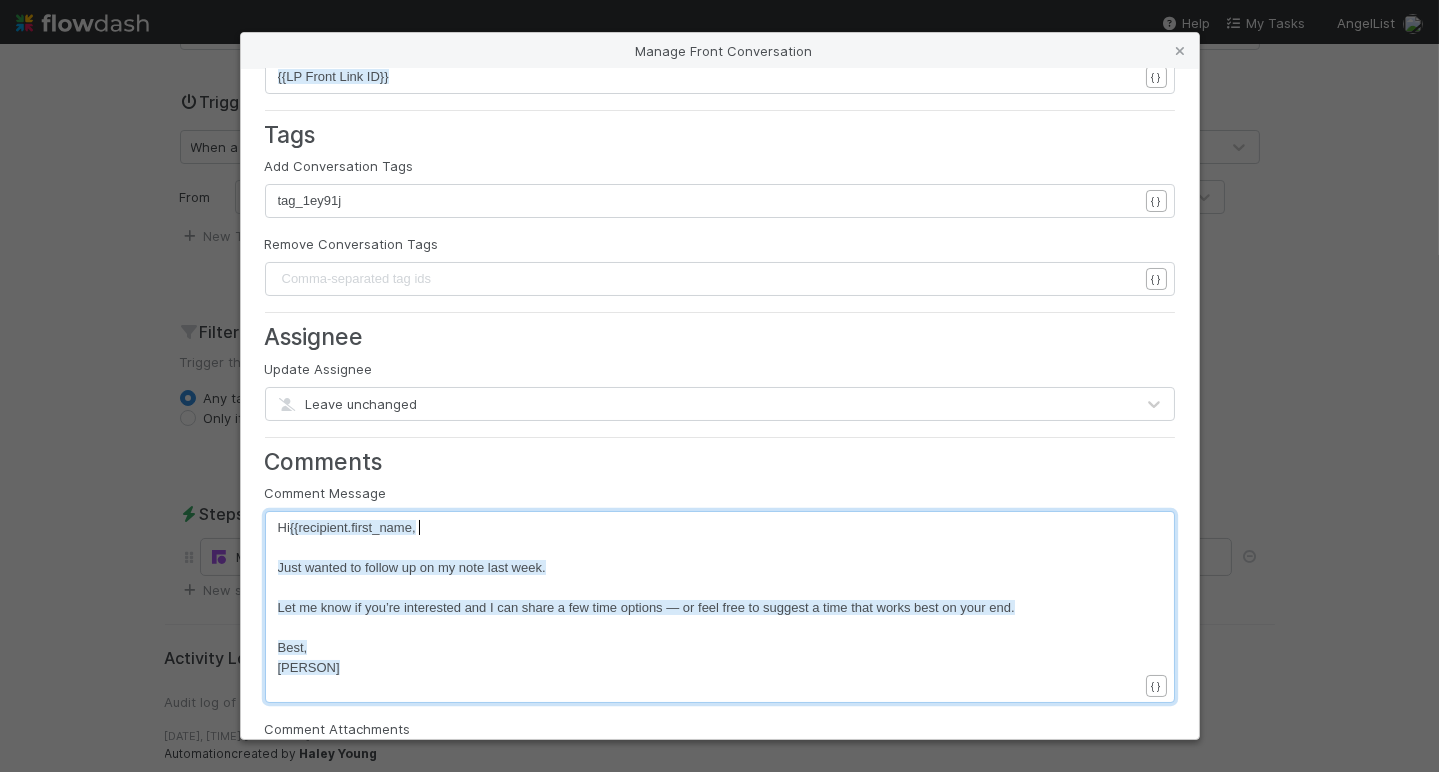 scroll, scrollTop: 6, scrollLeft: 7, axis: both 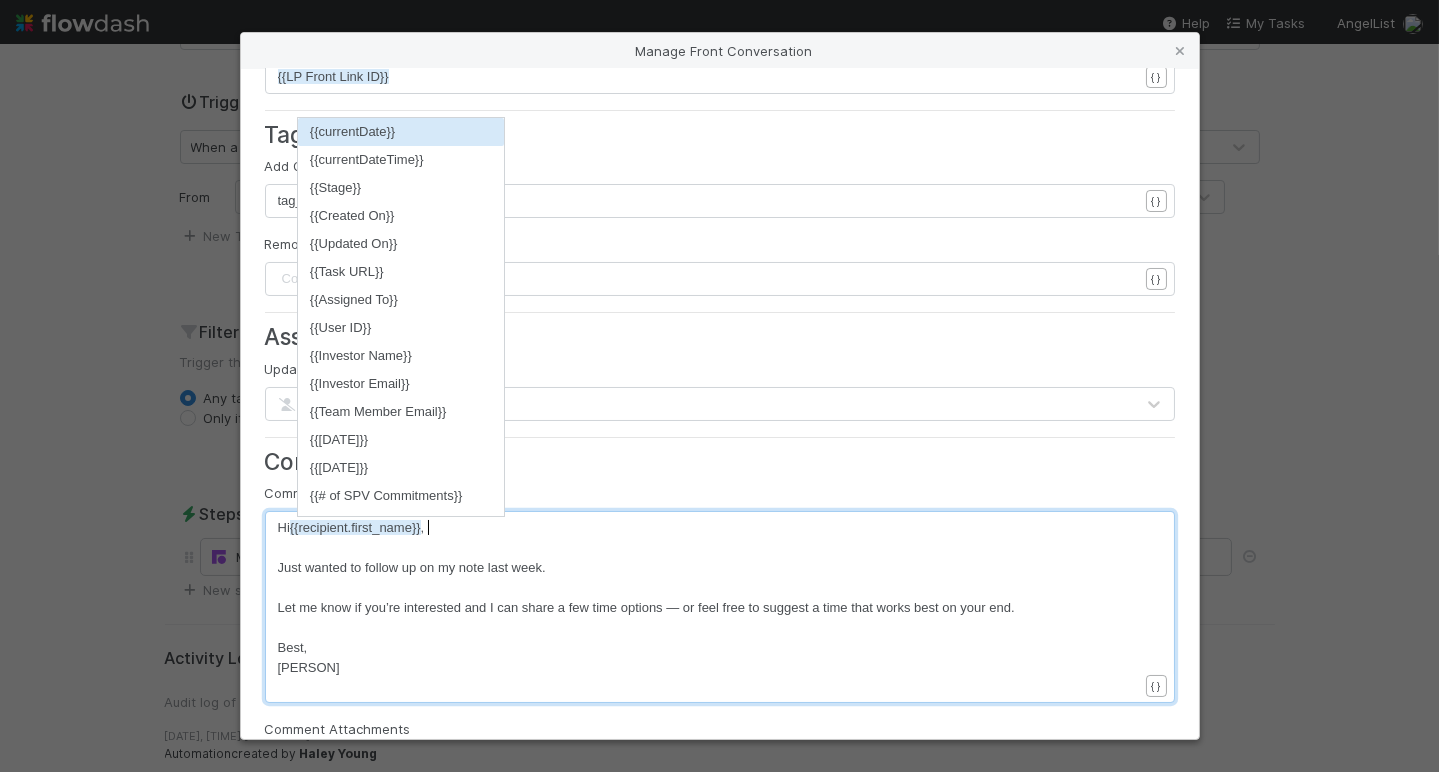 click on "Let me know if you’re interested and I can share a few time options — or feel free to suggest a time that works best on your end." at bounding box center [646, 607] 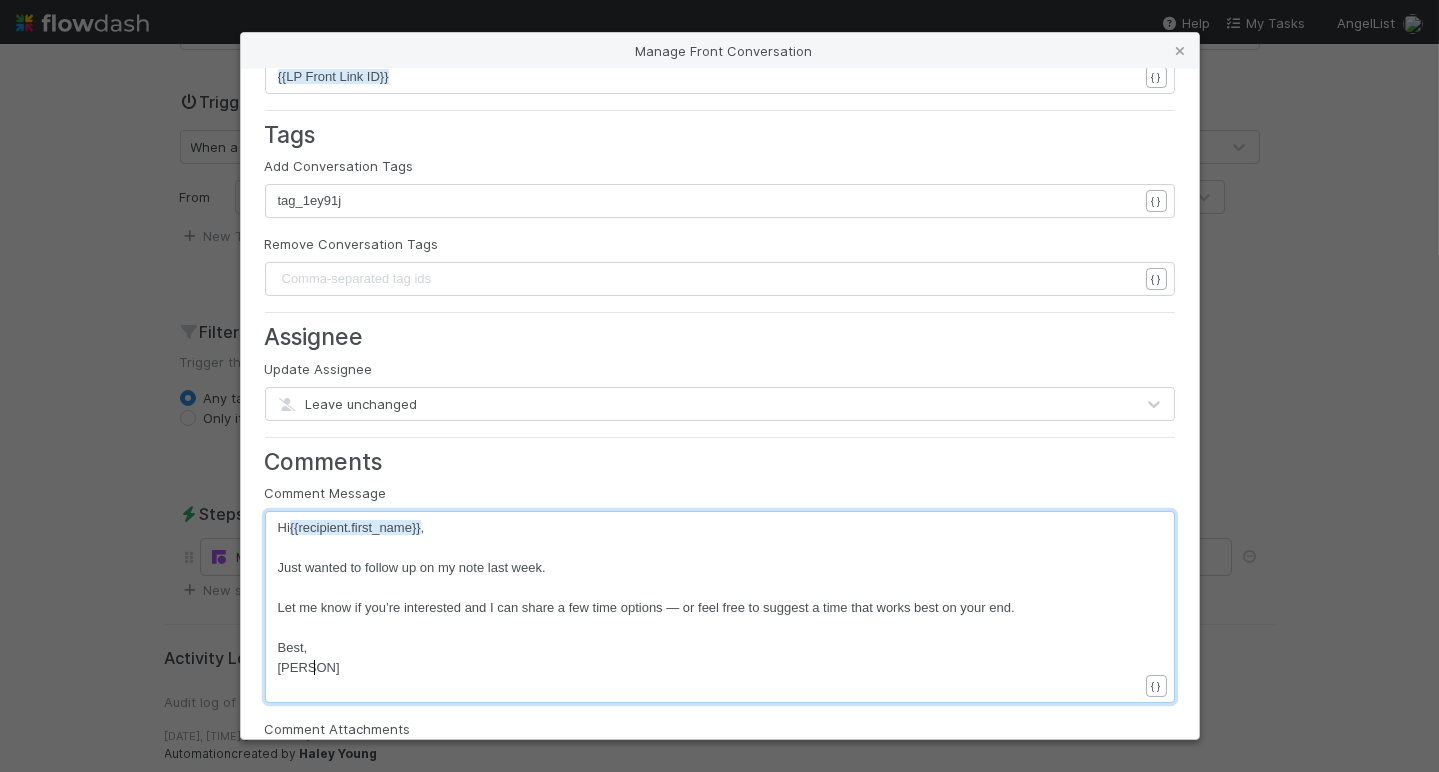 type on "Haley" 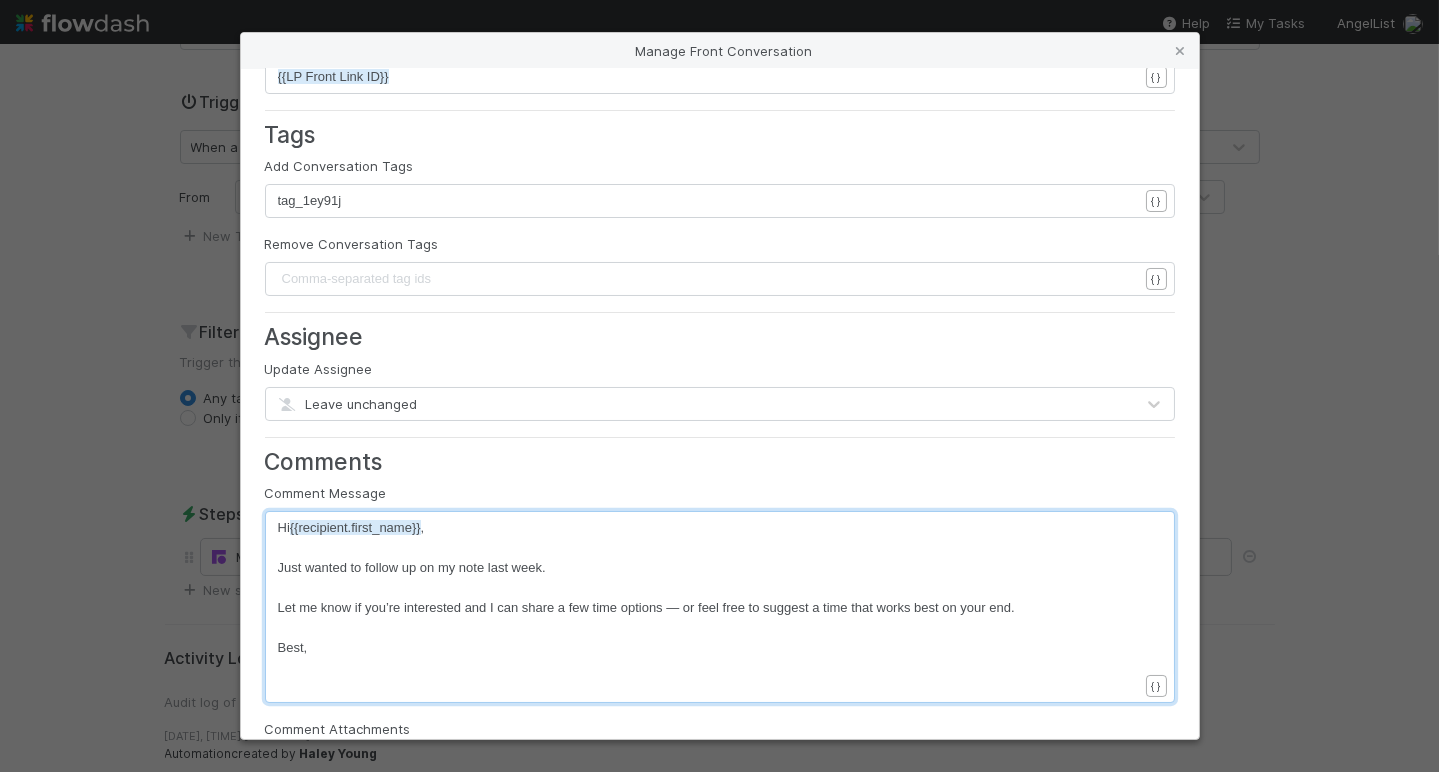 paste on "}" 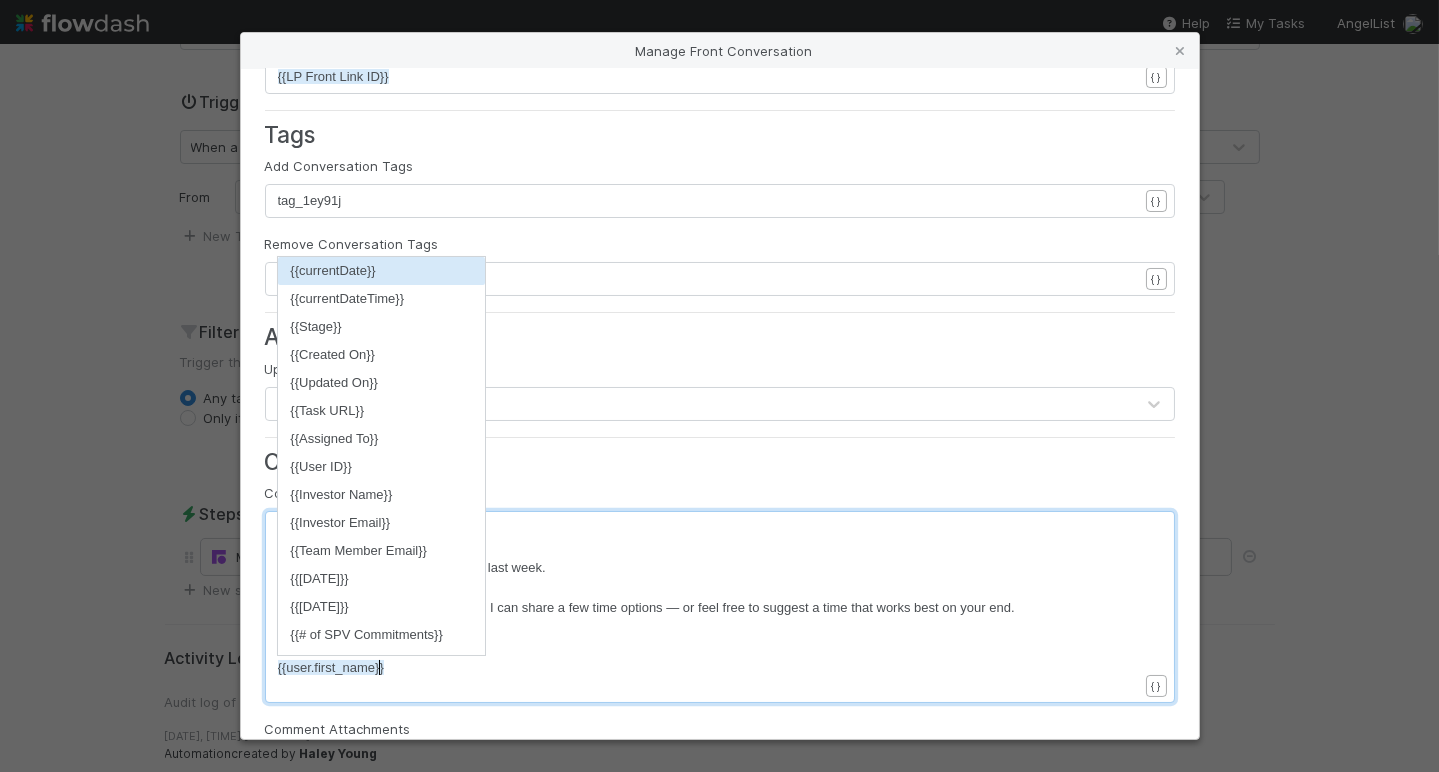 scroll, scrollTop: 6, scrollLeft: 7, axis: both 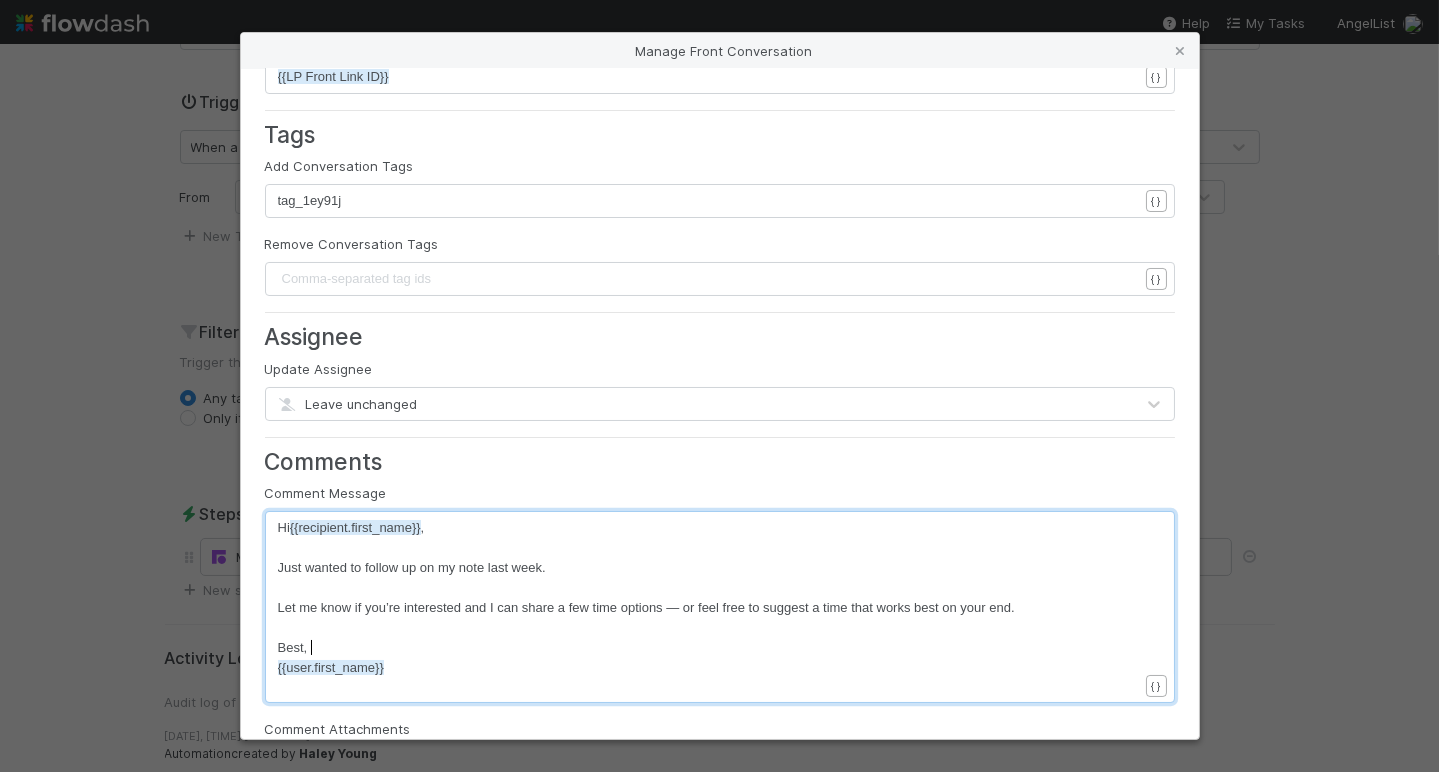 click on "Best," at bounding box center [708, 648] 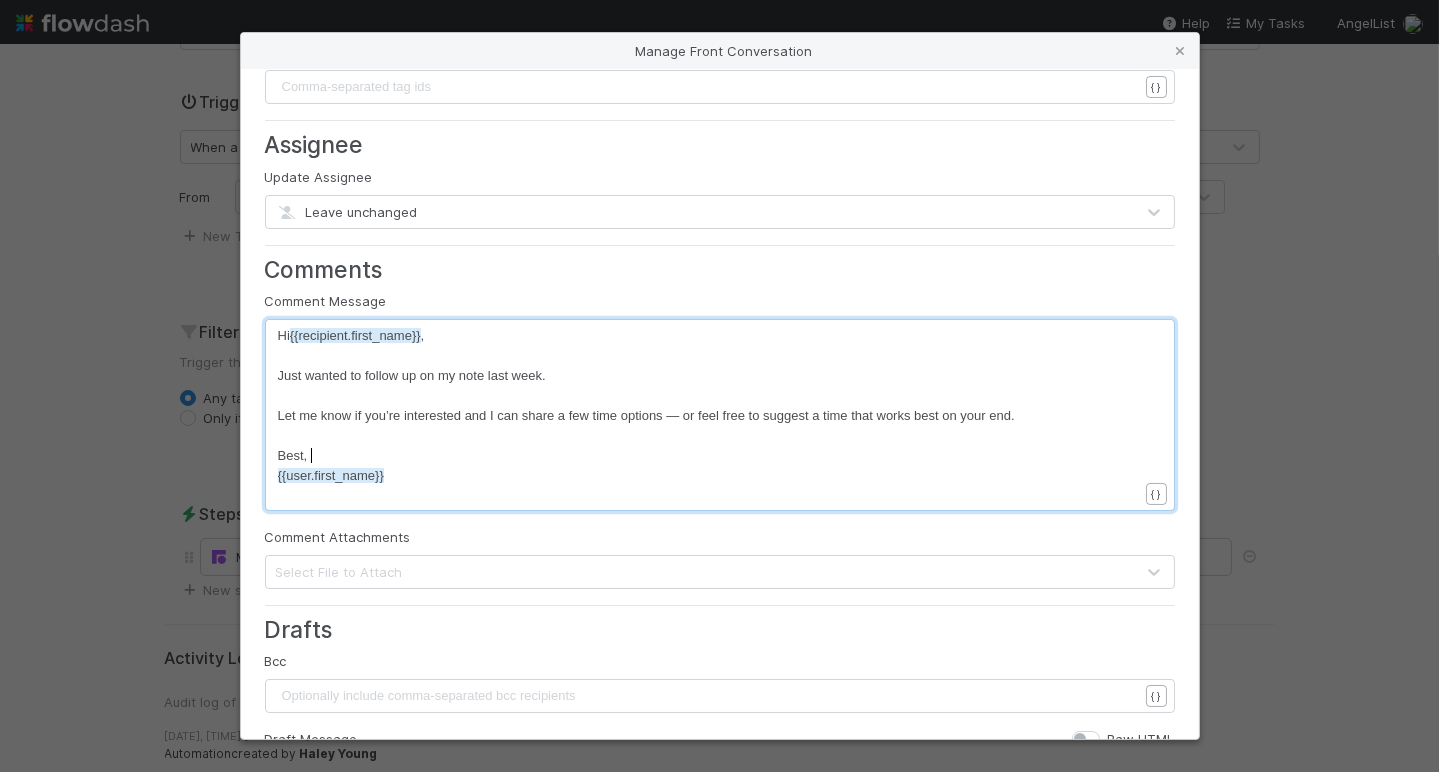 scroll, scrollTop: 254, scrollLeft: 0, axis: vertical 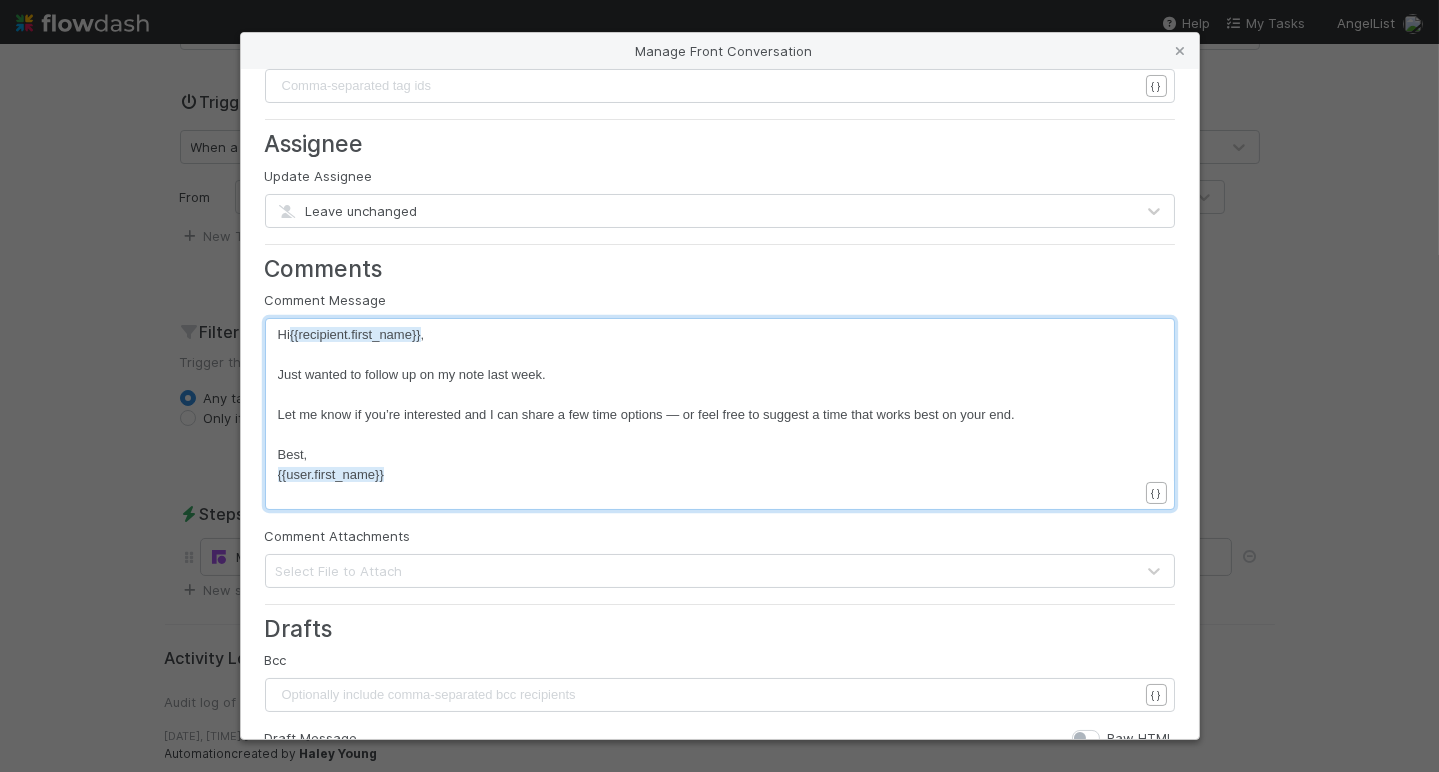 click on "Hi   {{recipient.first_name}} ," at bounding box center (351, 334) 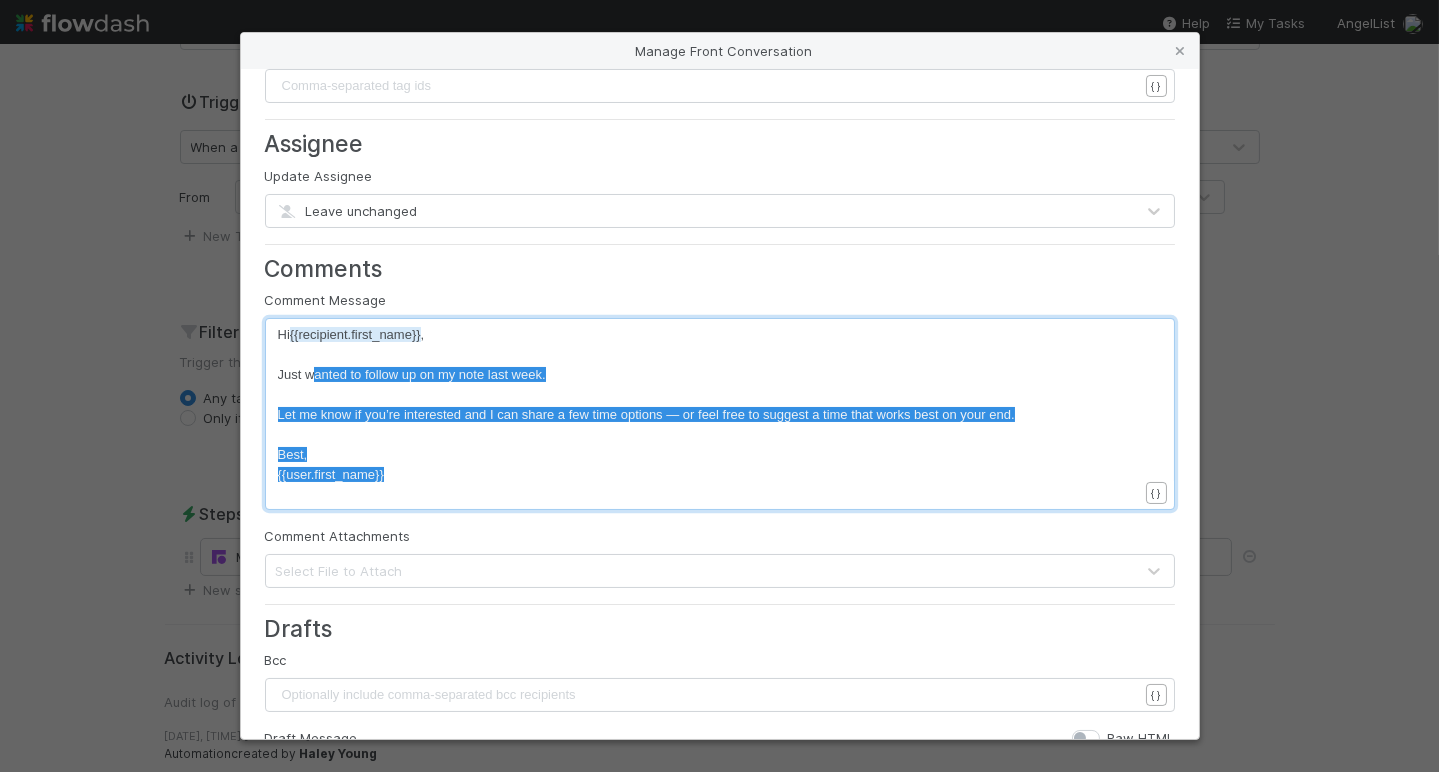 type on "Hi {{recipient.first_name}},
Just wanted to follow up on my note last week.
Let me know if you’re interested and I can share a few time options — or feel free to suggest a time that works best on your end.
Best,
{{user.first_name}}" 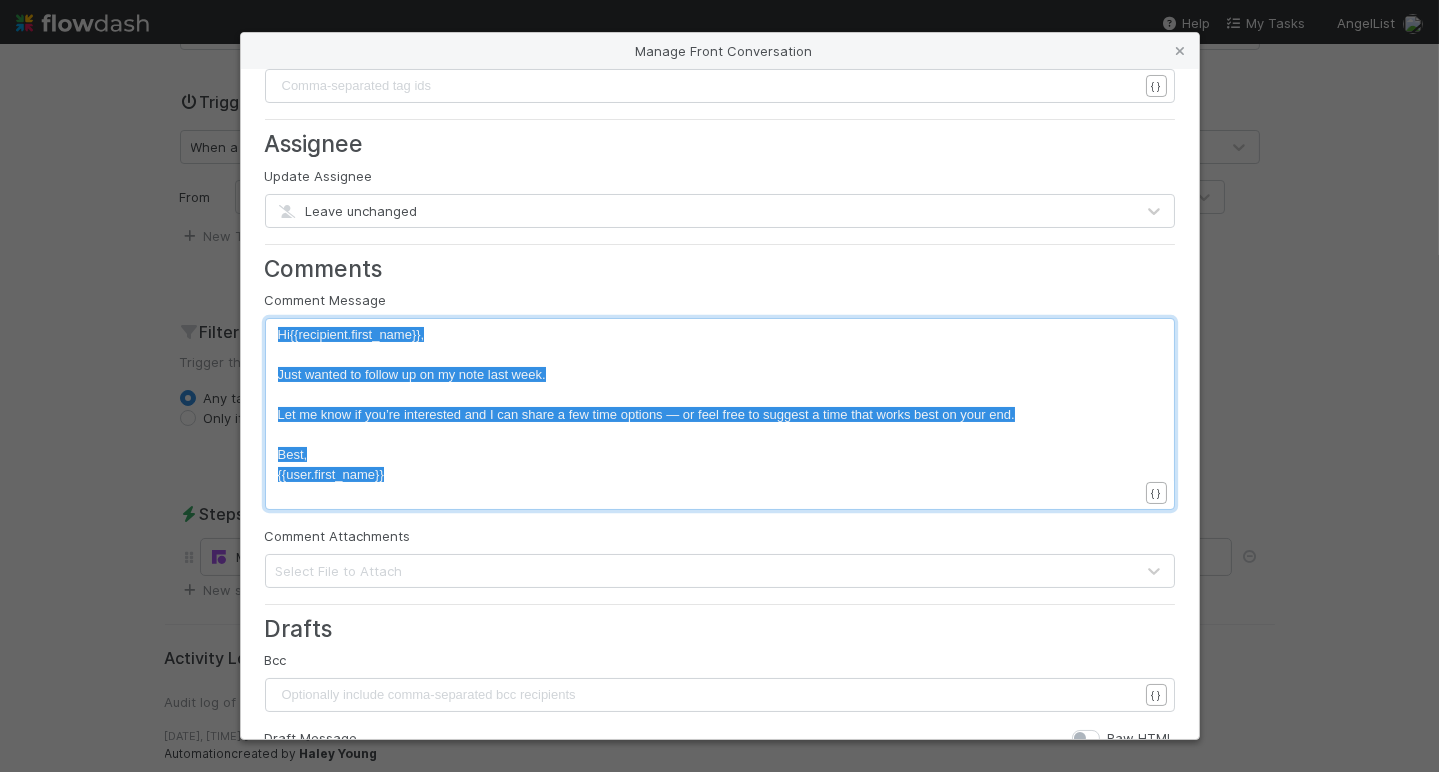 drag, startPoint x: 396, startPoint y: 468, endPoint x: 276, endPoint y: 333, distance: 180.62392 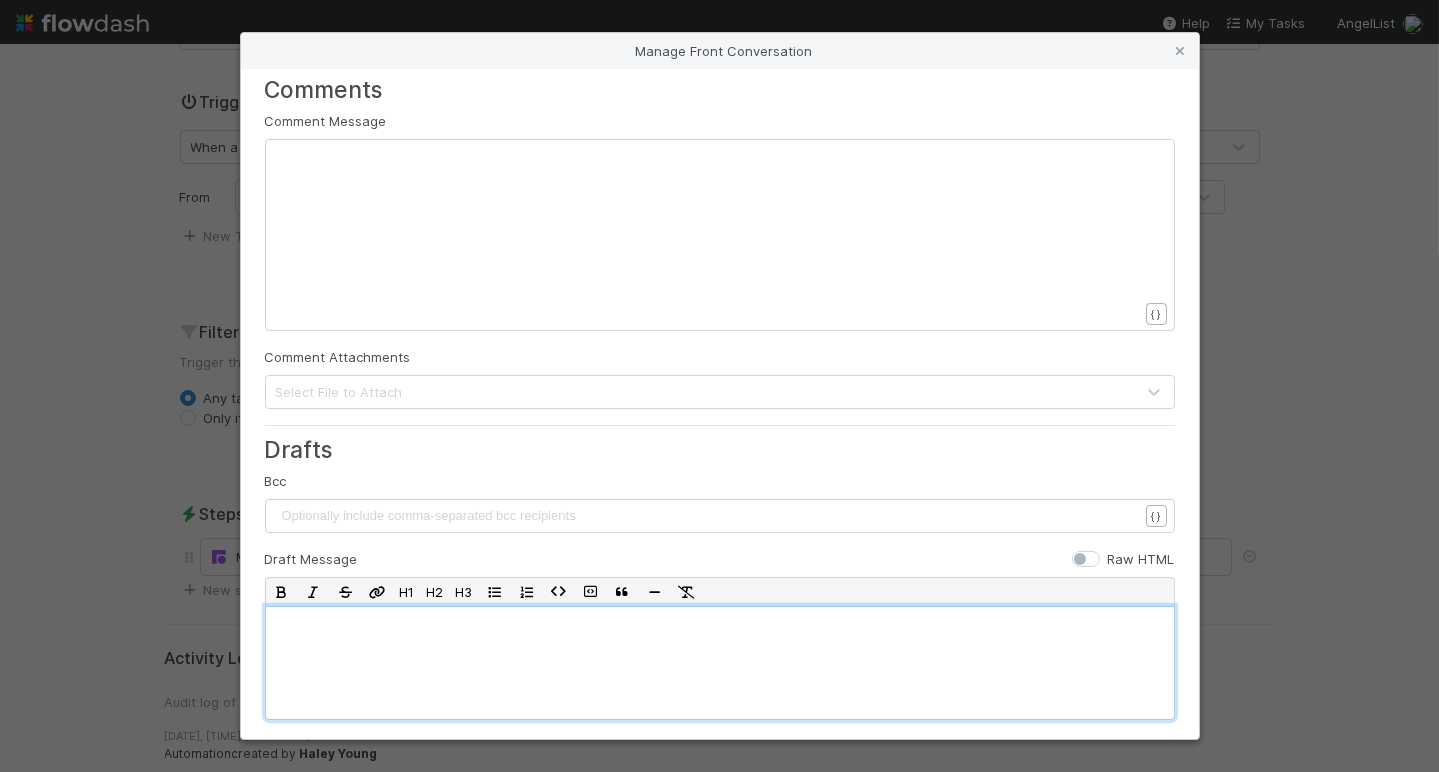 click at bounding box center (720, 663) 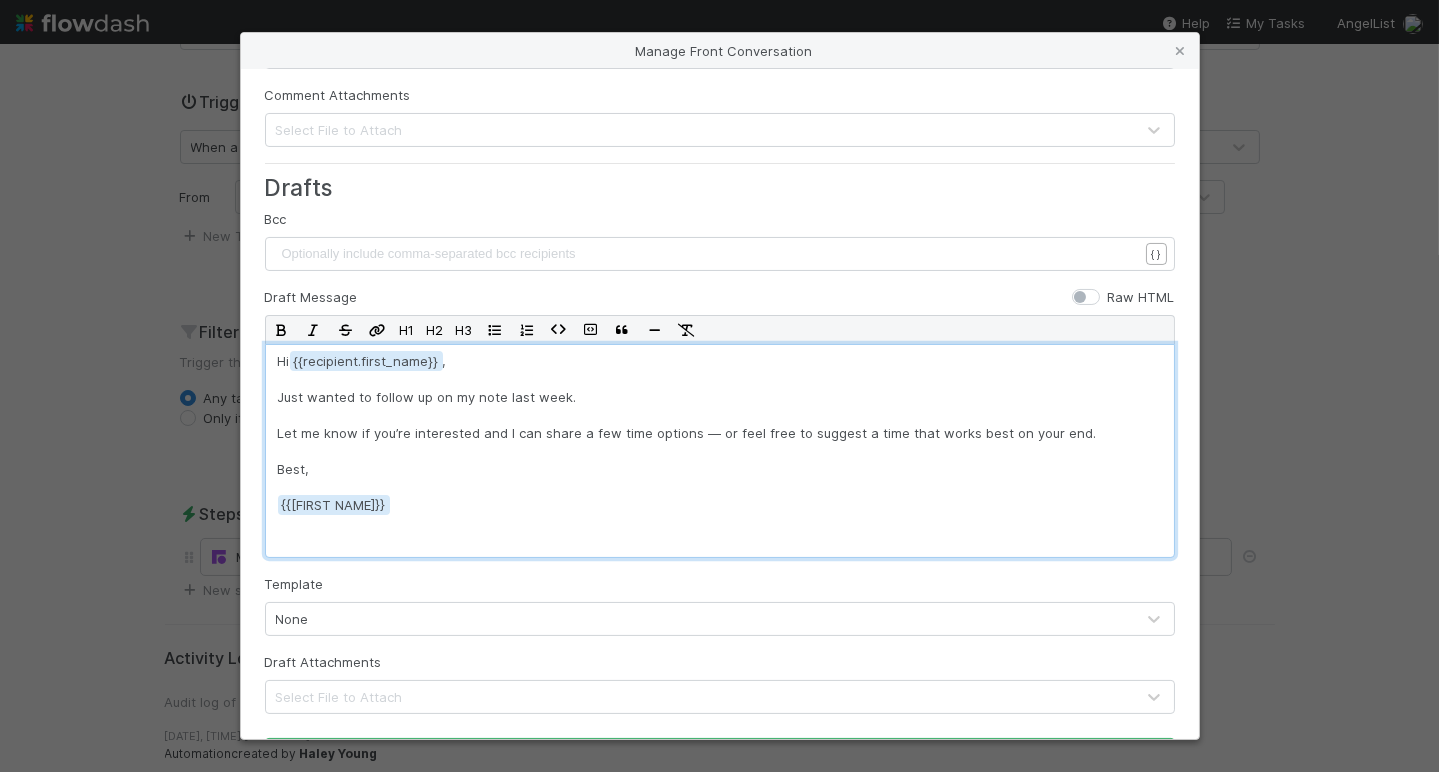 scroll, scrollTop: 750, scrollLeft: 0, axis: vertical 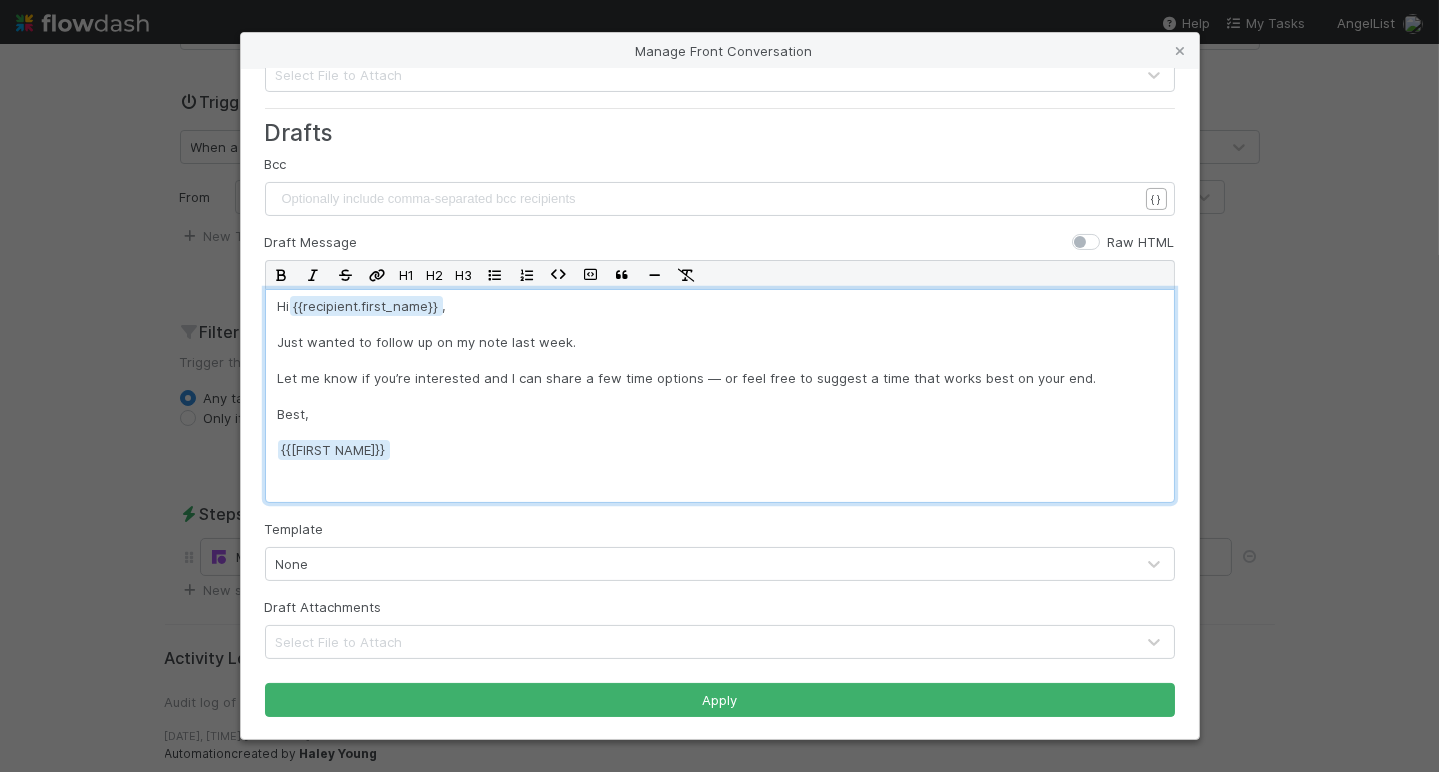click on "Select File to Attach" at bounding box center (339, 642) 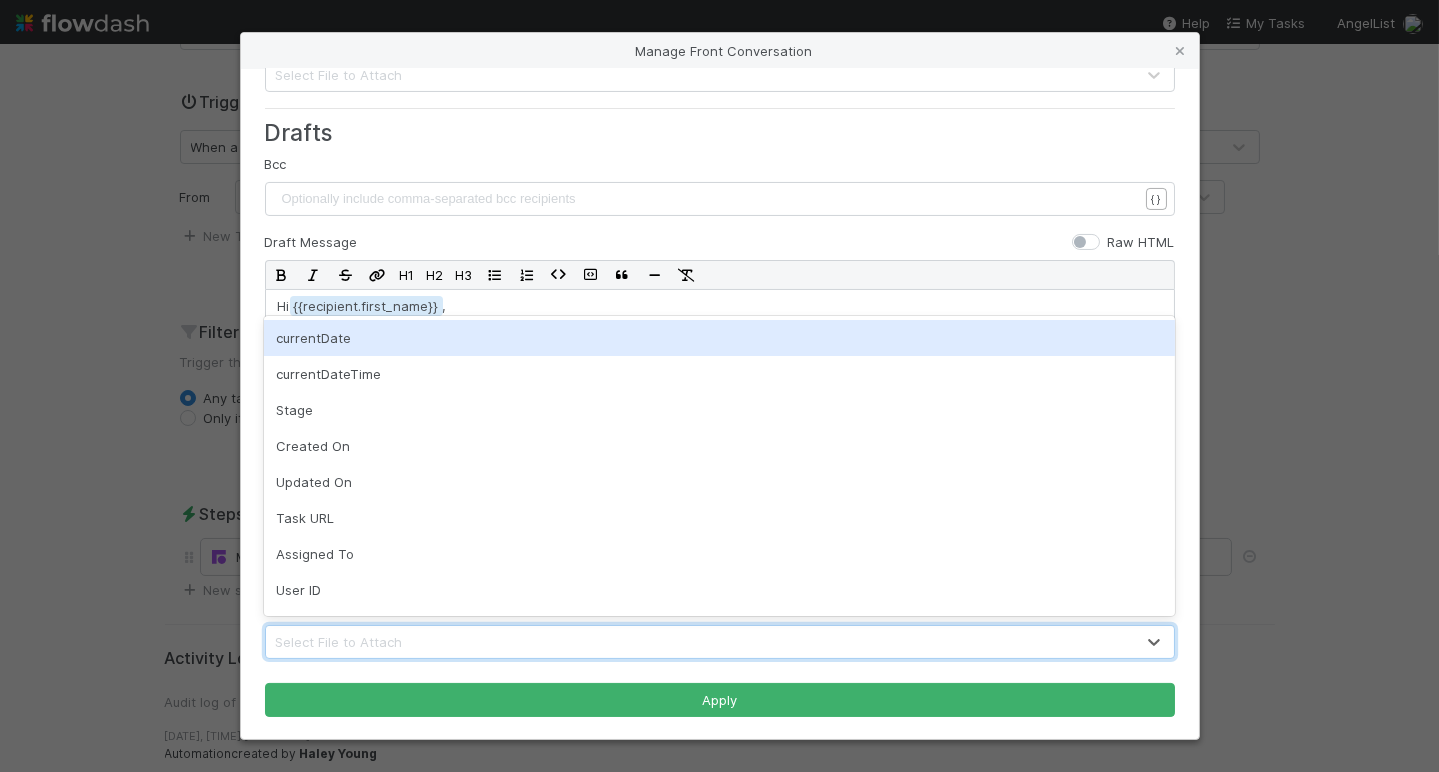 click on "Select File to Attach" at bounding box center (339, 642) 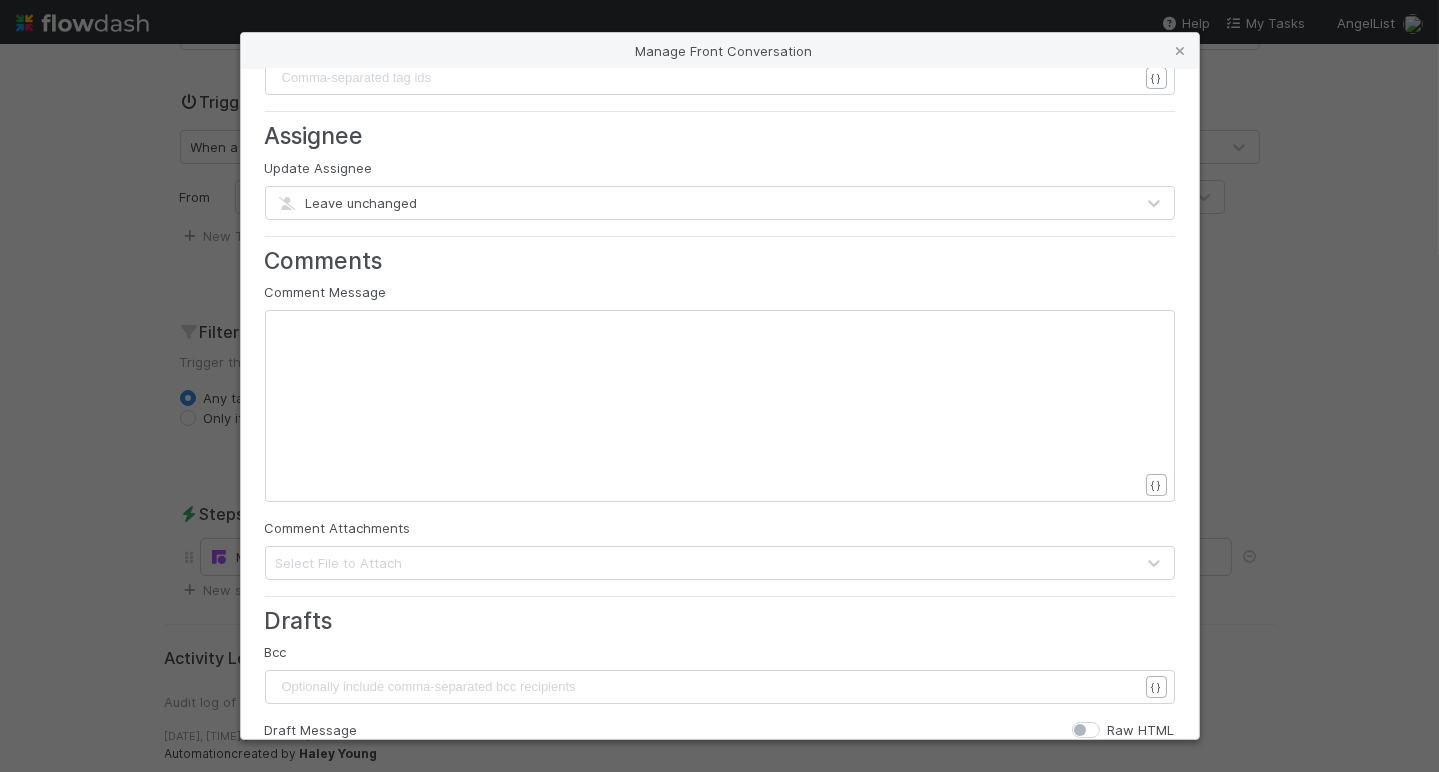 scroll, scrollTop: 750, scrollLeft: 0, axis: vertical 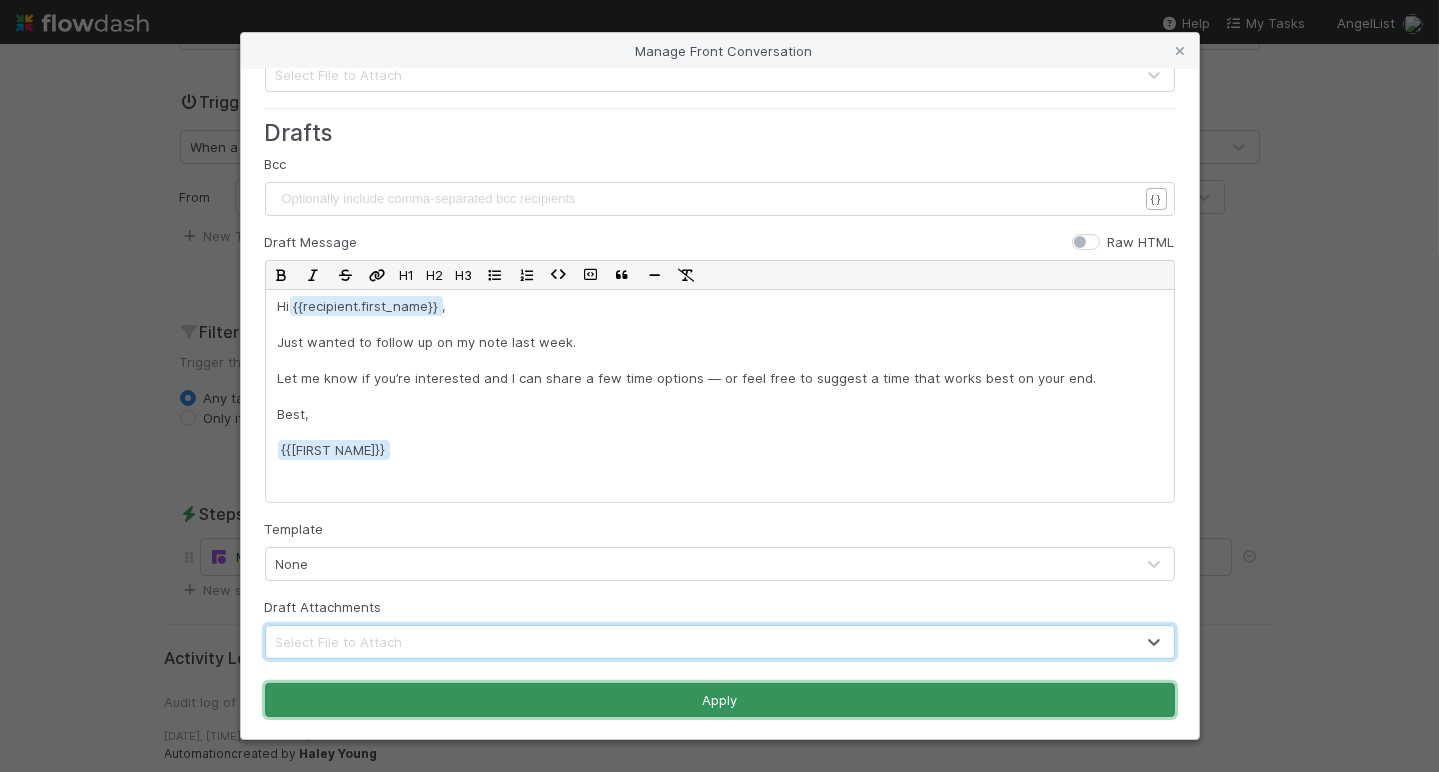 click on "Apply" at bounding box center [720, 700] 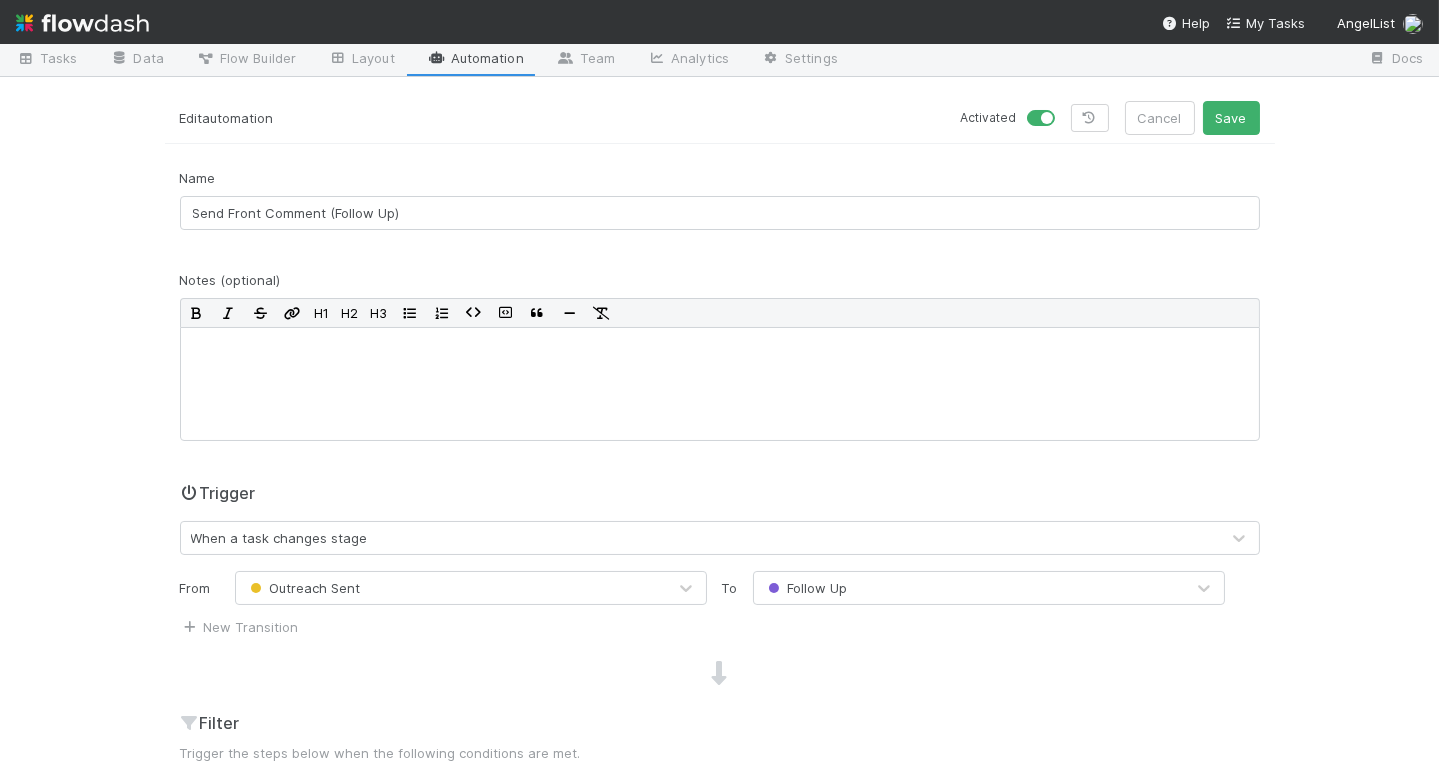 scroll, scrollTop: 0, scrollLeft: 0, axis: both 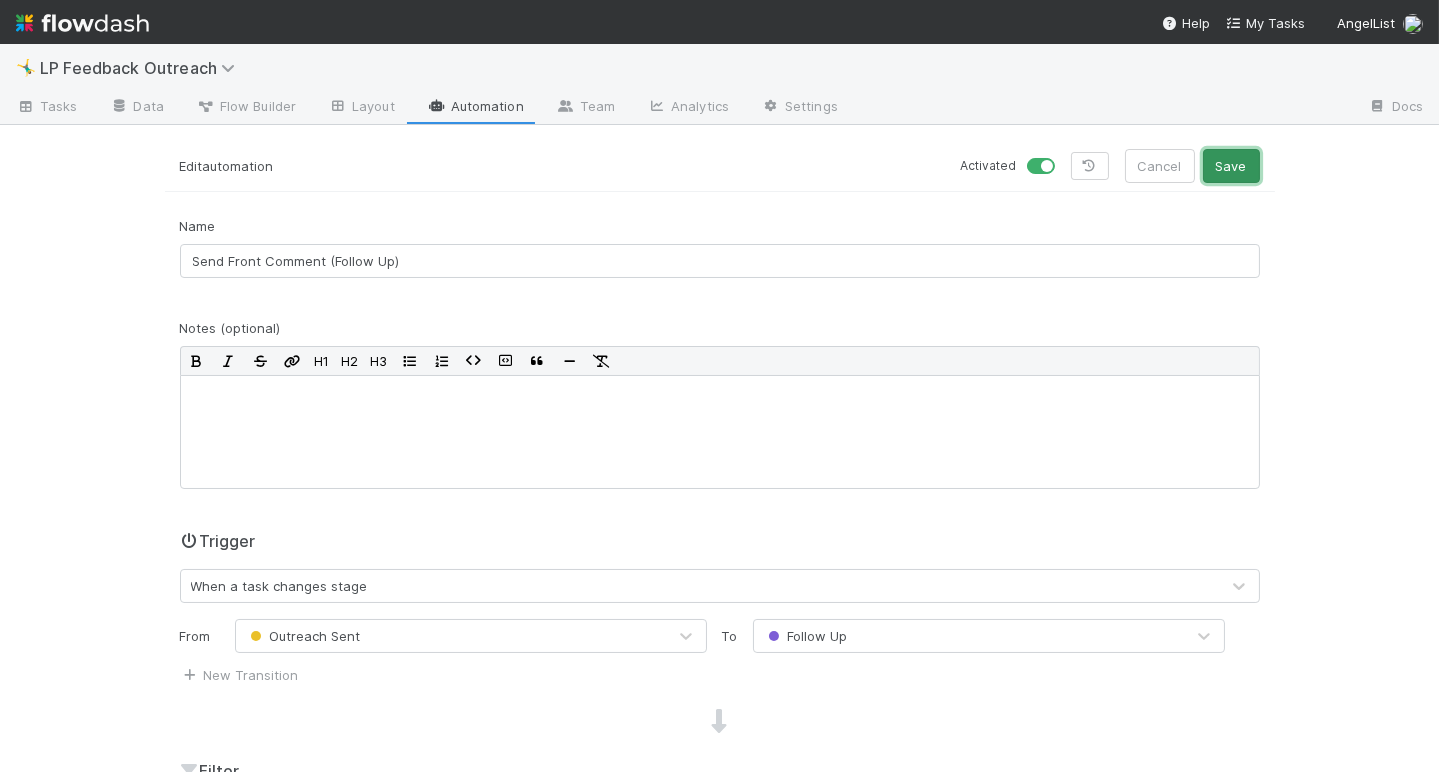click on "Save" at bounding box center (1231, 166) 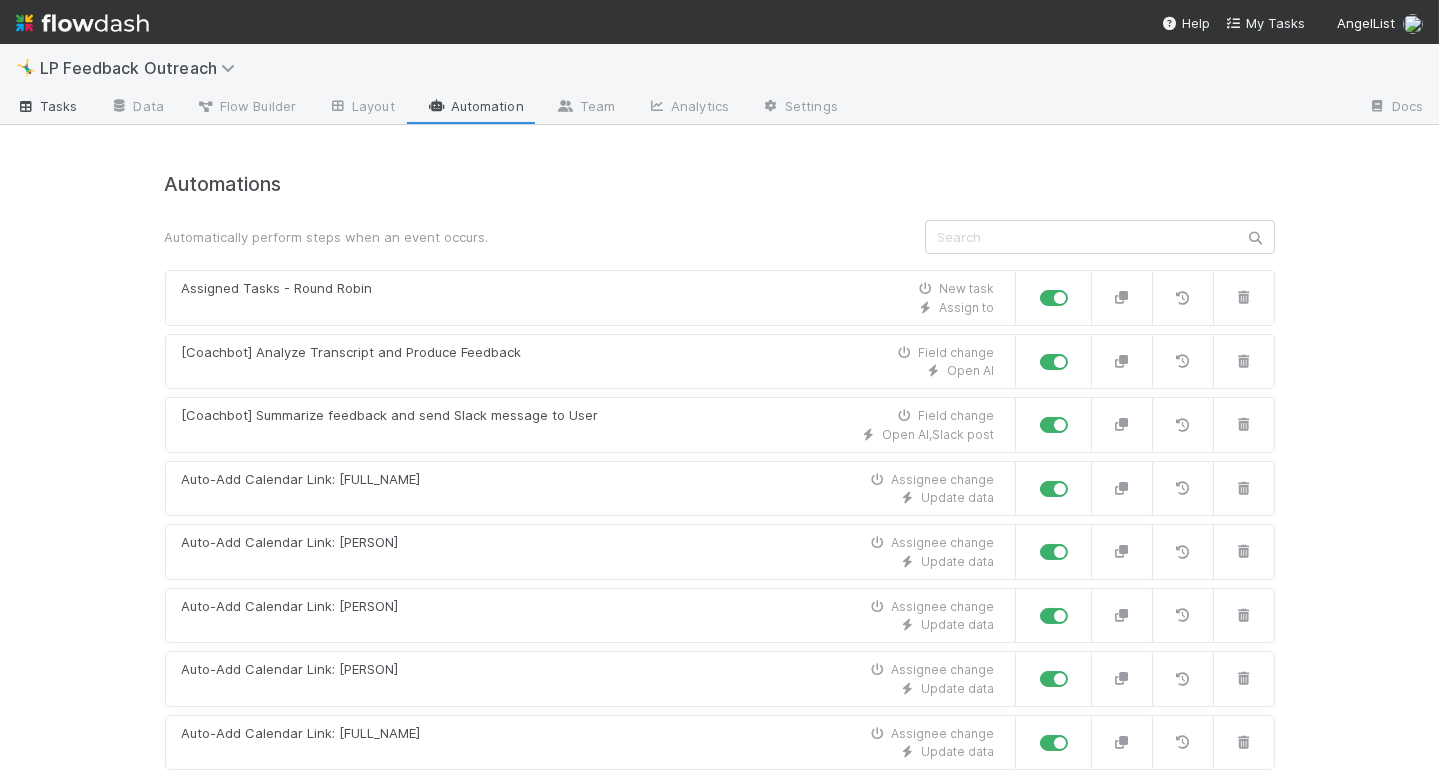 click on "Tasks" at bounding box center [47, 106] 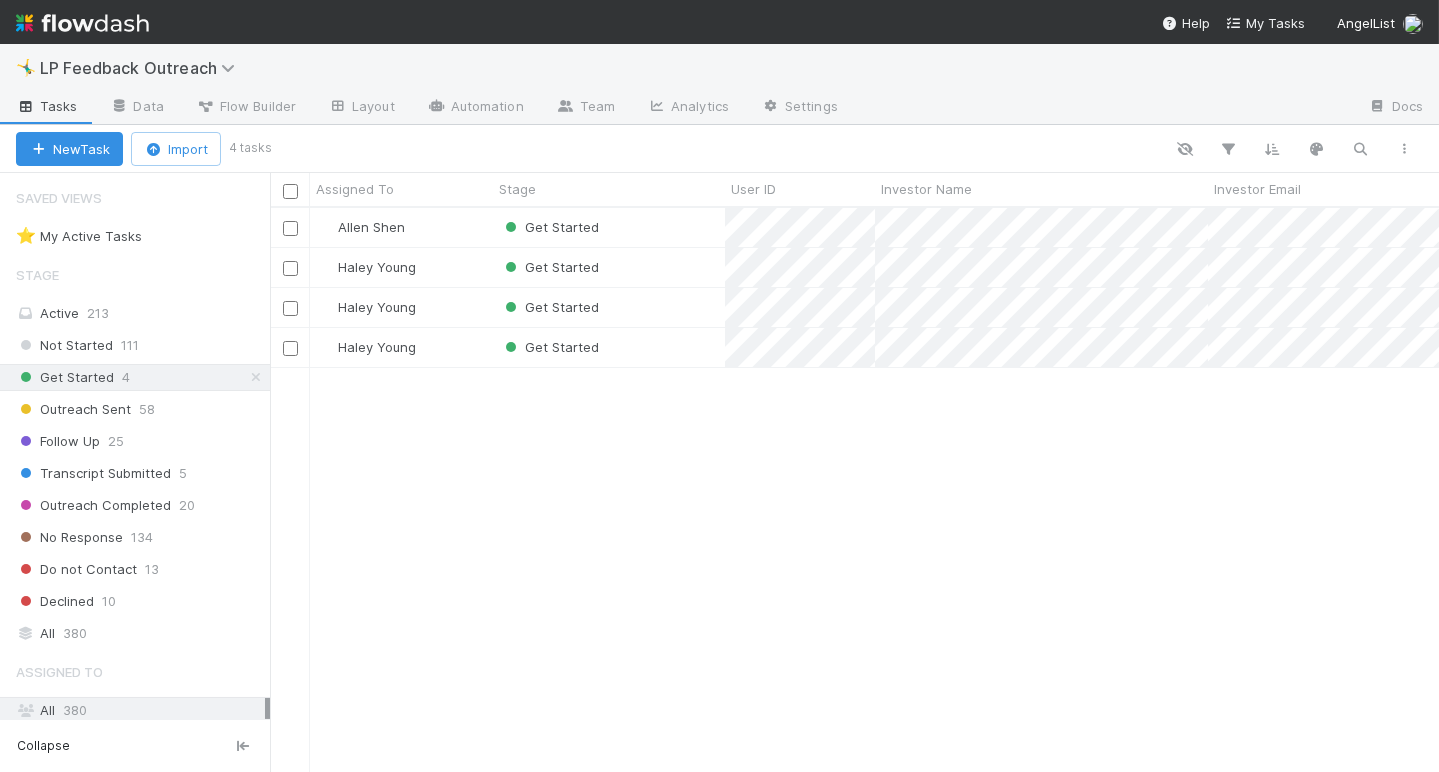 scroll, scrollTop: 0, scrollLeft: 0, axis: both 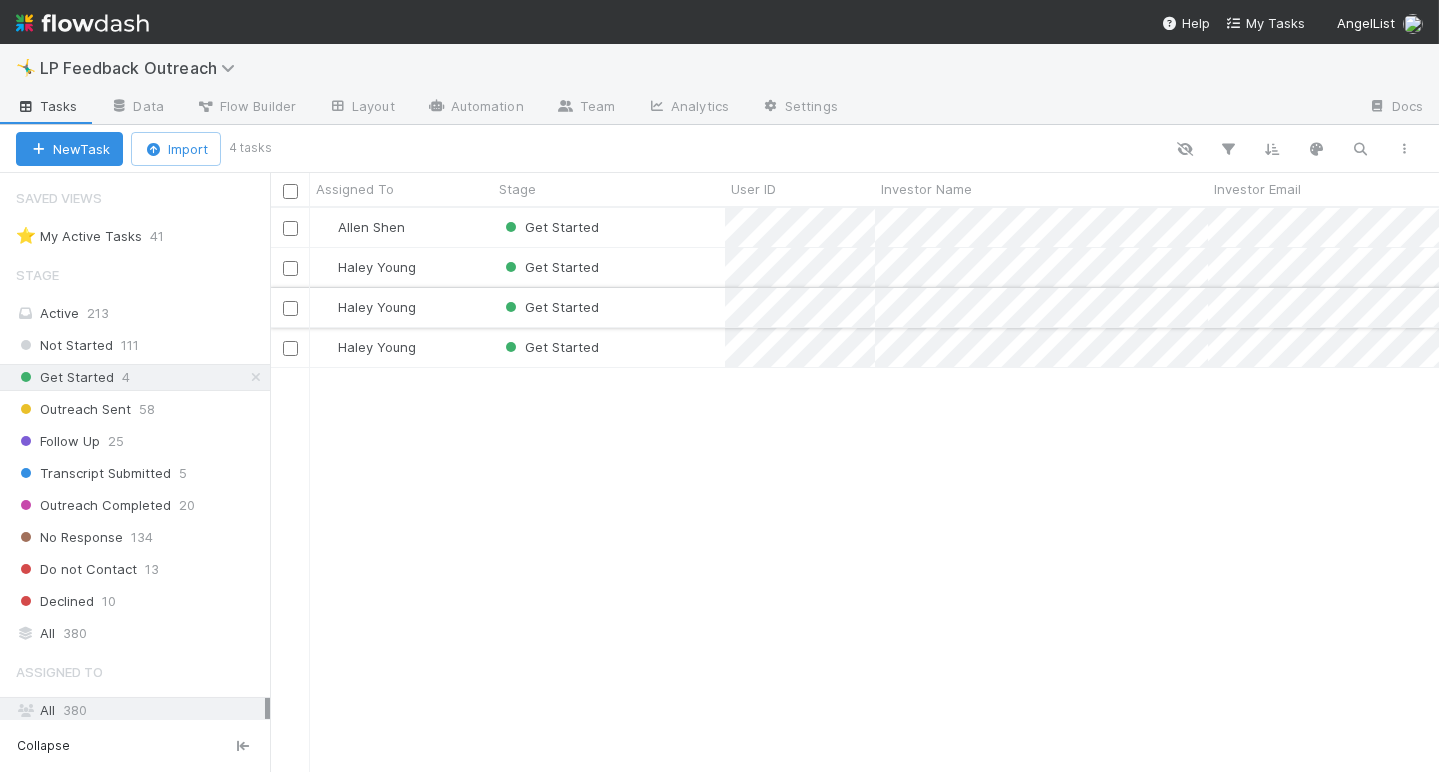 click on "Haley Young" at bounding box center [401, 307] 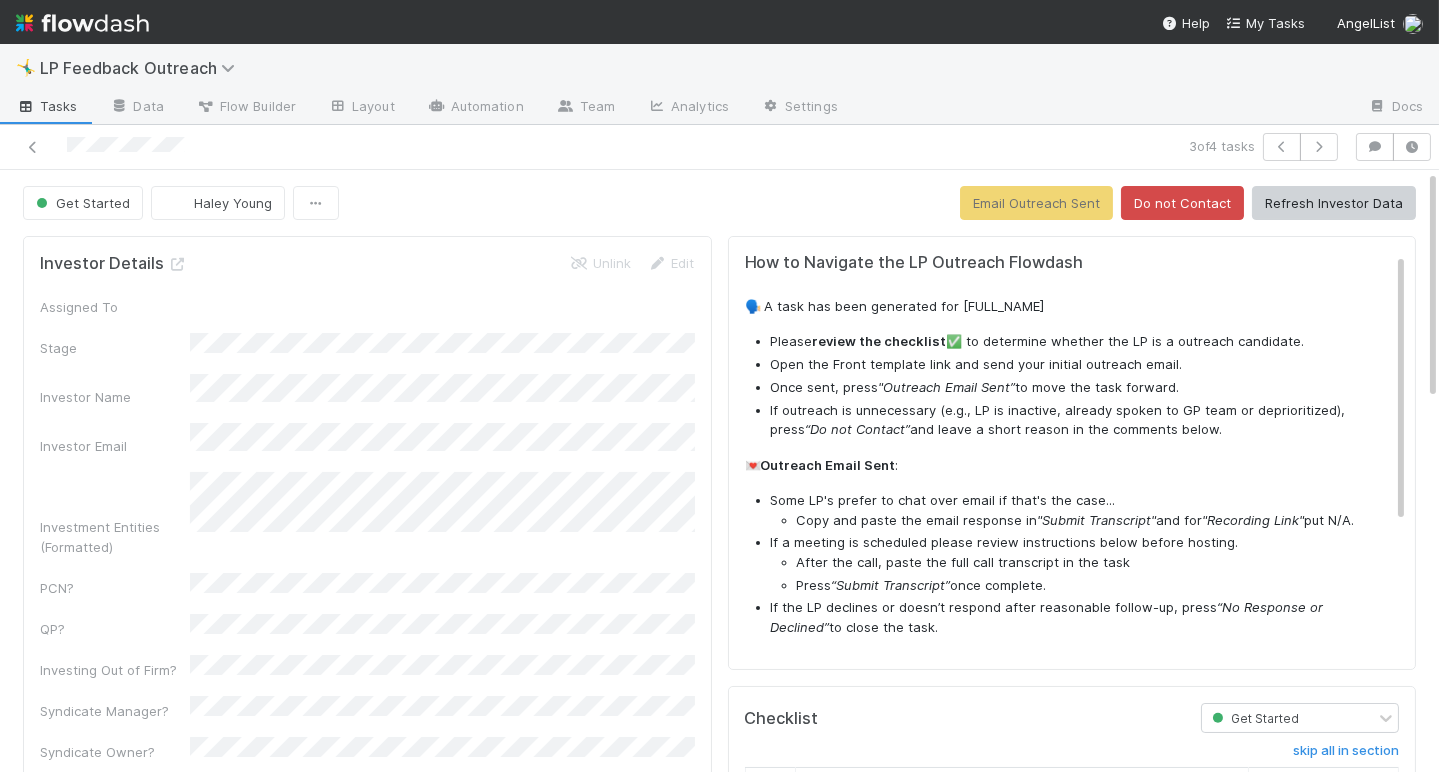 scroll, scrollTop: 194, scrollLeft: 0, axis: vertical 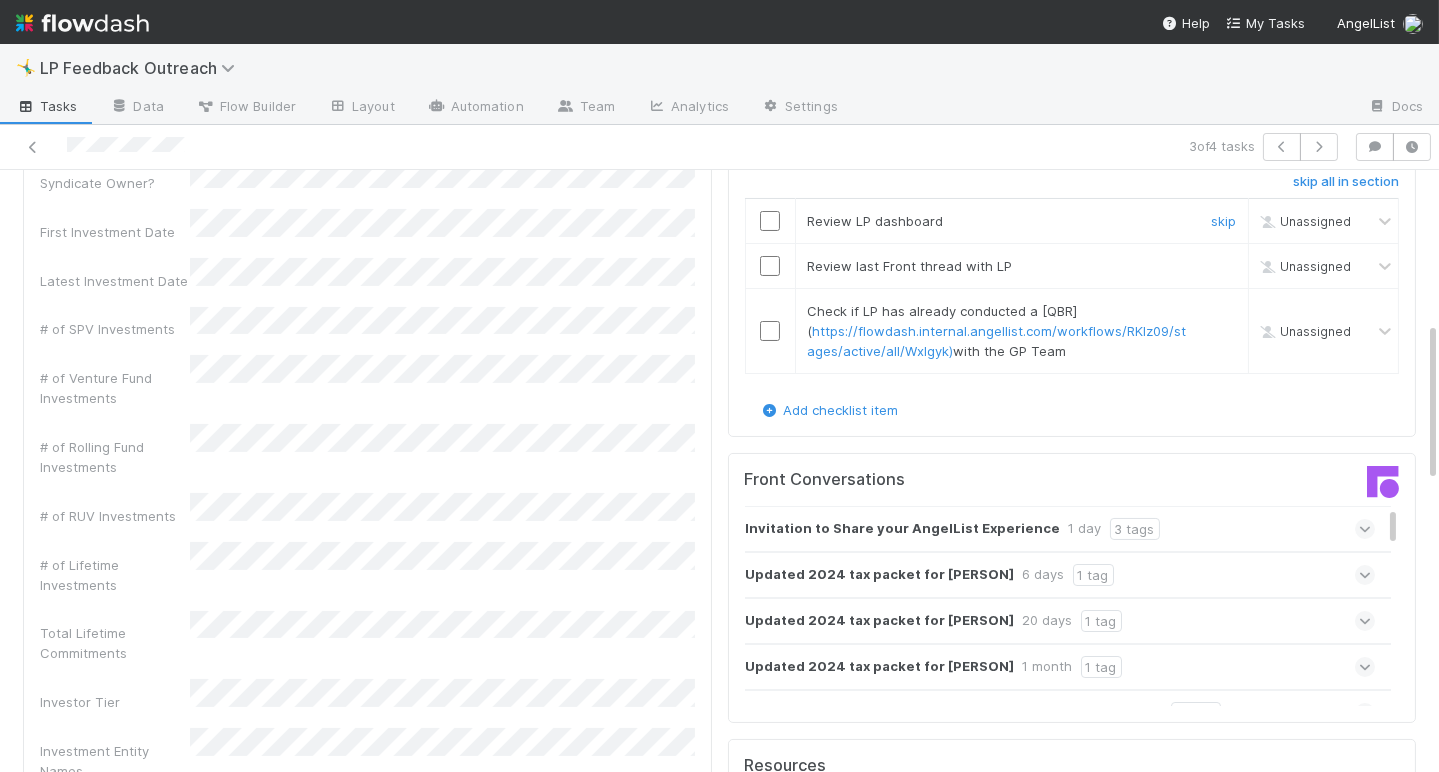 click at bounding box center [770, 221] 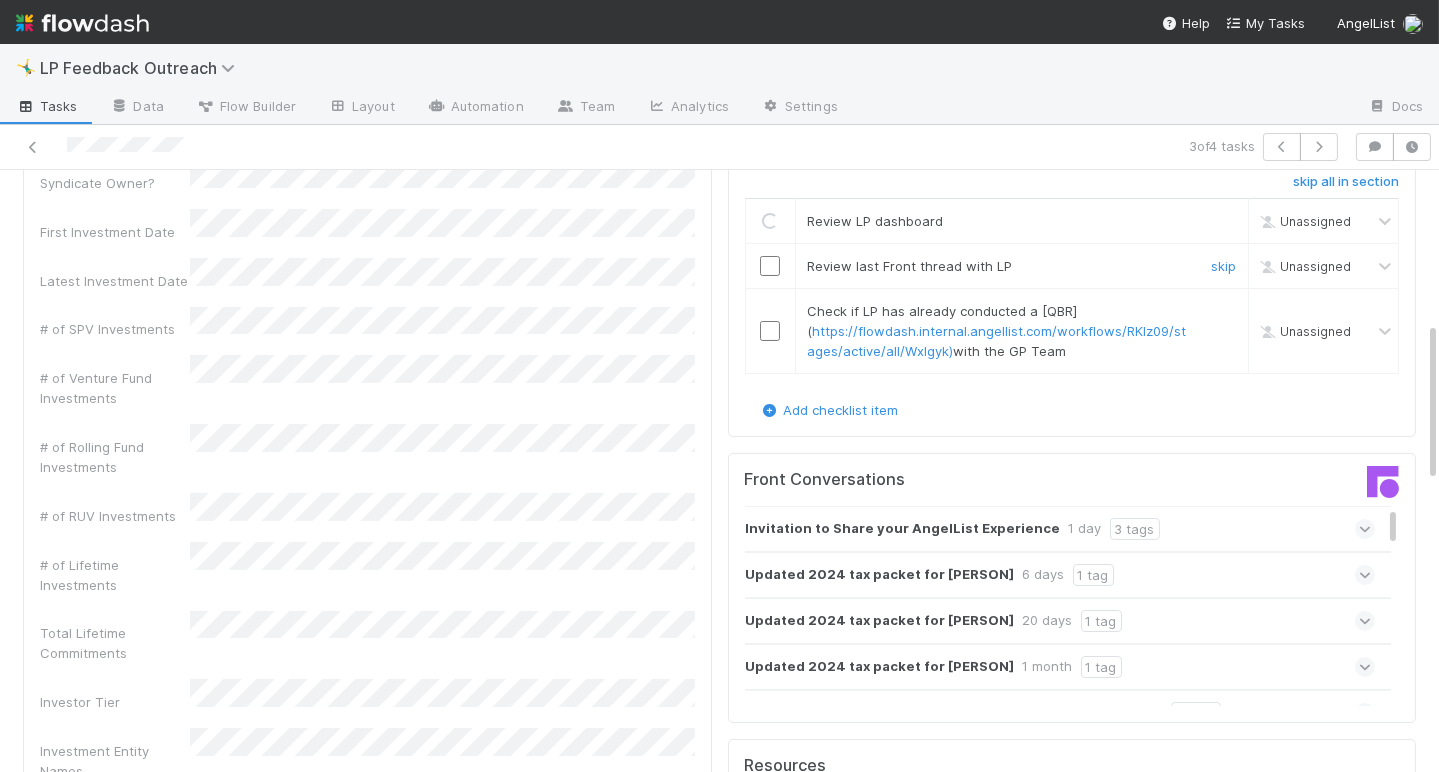 click at bounding box center [770, 266] 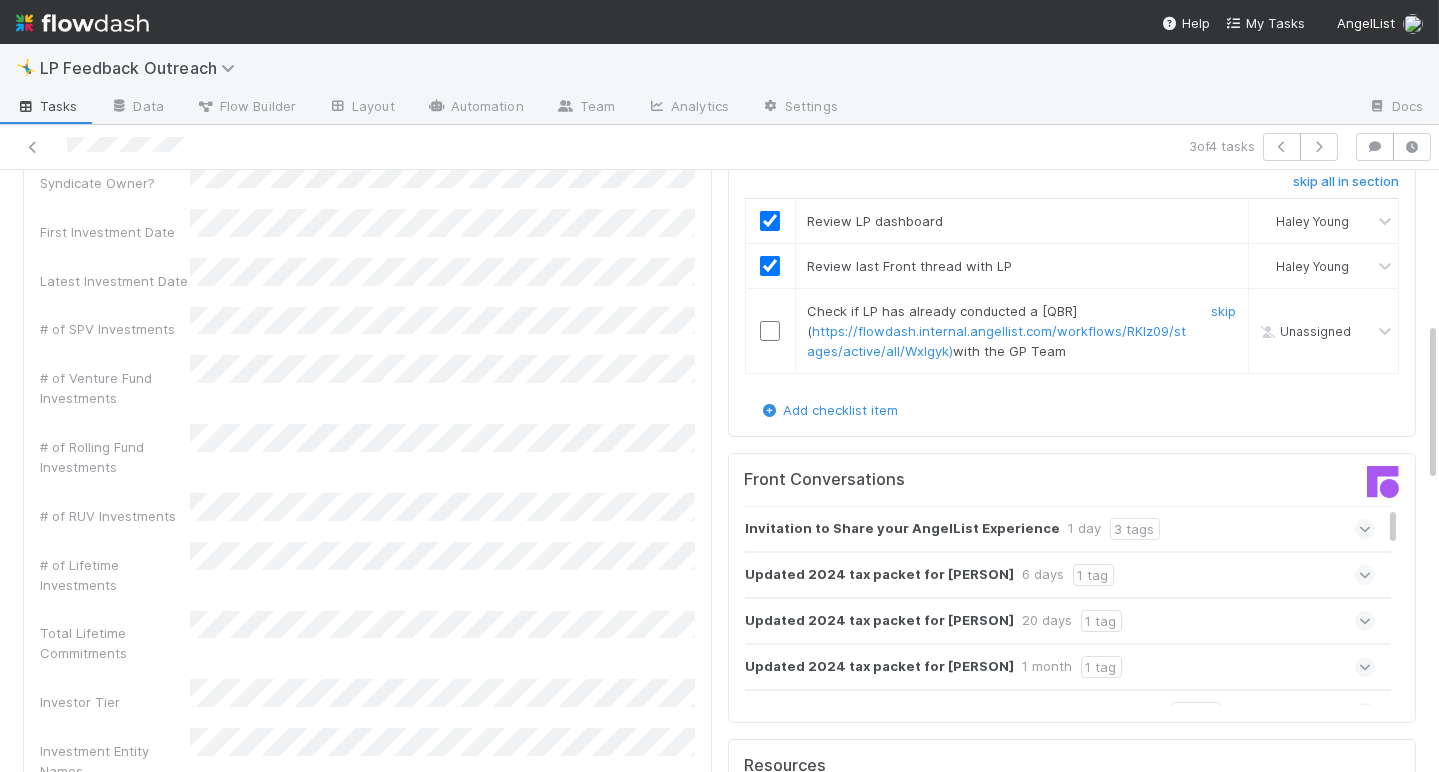 click at bounding box center [770, 331] 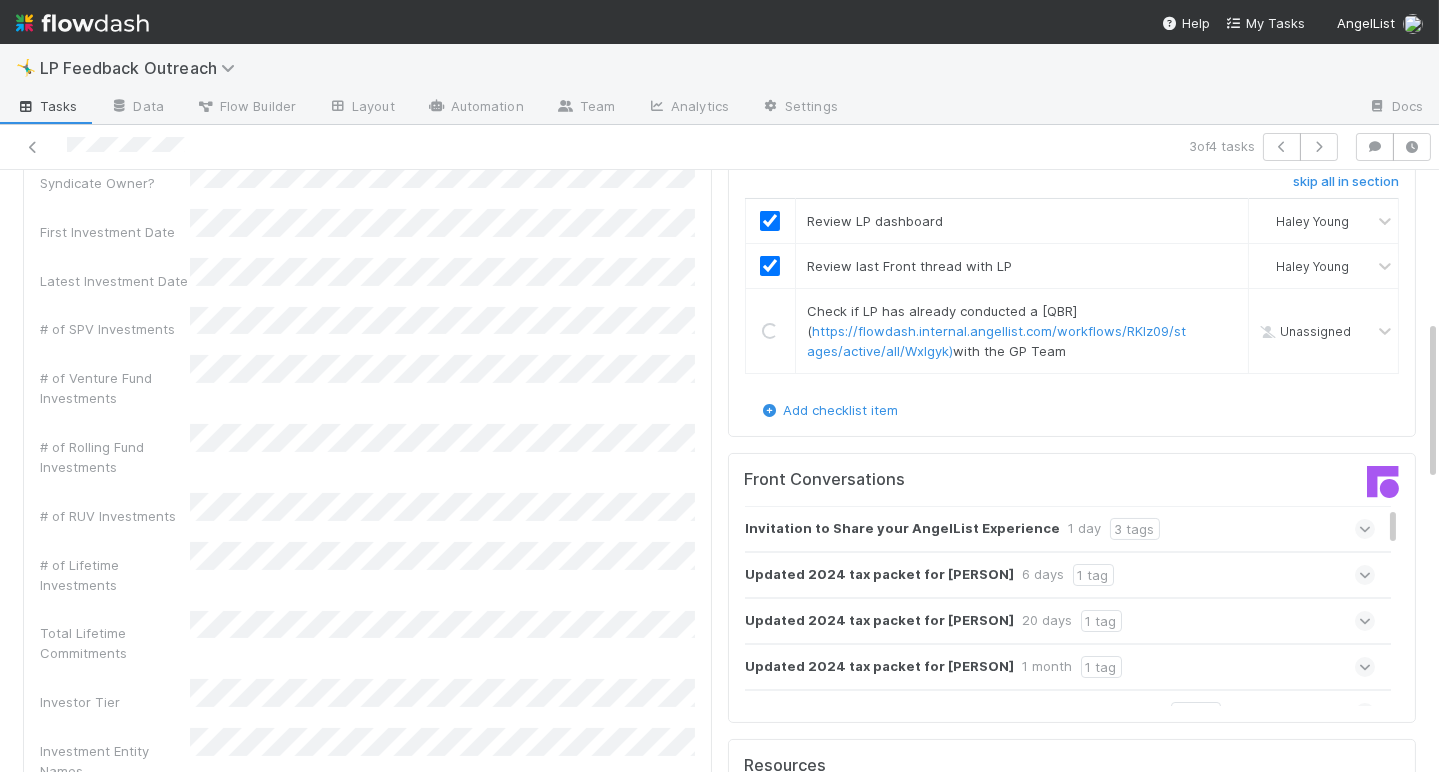 scroll, scrollTop: 0, scrollLeft: 0, axis: both 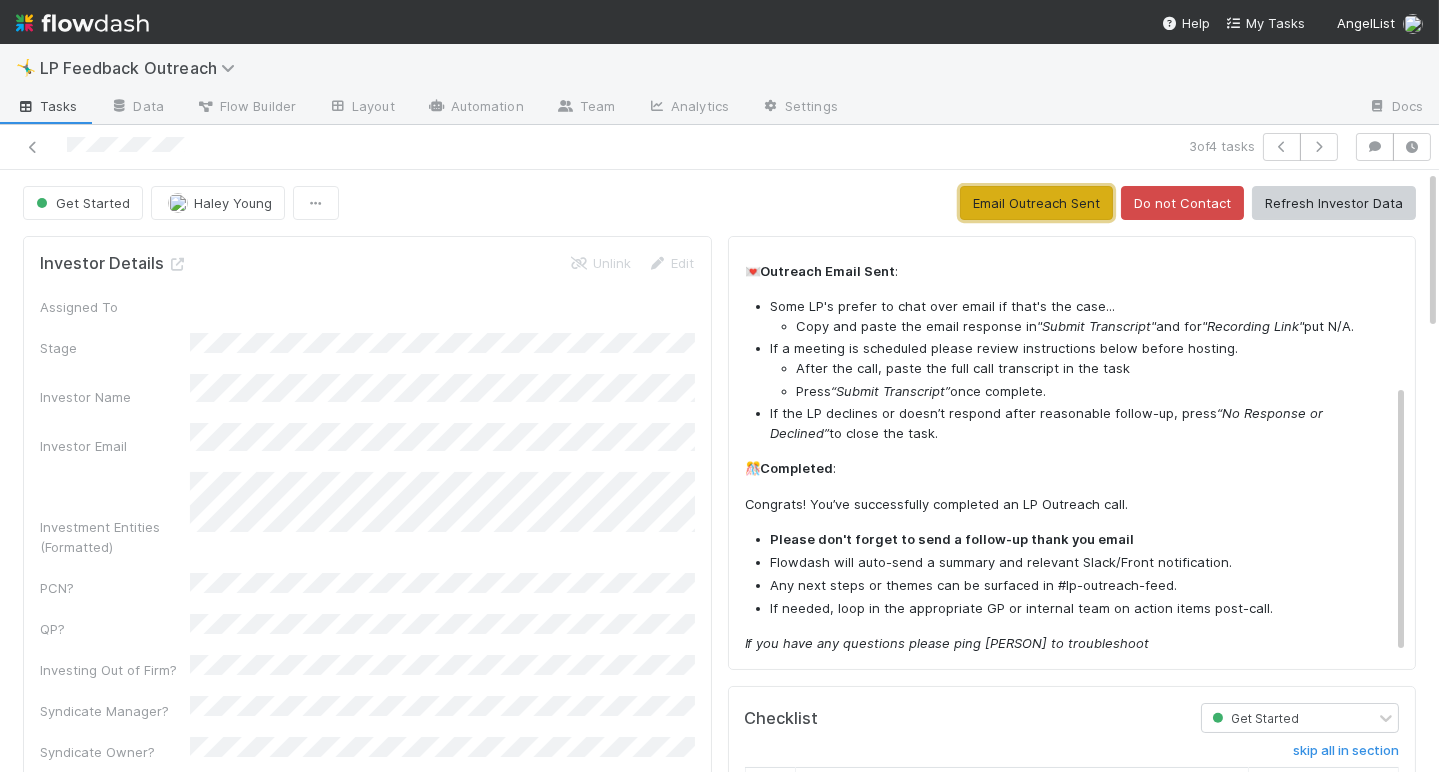 click on "Email Outreach Sent" at bounding box center [1036, 203] 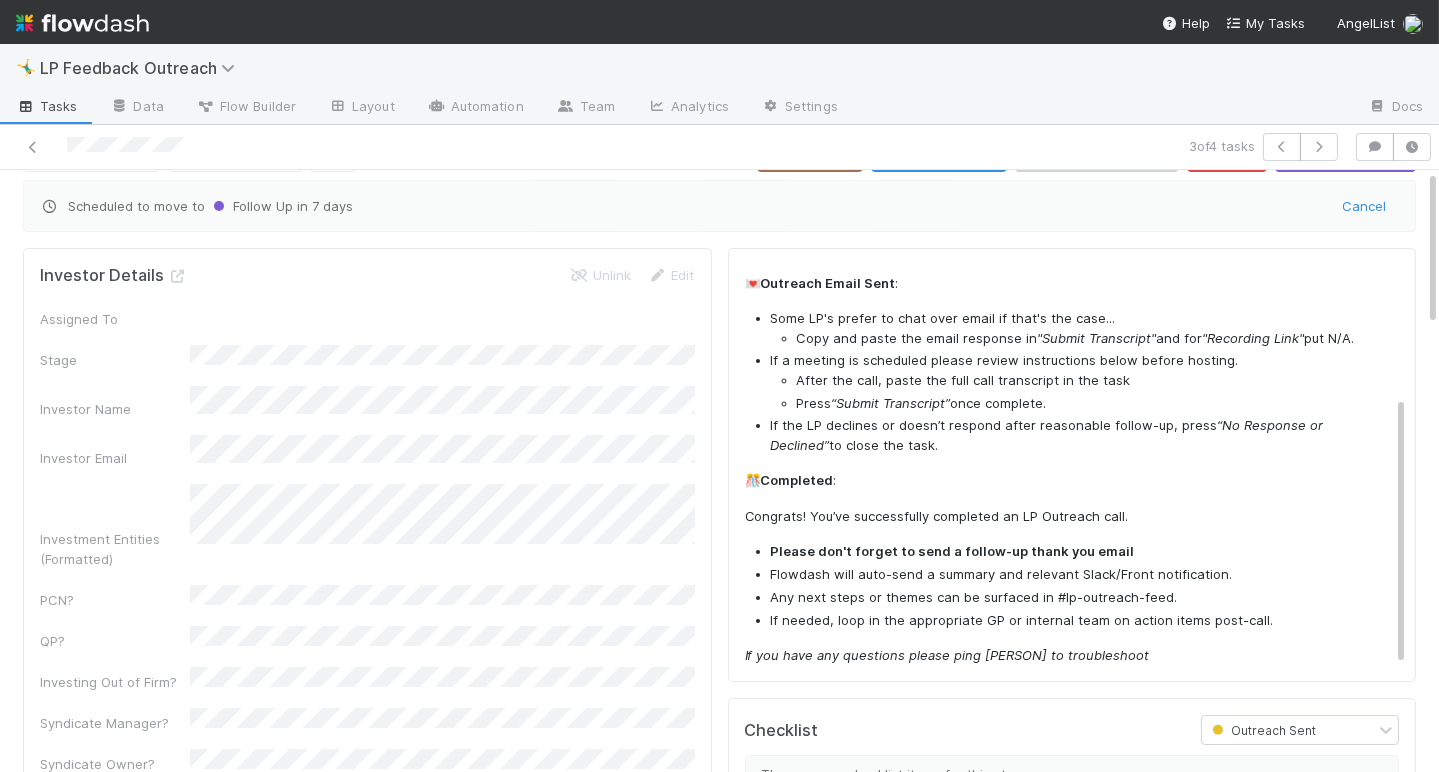 scroll, scrollTop: 0, scrollLeft: 0, axis: both 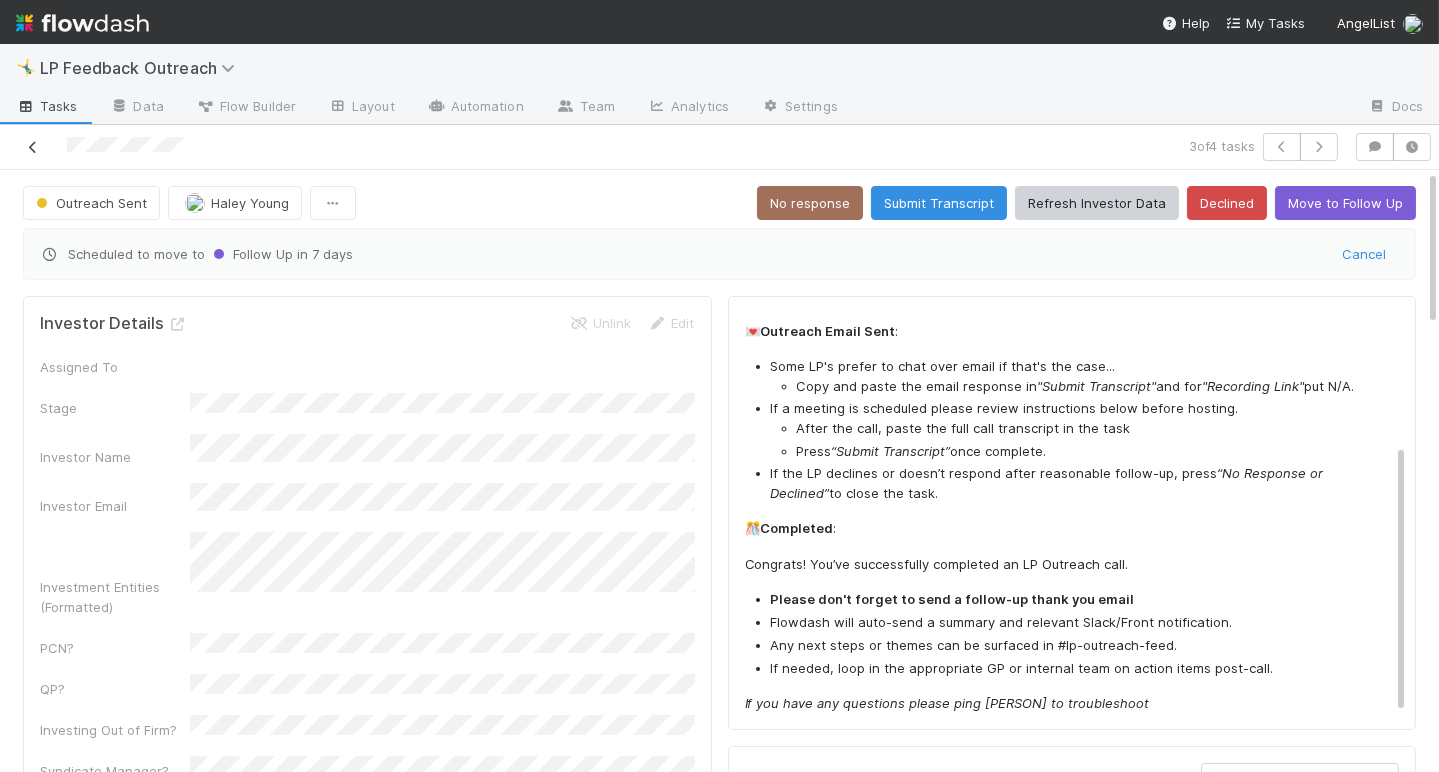 click at bounding box center [33, 147] 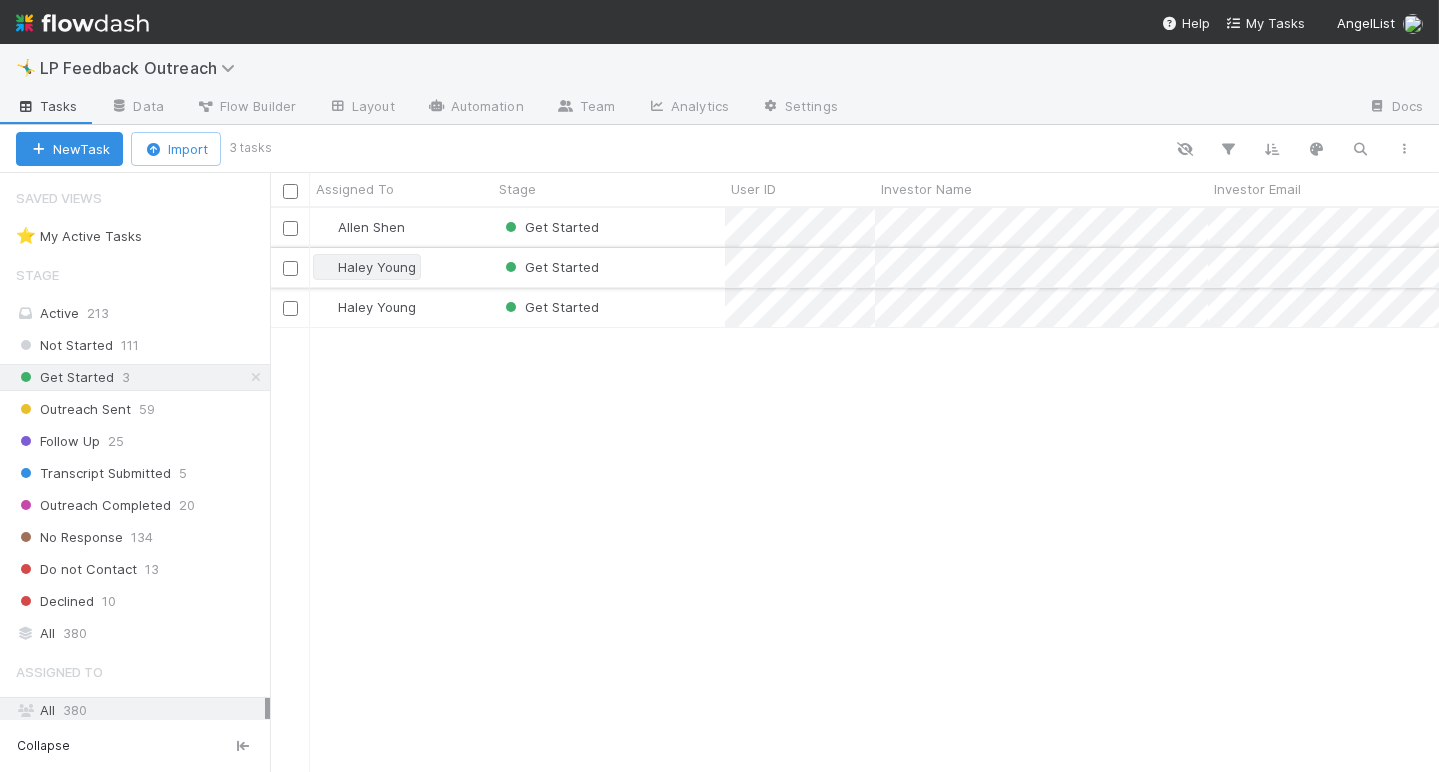 scroll, scrollTop: 0, scrollLeft: 0, axis: both 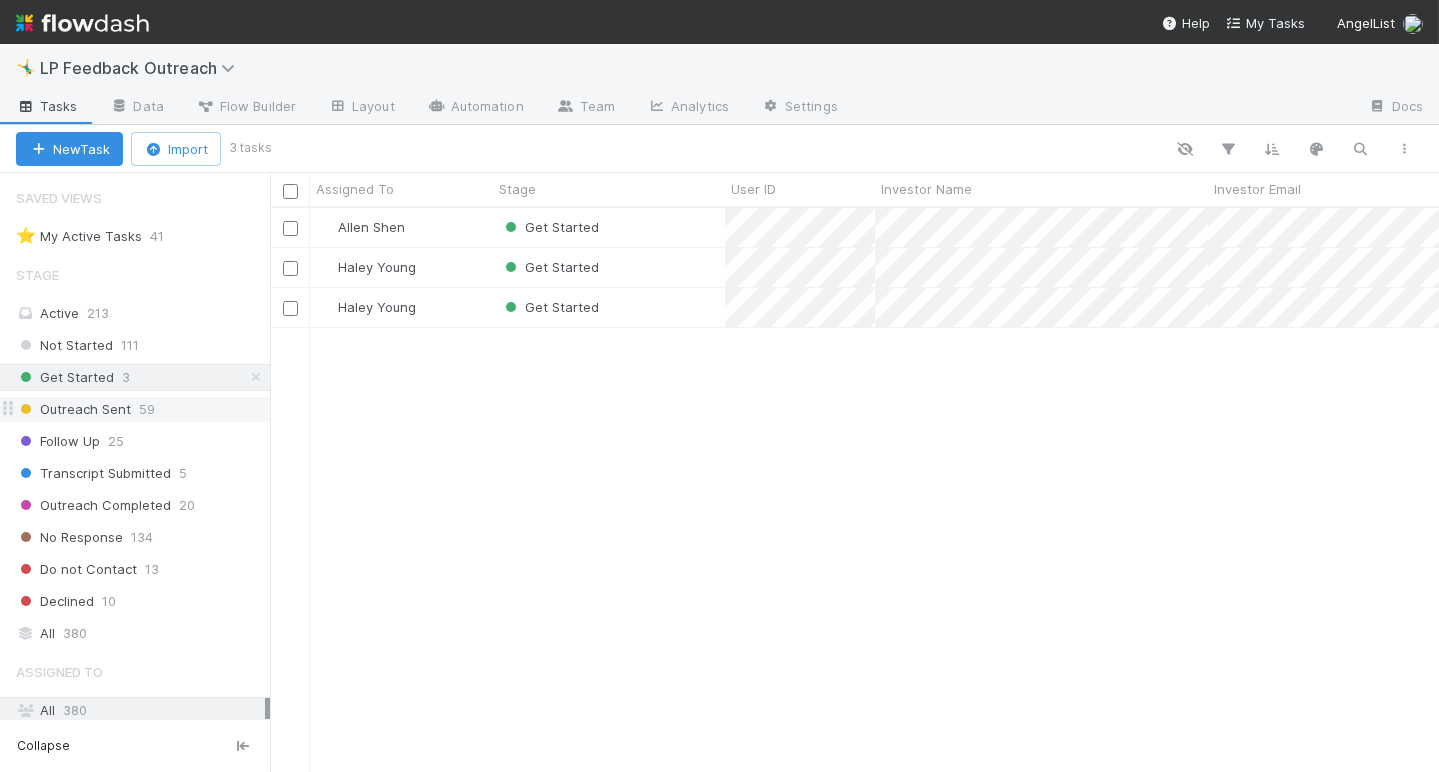 click on "Outreach Sent   59" at bounding box center [143, 409] 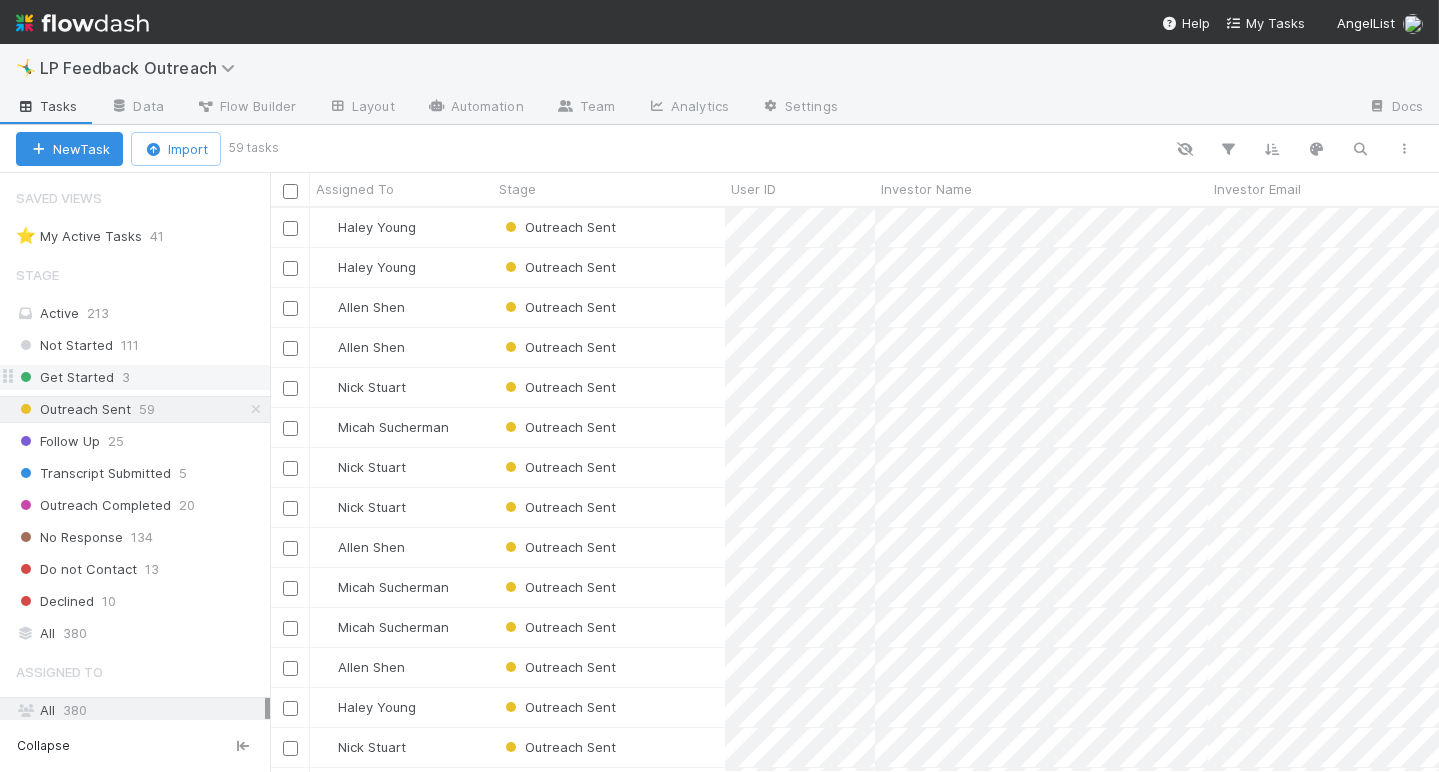 scroll, scrollTop: 0, scrollLeft: 0, axis: both 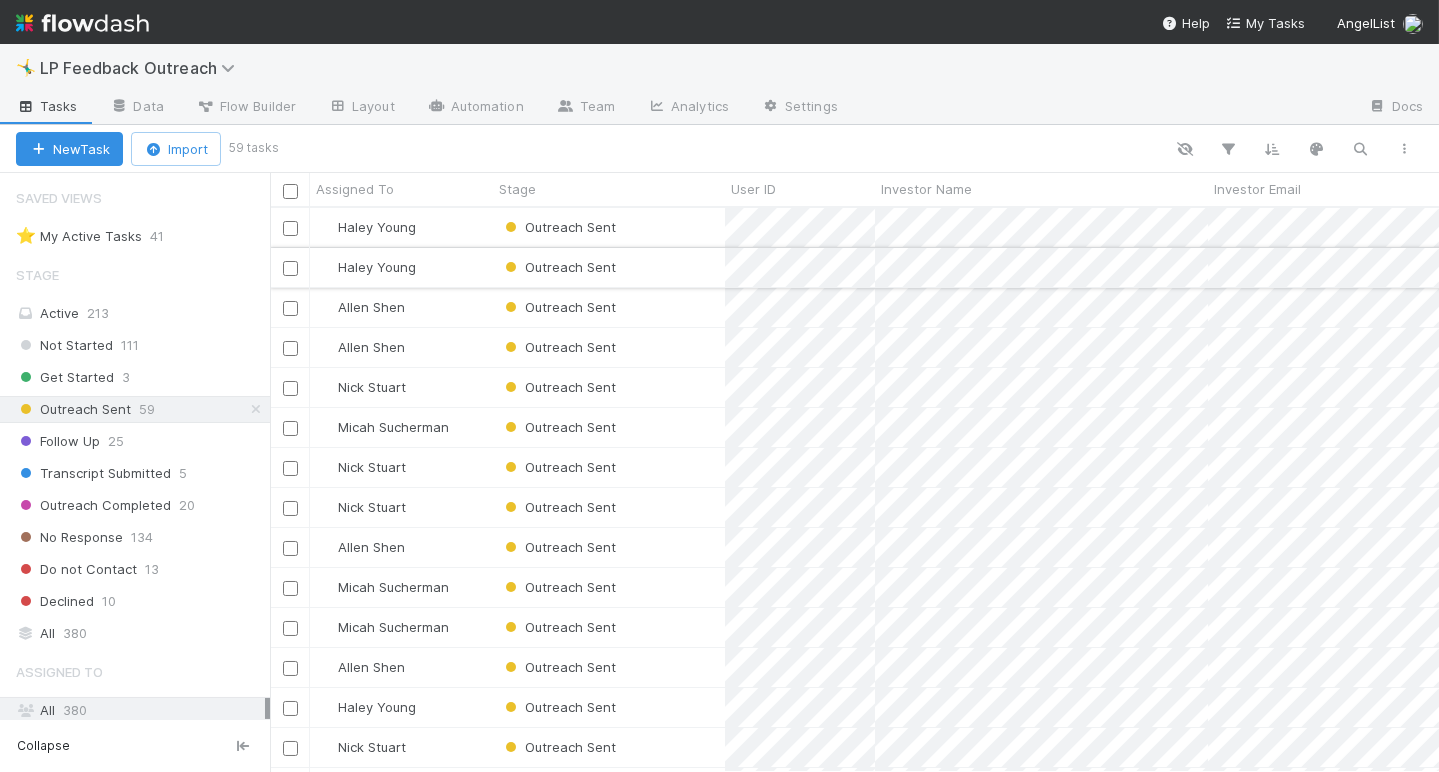 click on "Haley Young" at bounding box center [401, 267] 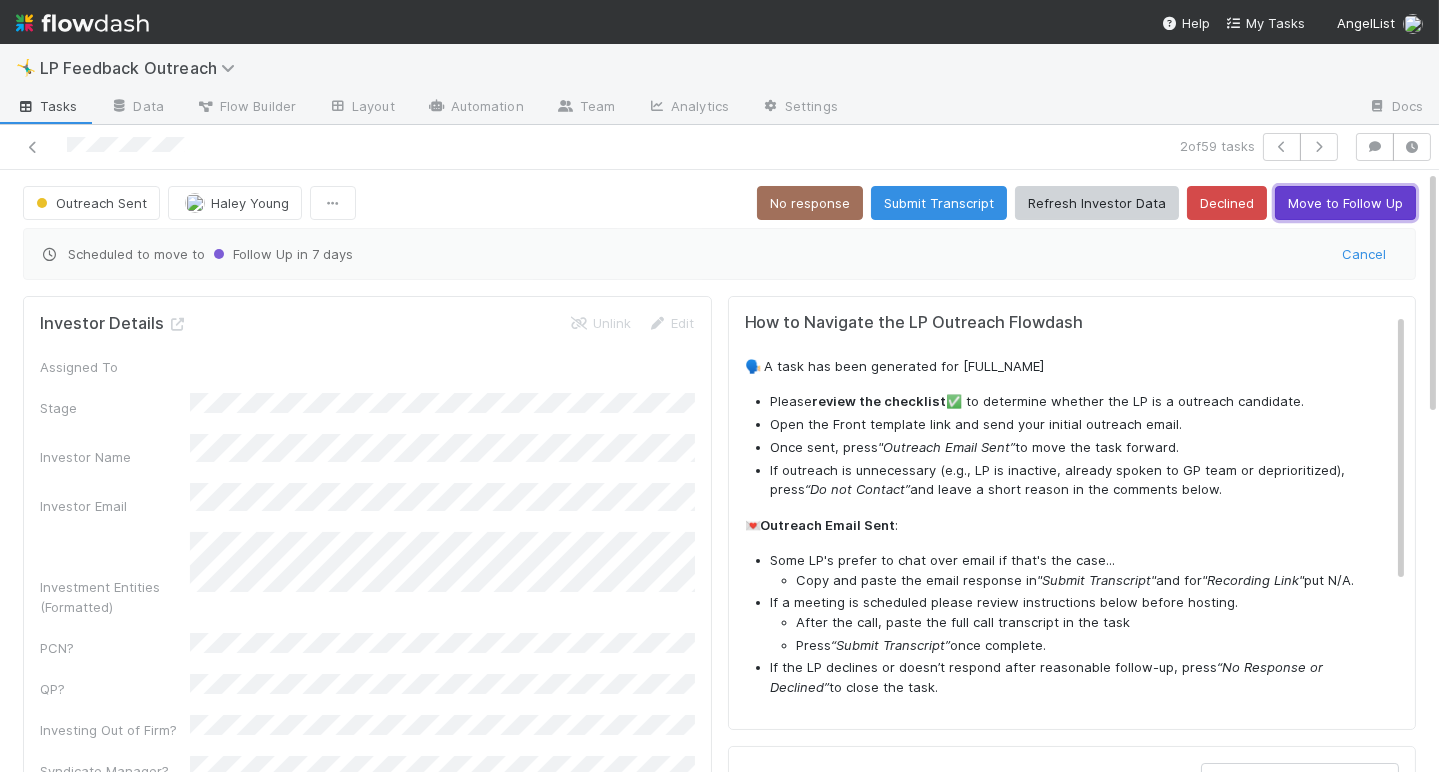 click on "Move to Follow Up" at bounding box center (1345, 203) 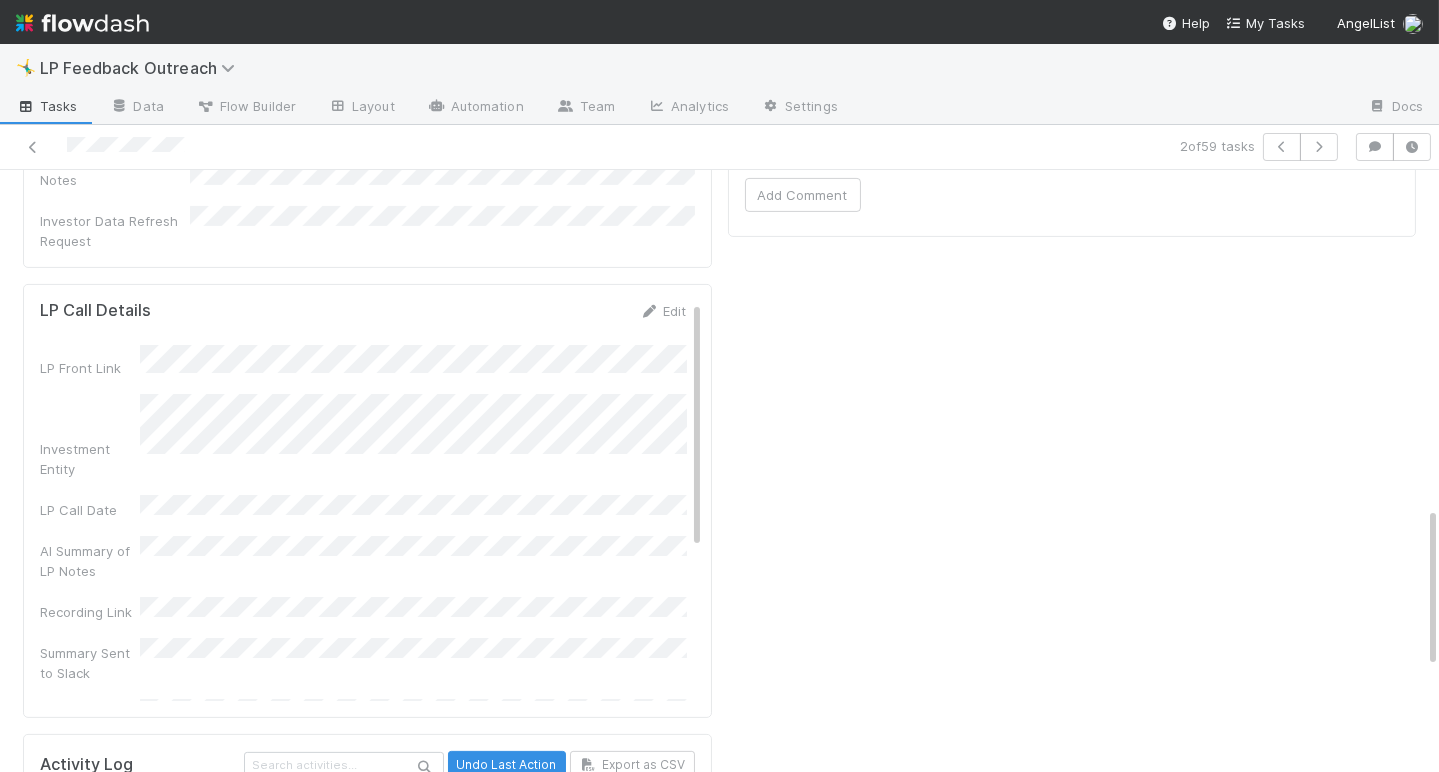 scroll, scrollTop: 1302, scrollLeft: 0, axis: vertical 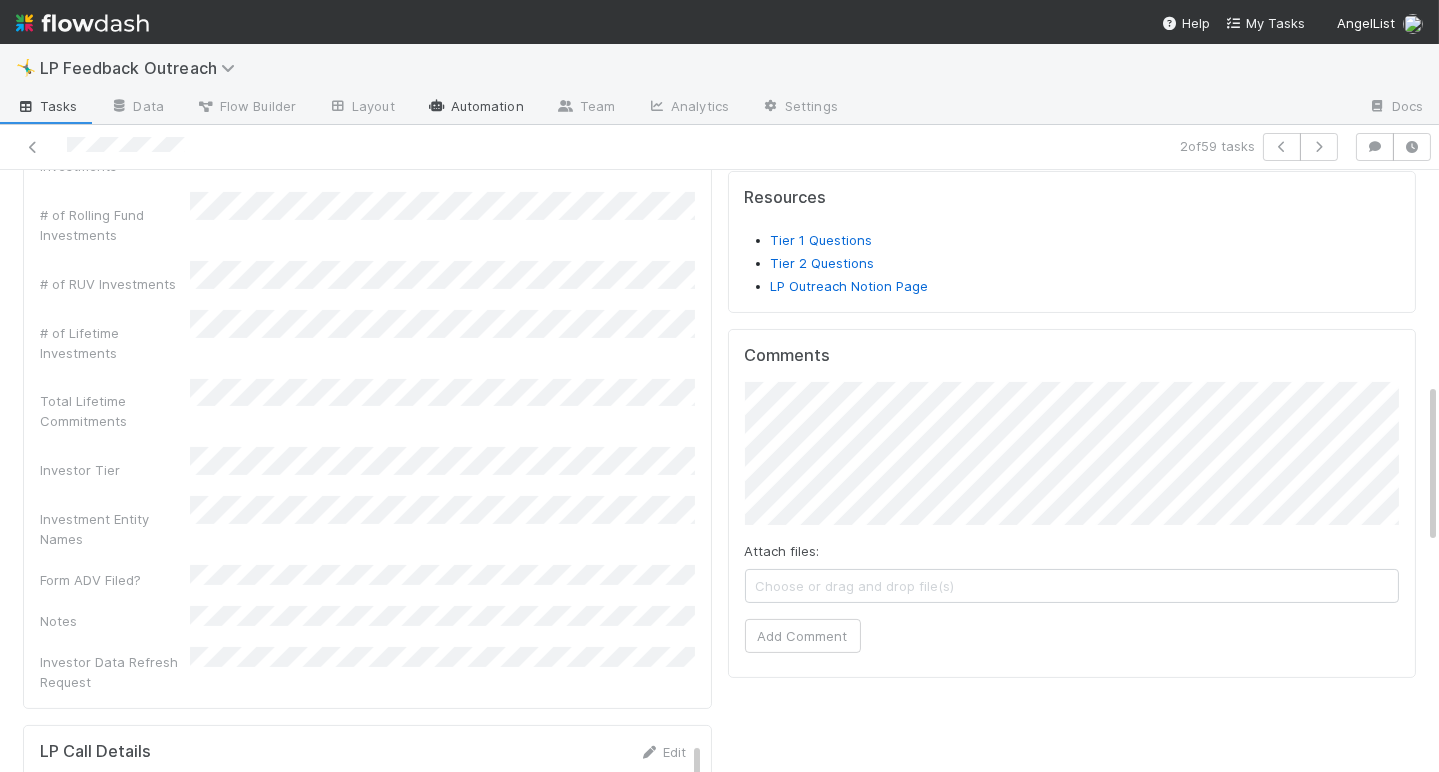 click on "Automation" at bounding box center (475, 108) 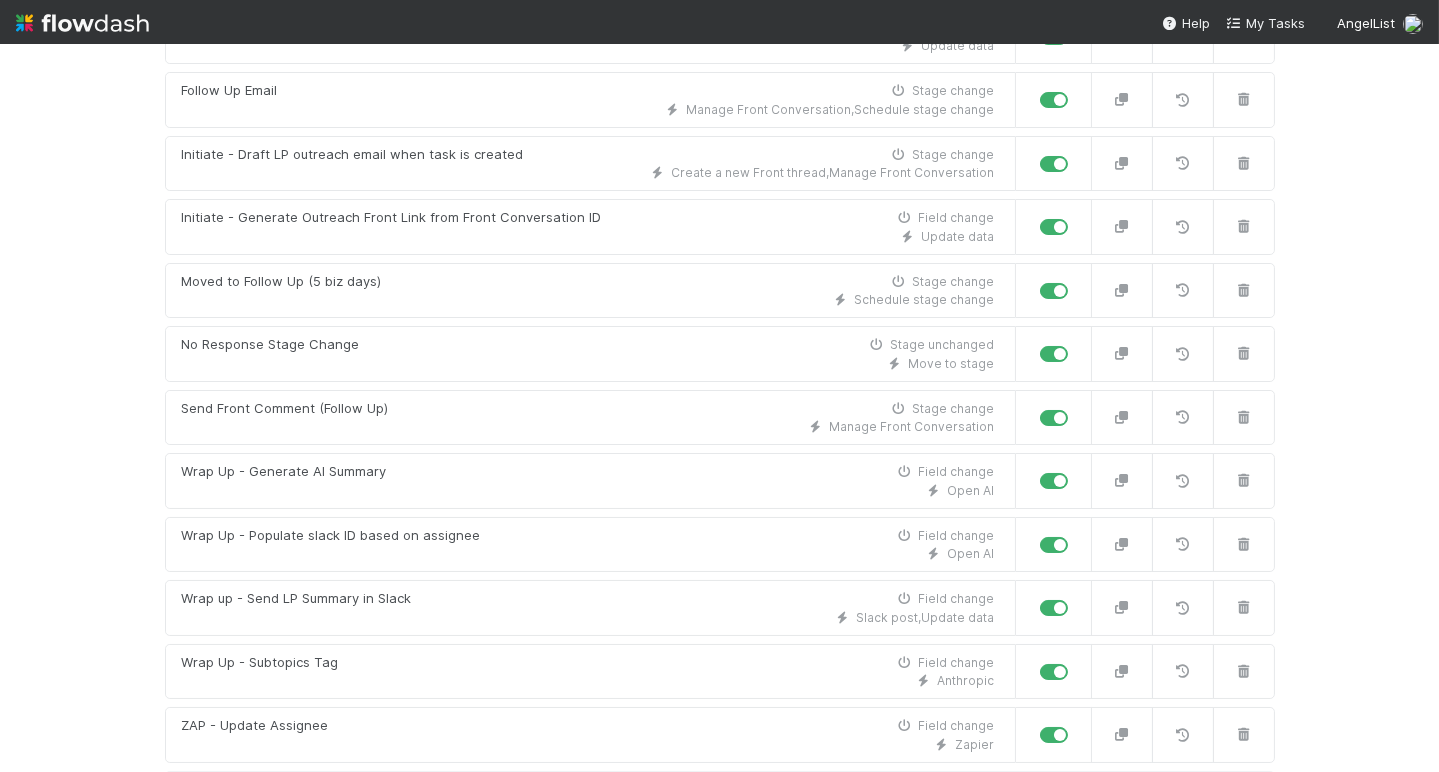 scroll, scrollTop: 710, scrollLeft: 0, axis: vertical 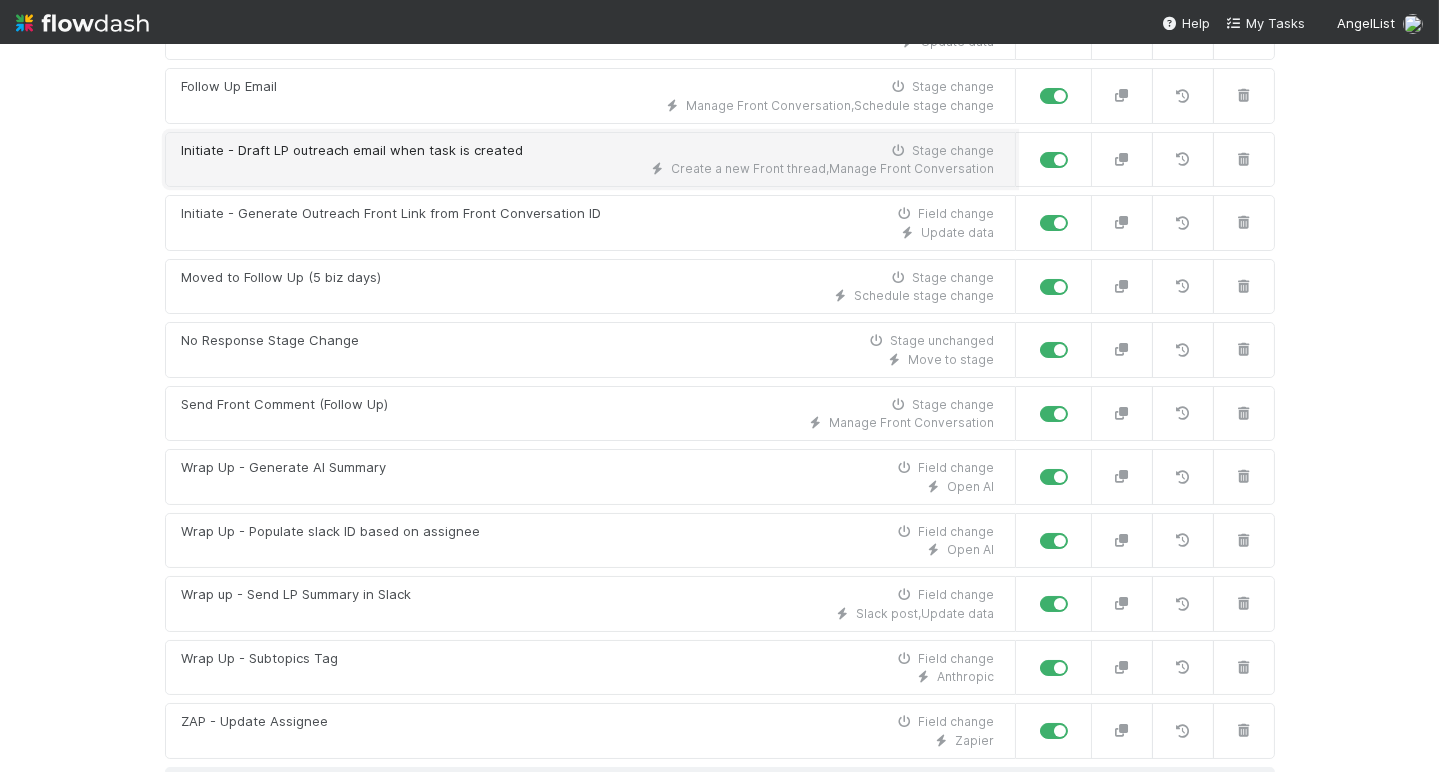 click on "Initiate - Draft LP outreach email when task is created" at bounding box center (353, 151) 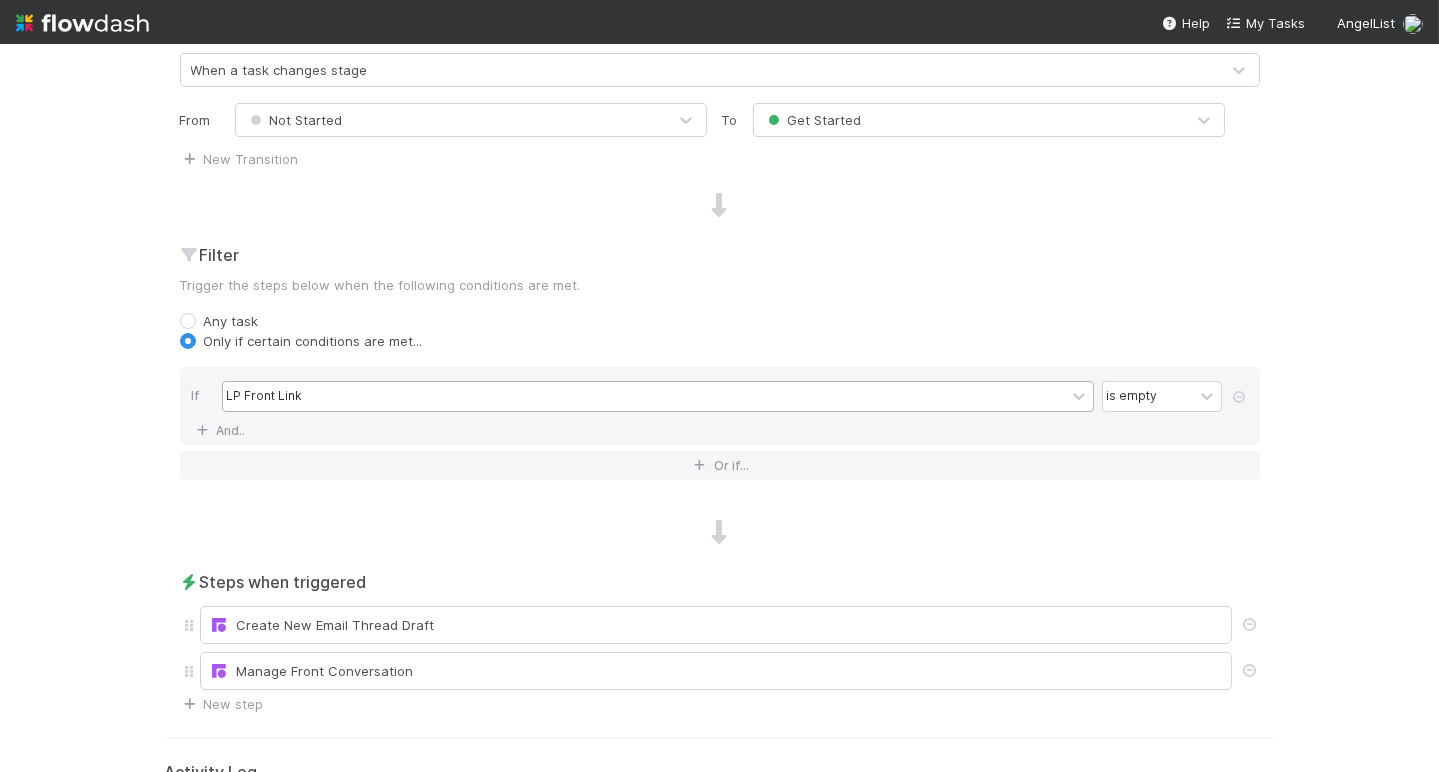 scroll, scrollTop: 527, scrollLeft: 0, axis: vertical 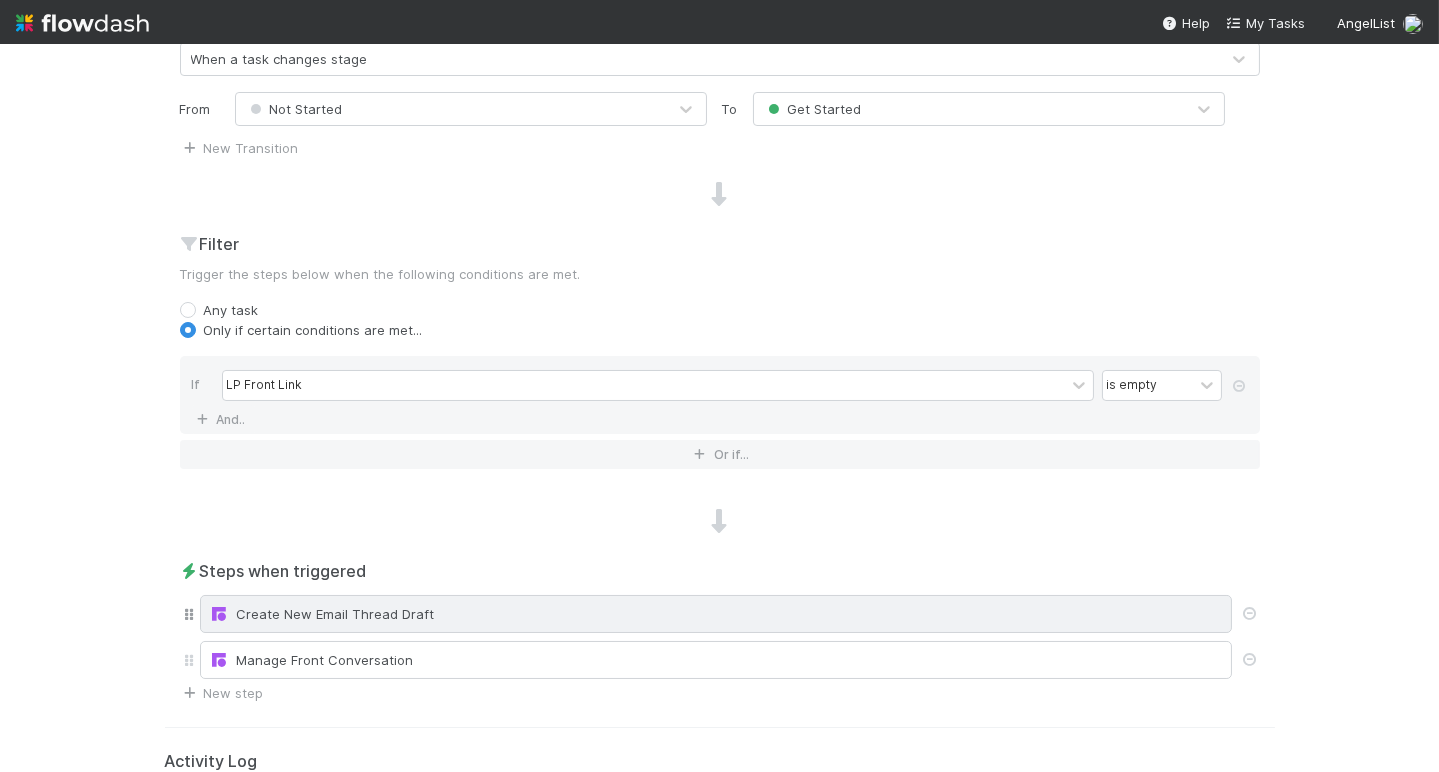 click on "Create New Email Thread Draft" at bounding box center [716, 614] 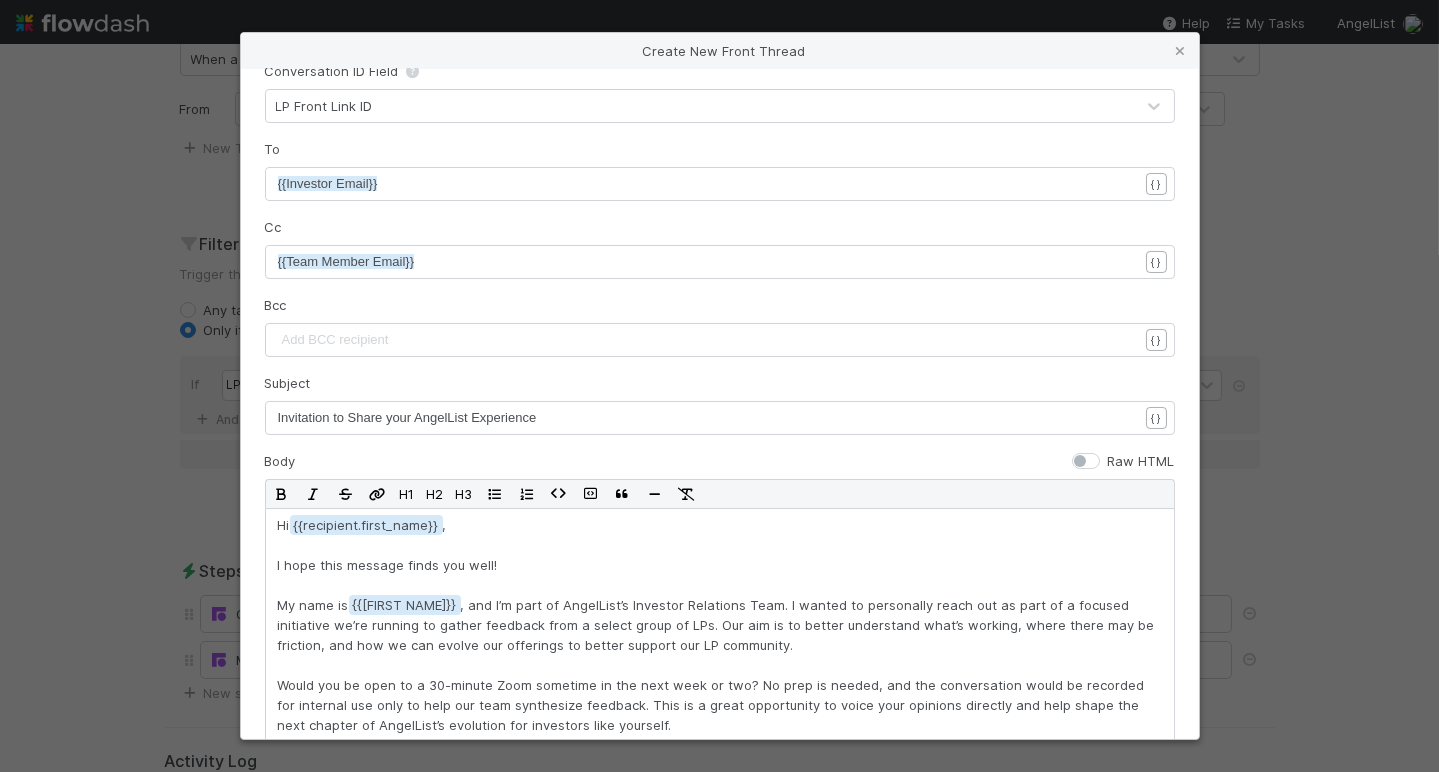 scroll, scrollTop: 493, scrollLeft: 0, axis: vertical 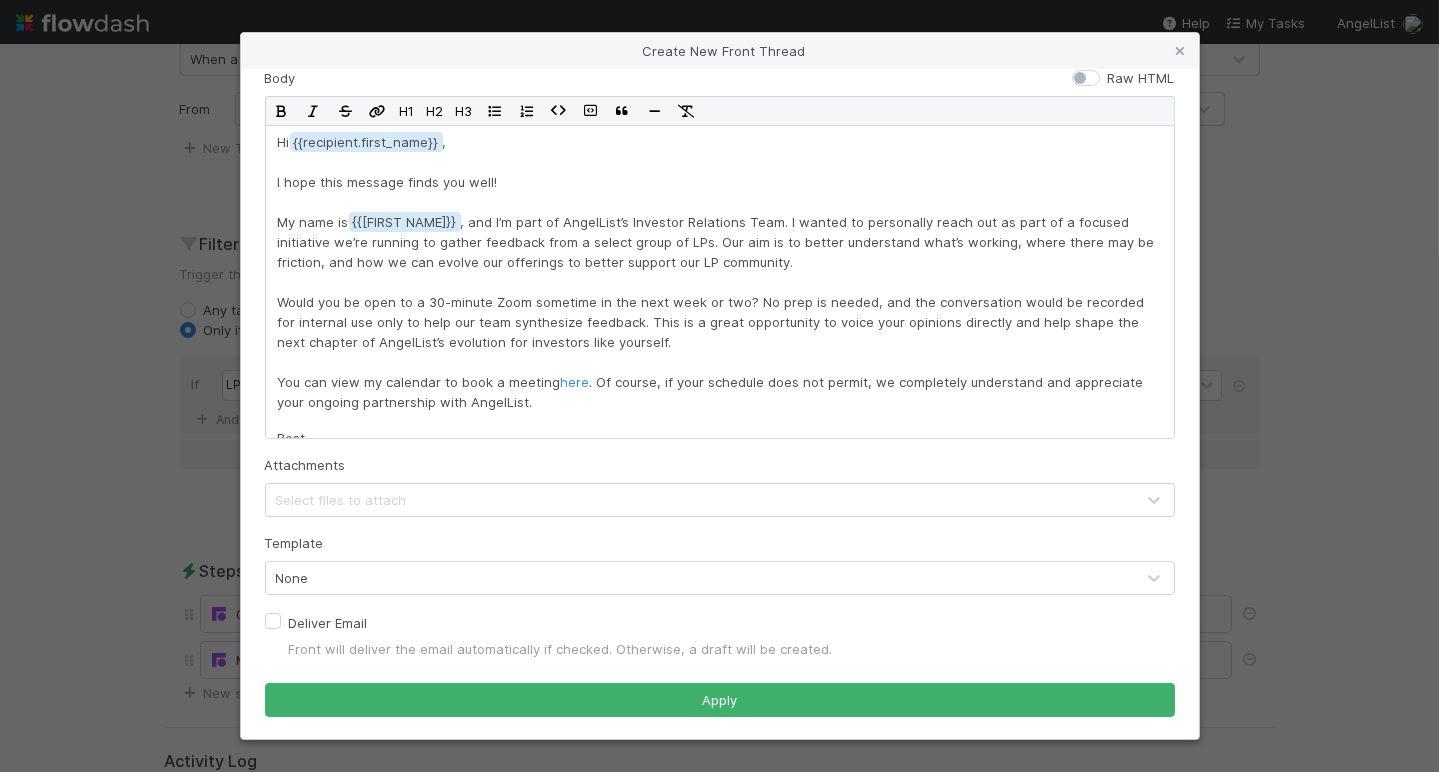 click on "Create New Front Thread Channel LPs (invest@angellist.com) Conversation ID Field   LP Front Link ID To xxxxxxxxxx   {{Investor Email}} { } Cc xxxxxxxxxx   {{Team Member Email}} { } Bcc Add BCC recipient   ​ { } Subject xxxxxxxxxx   Invitation to Share your AngelList Experience  { } Body Raw HTML H1 H2 H3 Hi  {{recipient.first_name , I hope this message finds you well! My name is  {{user.first_name , and I’m part of AngelList’s Investor Relations Team. I wanted to personally reach out as part of a focused initiative we’re running to gather feedback from a select group of LPs. Our aim is to better understand what’s working, where there may be friction, and how we can evolve our offerings to better support our LP community. You can view my calendar to book a meeting  here . Of course, if your schedule does not permit, we completely understand and appreciate your ongoing partnership with AngelList. Best, Attachments Select files to attach Template None Deliver Email Apply" at bounding box center [719, 386] 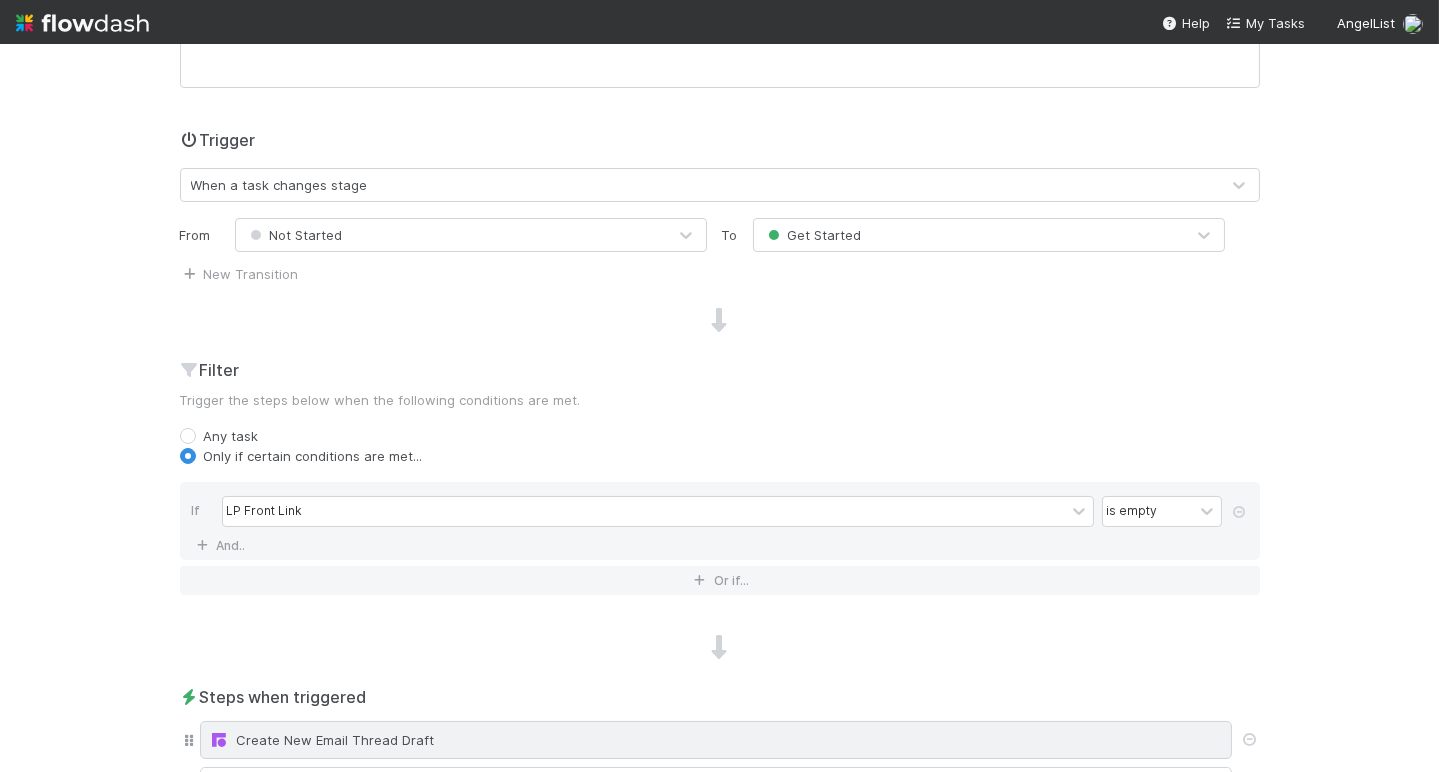 scroll, scrollTop: 0, scrollLeft: 0, axis: both 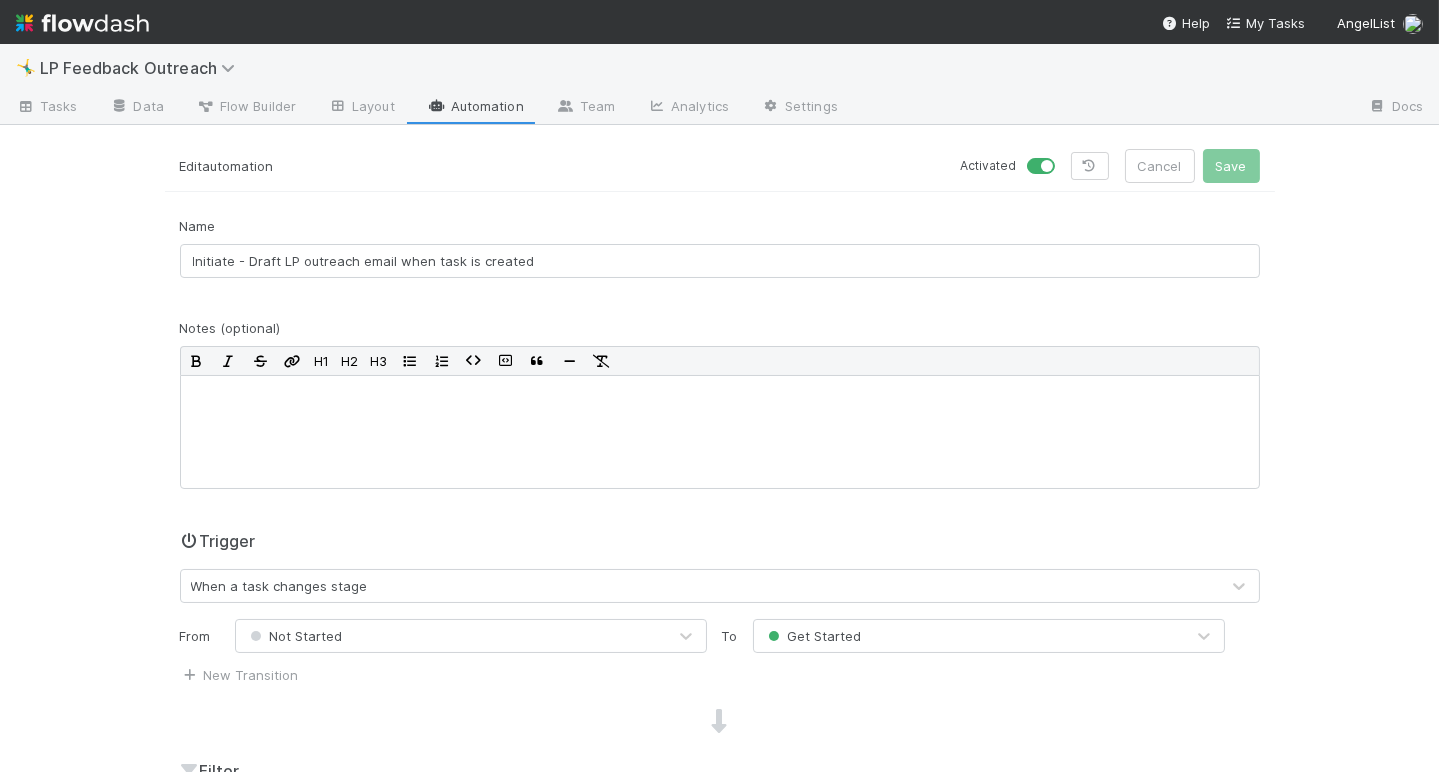click on "Automation" at bounding box center (475, 108) 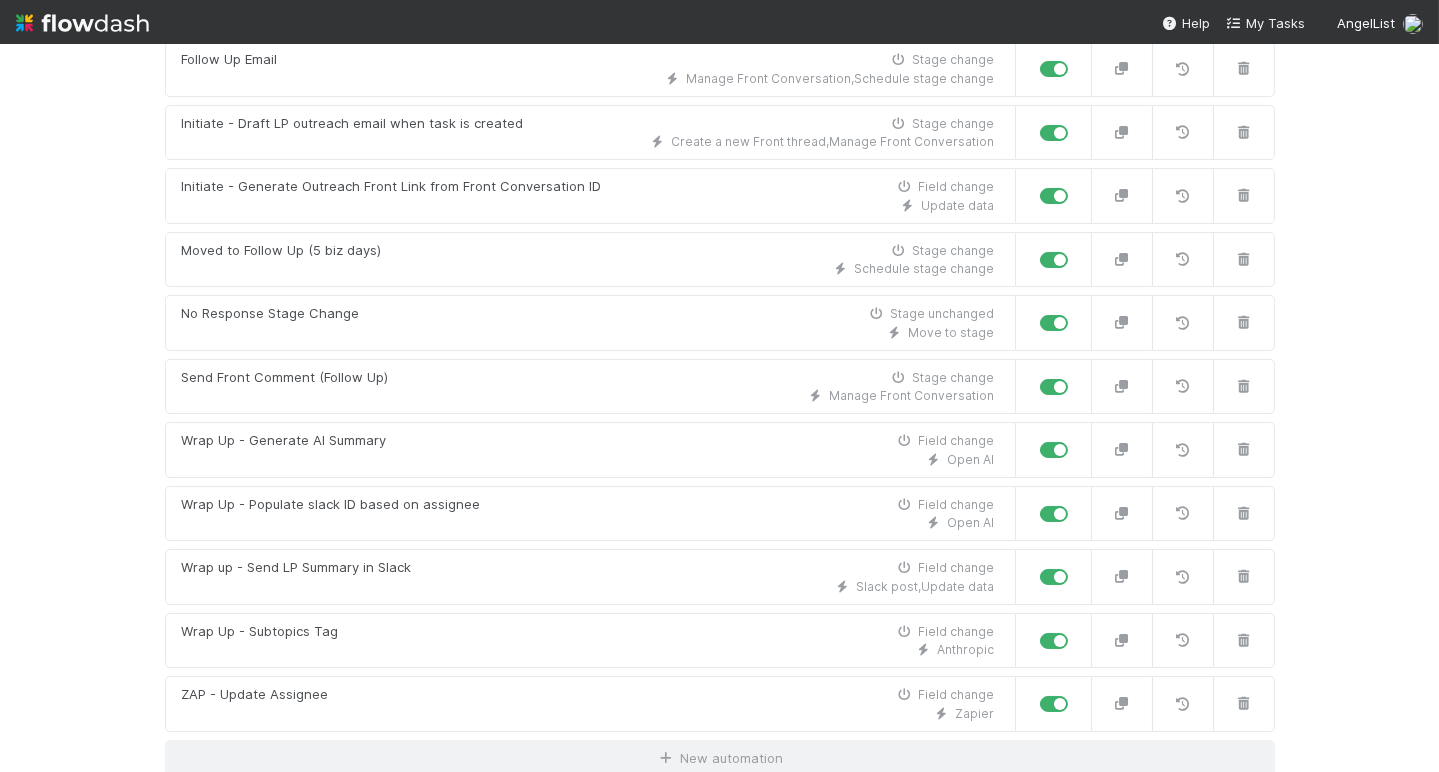 scroll, scrollTop: 705, scrollLeft: 0, axis: vertical 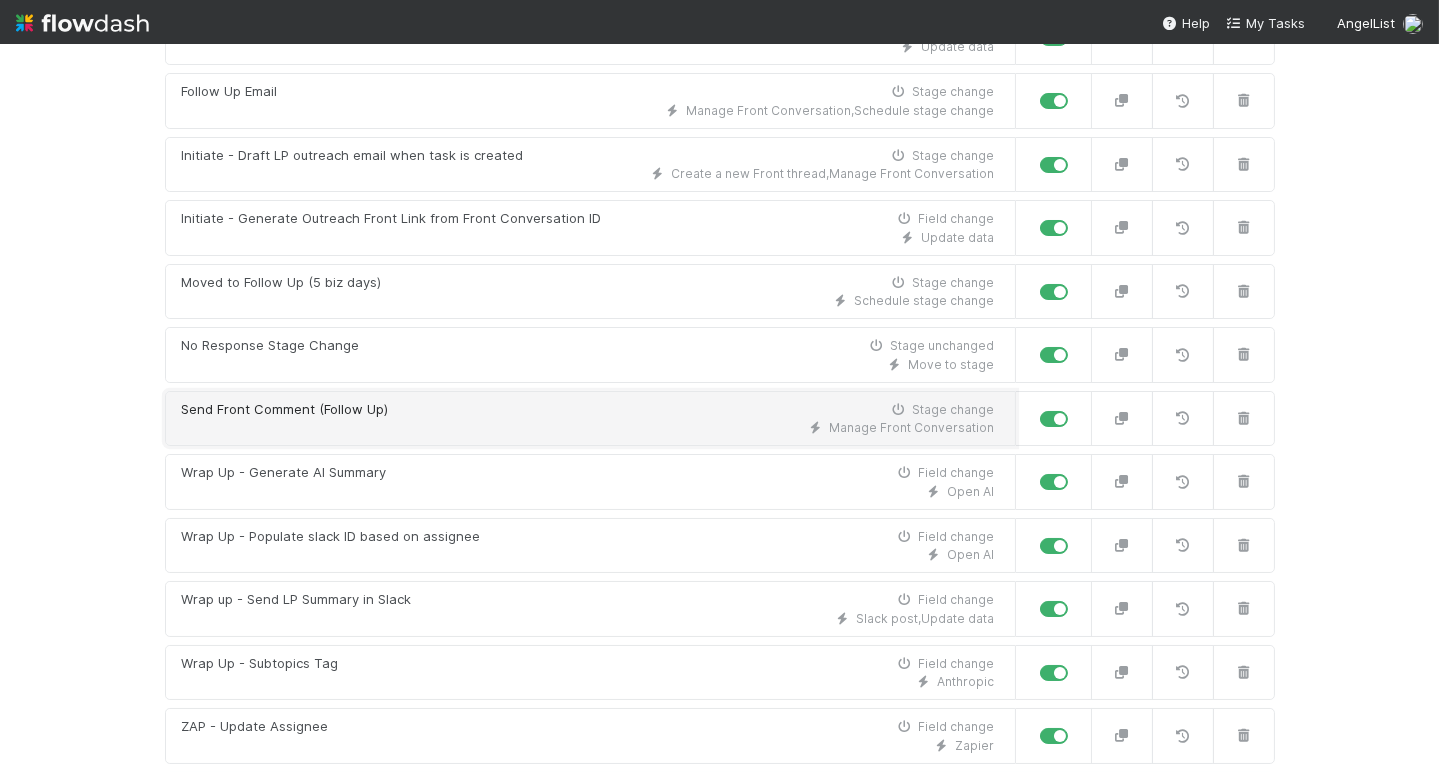 click on "Send Front Comment (Follow Up)" at bounding box center [285, 410] 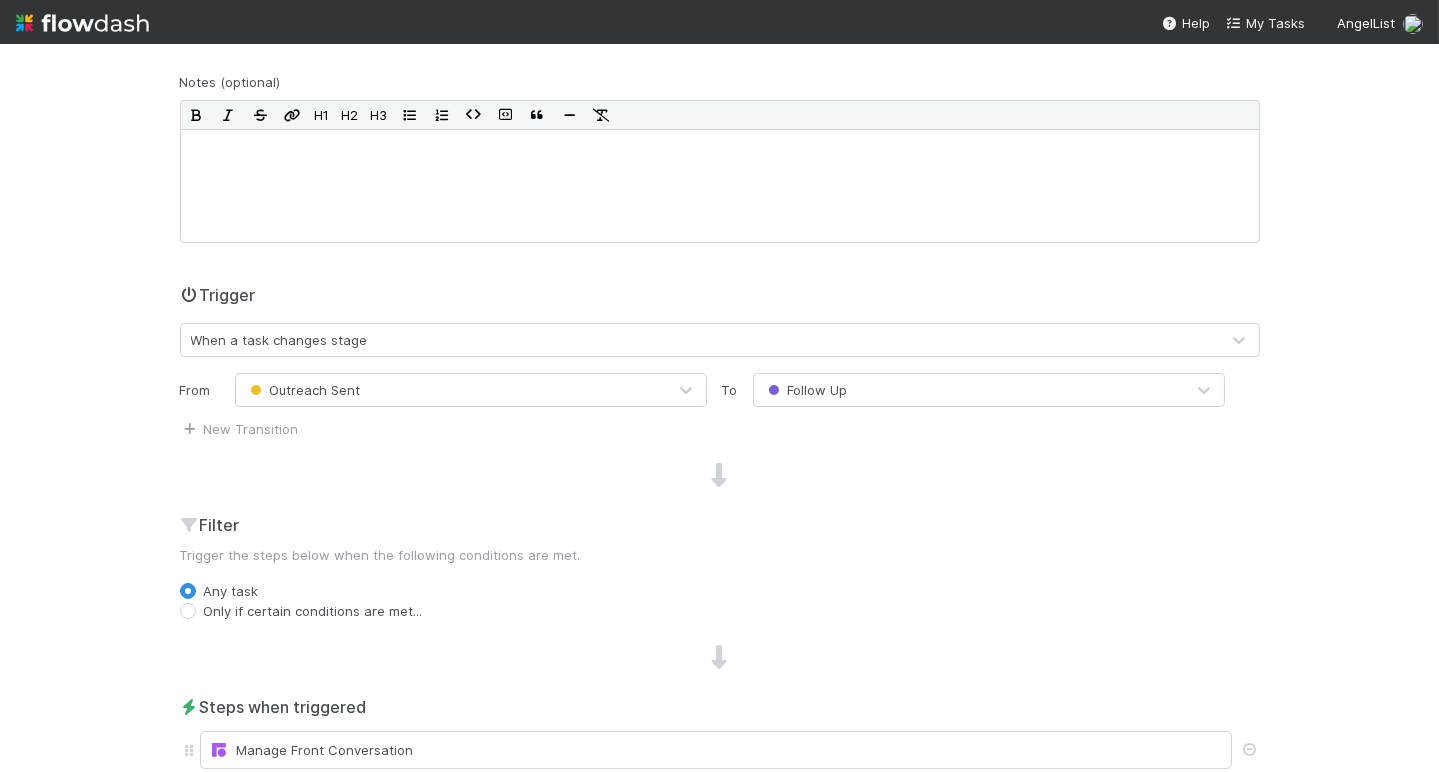 scroll, scrollTop: 484, scrollLeft: 0, axis: vertical 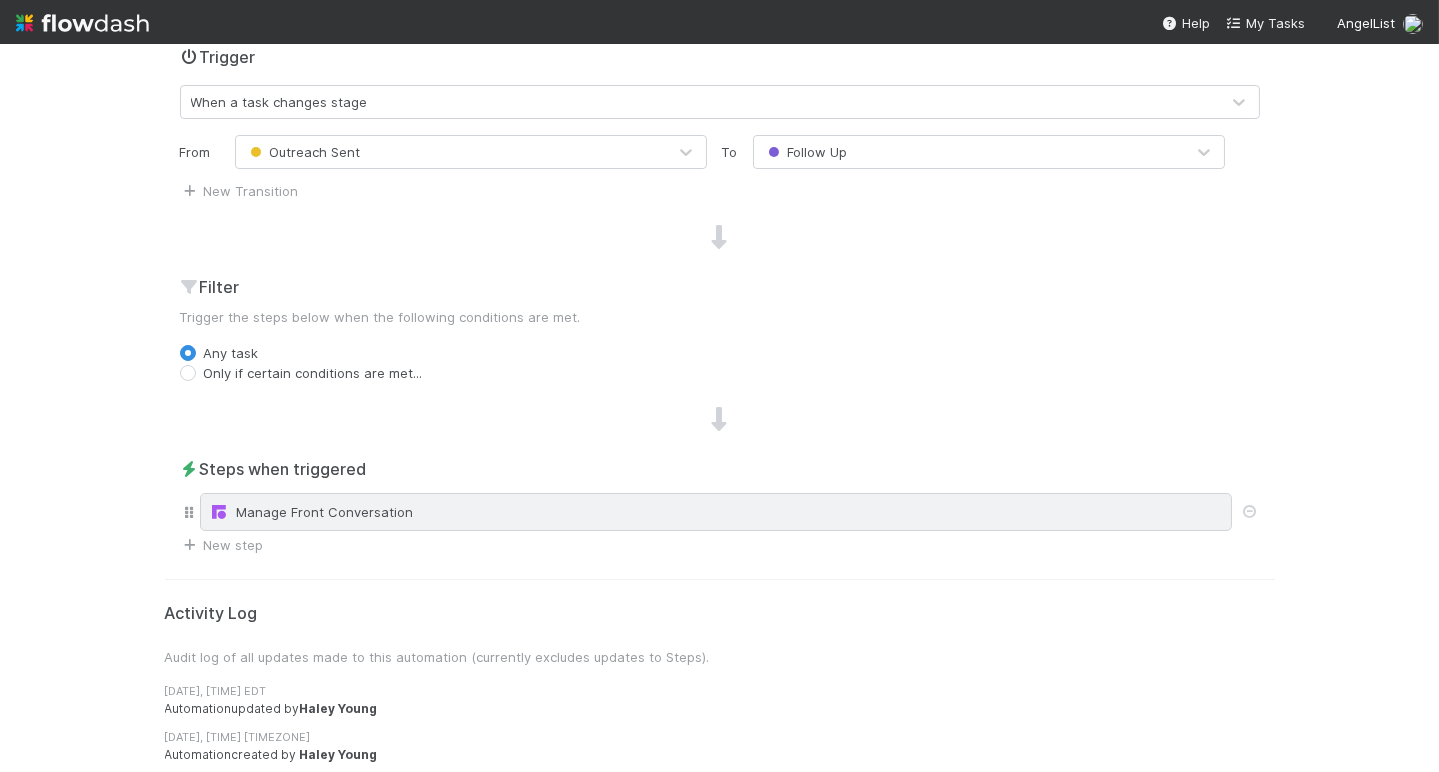 click on "Manage Front Conversation" at bounding box center [716, 512] 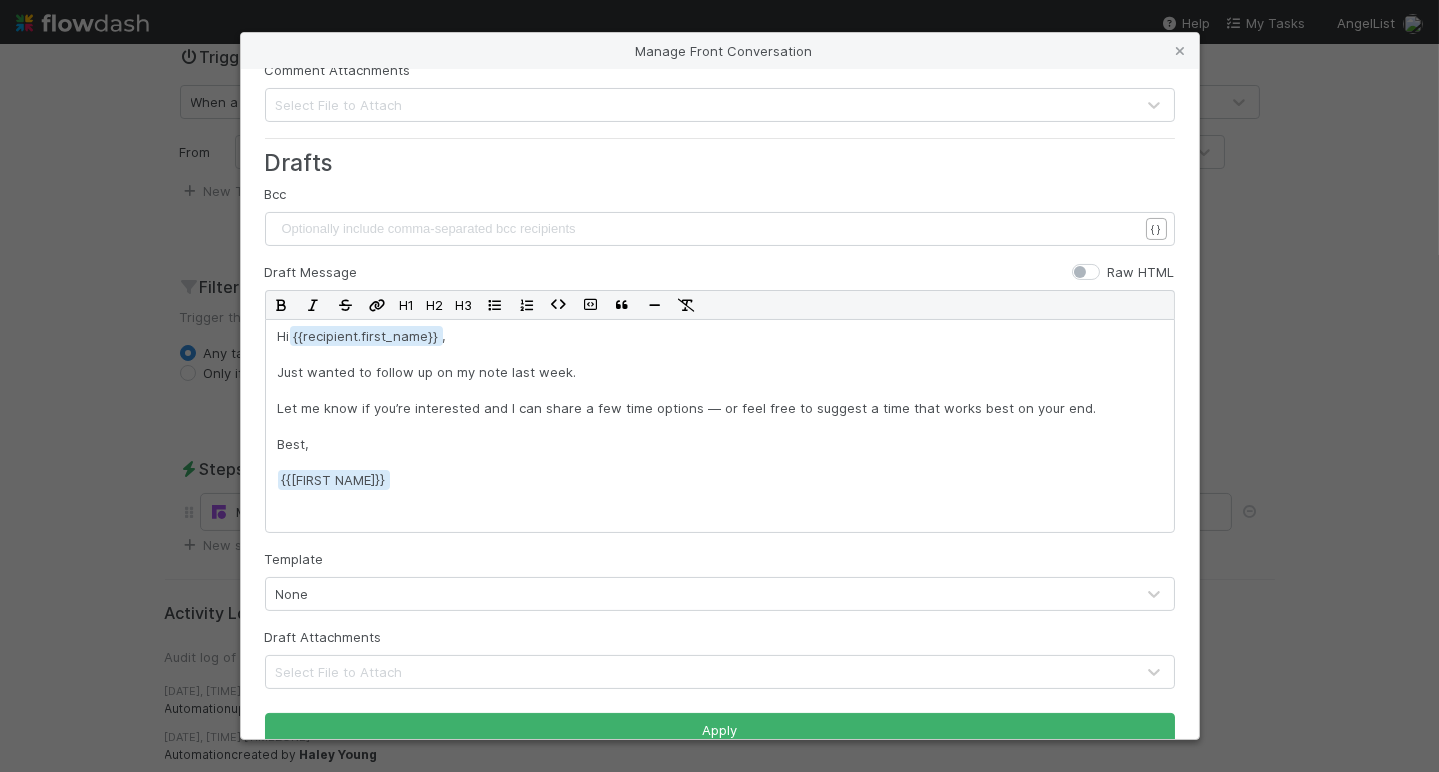 scroll, scrollTop: 750, scrollLeft: 0, axis: vertical 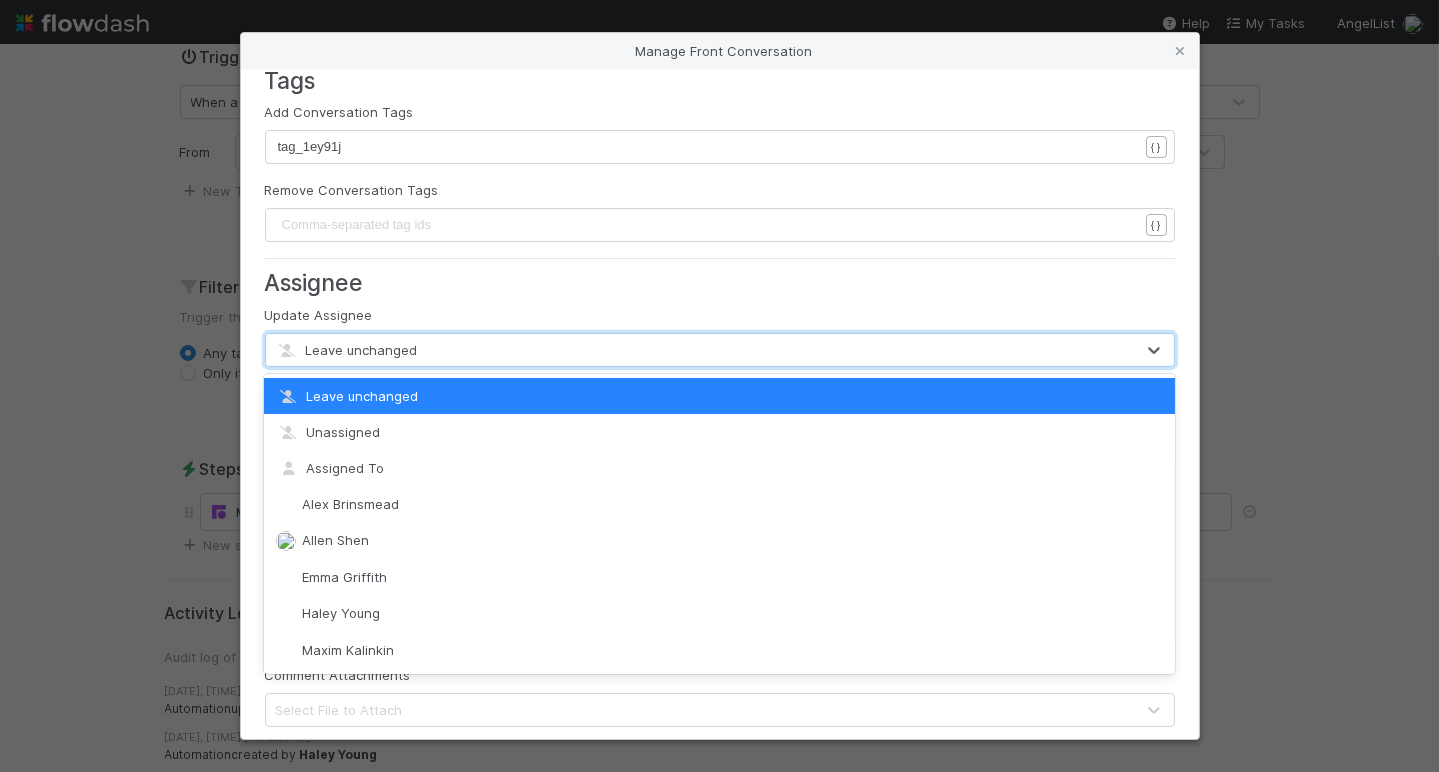 click on "Leave unchanged" at bounding box center [700, 350] 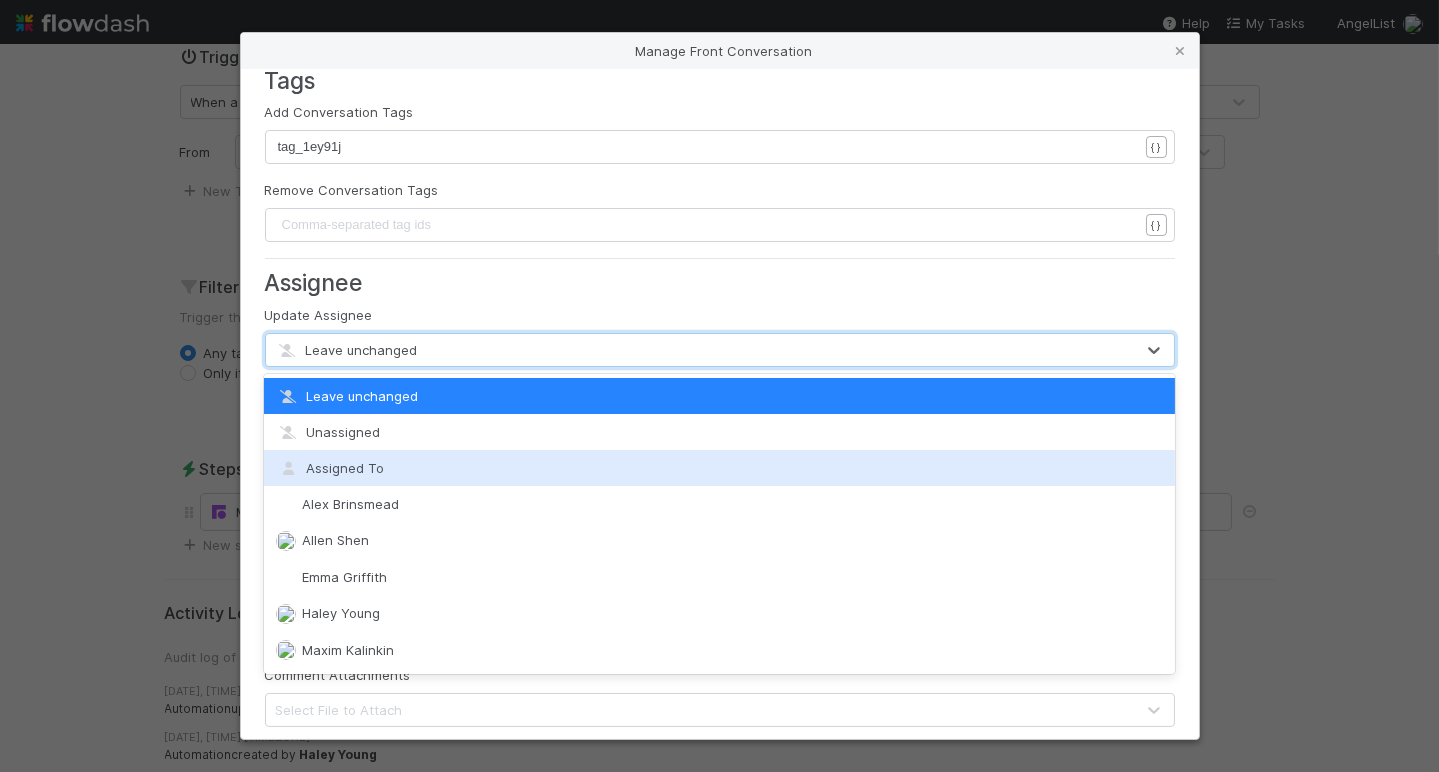 click on "Assigned To" at bounding box center [719, 468] 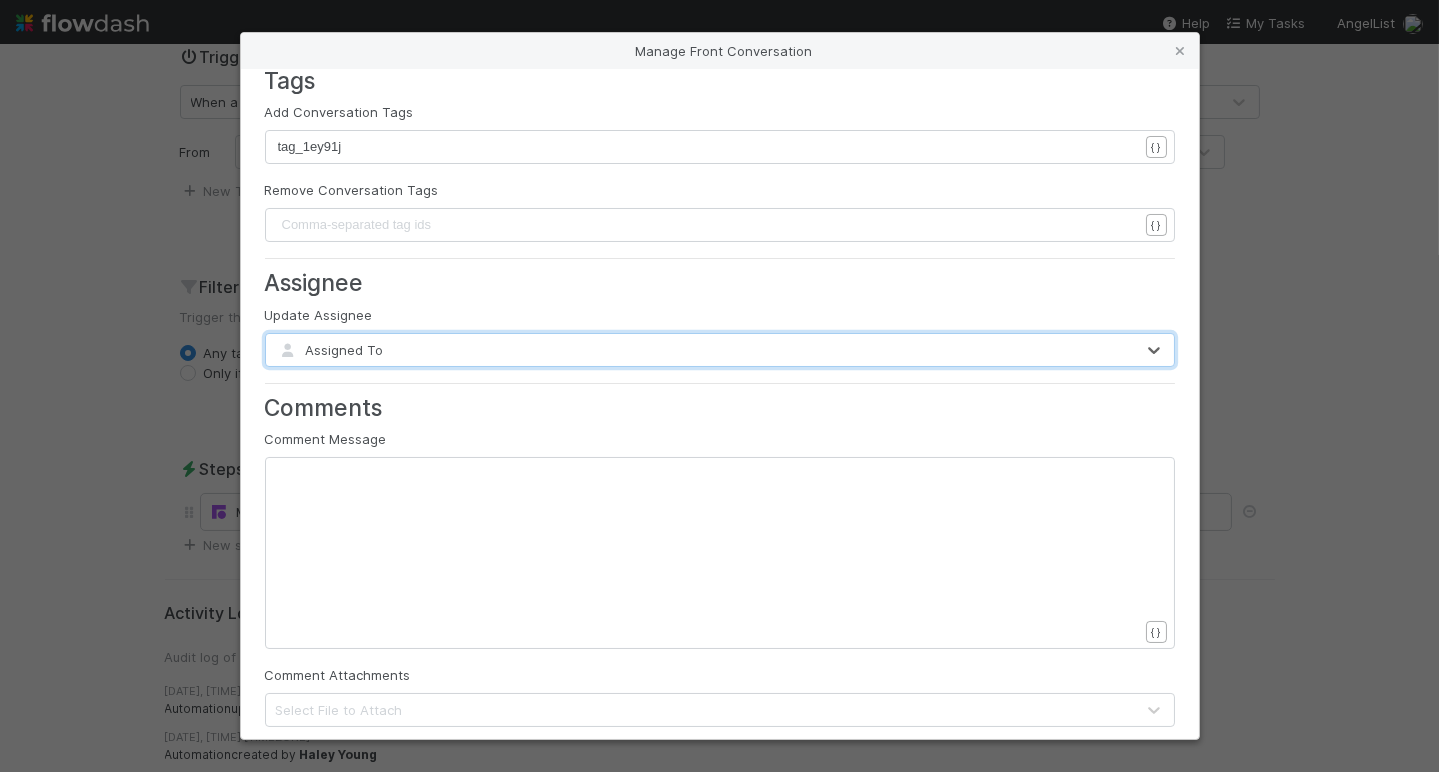 click on "Update Assignee   option Assigned To, selected.     0 results available. Select is focused ,type to refine list, press Down to open the menu,  Assigned To" at bounding box center (720, 336) 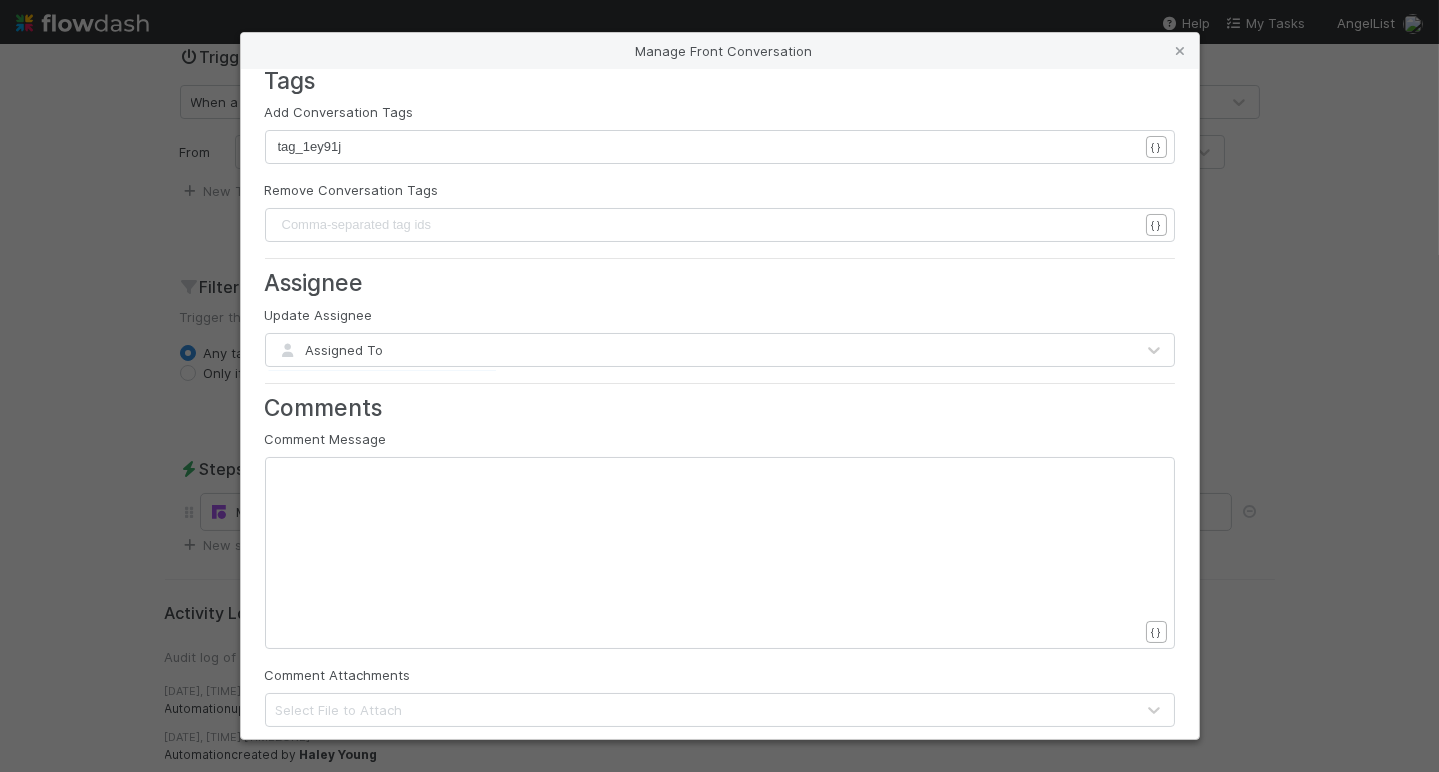 scroll, scrollTop: 750, scrollLeft: 0, axis: vertical 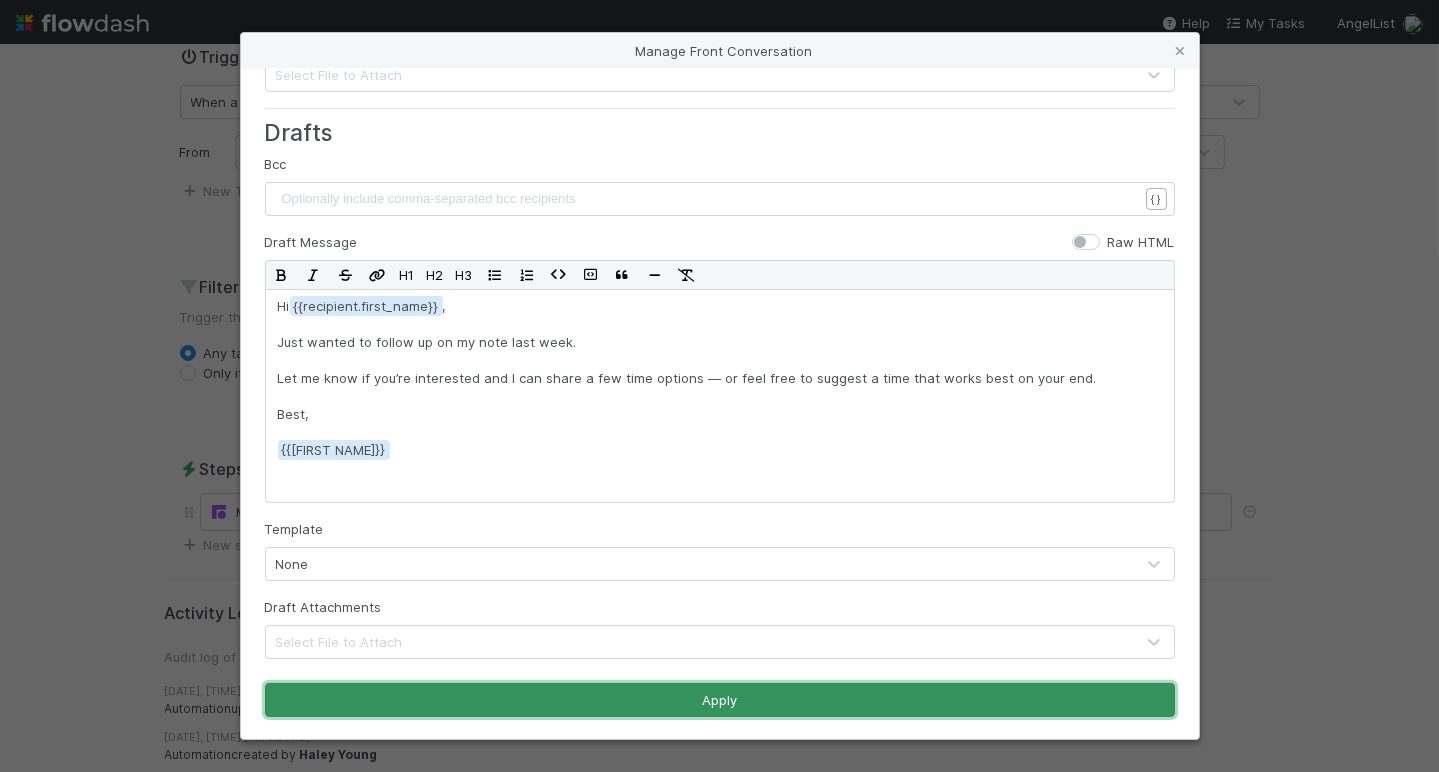 click on "Apply" at bounding box center (720, 700) 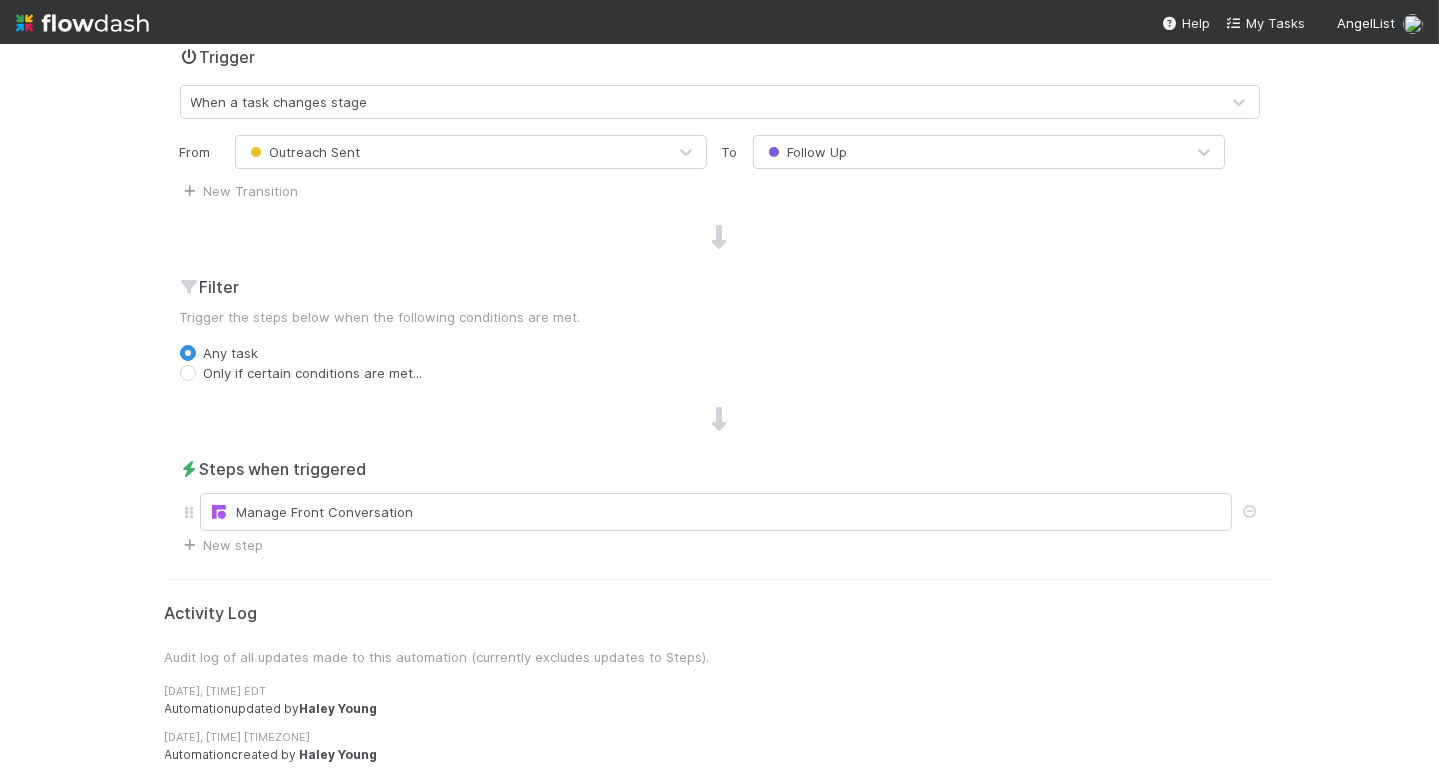 scroll, scrollTop: 0, scrollLeft: 0, axis: both 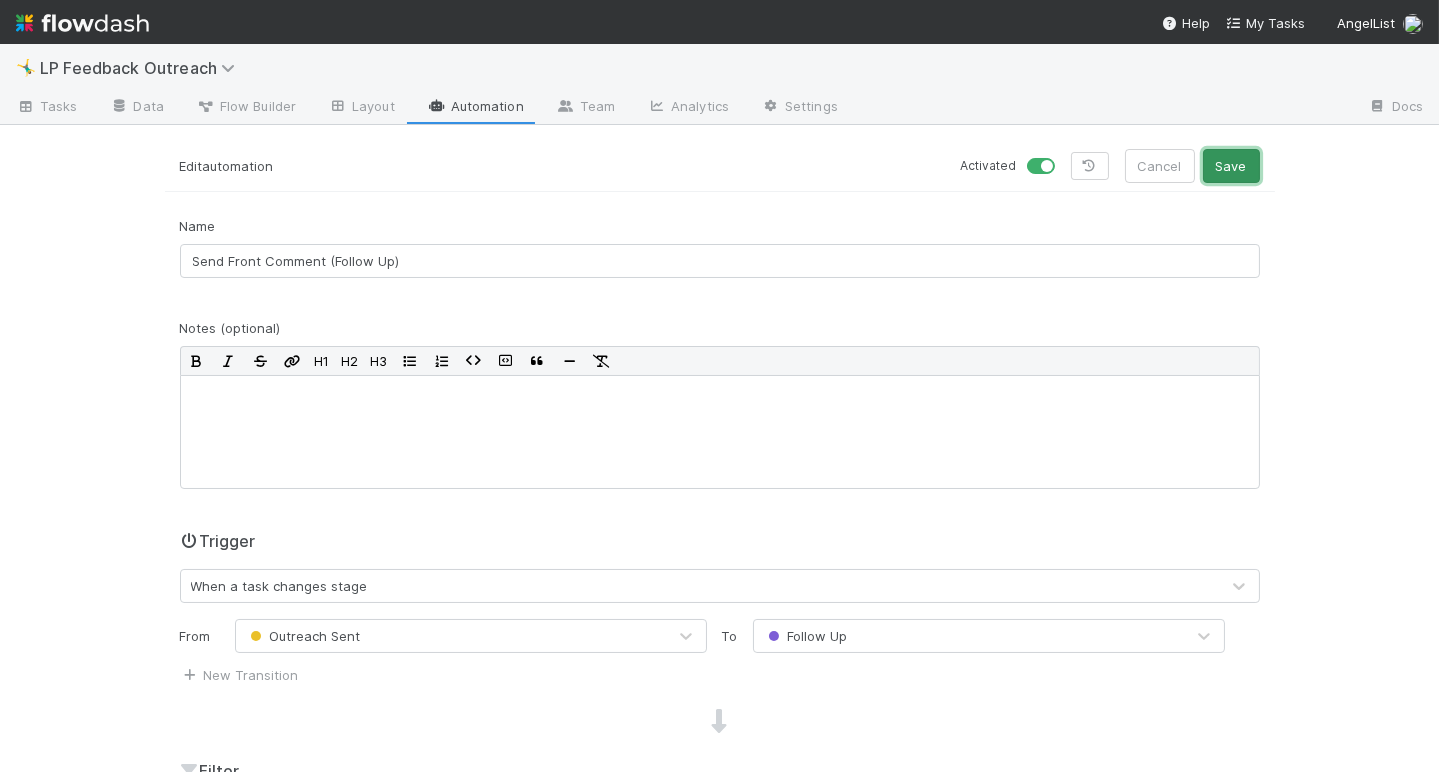 click on "Save" at bounding box center [1231, 166] 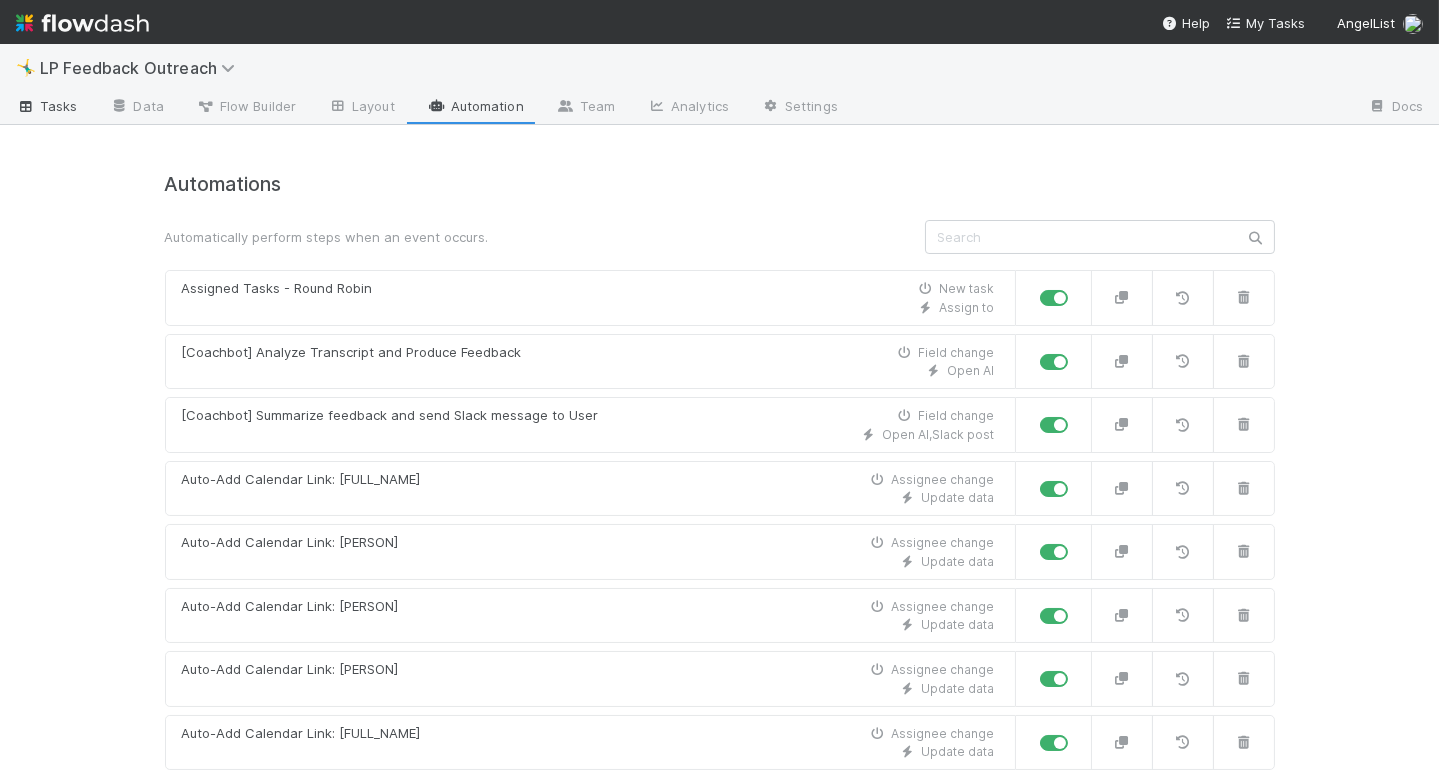 click on "Tasks" at bounding box center (47, 106) 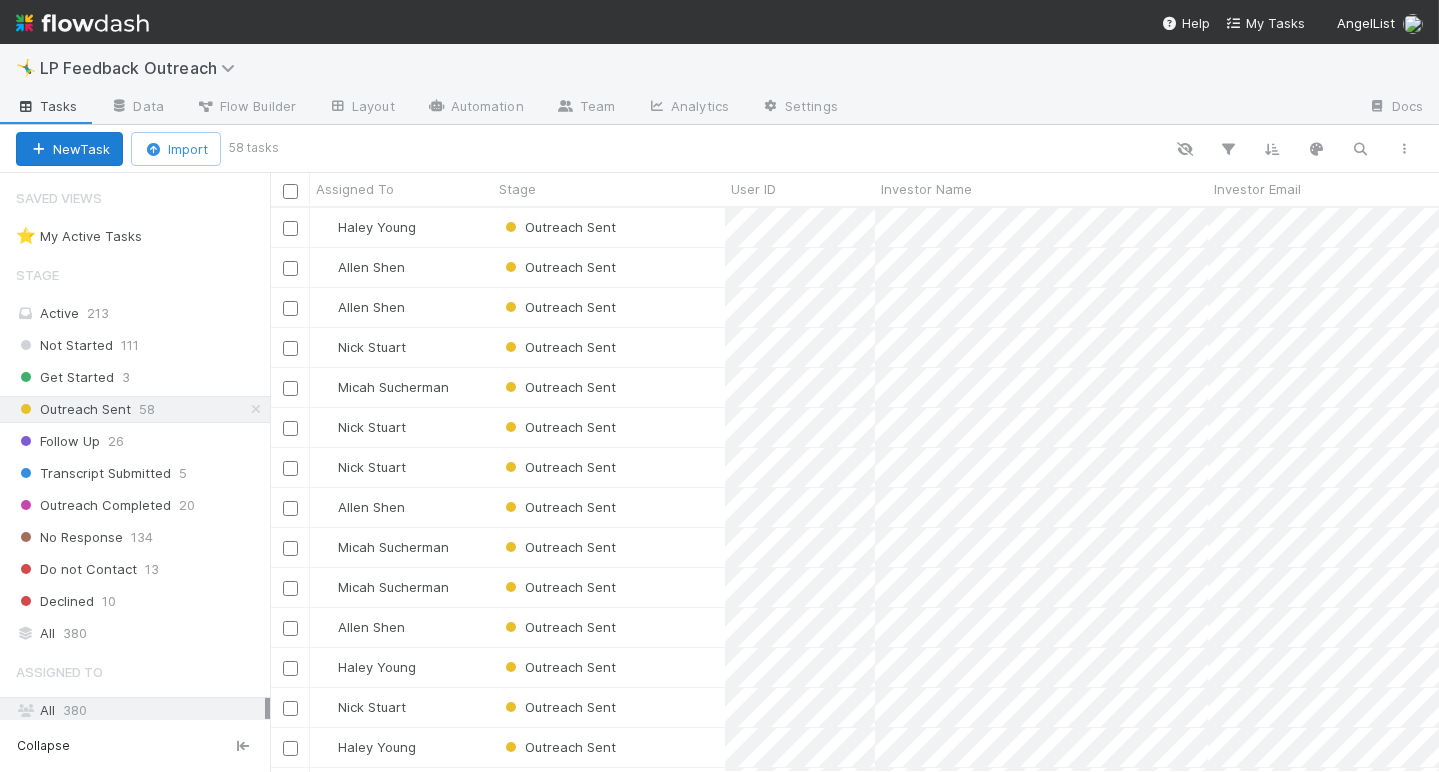 scroll, scrollTop: 0, scrollLeft: 0, axis: both 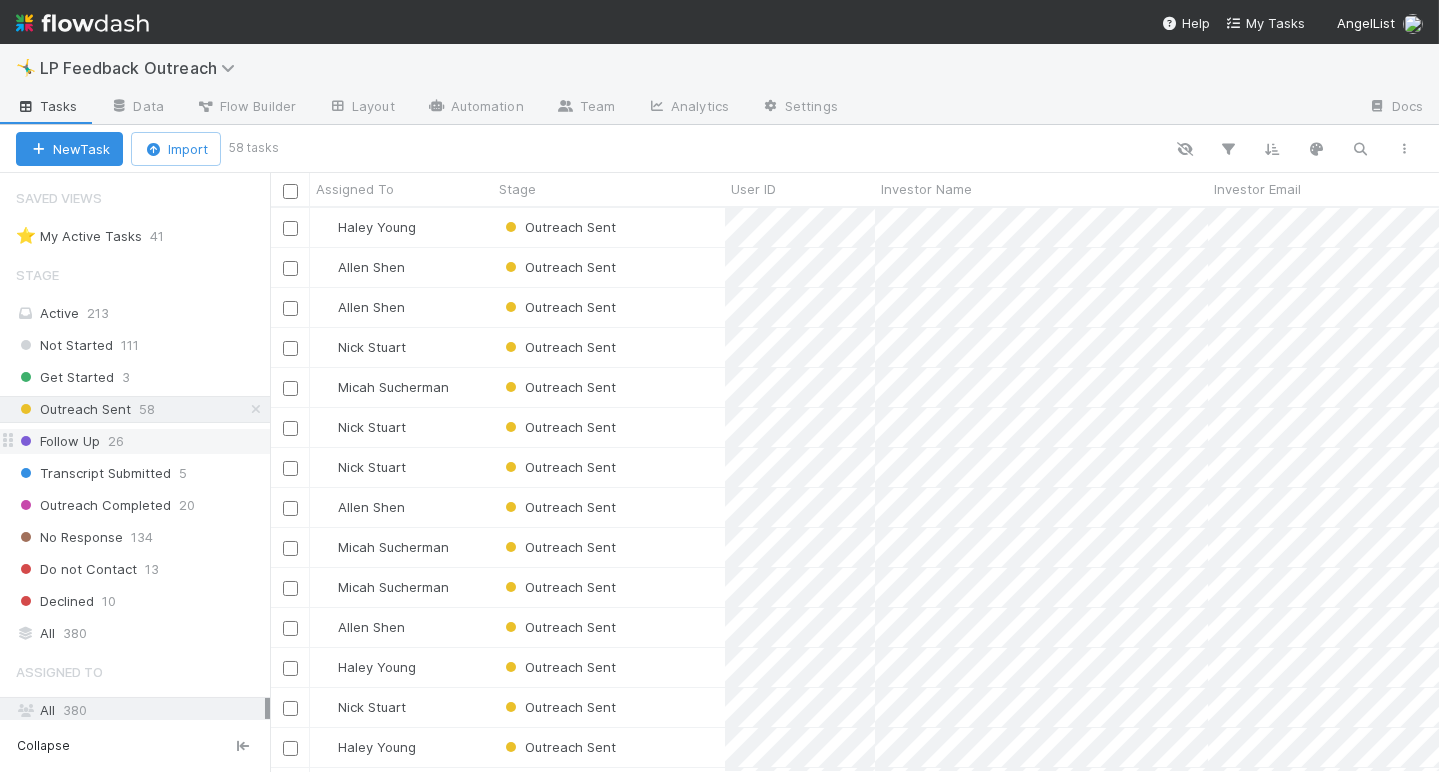 click on "Follow Up   26" at bounding box center (143, 441) 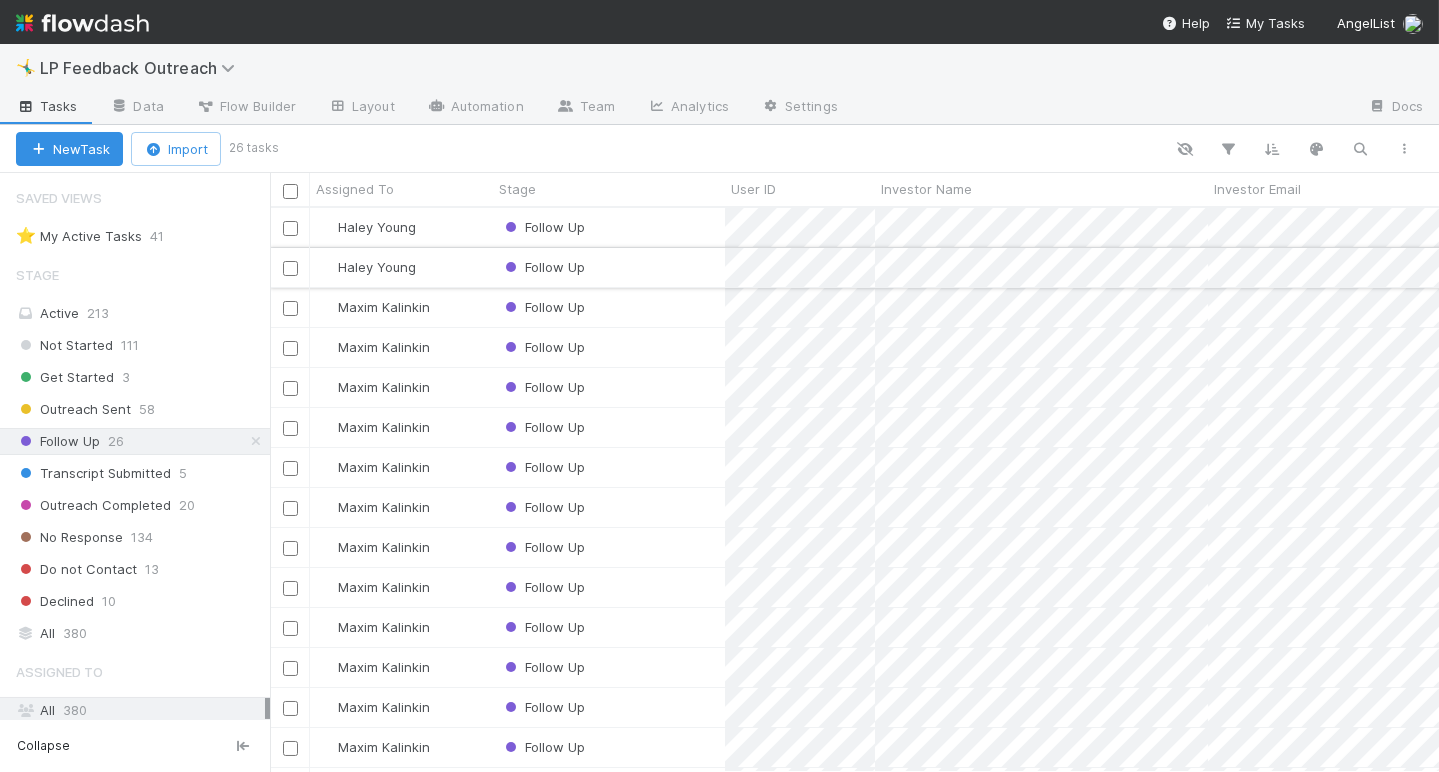 scroll, scrollTop: 0, scrollLeft: 0, axis: both 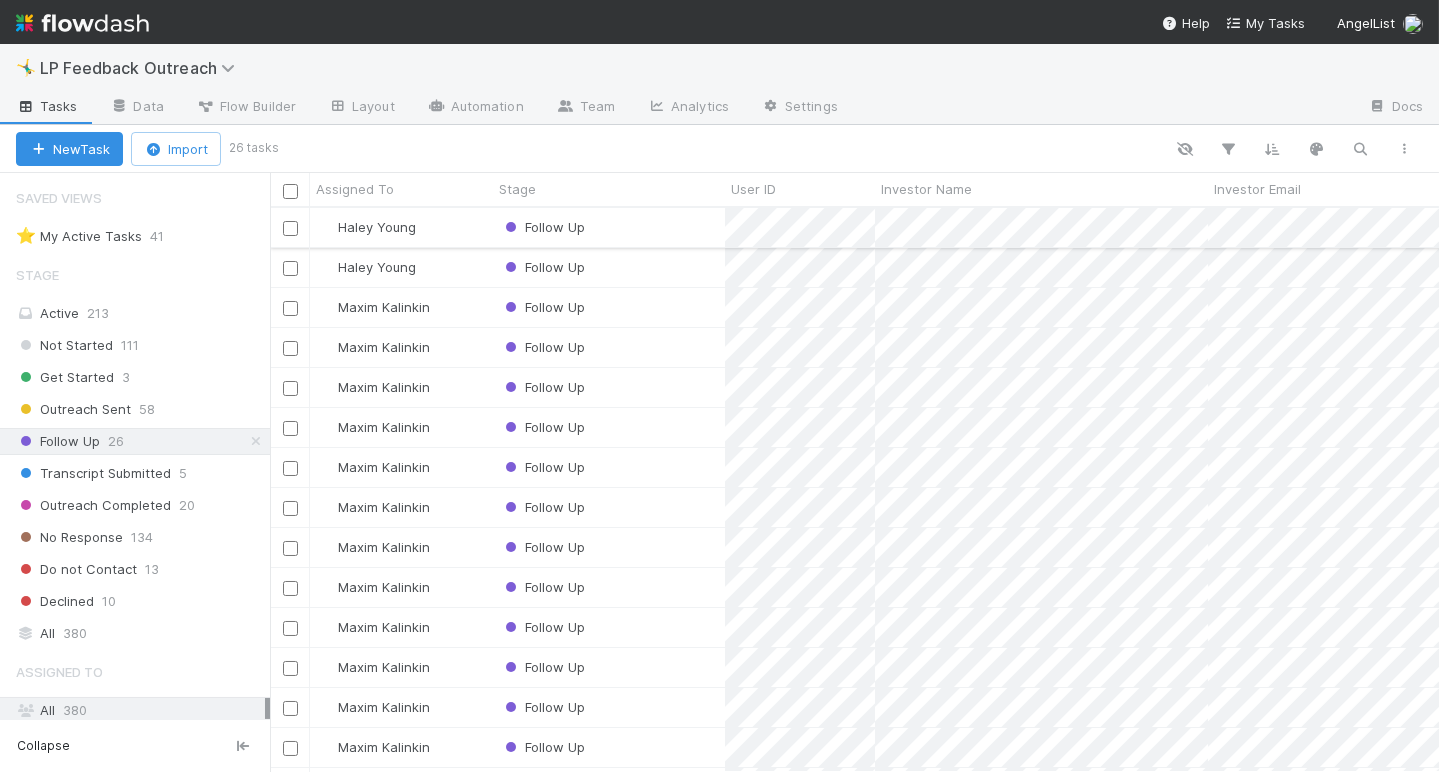 click on "Haley Young" at bounding box center [401, 227] 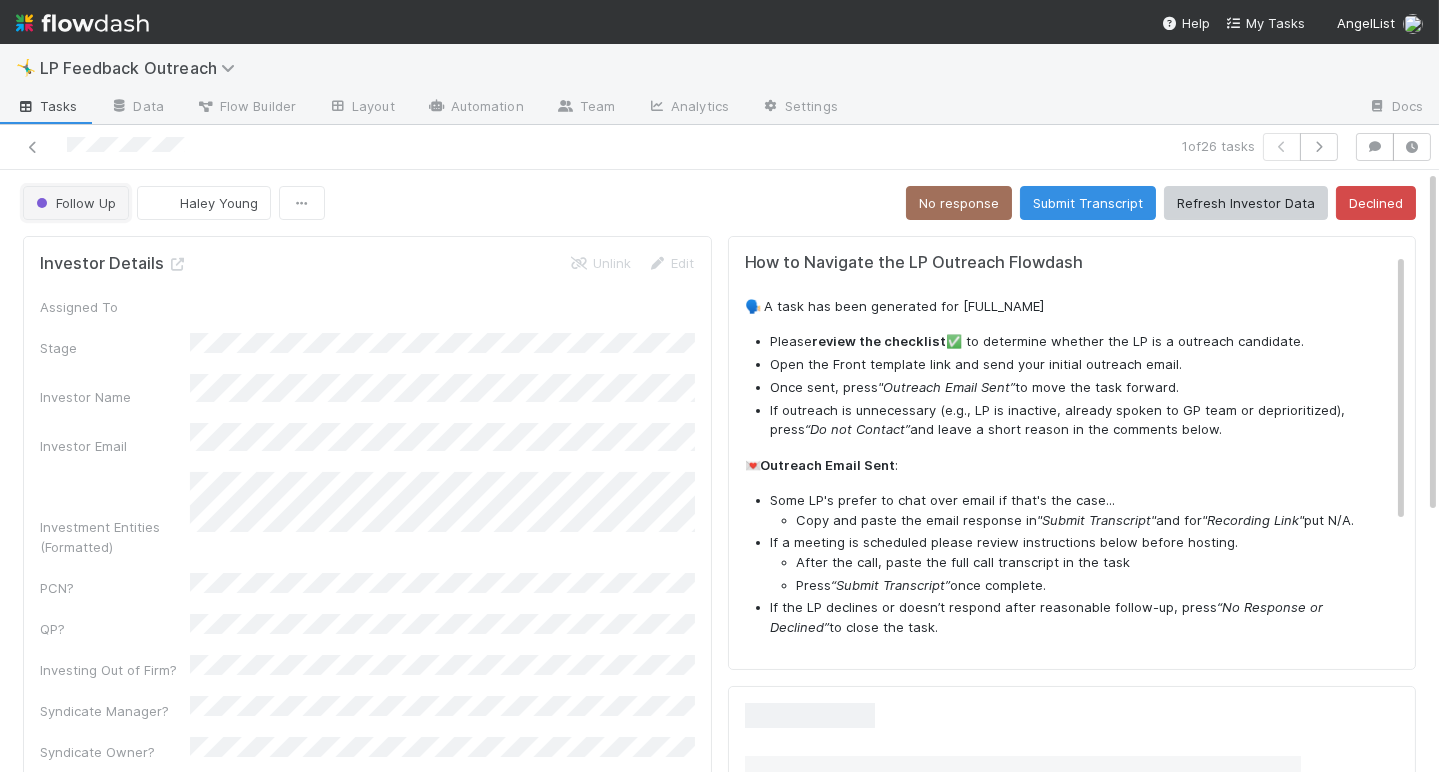 click on "Follow Up" at bounding box center [74, 203] 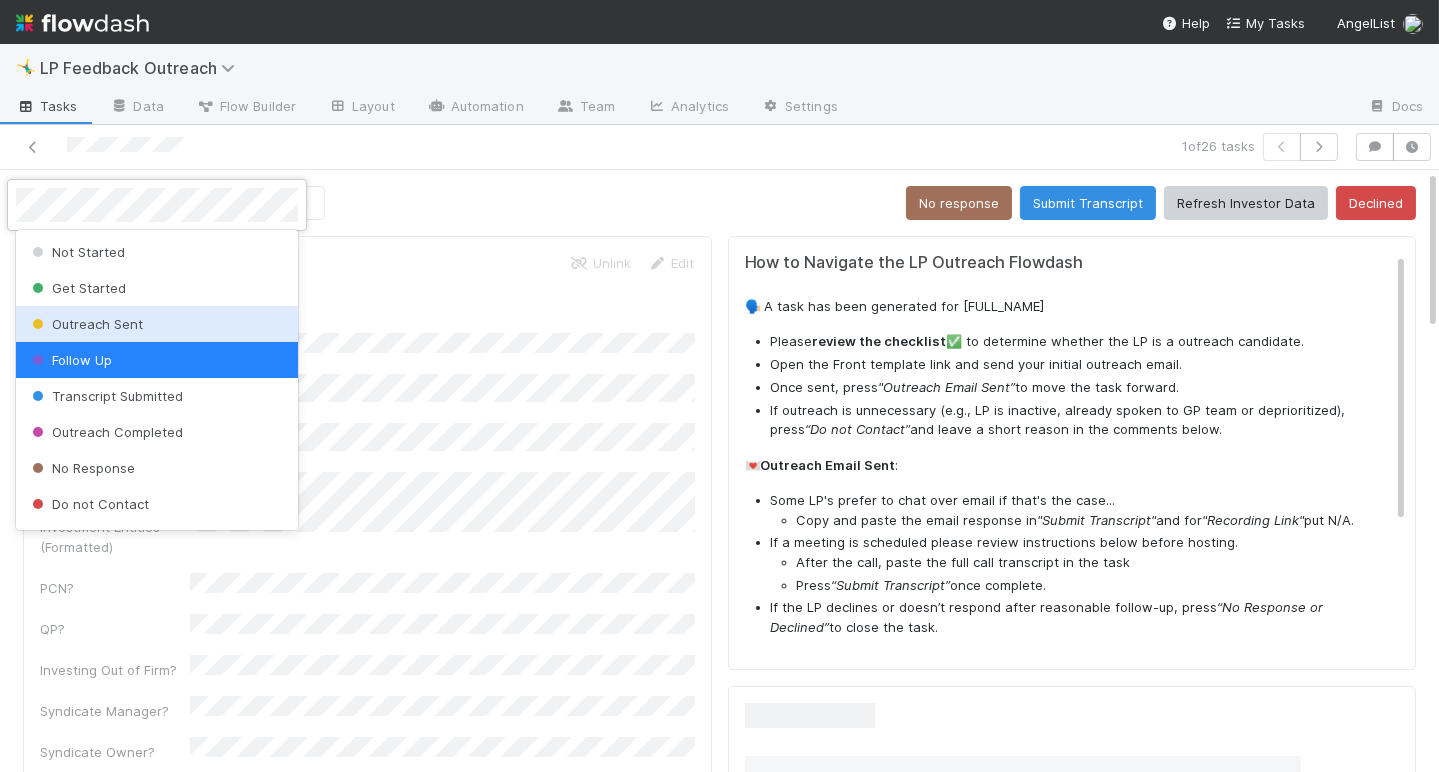 click on "Outreach Sent" at bounding box center (85, 324) 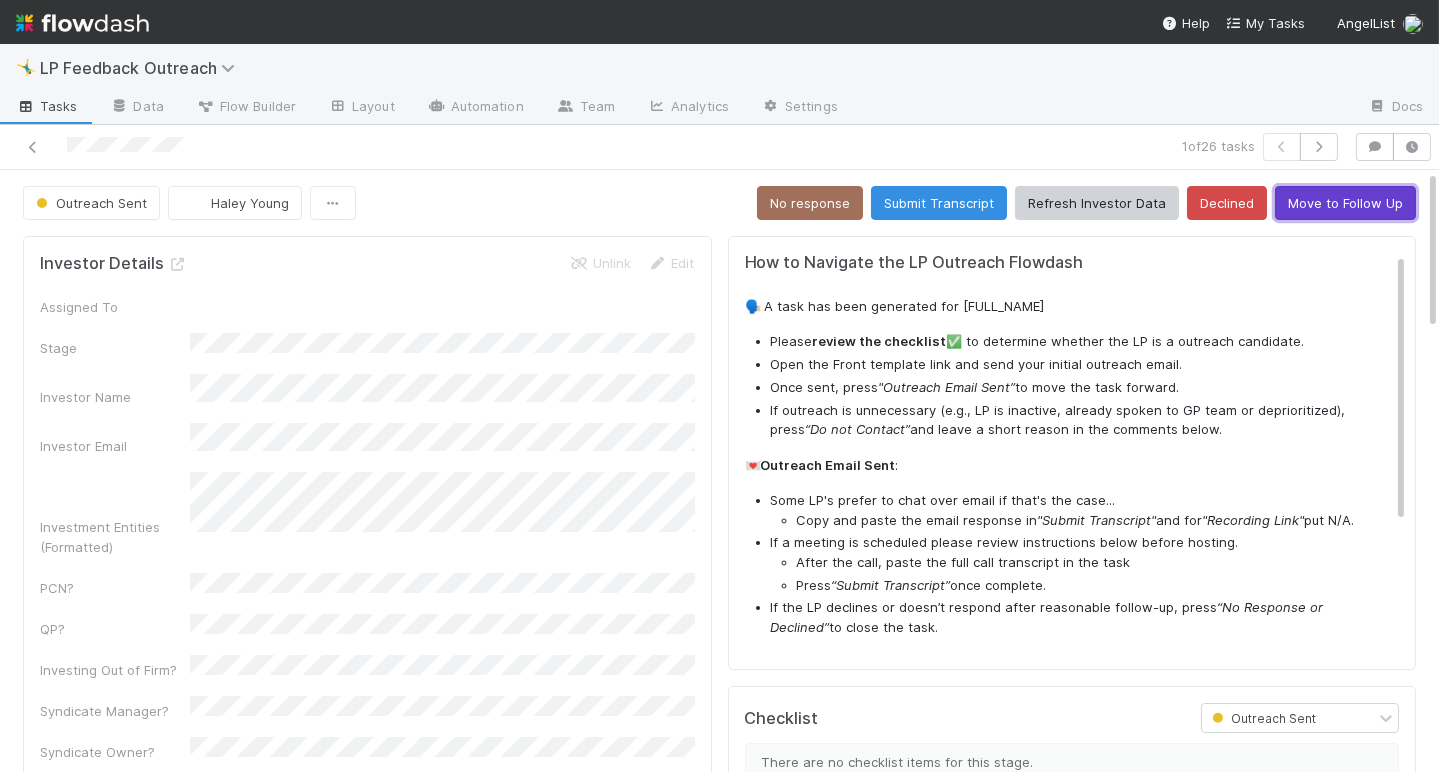 click on "Move to Follow Up" at bounding box center (1345, 203) 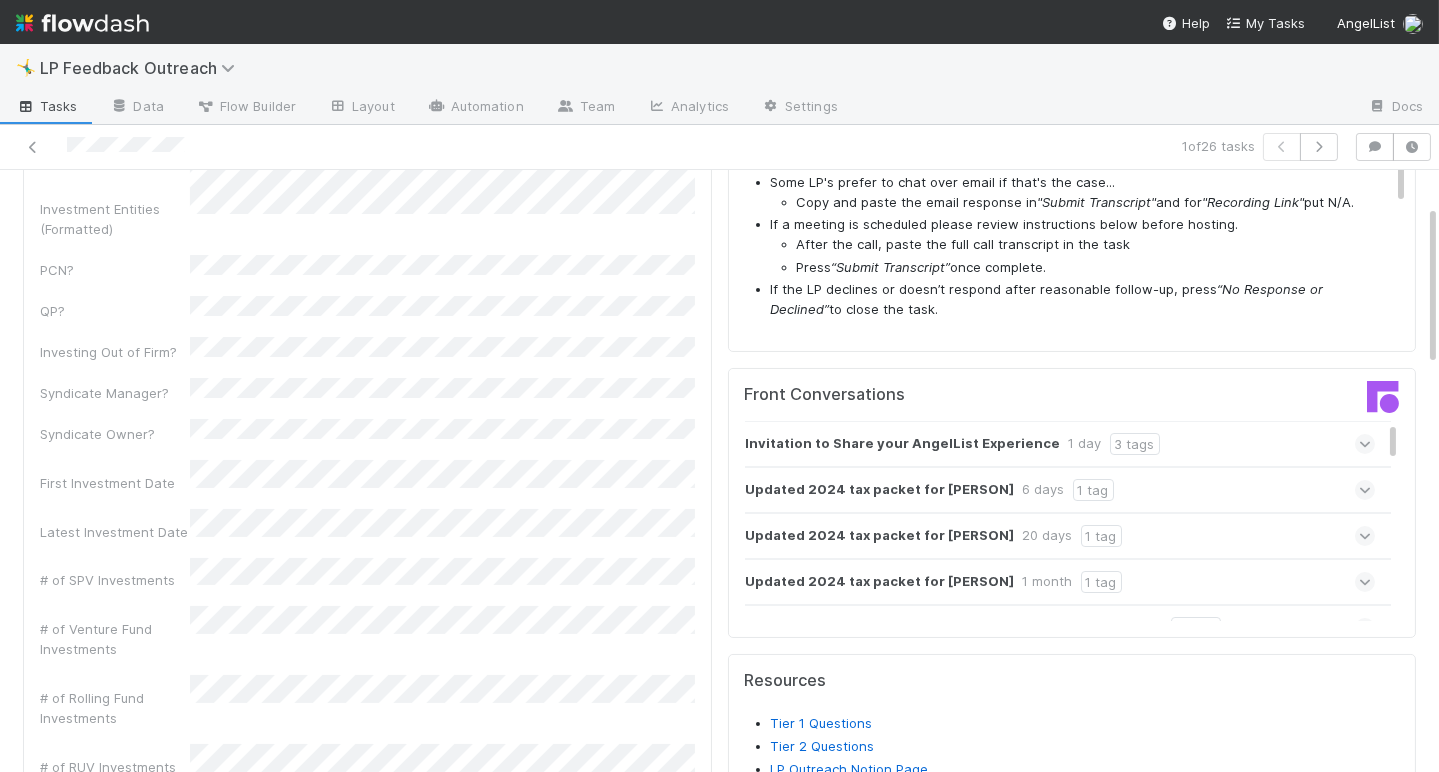 scroll, scrollTop: 0, scrollLeft: 0, axis: both 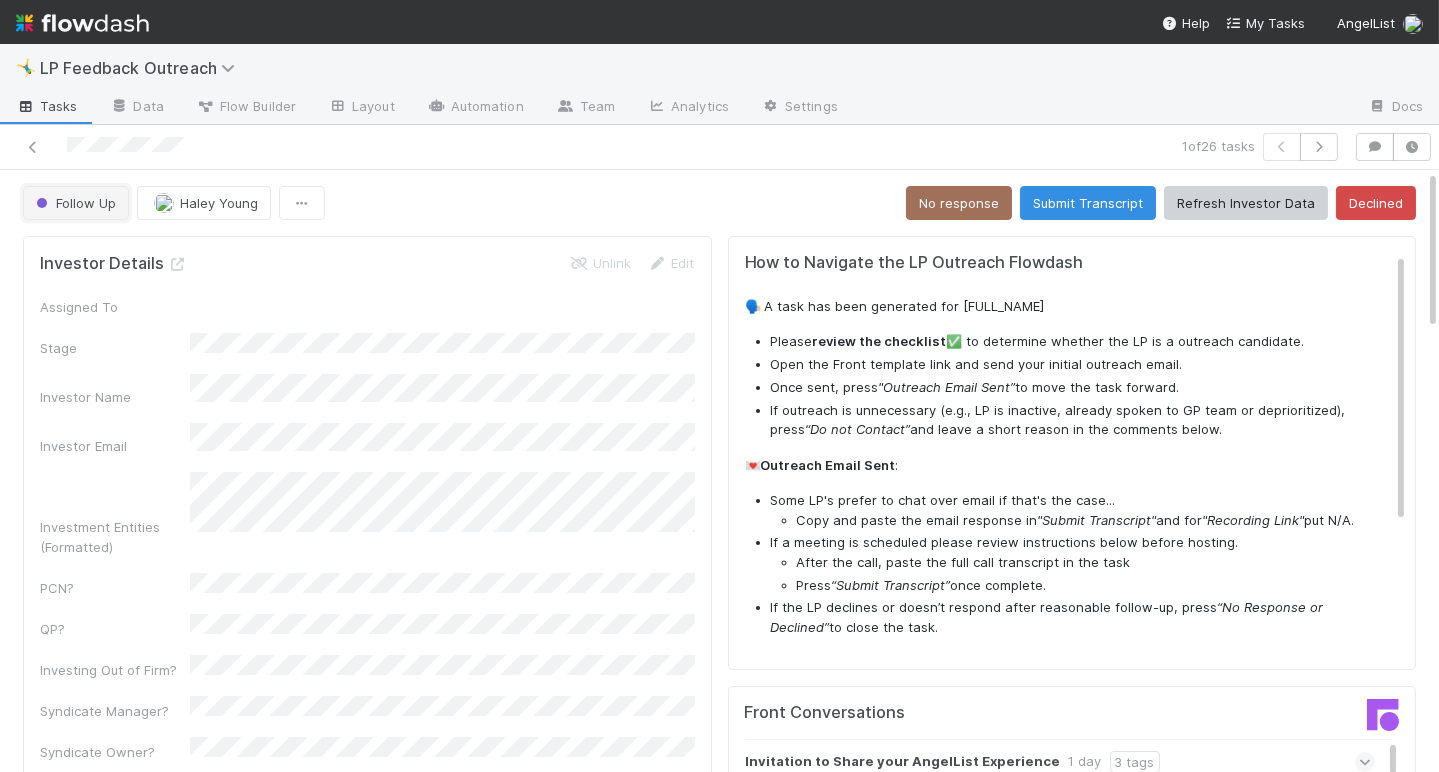 click on "Follow Up" at bounding box center (74, 203) 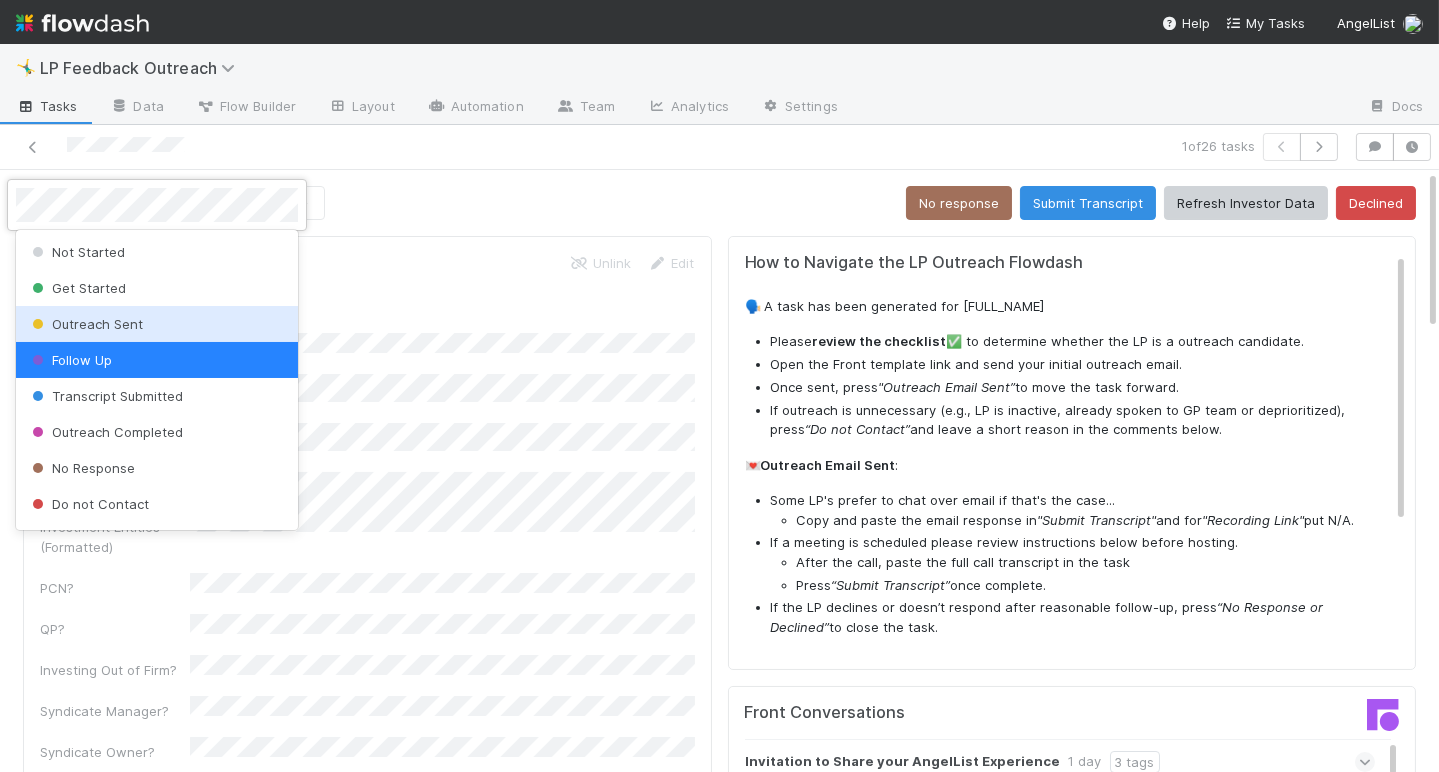click on "Outreach Sent" at bounding box center (85, 324) 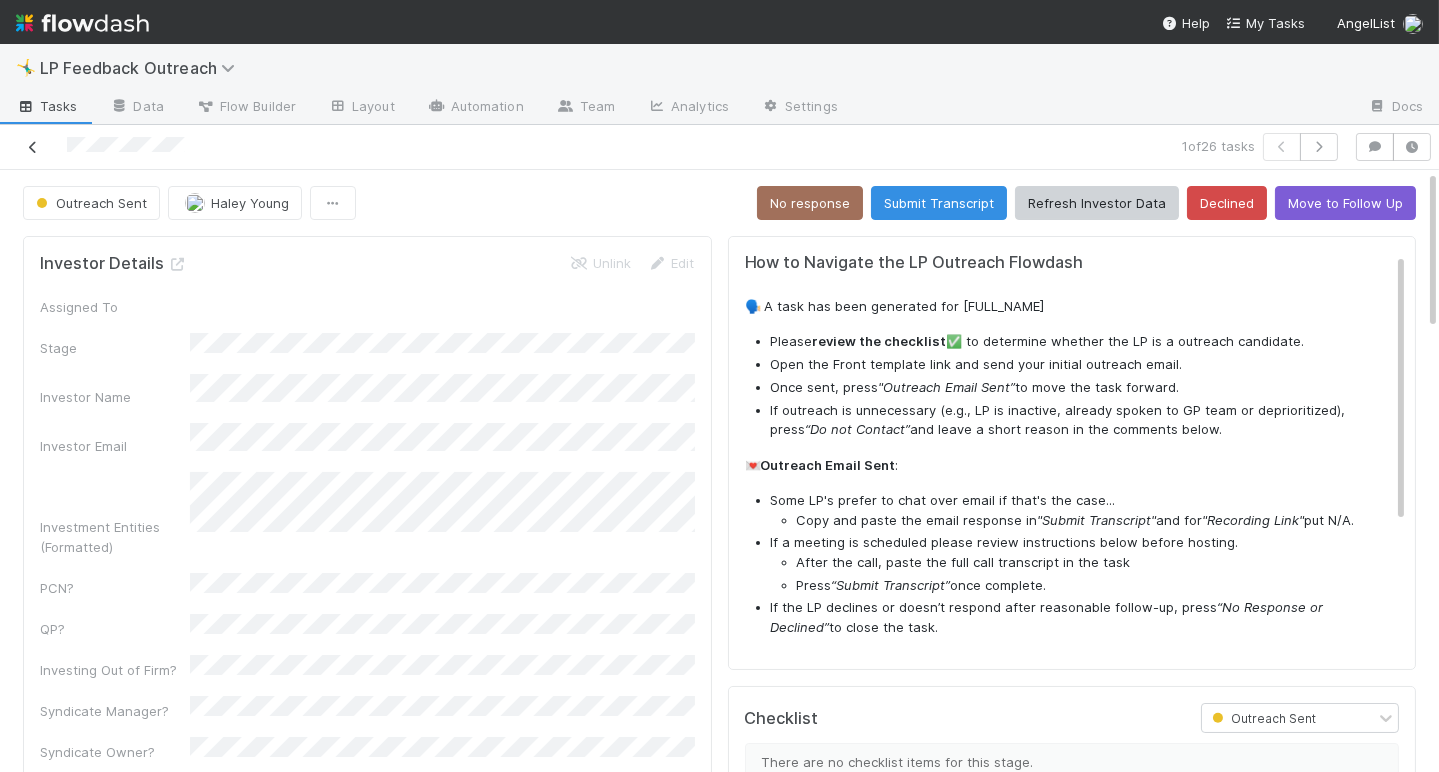 click at bounding box center [33, 147] 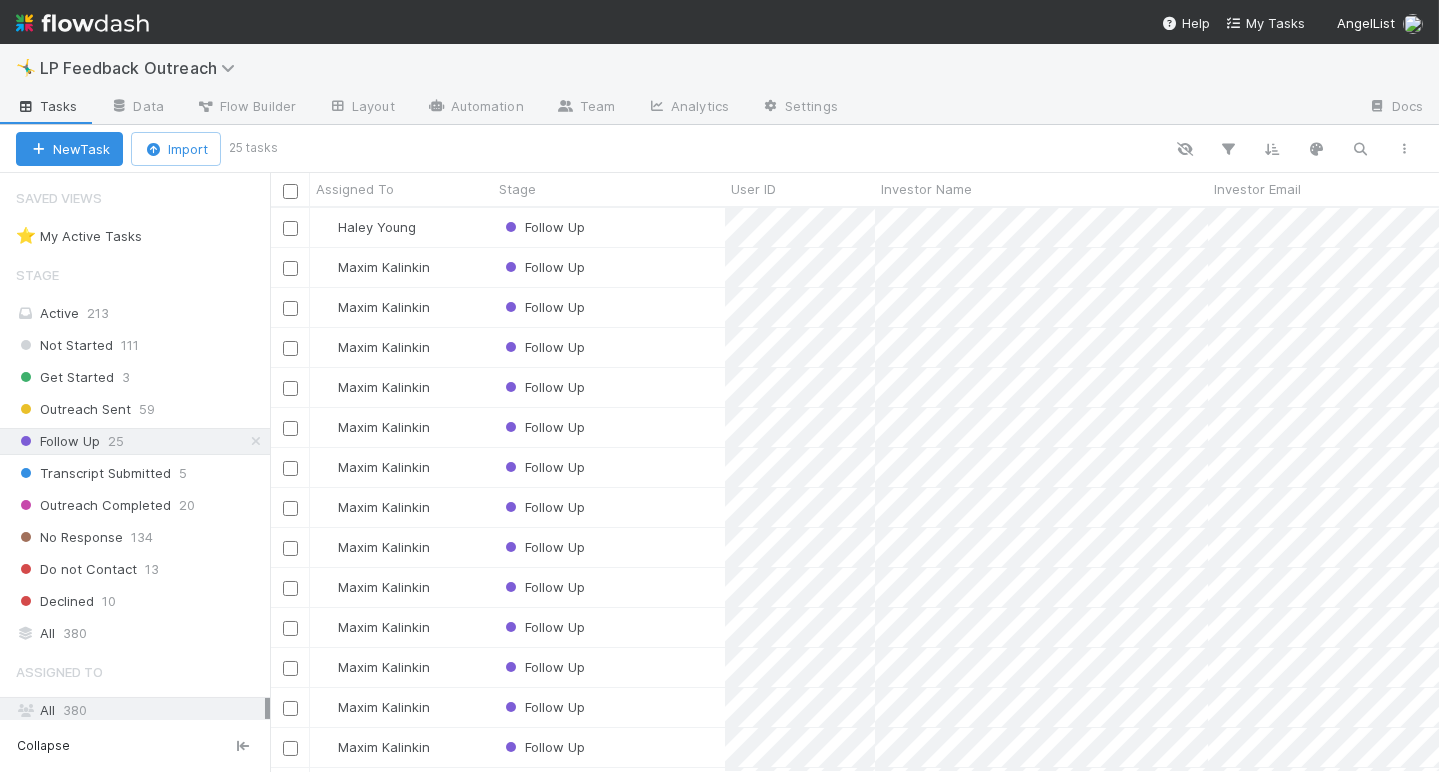 scroll, scrollTop: 0, scrollLeft: 0, axis: both 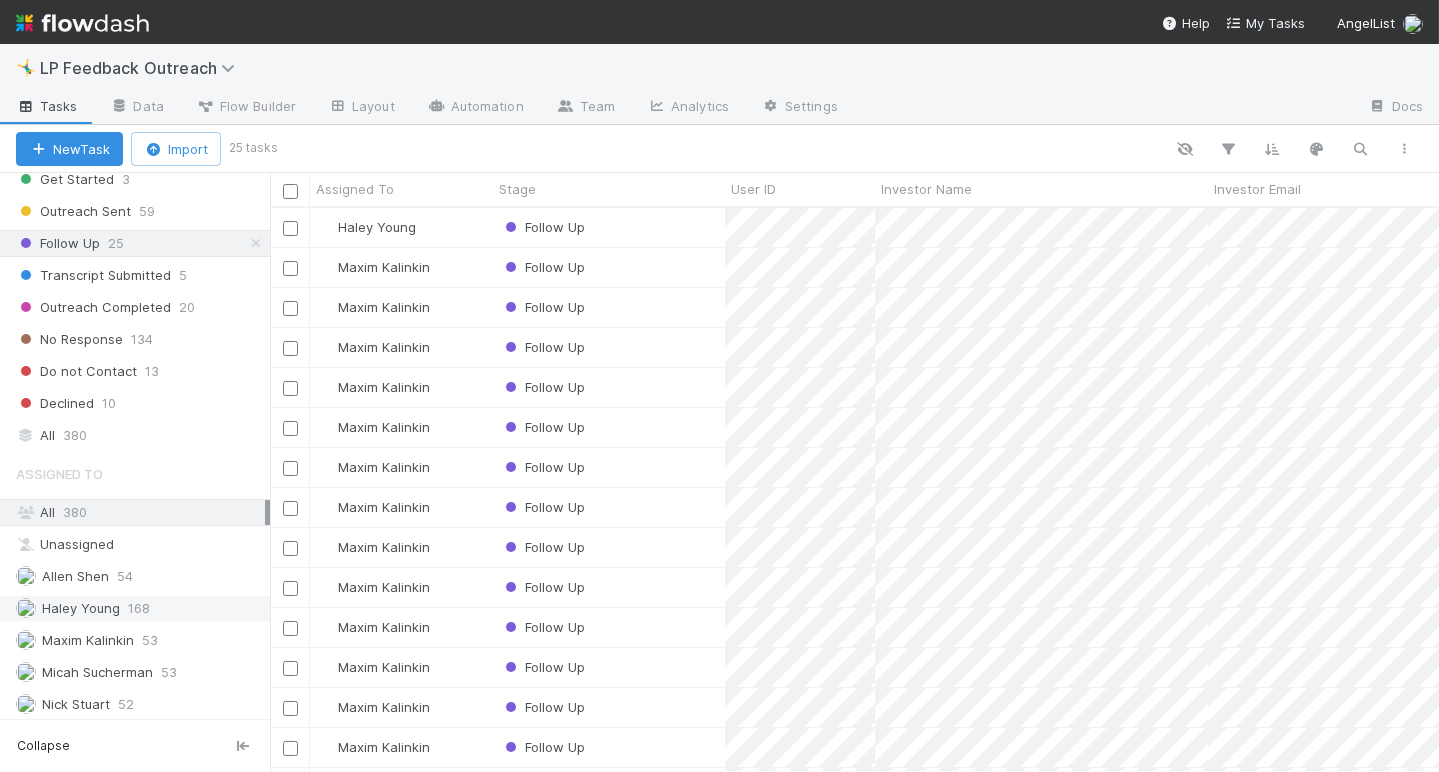 click on "Haley Young 168" at bounding box center (140, 608) 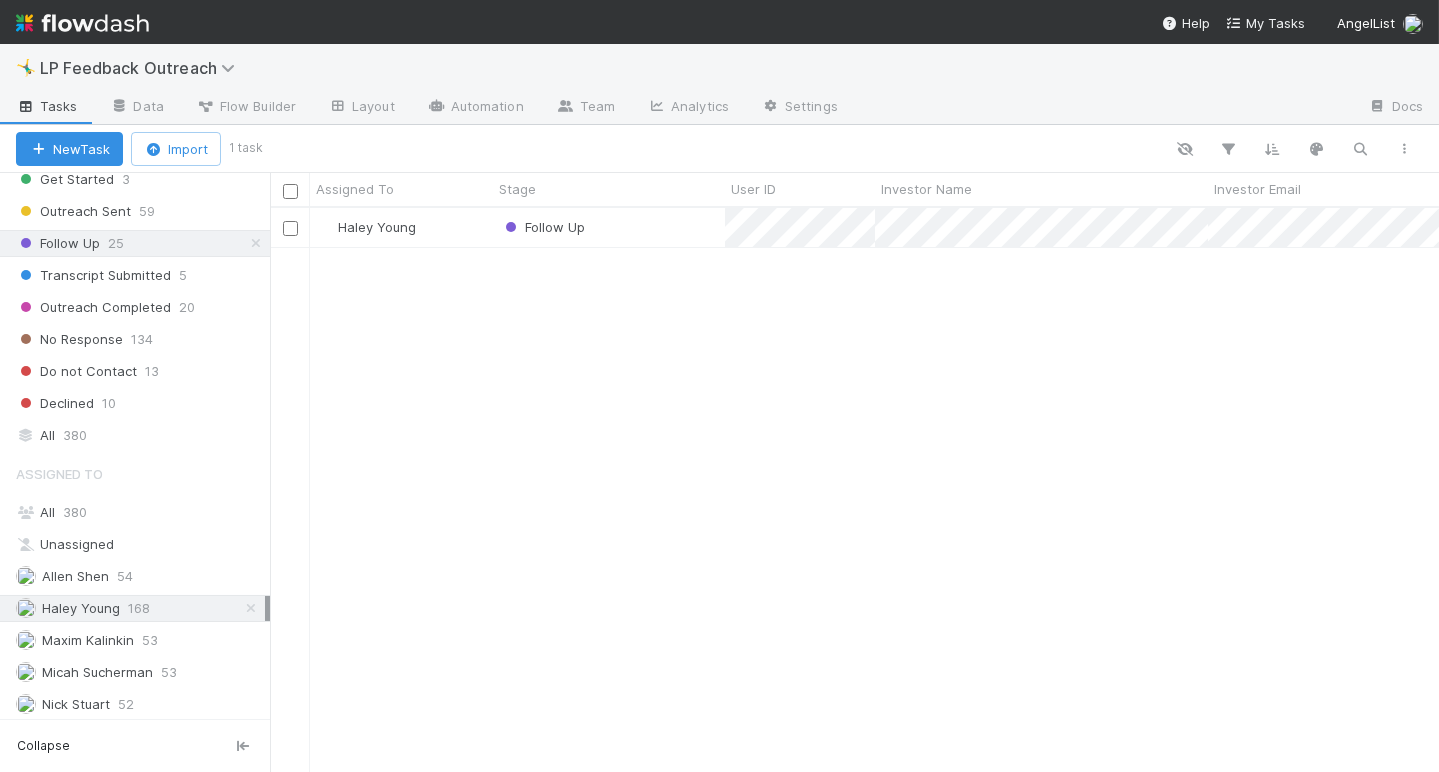 scroll, scrollTop: 0, scrollLeft: 0, axis: both 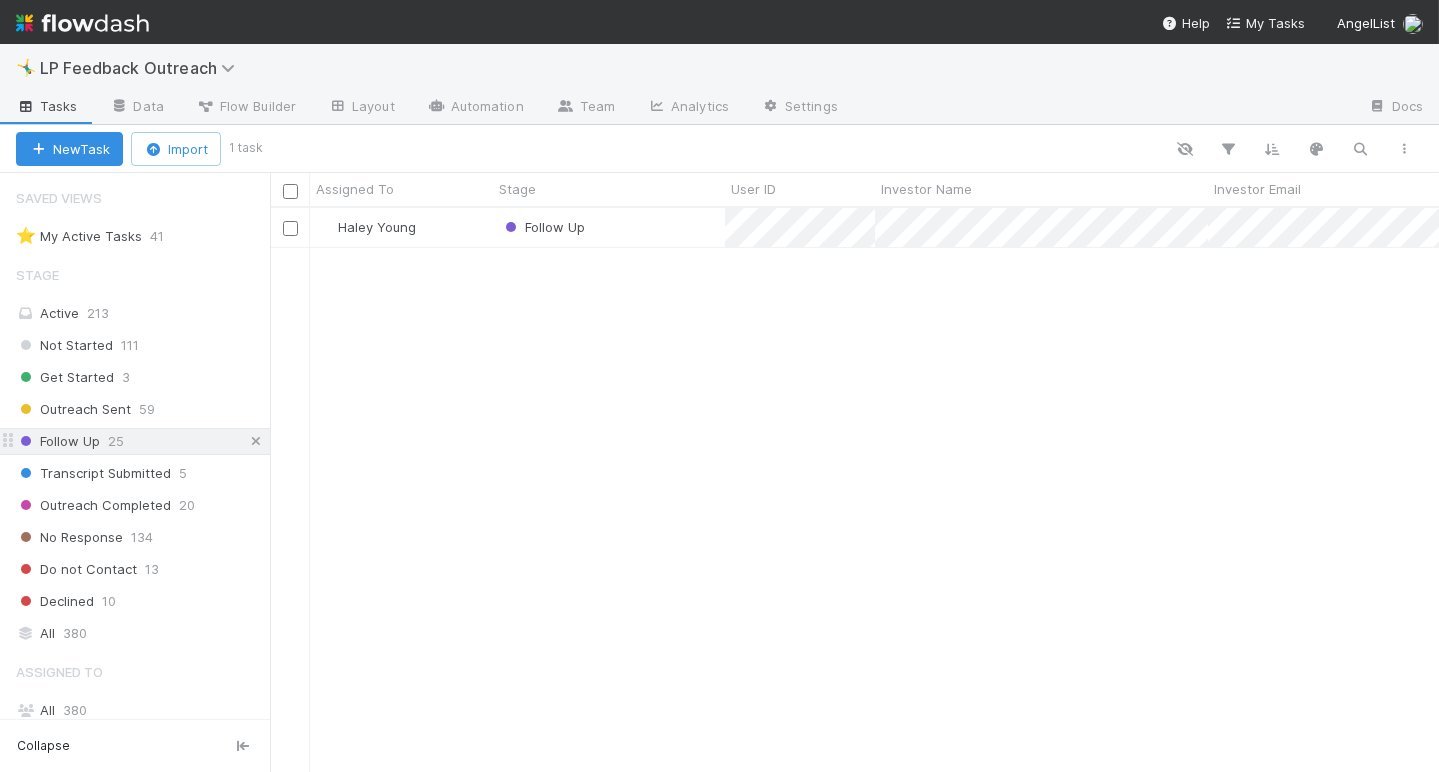 click at bounding box center [256, 441] 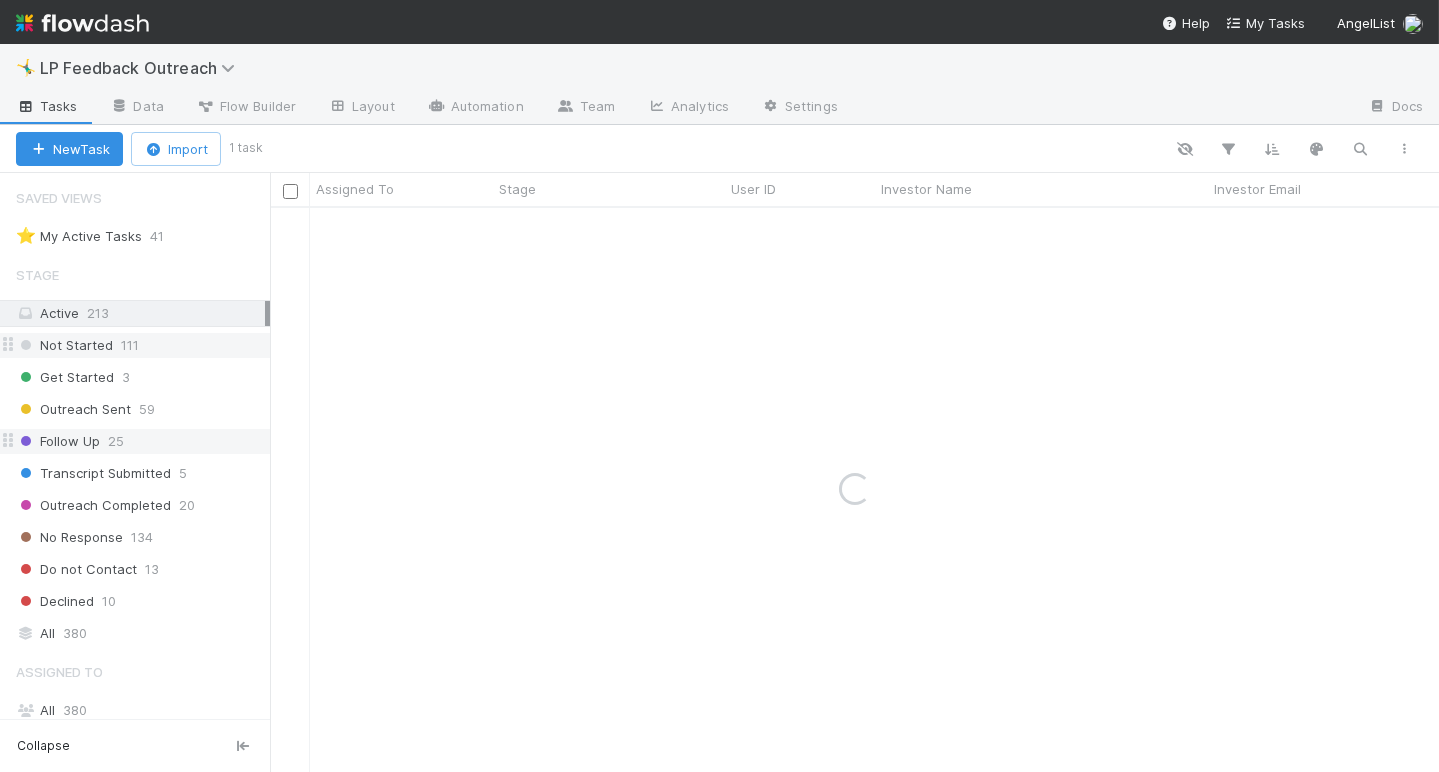 click on "Not Started   111" at bounding box center [143, 345] 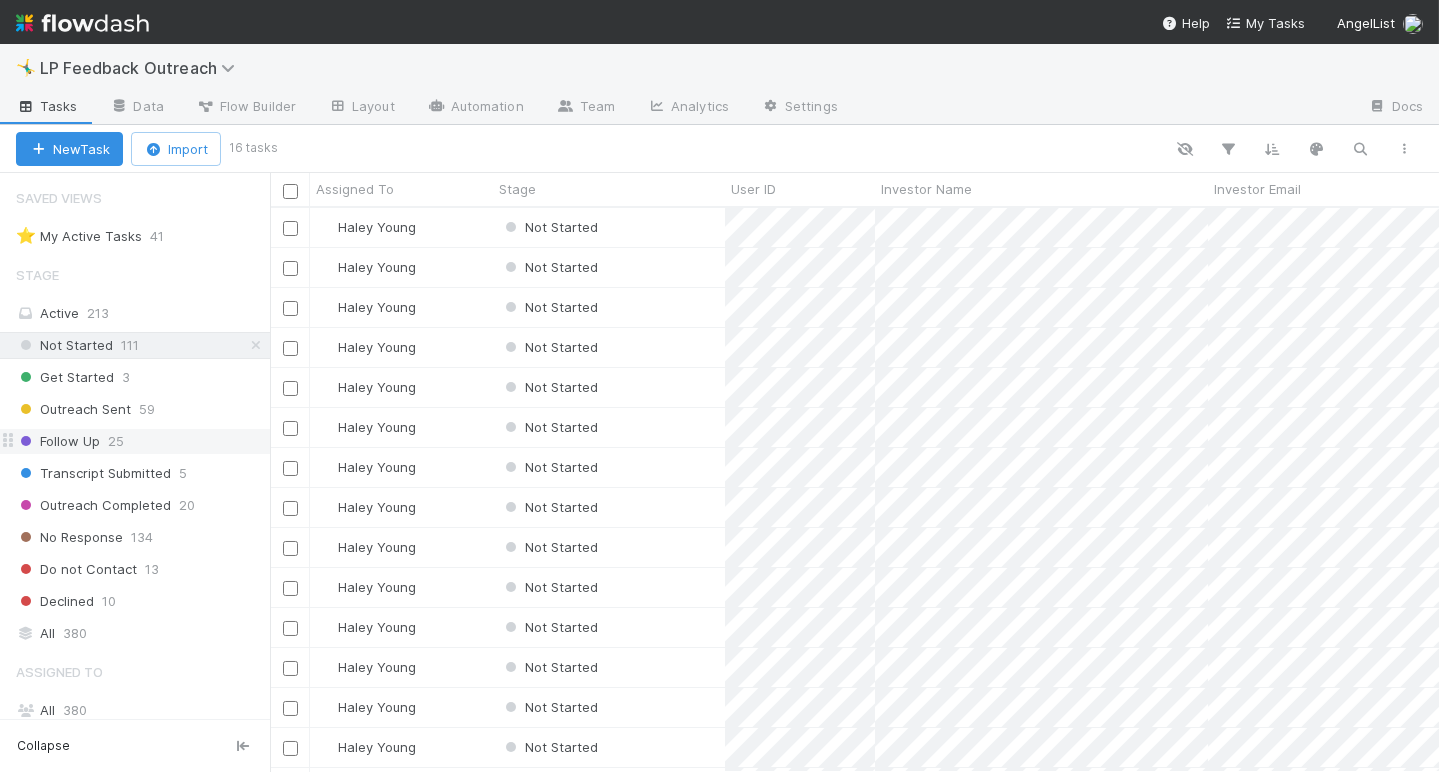 scroll, scrollTop: 0, scrollLeft: 0, axis: both 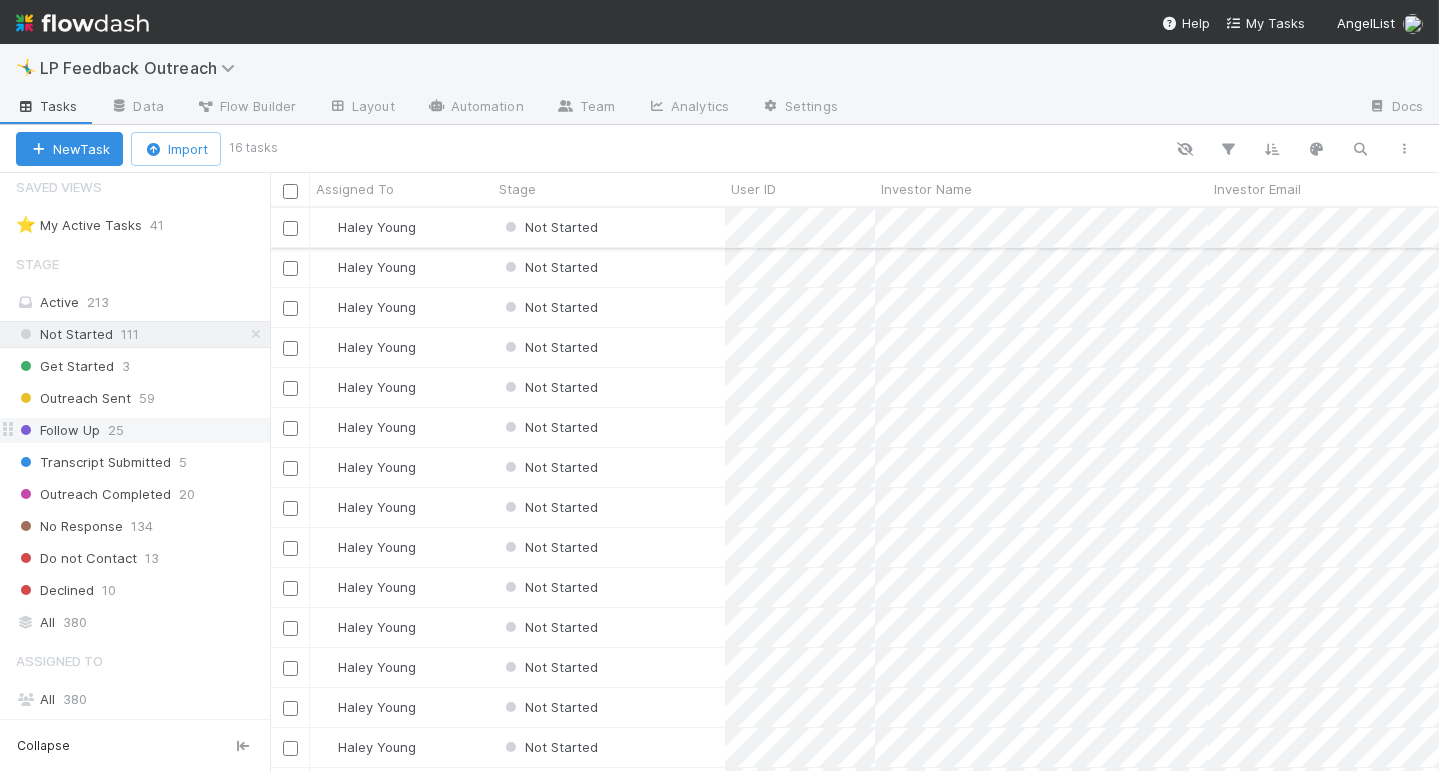 click on "Not Started" at bounding box center [609, 227] 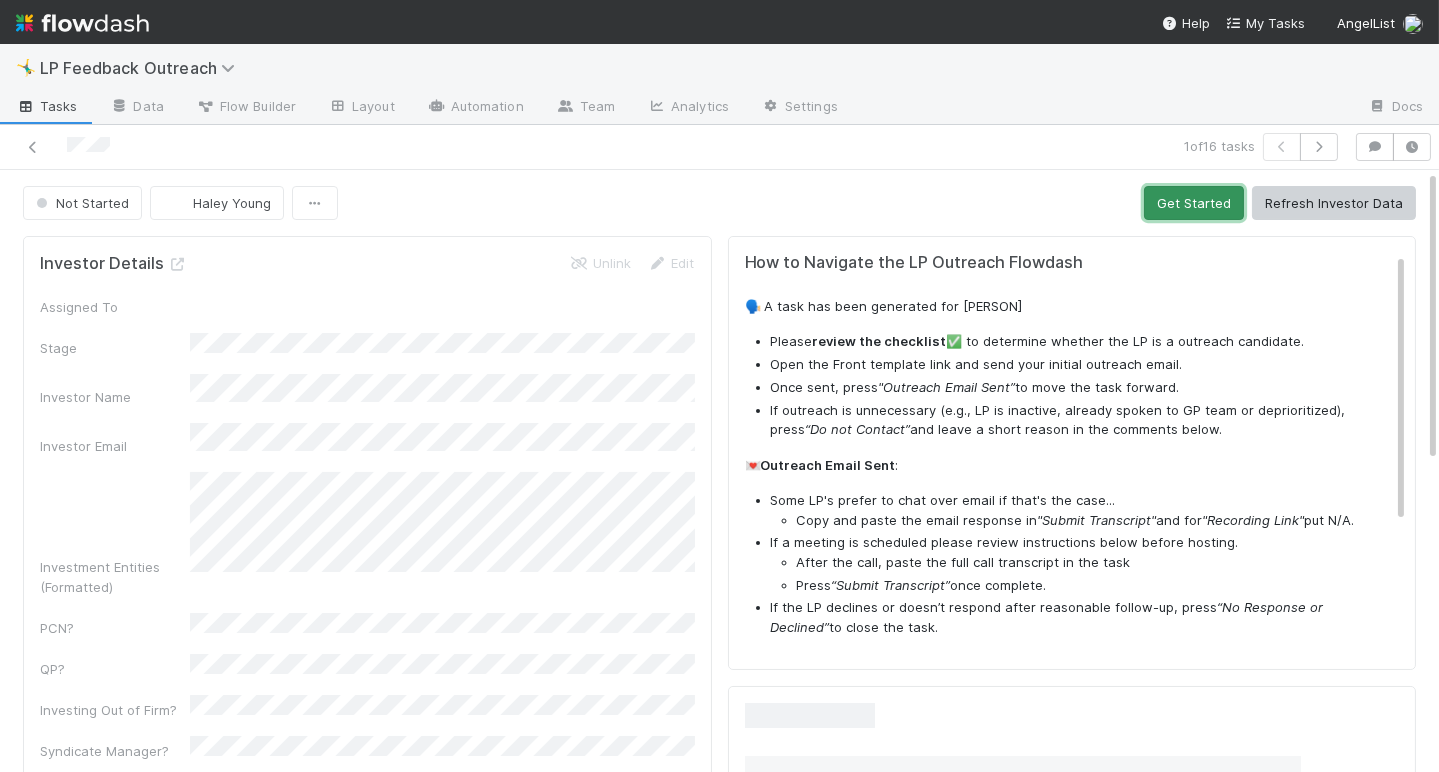 click on "Get Started" at bounding box center (1194, 203) 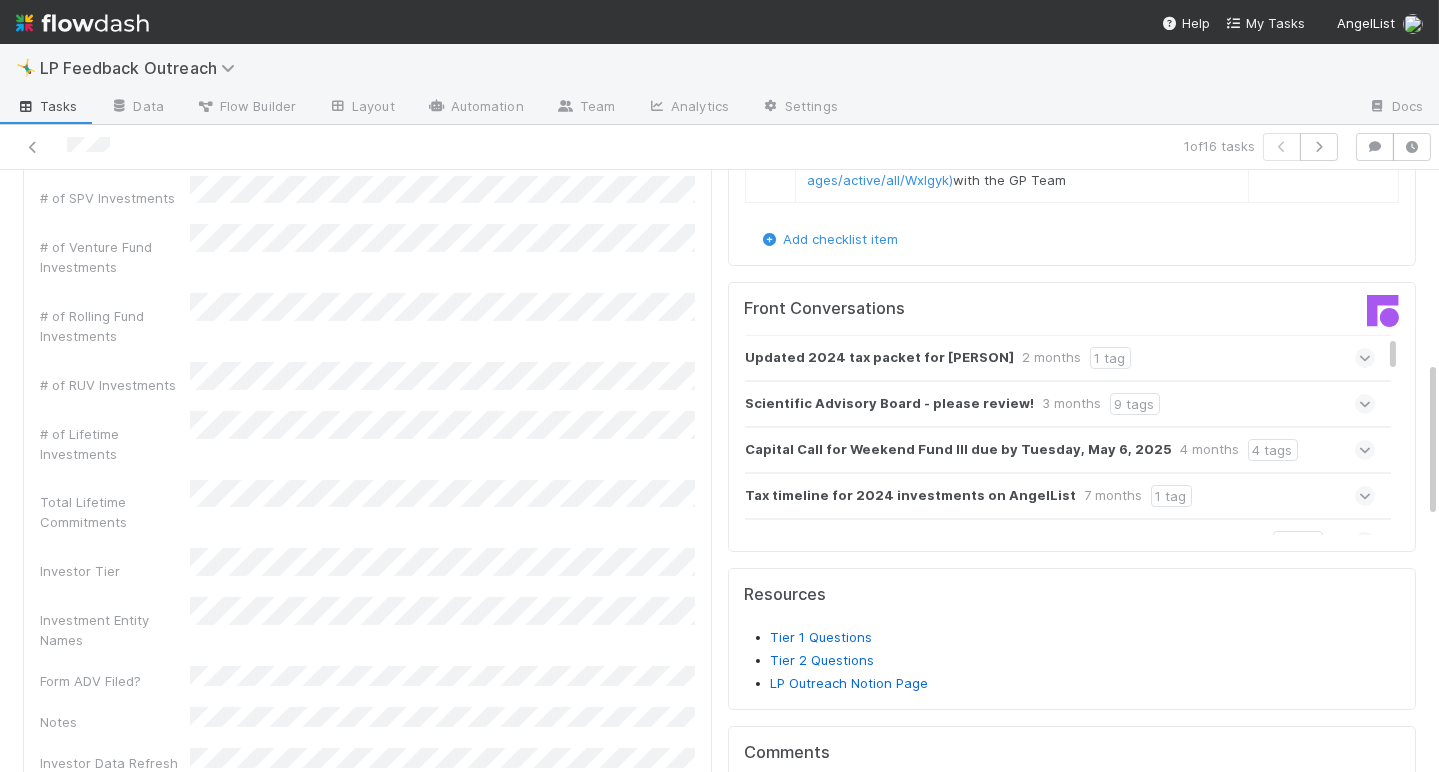 scroll, scrollTop: 522, scrollLeft: 0, axis: vertical 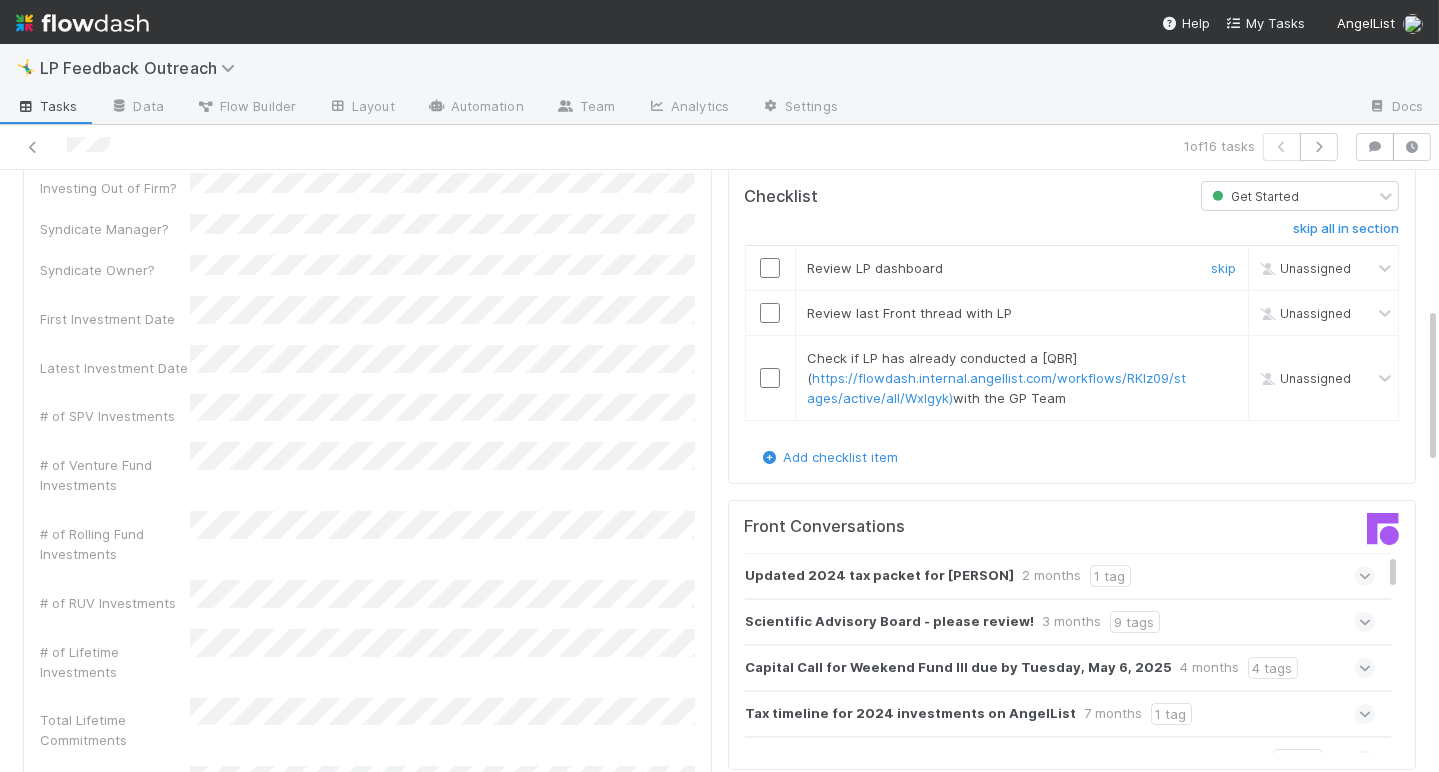 click at bounding box center (770, 268) 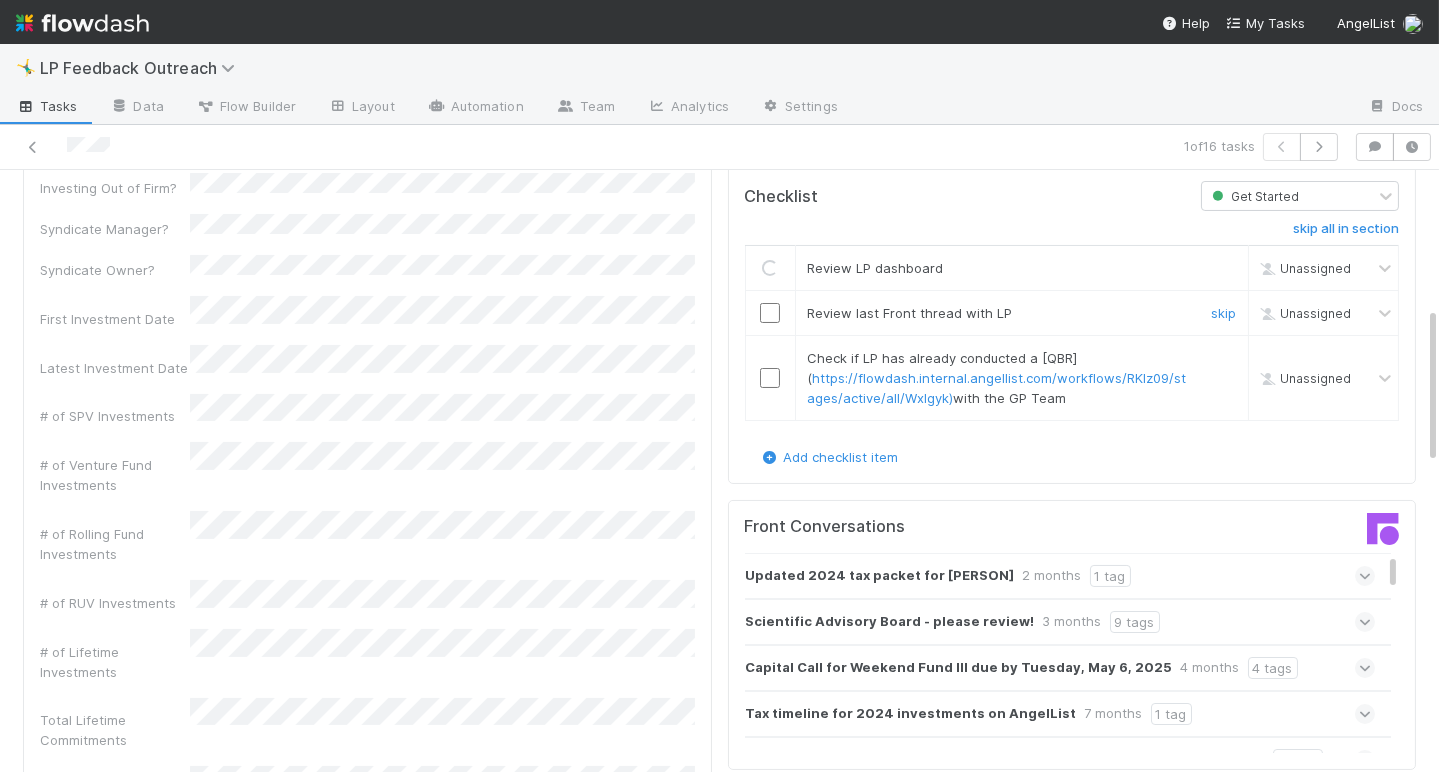 click at bounding box center (770, 313) 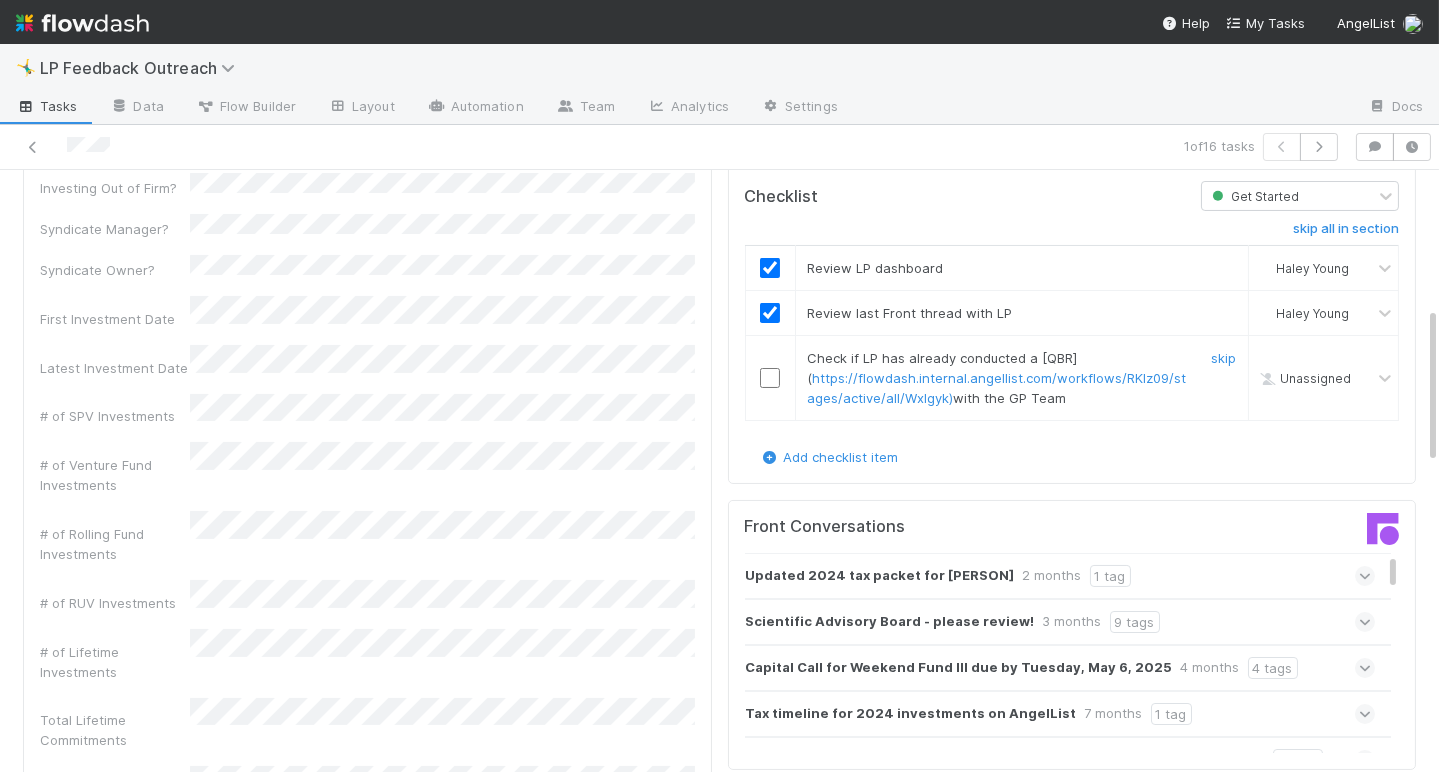 click at bounding box center (770, 378) 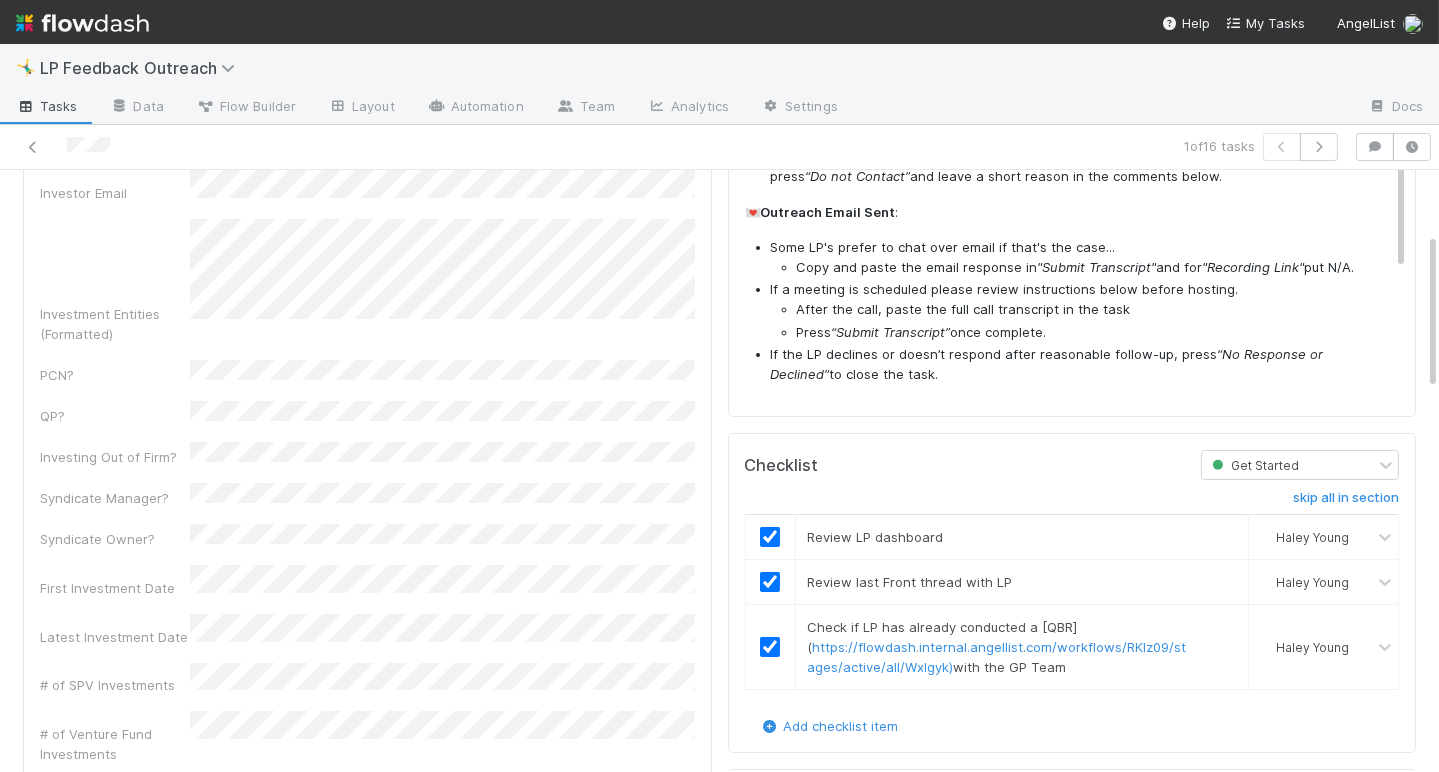 scroll, scrollTop: 0, scrollLeft: 0, axis: both 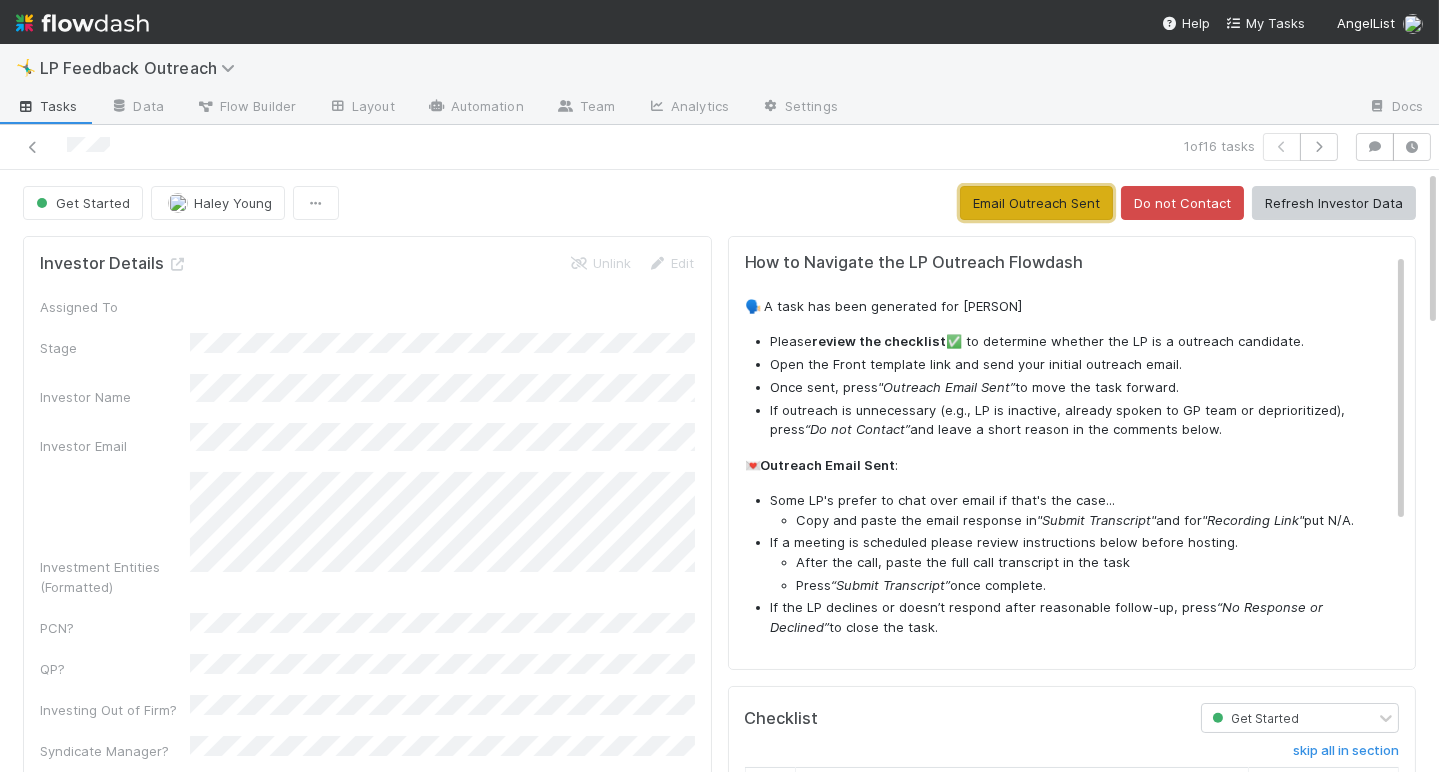 click on "Email Outreach Sent" at bounding box center (1036, 203) 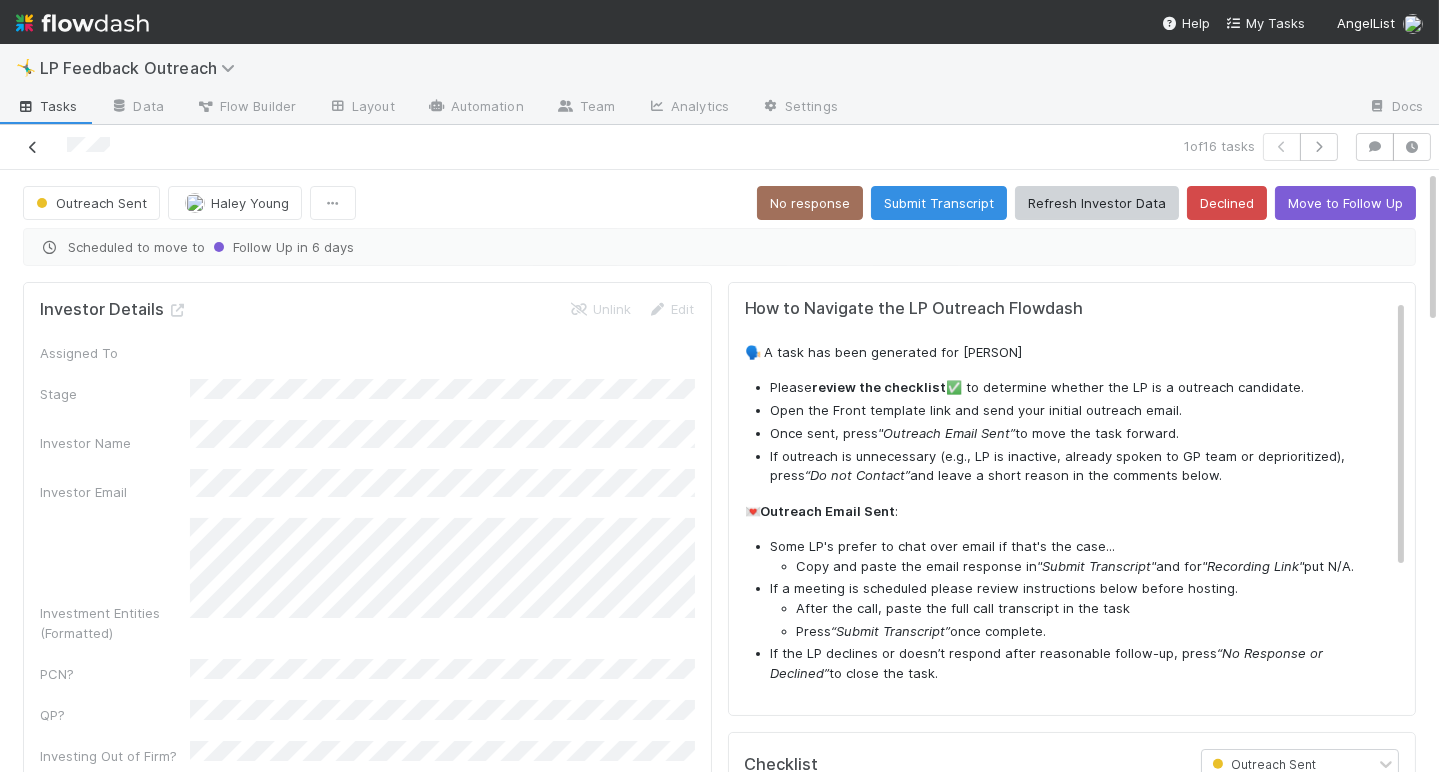 click at bounding box center [33, 147] 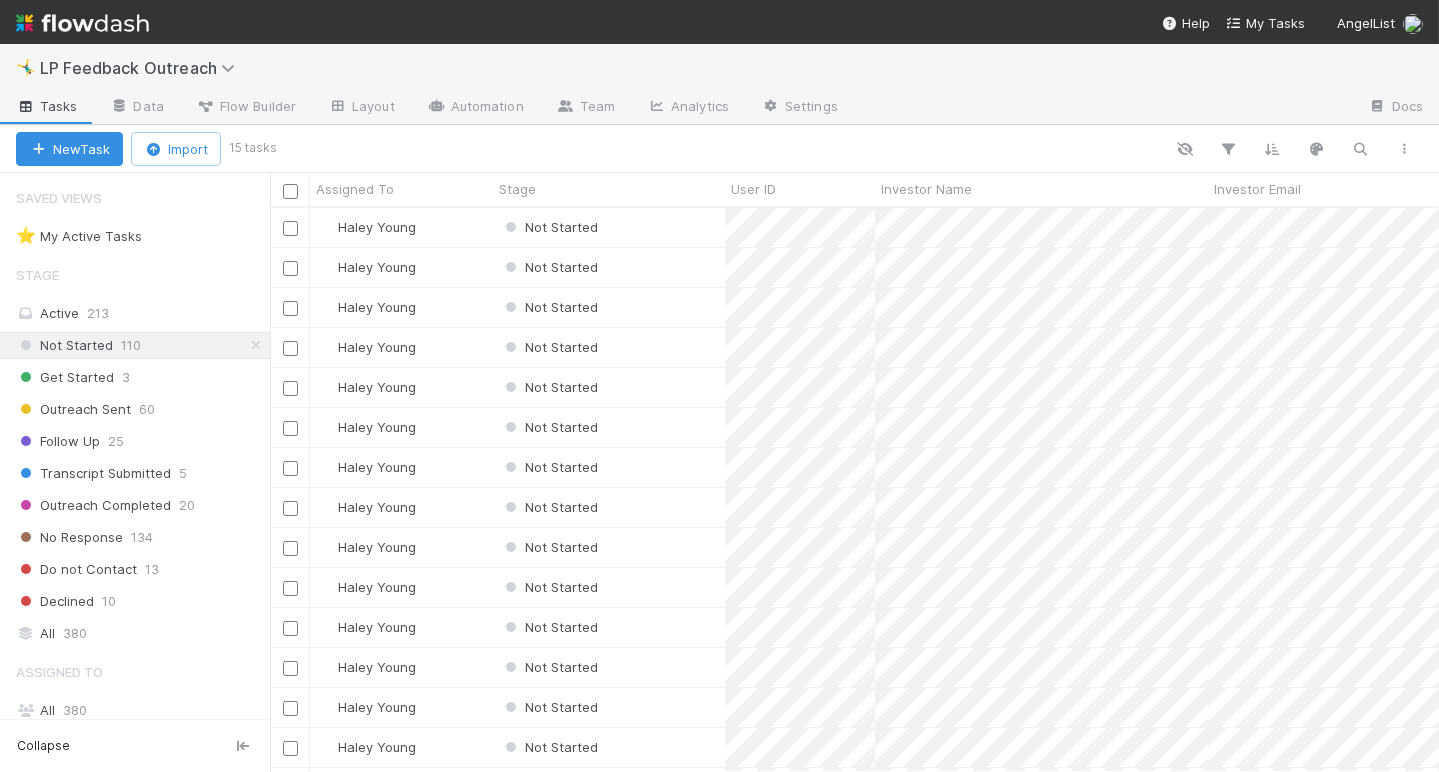 scroll, scrollTop: 0, scrollLeft: 0, axis: both 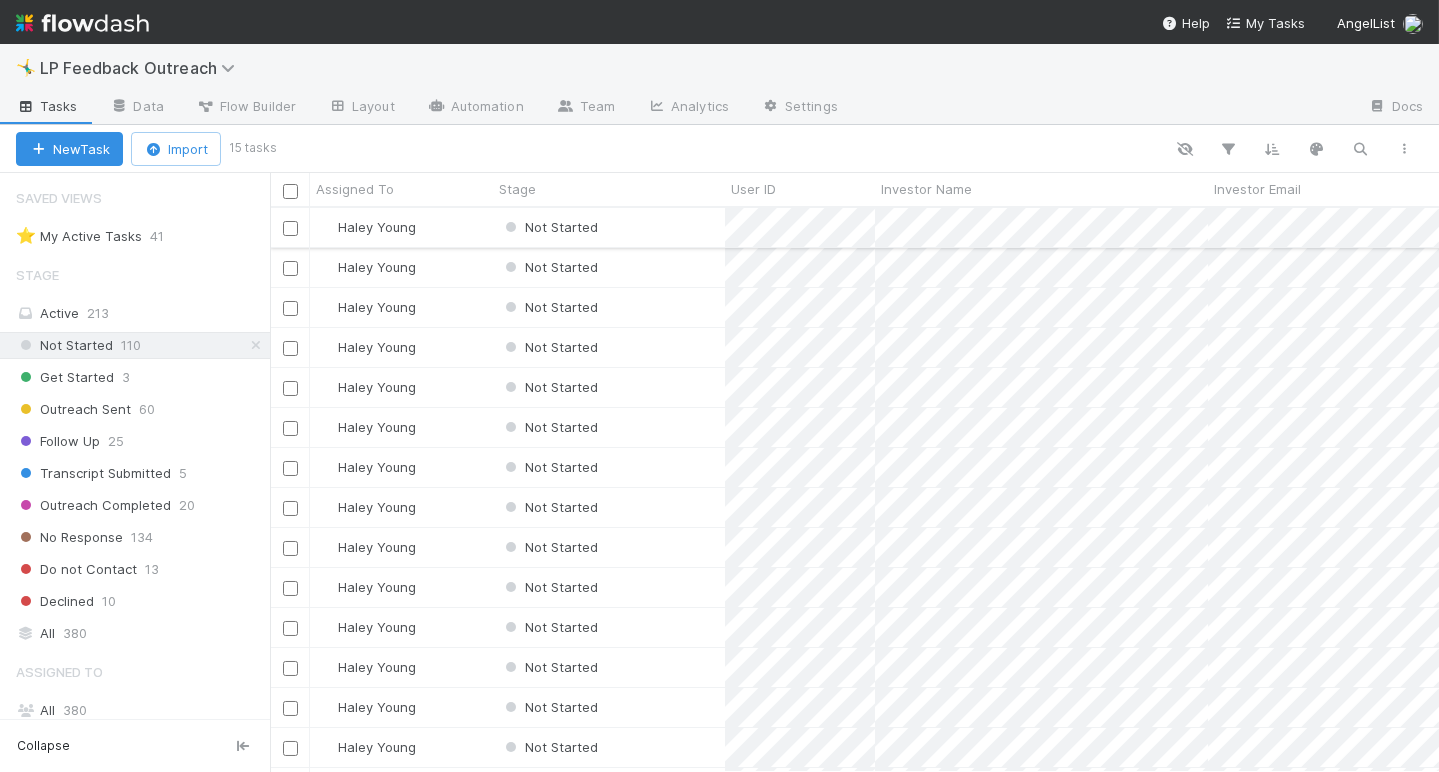 click on "Haley Young" at bounding box center (401, 227) 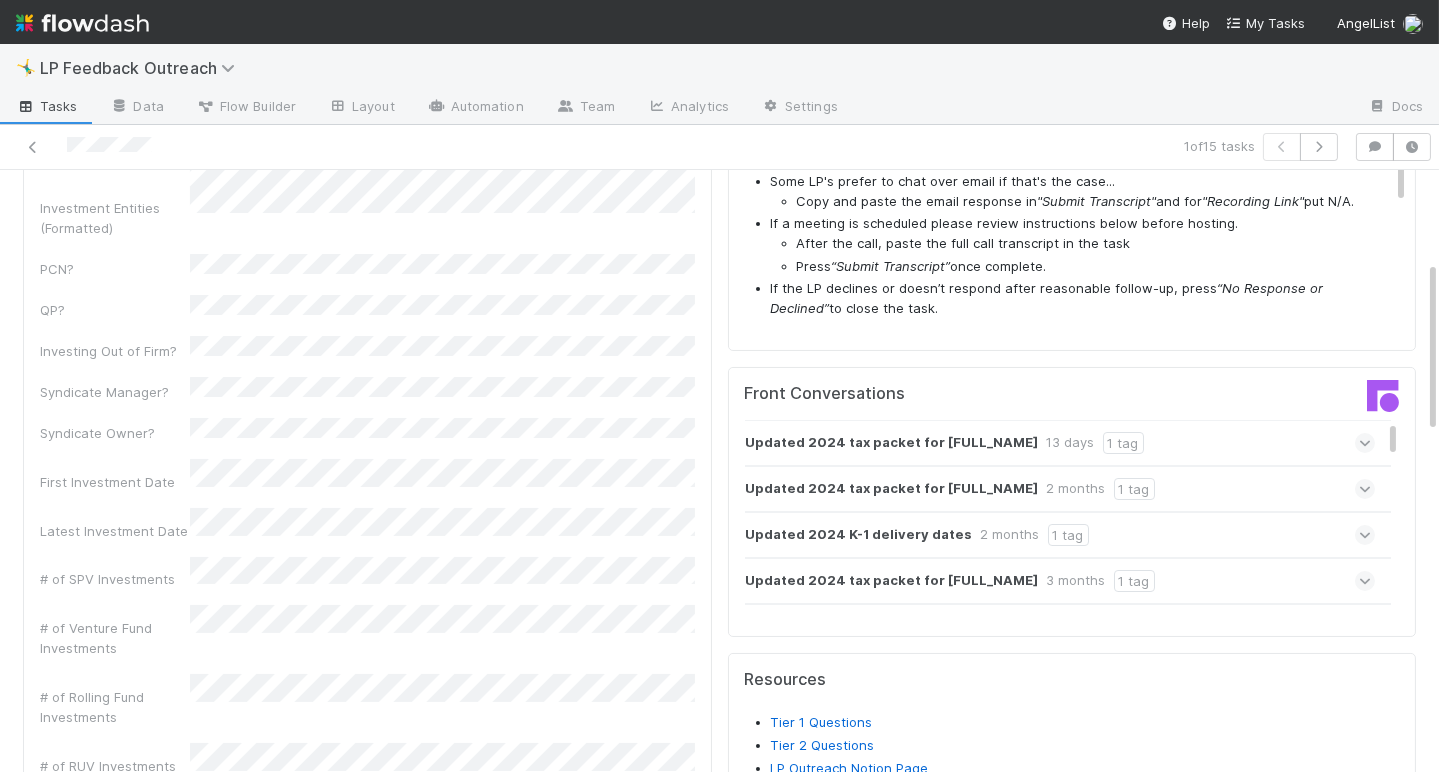 scroll, scrollTop: 0, scrollLeft: 0, axis: both 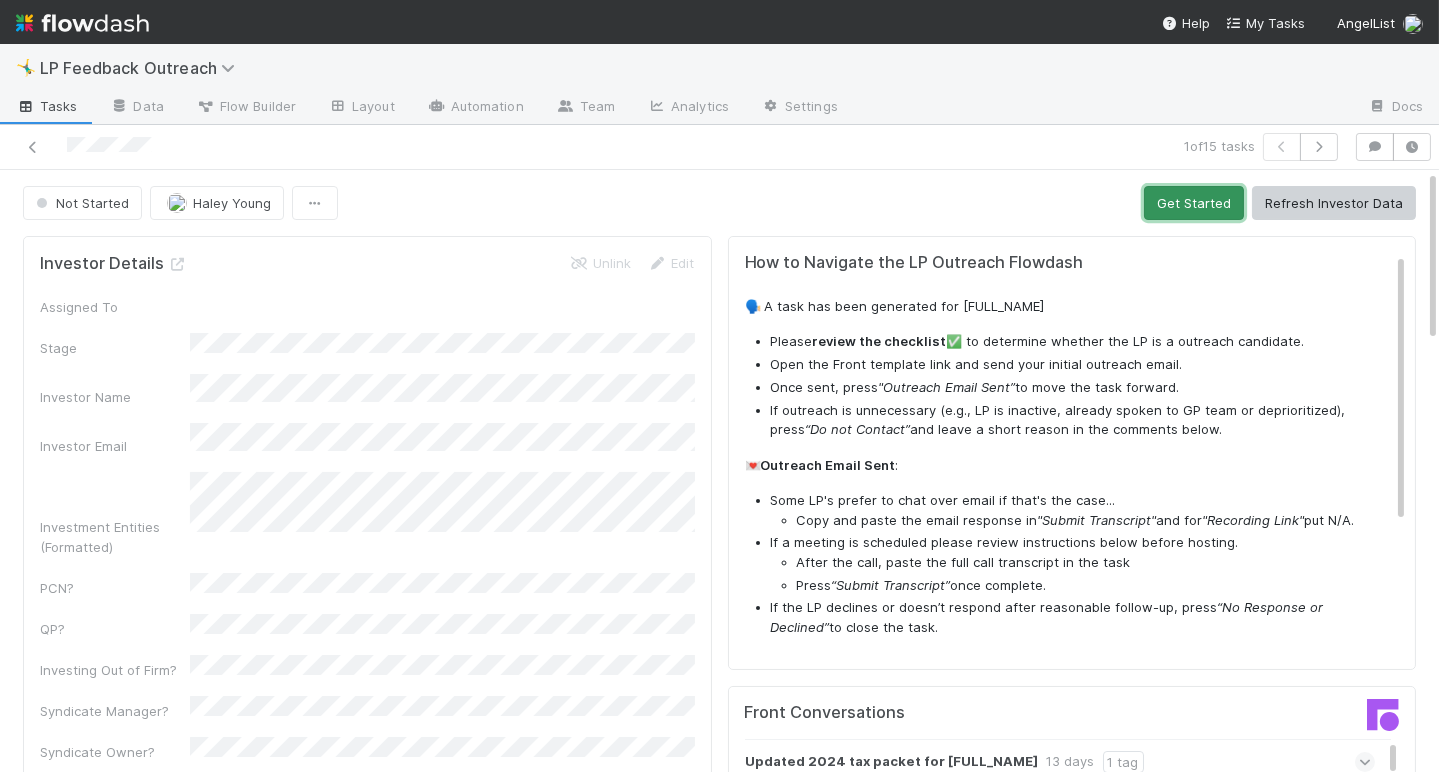 click on "Get Started" at bounding box center (1194, 203) 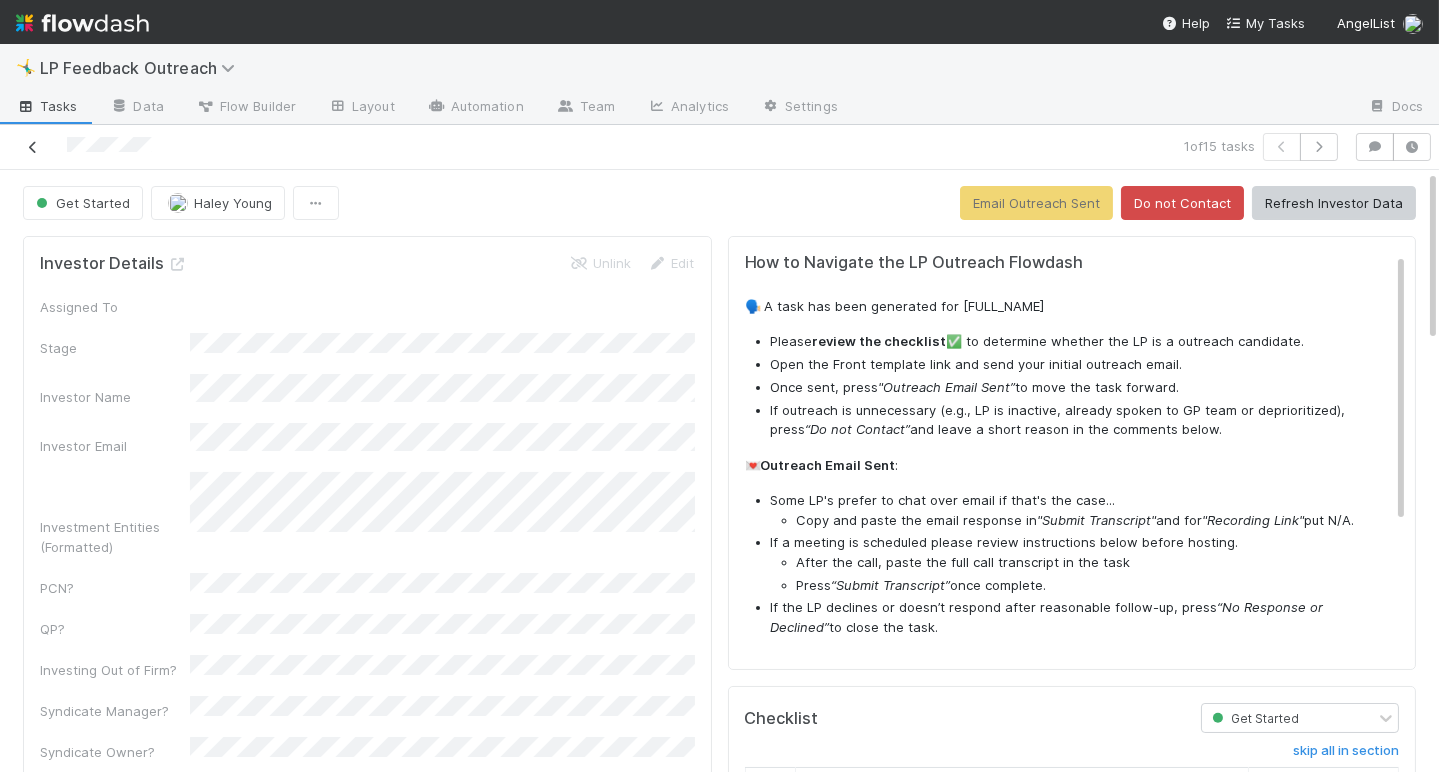 click at bounding box center (33, 147) 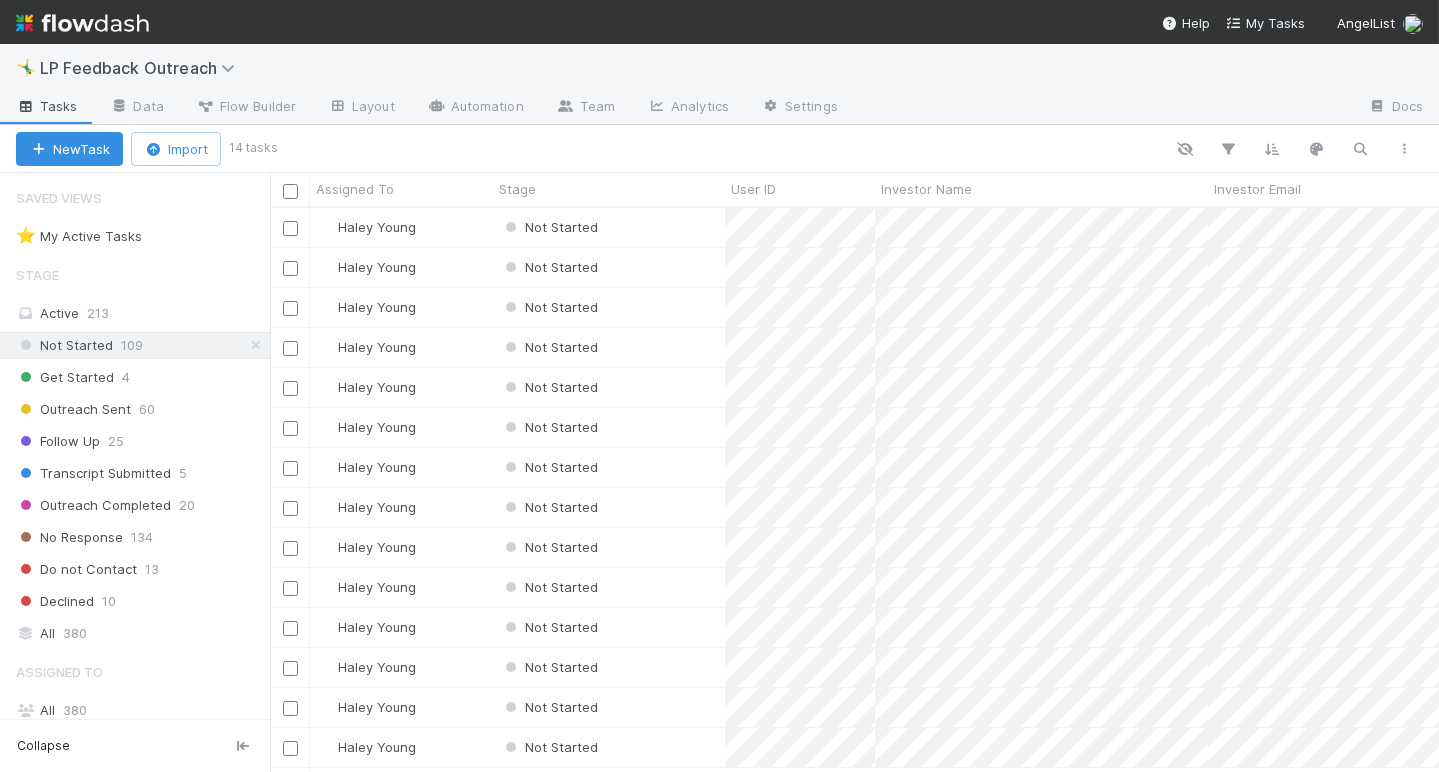 scroll, scrollTop: 0, scrollLeft: 0, axis: both 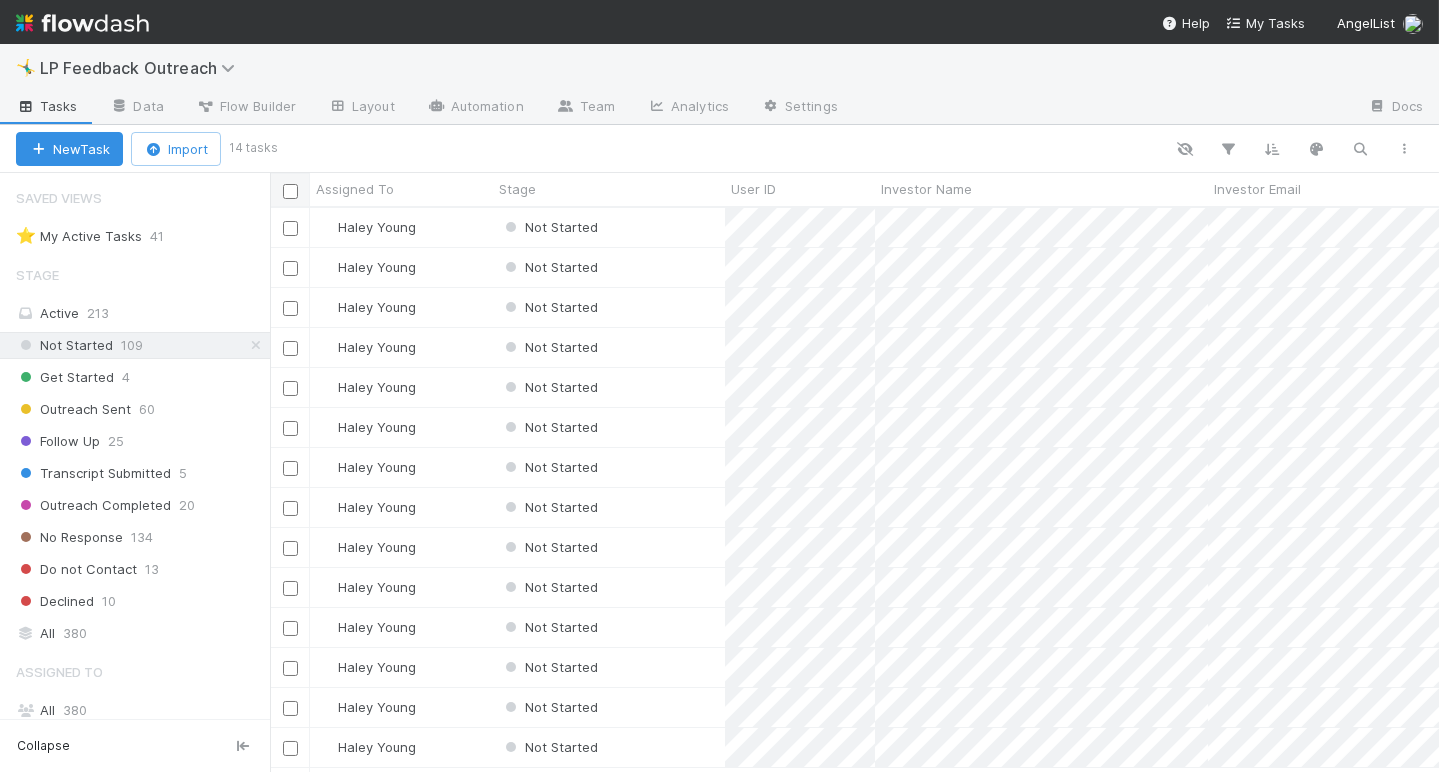 click at bounding box center (290, 191) 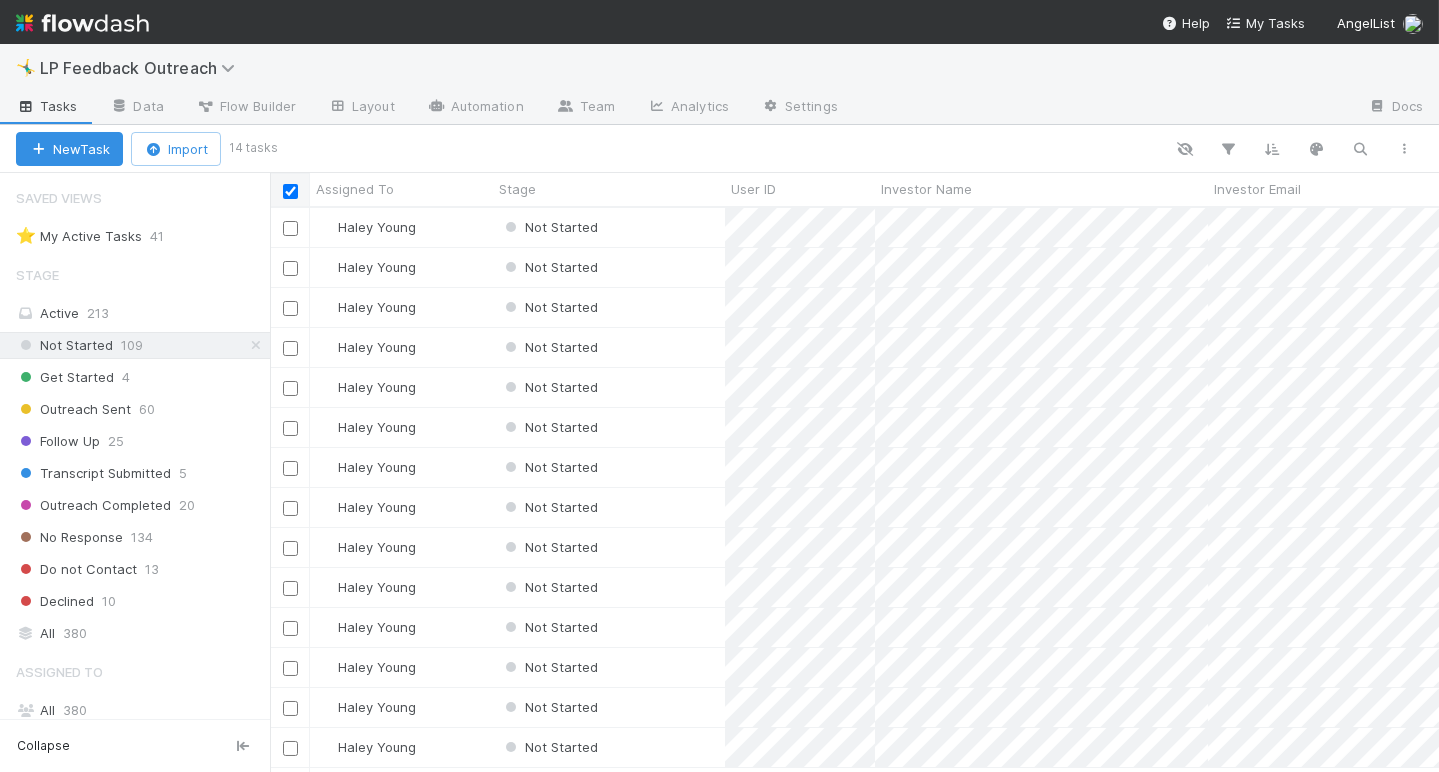 checkbox on "true" 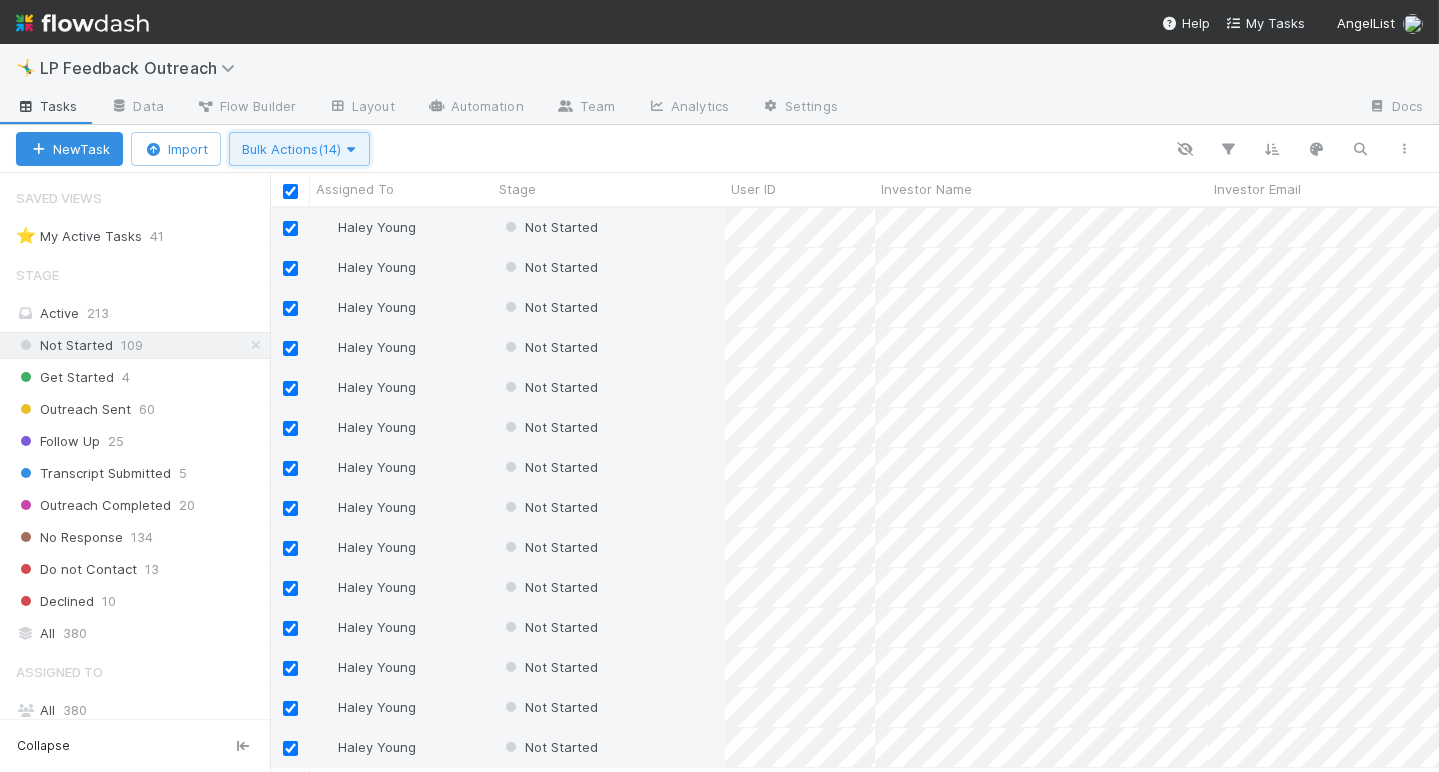 click on "Bulk Actions  (14)" at bounding box center [299, 149] 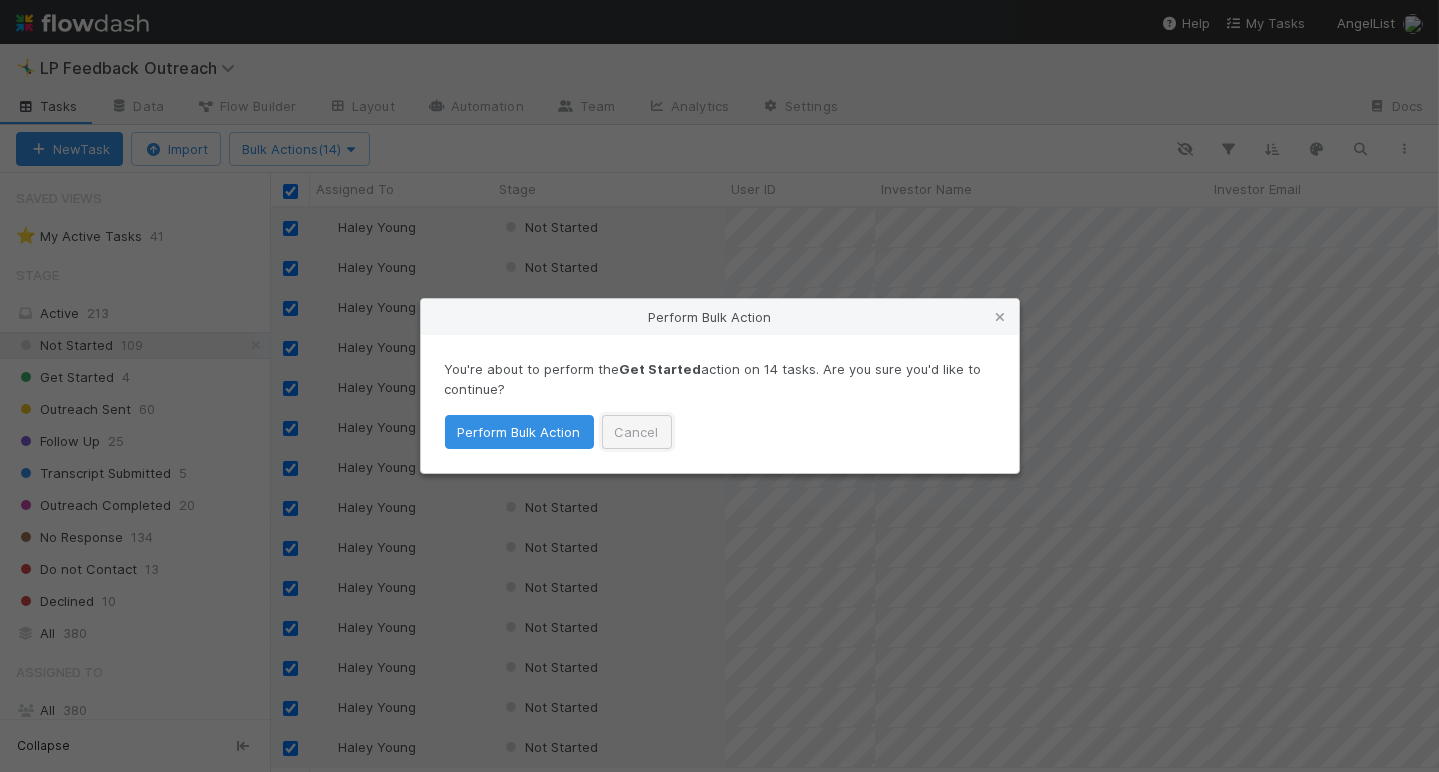 click on "Cancel" at bounding box center (637, 432) 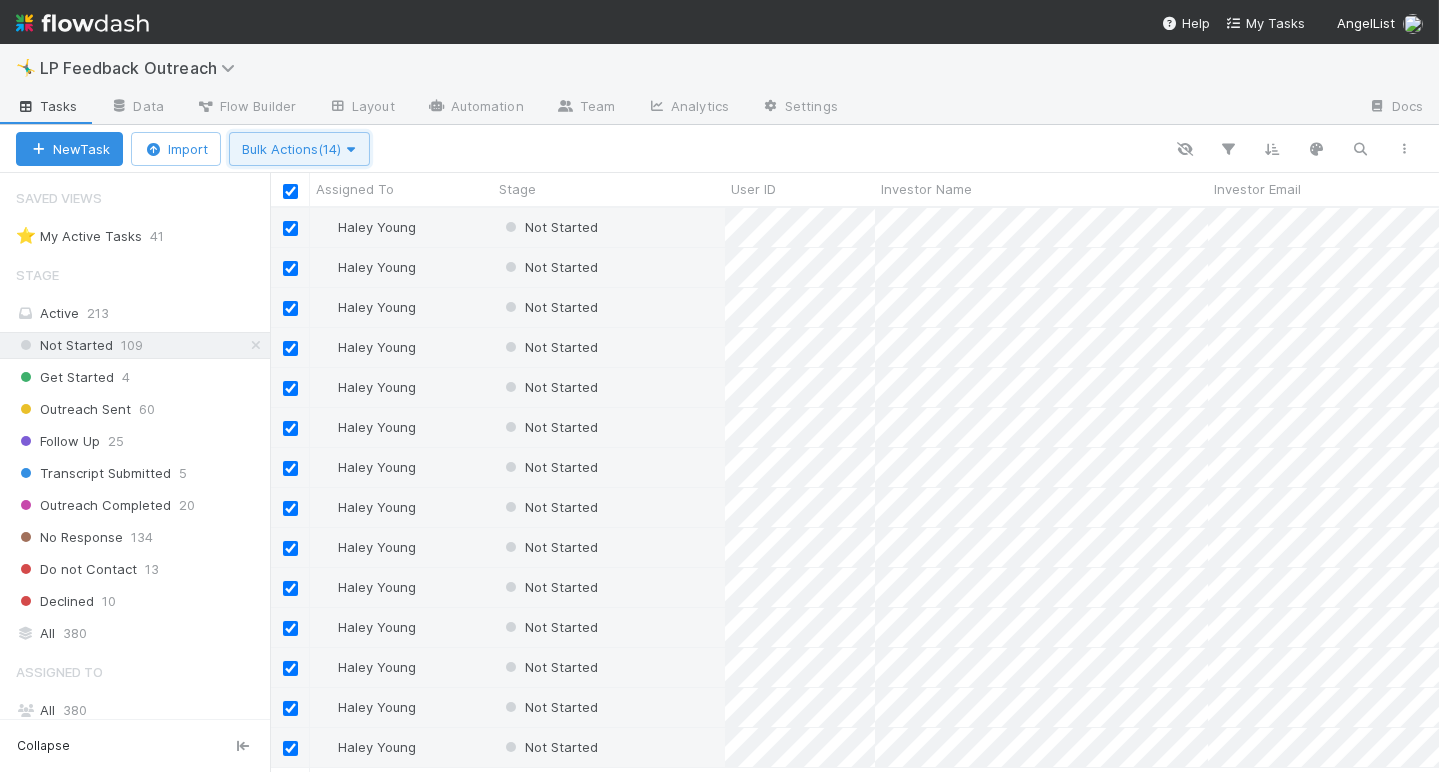 click at bounding box center (351, 149) 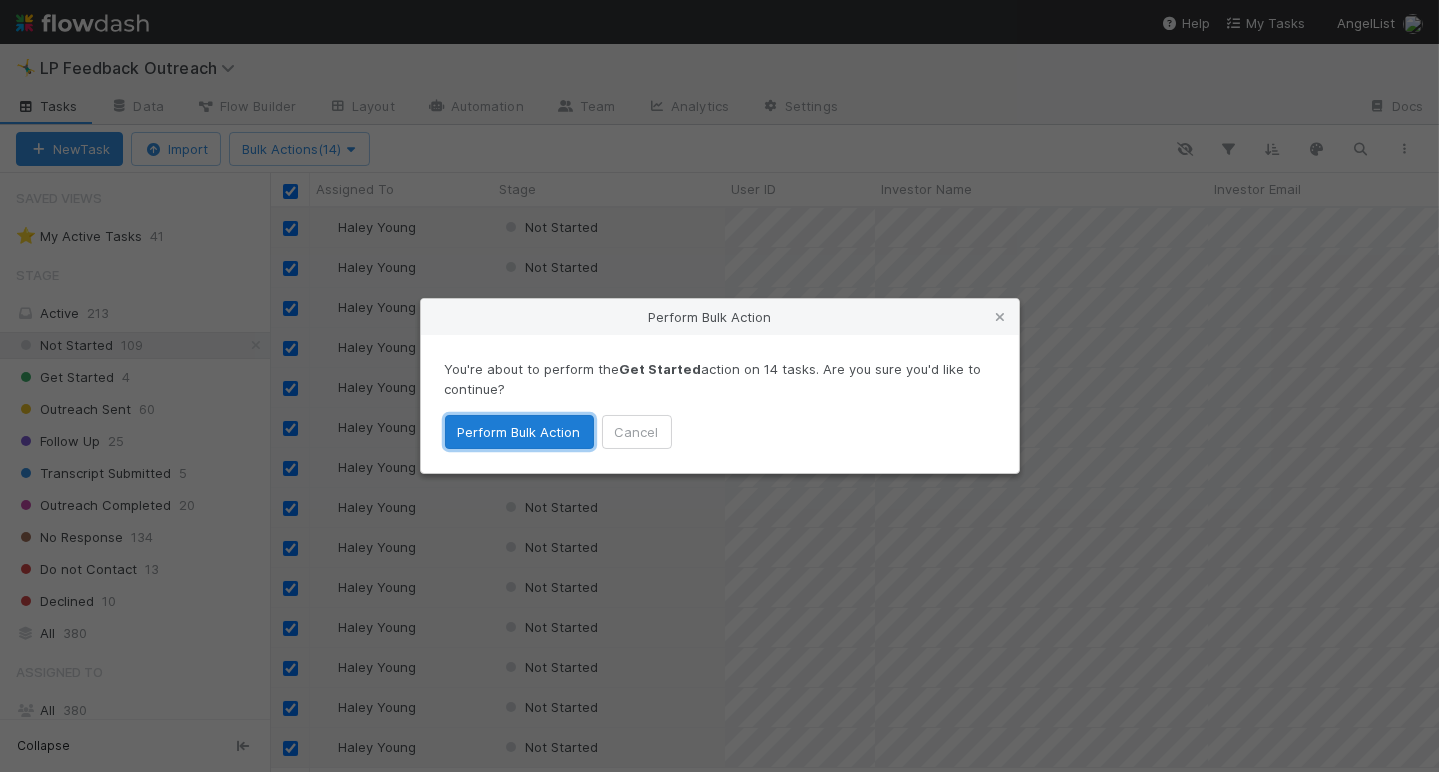 click on "Perform Bulk Action" at bounding box center (519, 432) 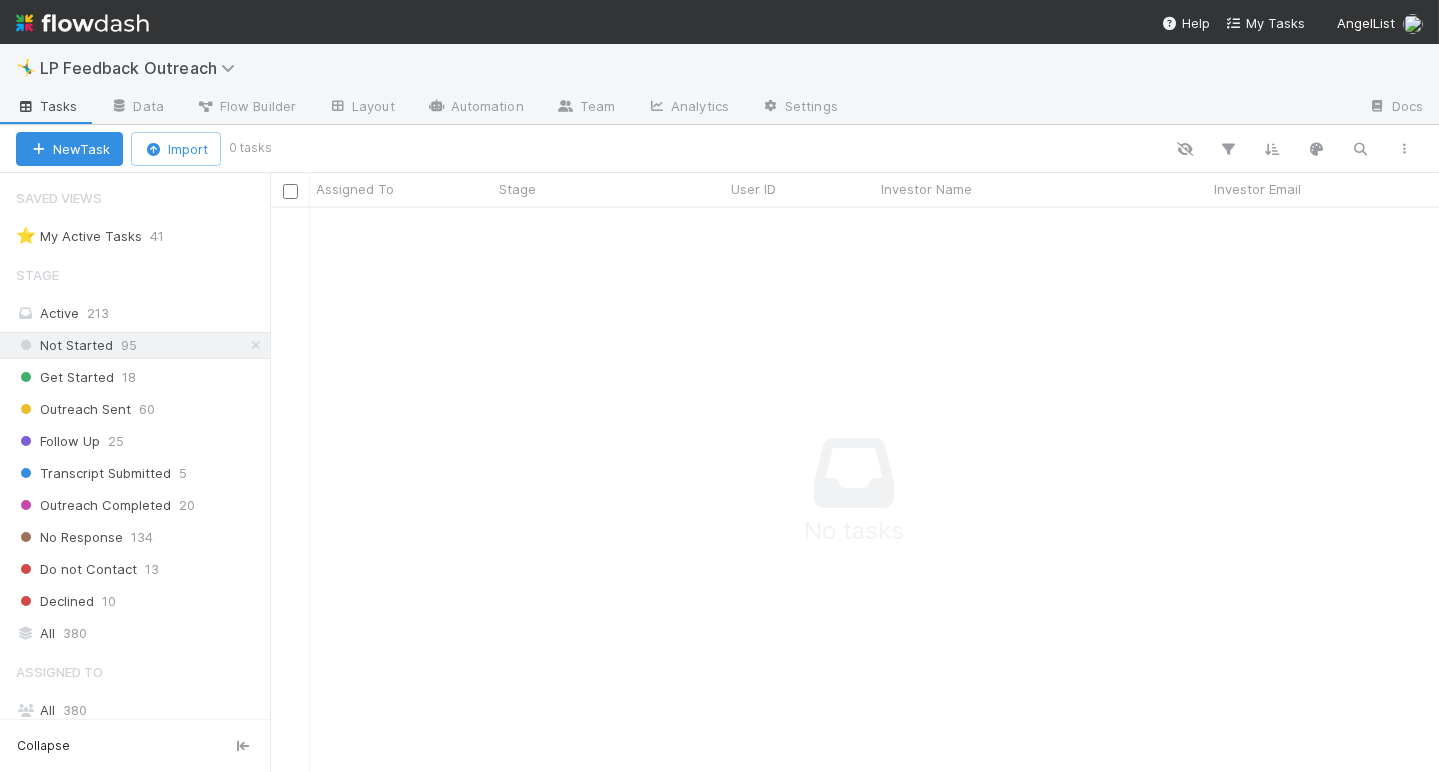 scroll, scrollTop: 0, scrollLeft: 0, axis: both 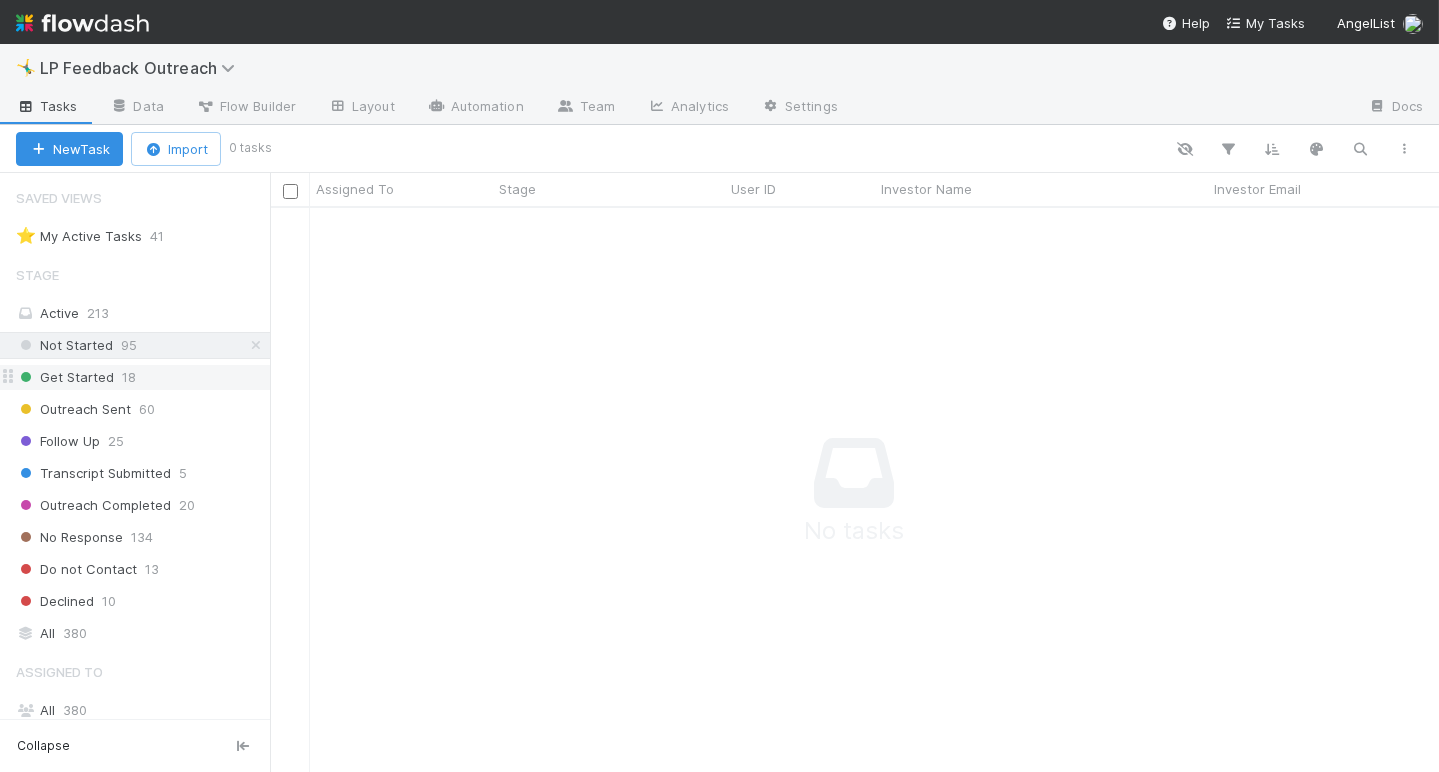 click on "Get Started   18" at bounding box center (143, 377) 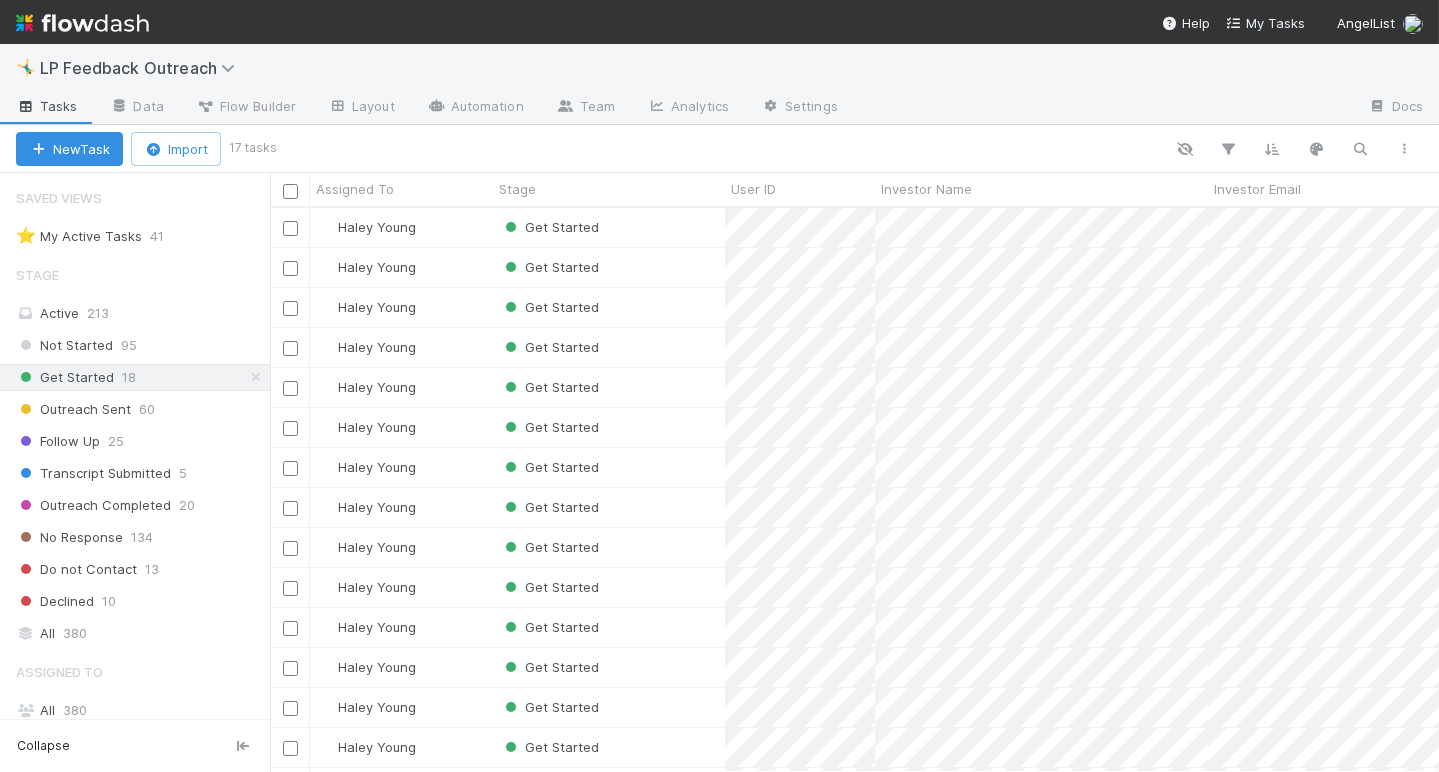 scroll, scrollTop: 0, scrollLeft: 0, axis: both 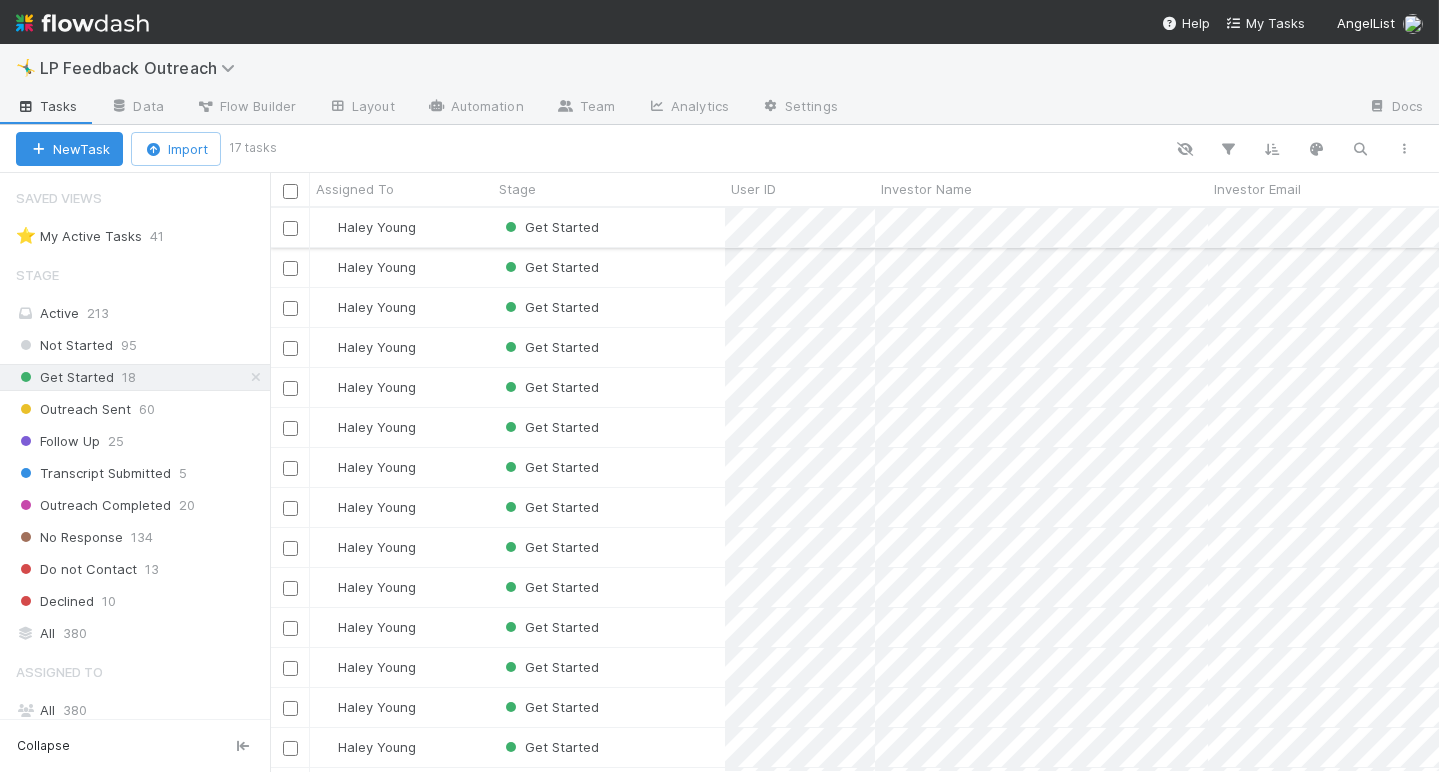 click on "Haley Young" at bounding box center [401, 227] 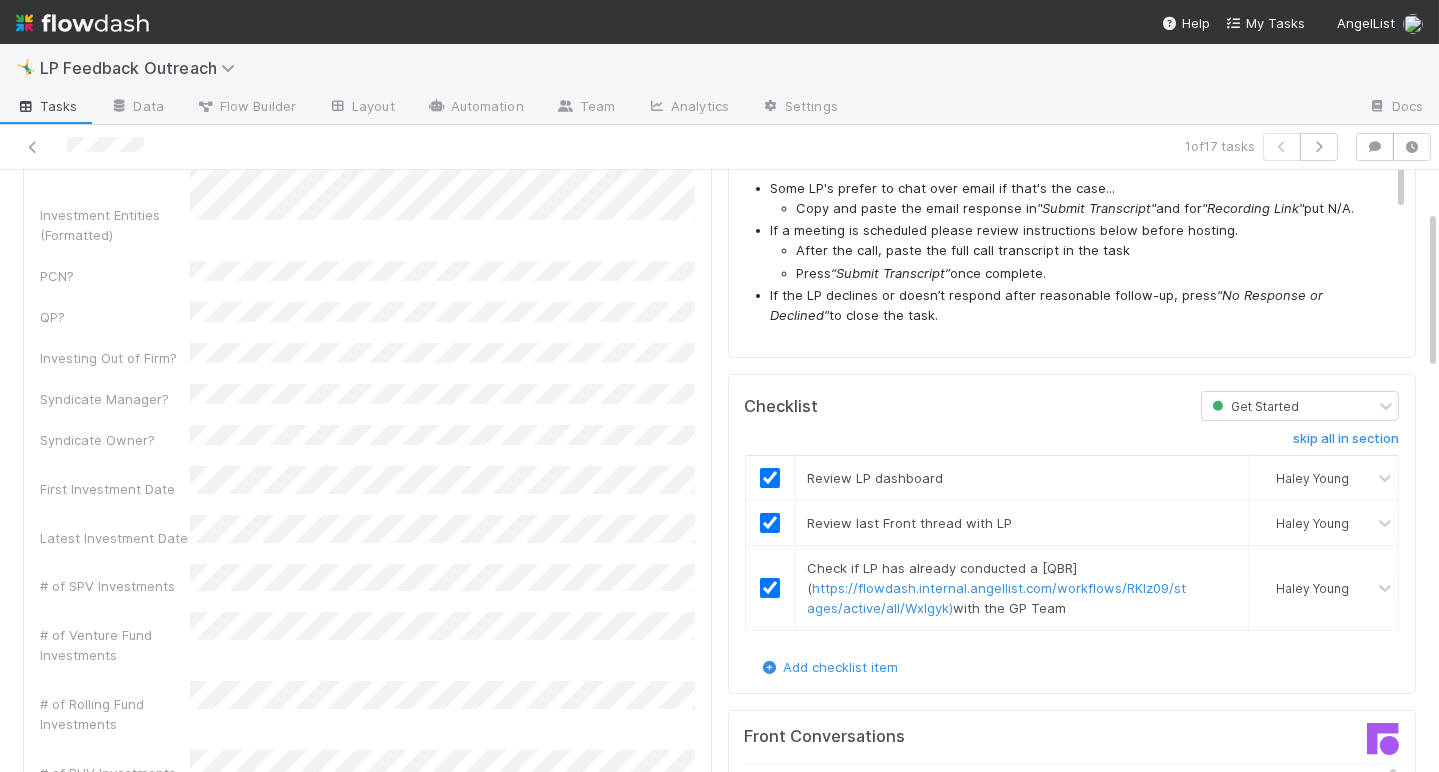 scroll, scrollTop: 0, scrollLeft: 0, axis: both 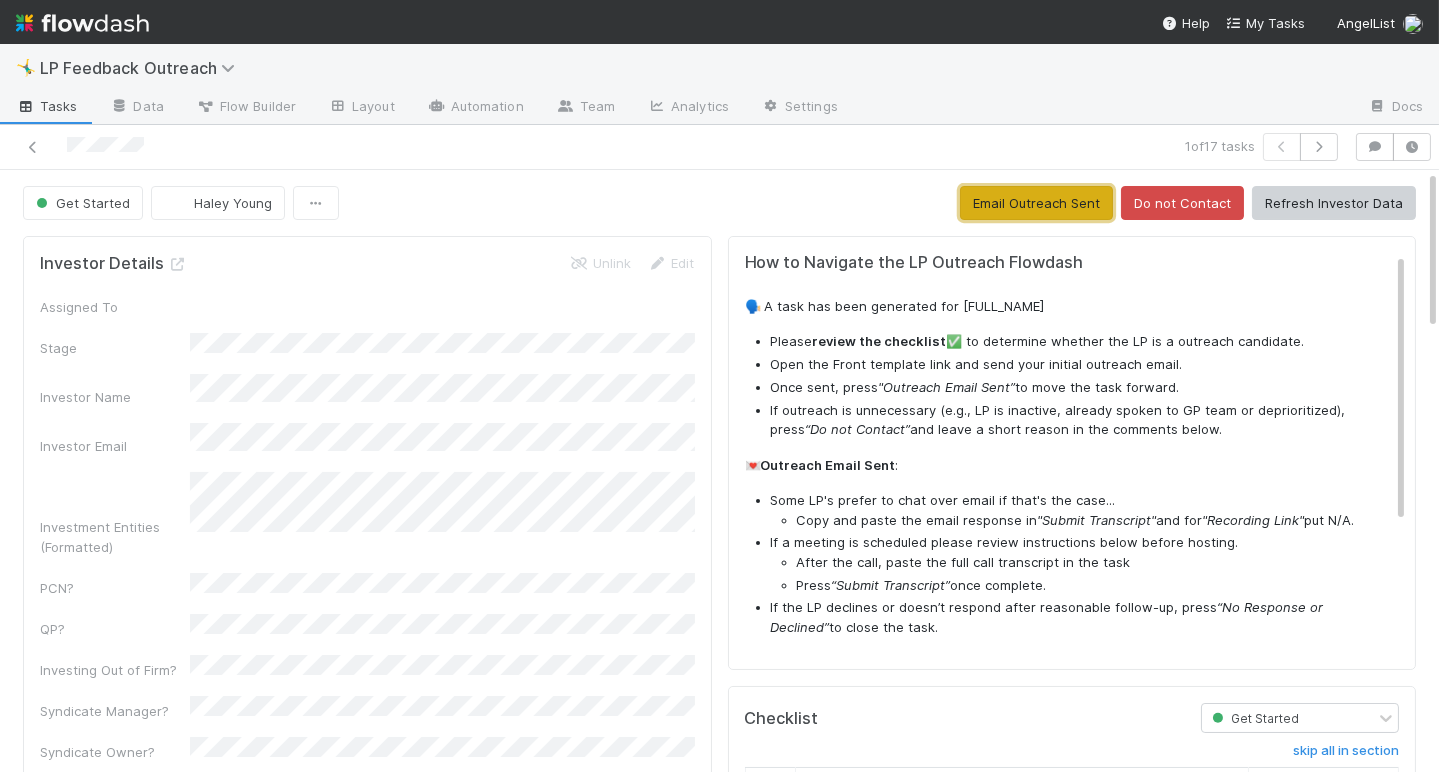 click on "Email Outreach Sent" at bounding box center (1036, 203) 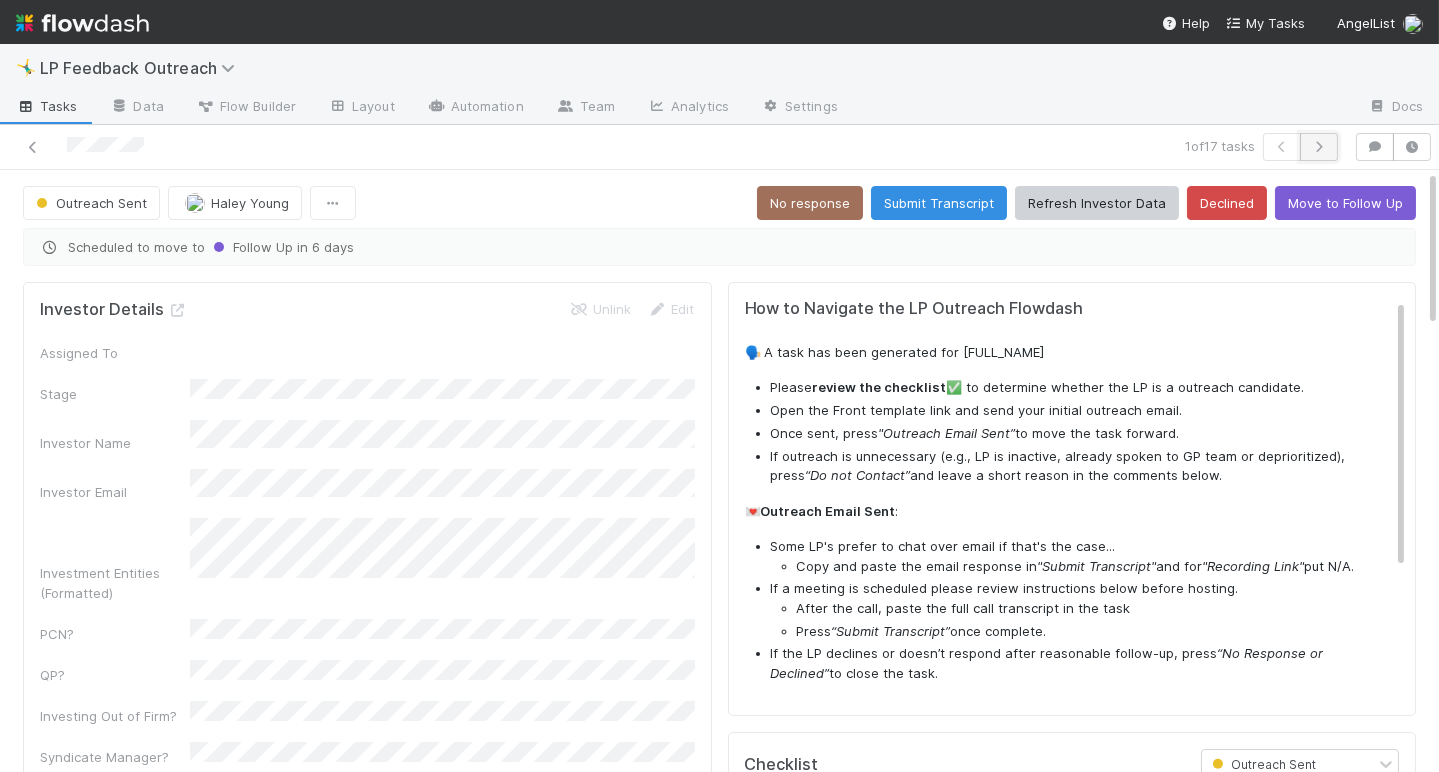 click at bounding box center [1319, 147] 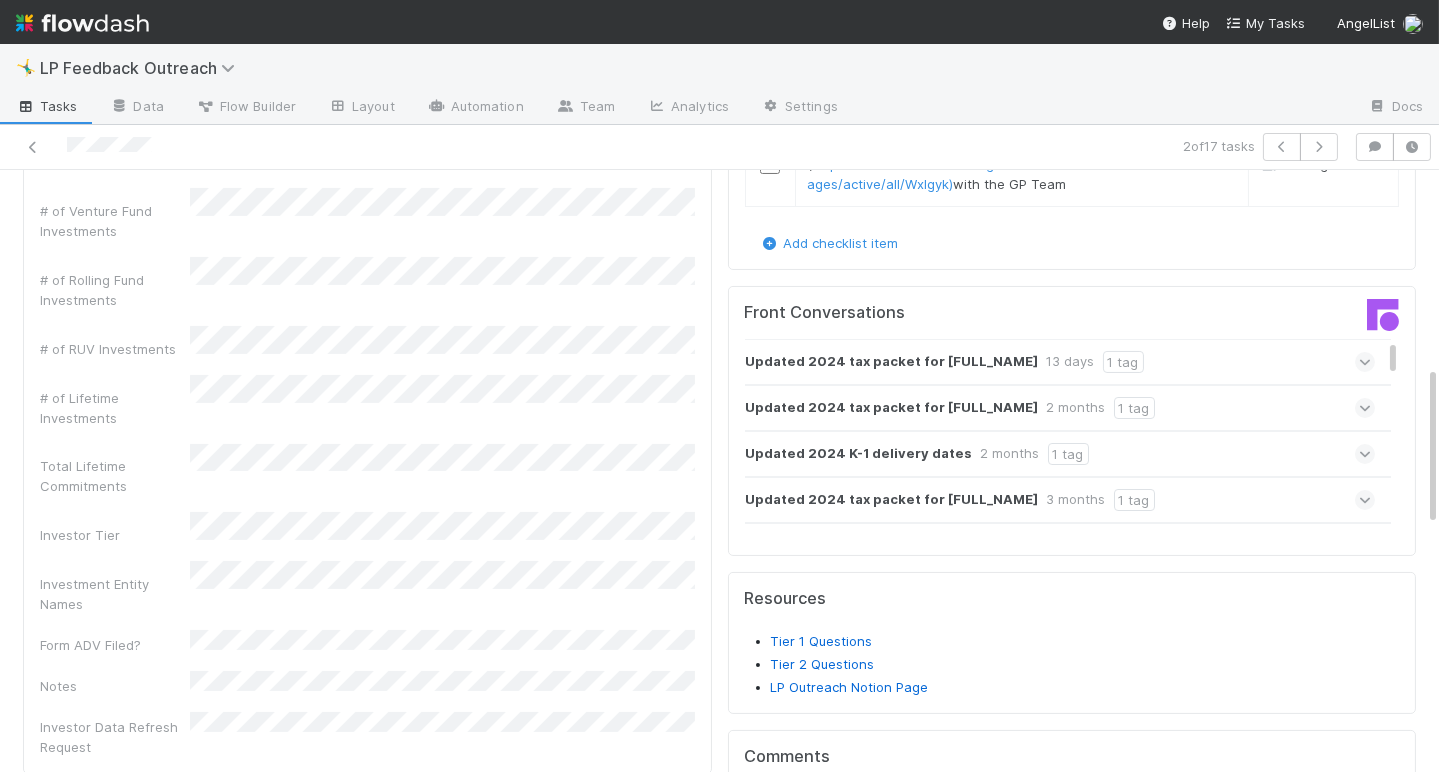 scroll, scrollTop: 0, scrollLeft: 0, axis: both 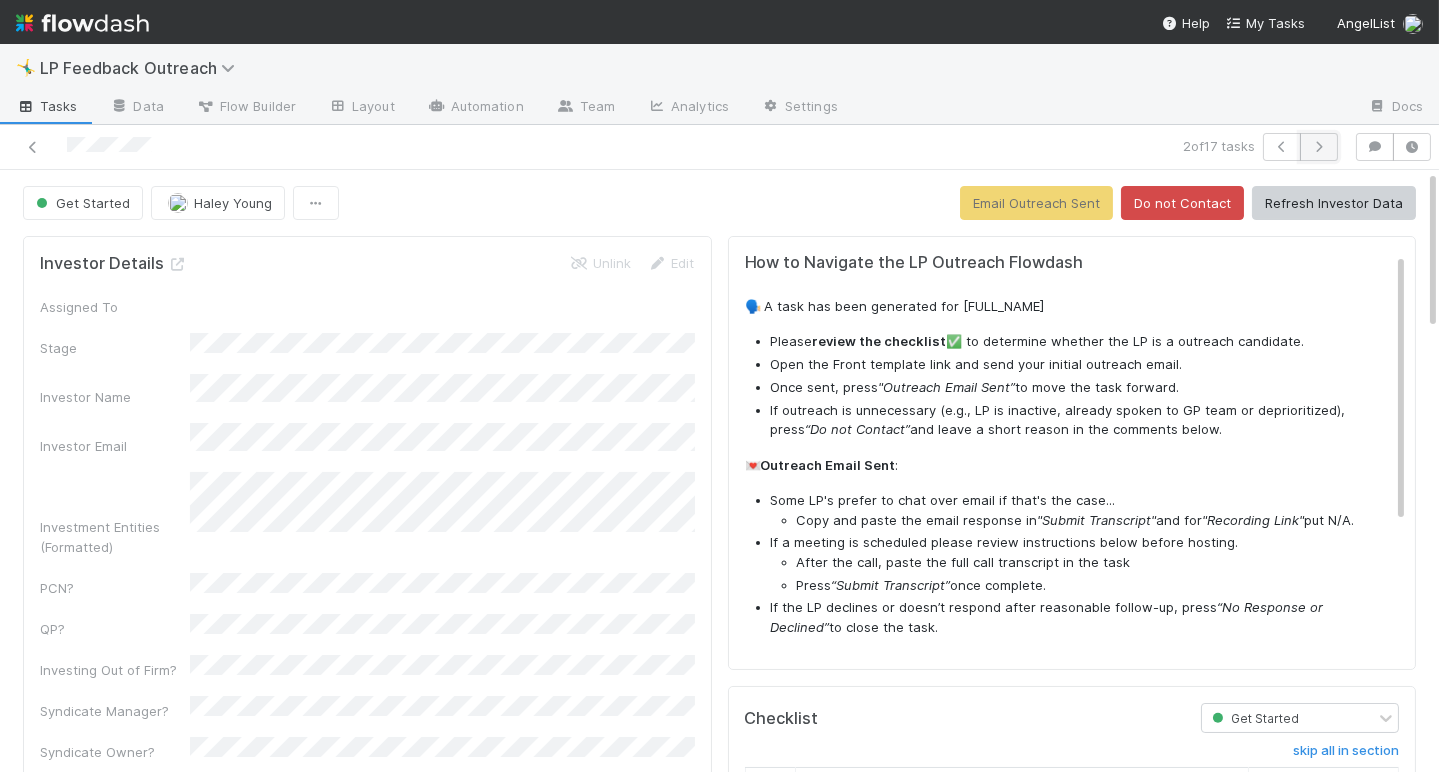click at bounding box center [1319, 147] 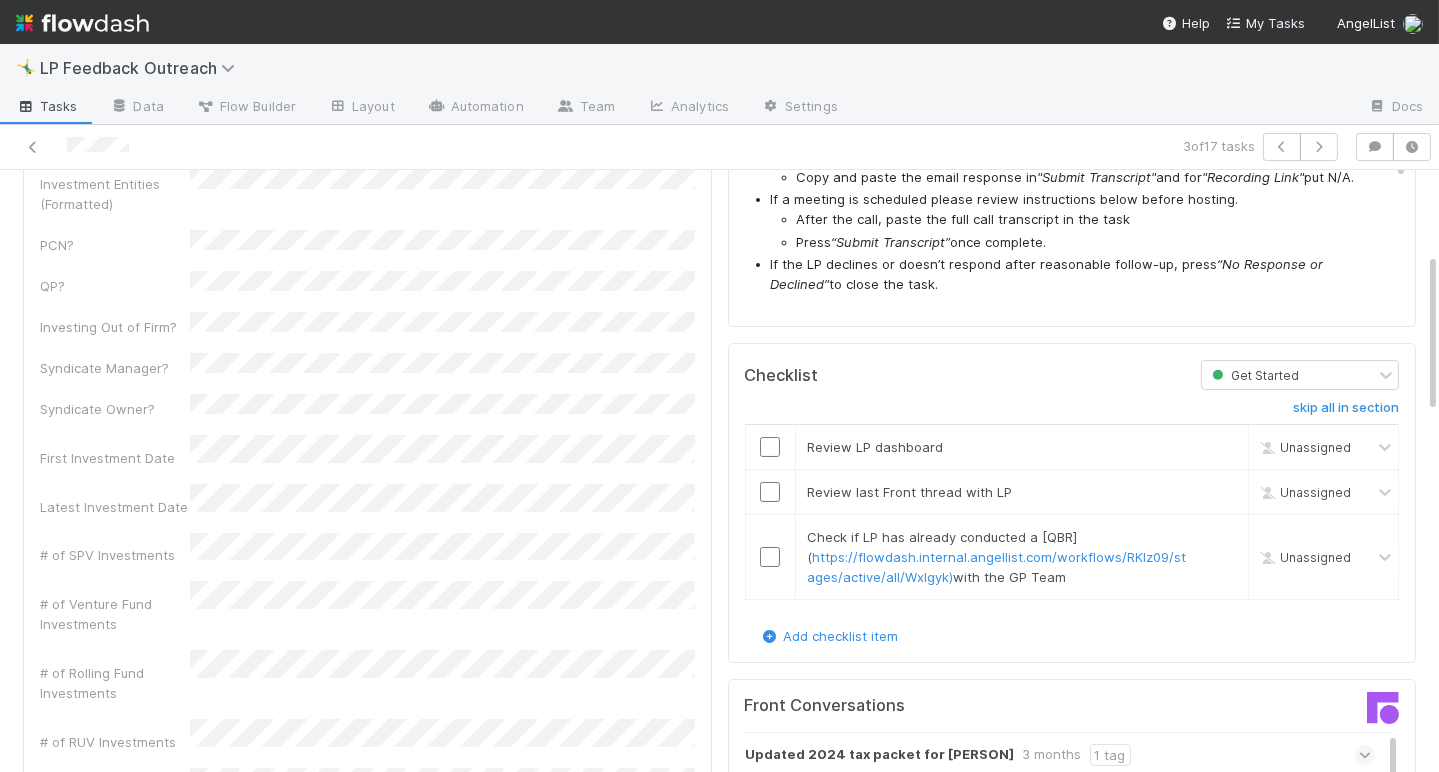 scroll, scrollTop: 0, scrollLeft: 0, axis: both 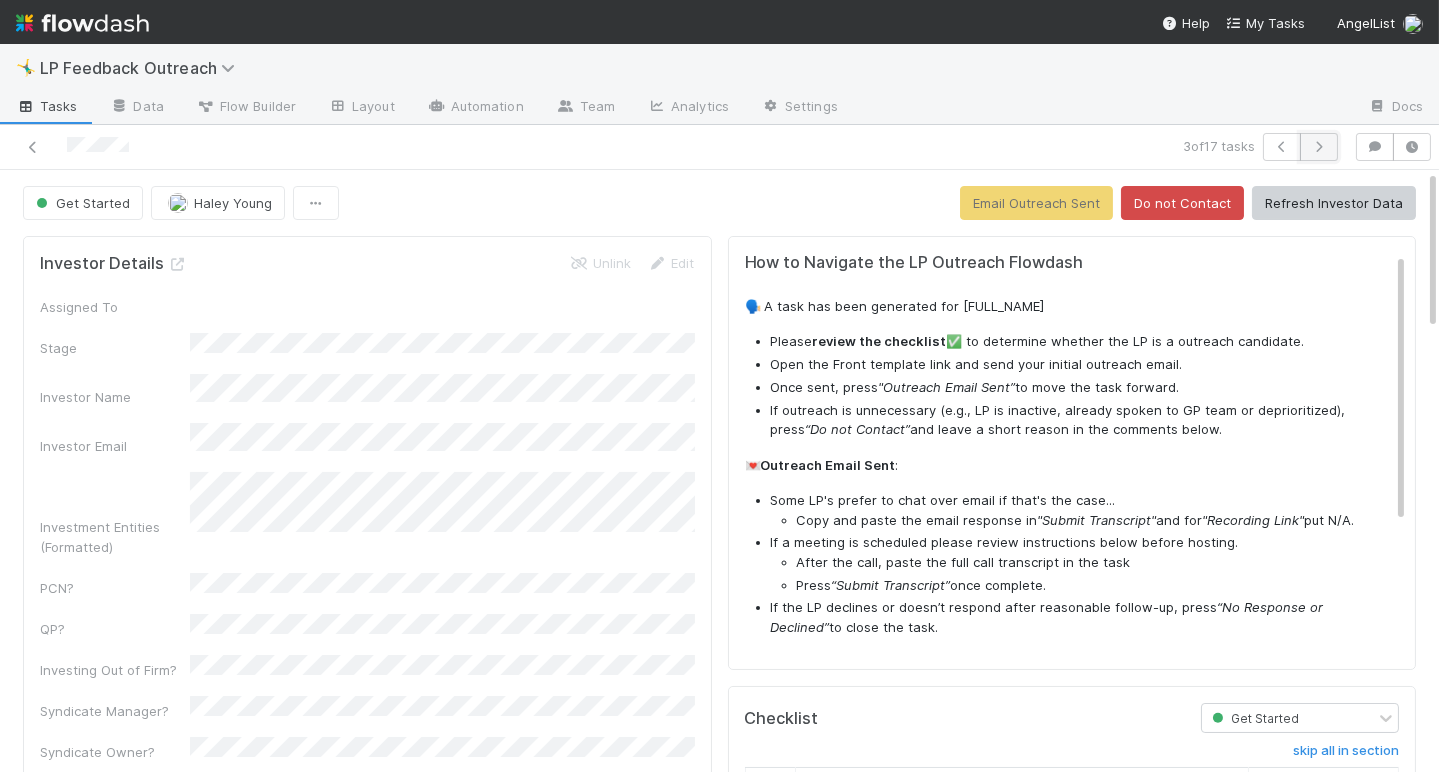 click at bounding box center (1319, 147) 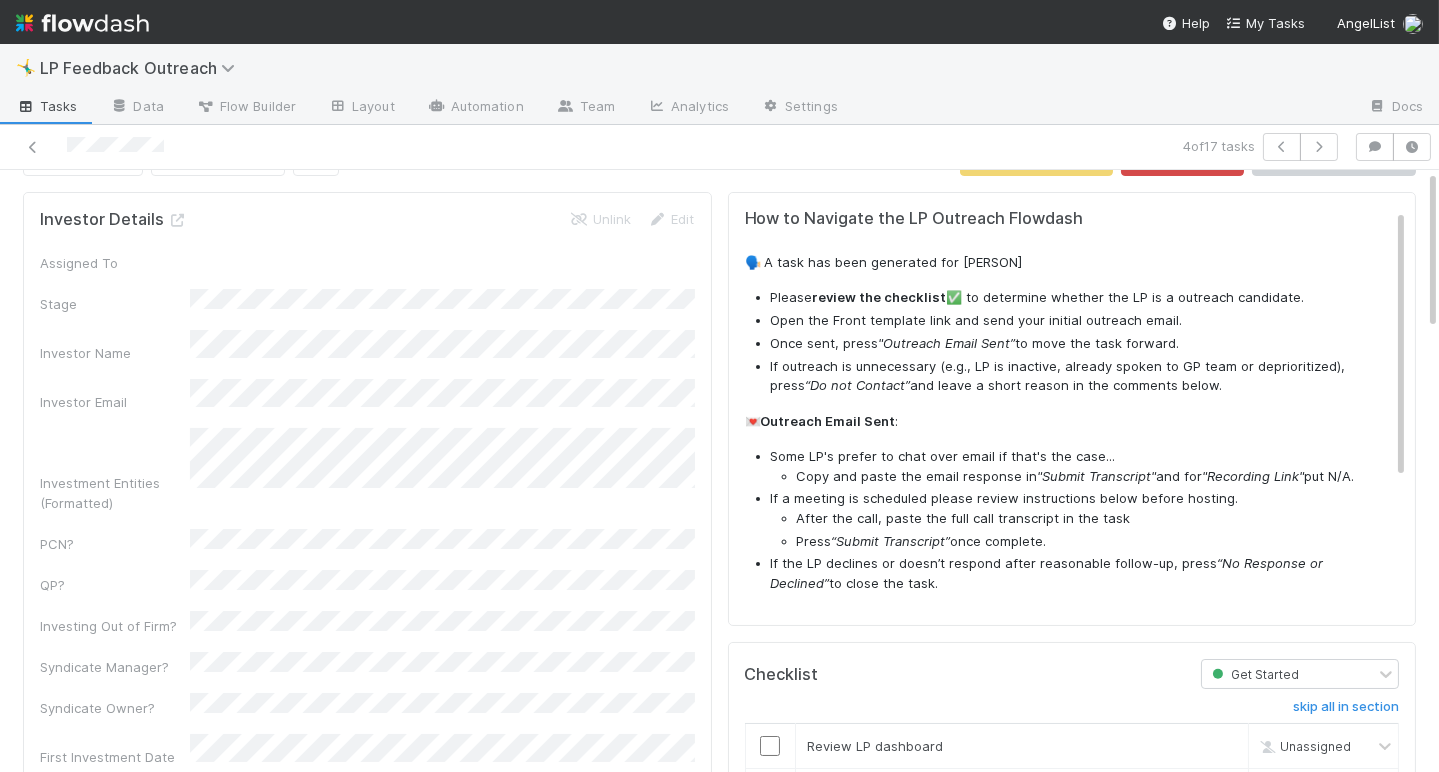 scroll, scrollTop: 0, scrollLeft: 0, axis: both 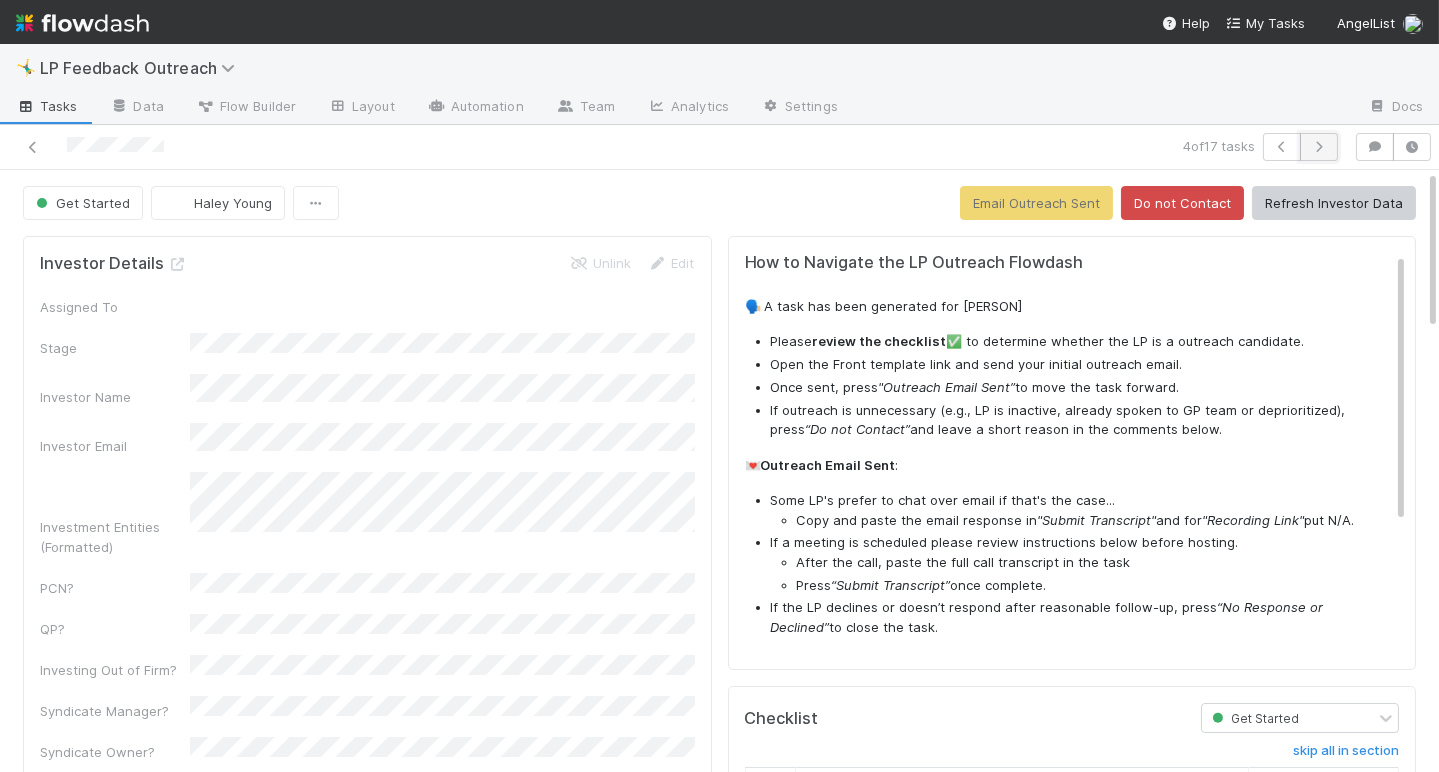click at bounding box center [1319, 147] 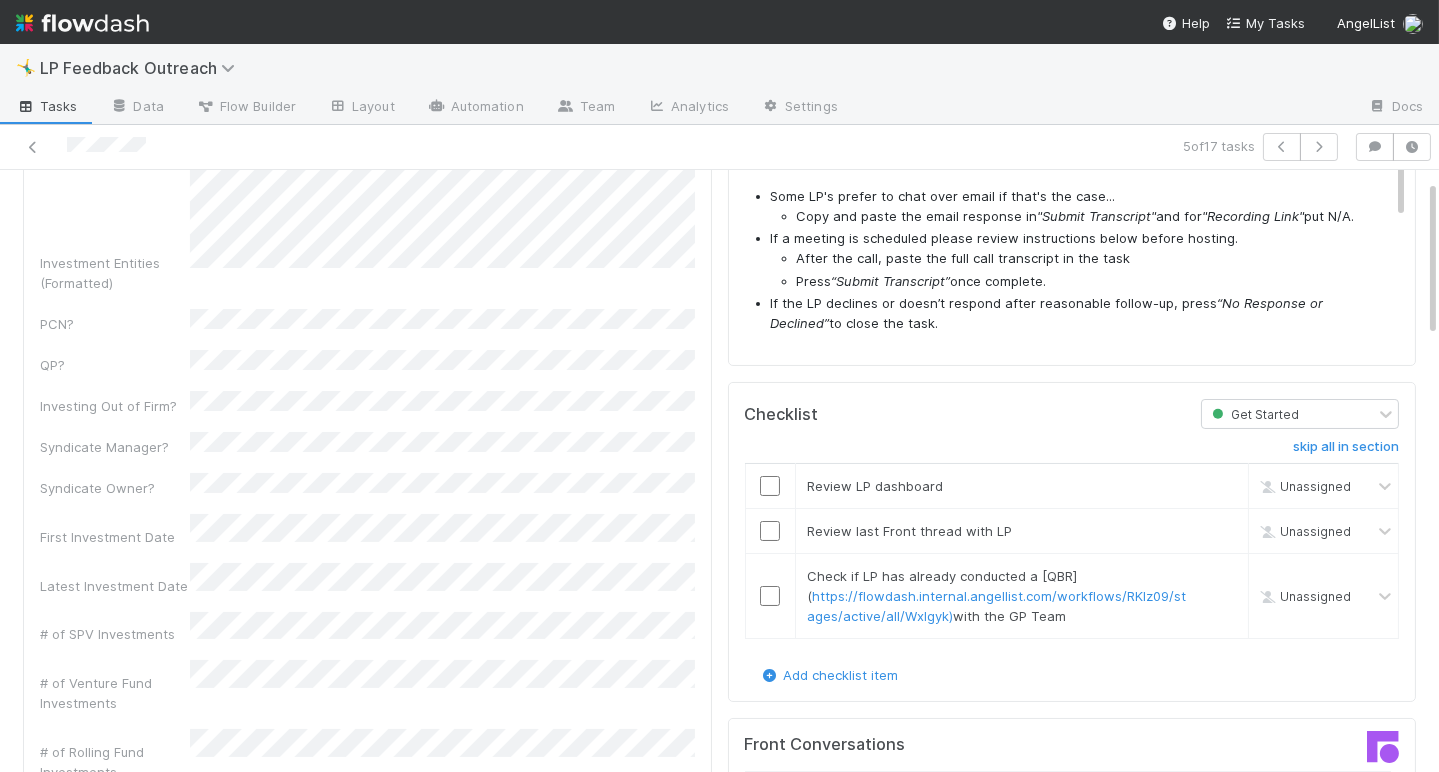 scroll, scrollTop: 0, scrollLeft: 0, axis: both 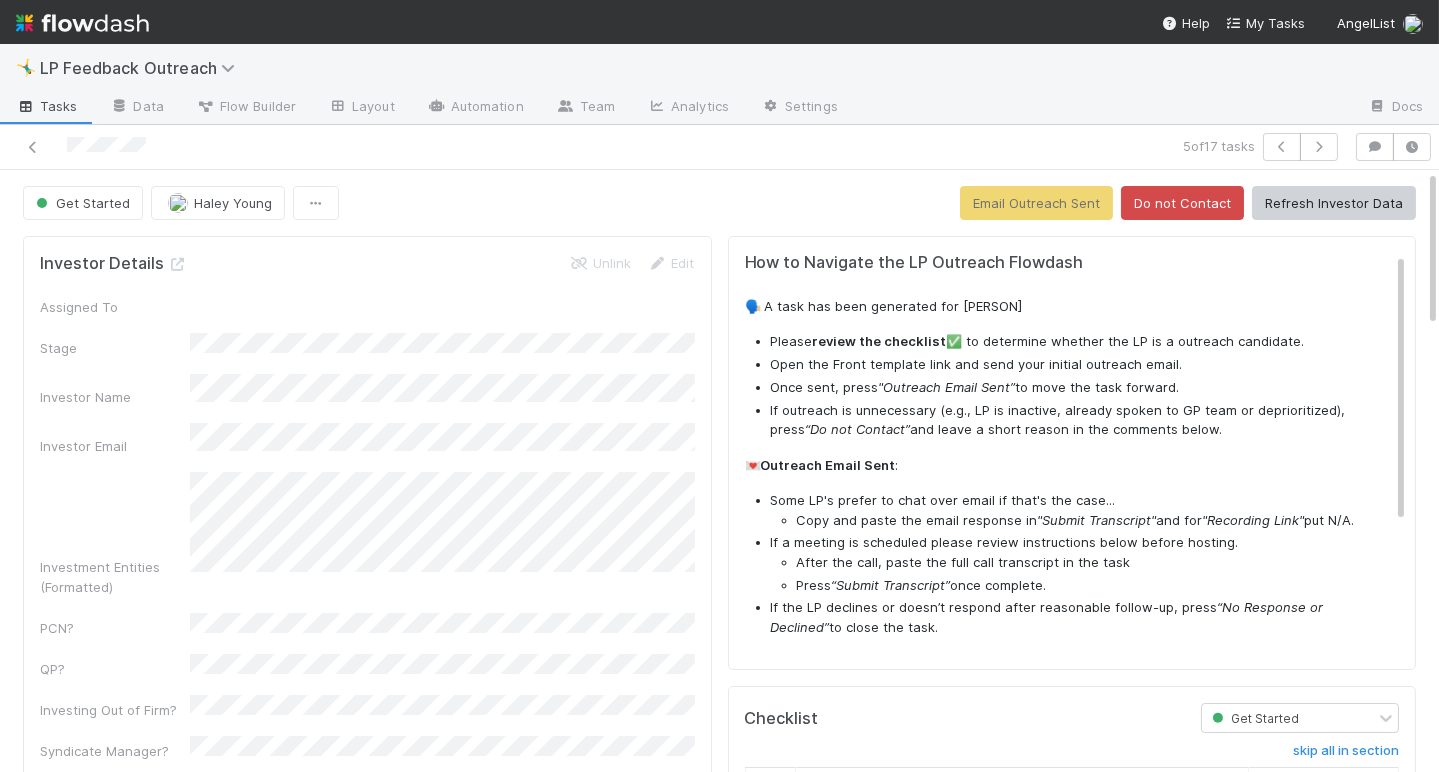 click on "5  of  17   tasks" at bounding box center [1014, 147] 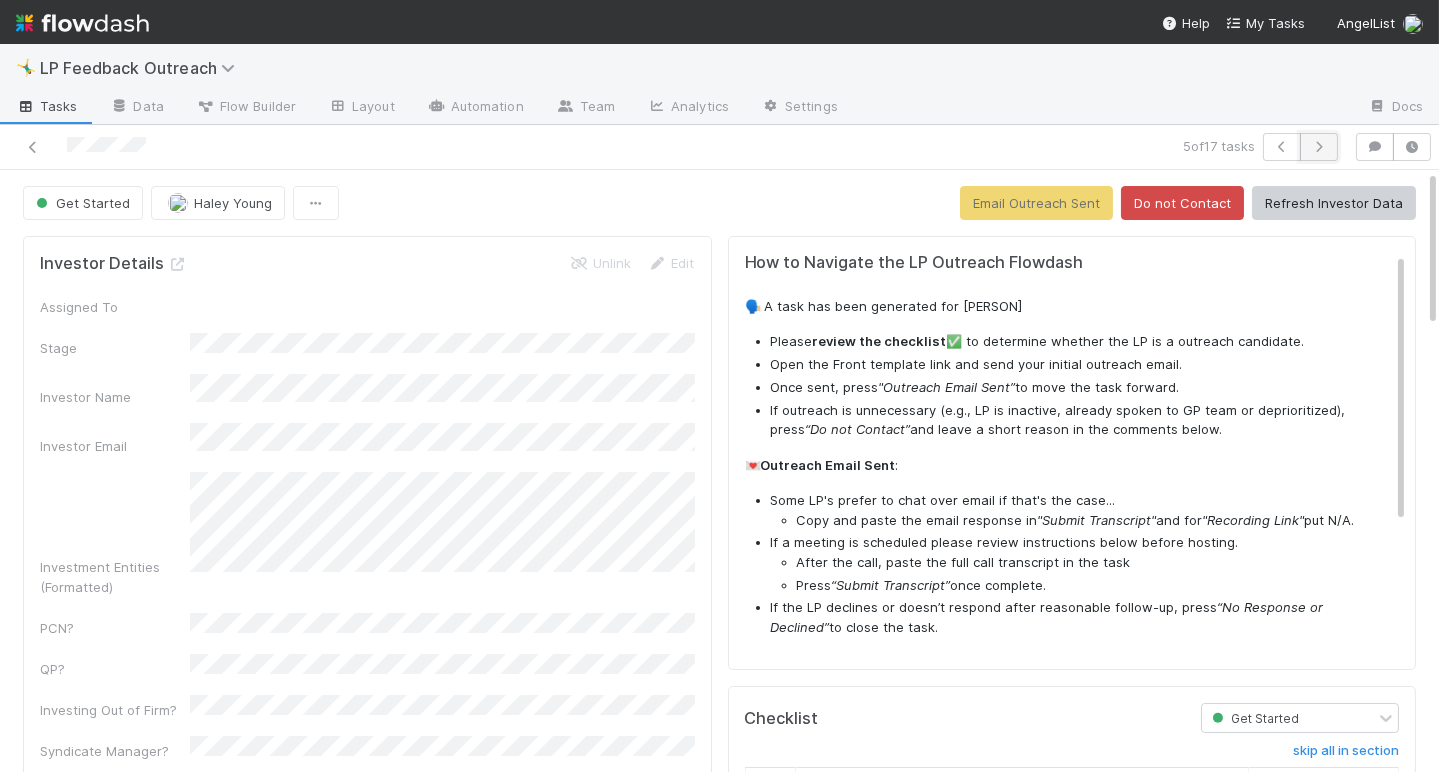 click at bounding box center [1319, 147] 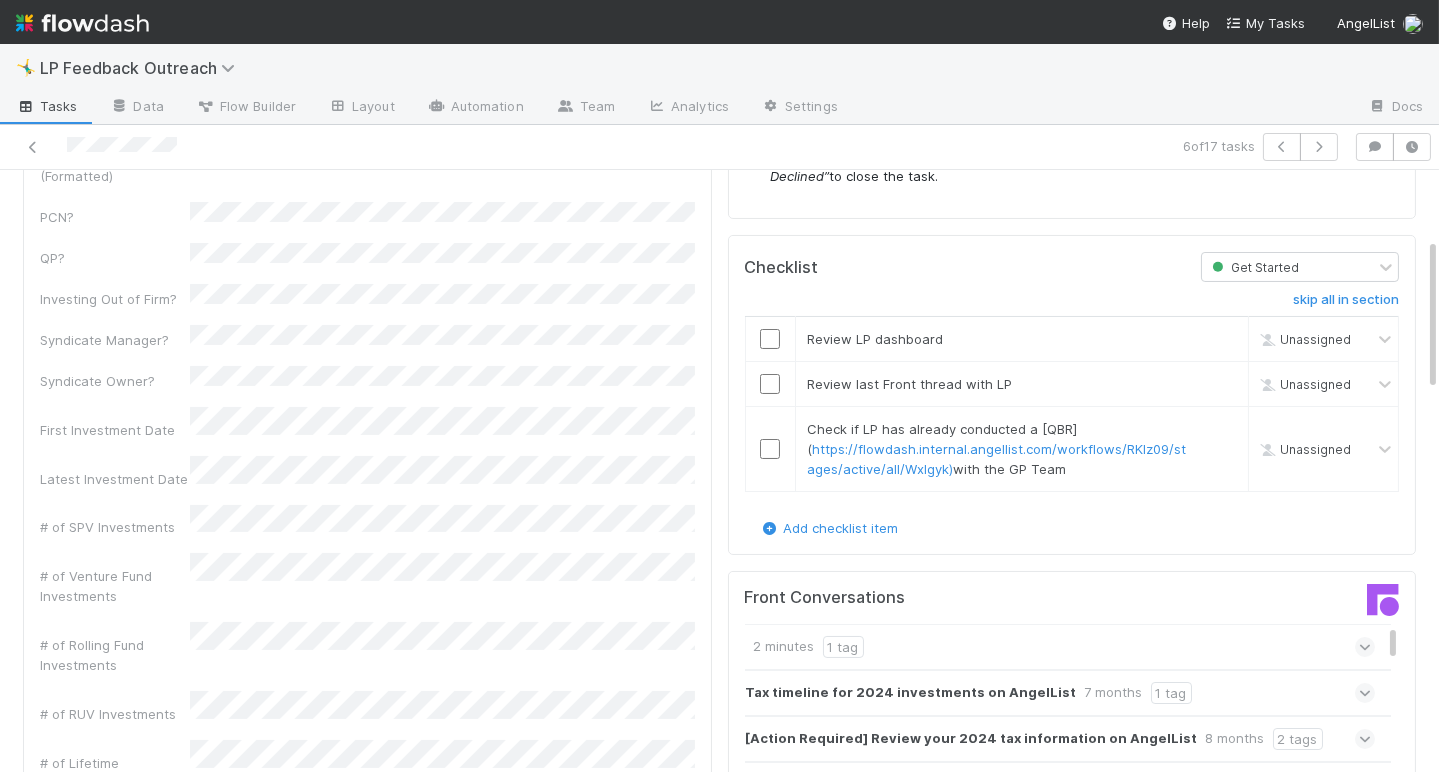 scroll, scrollTop: 0, scrollLeft: 0, axis: both 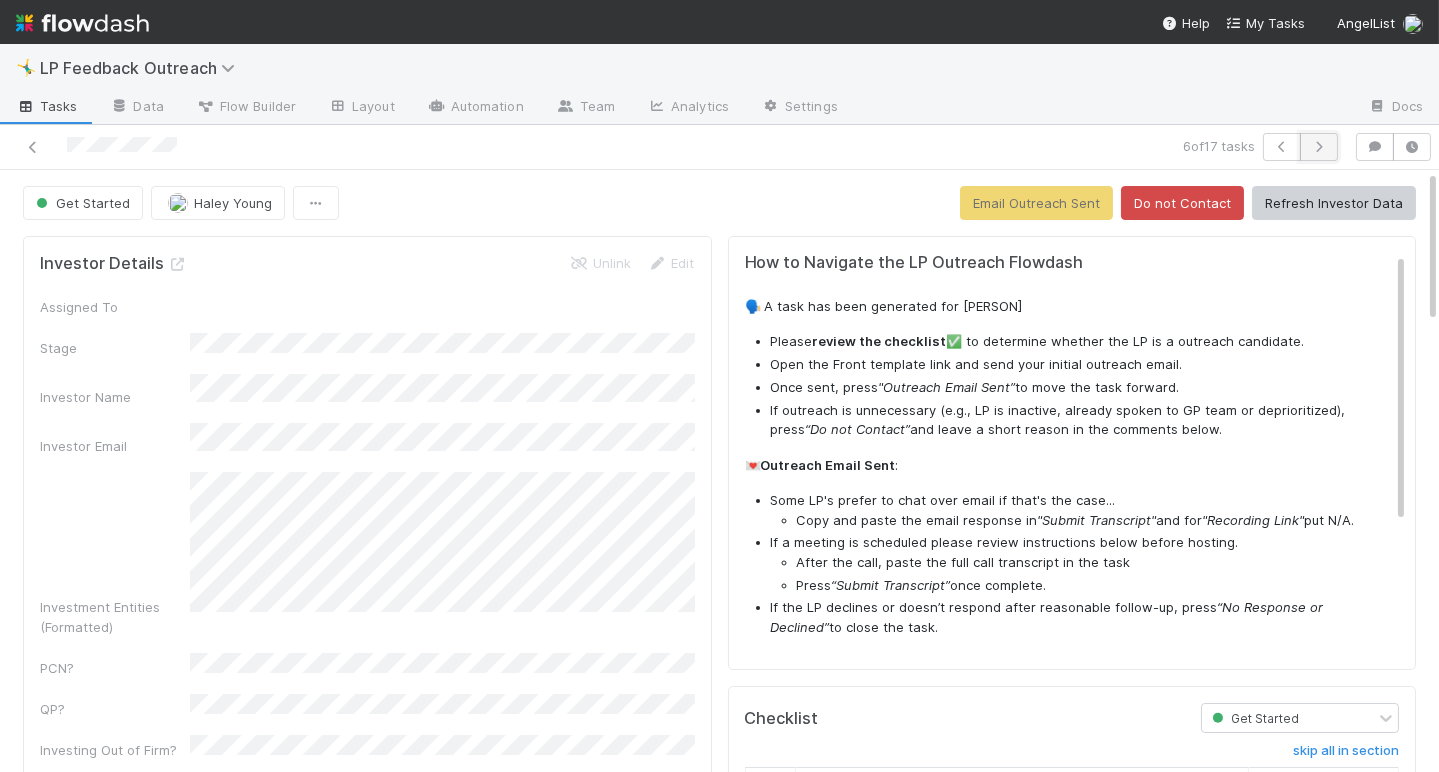 click at bounding box center (1319, 147) 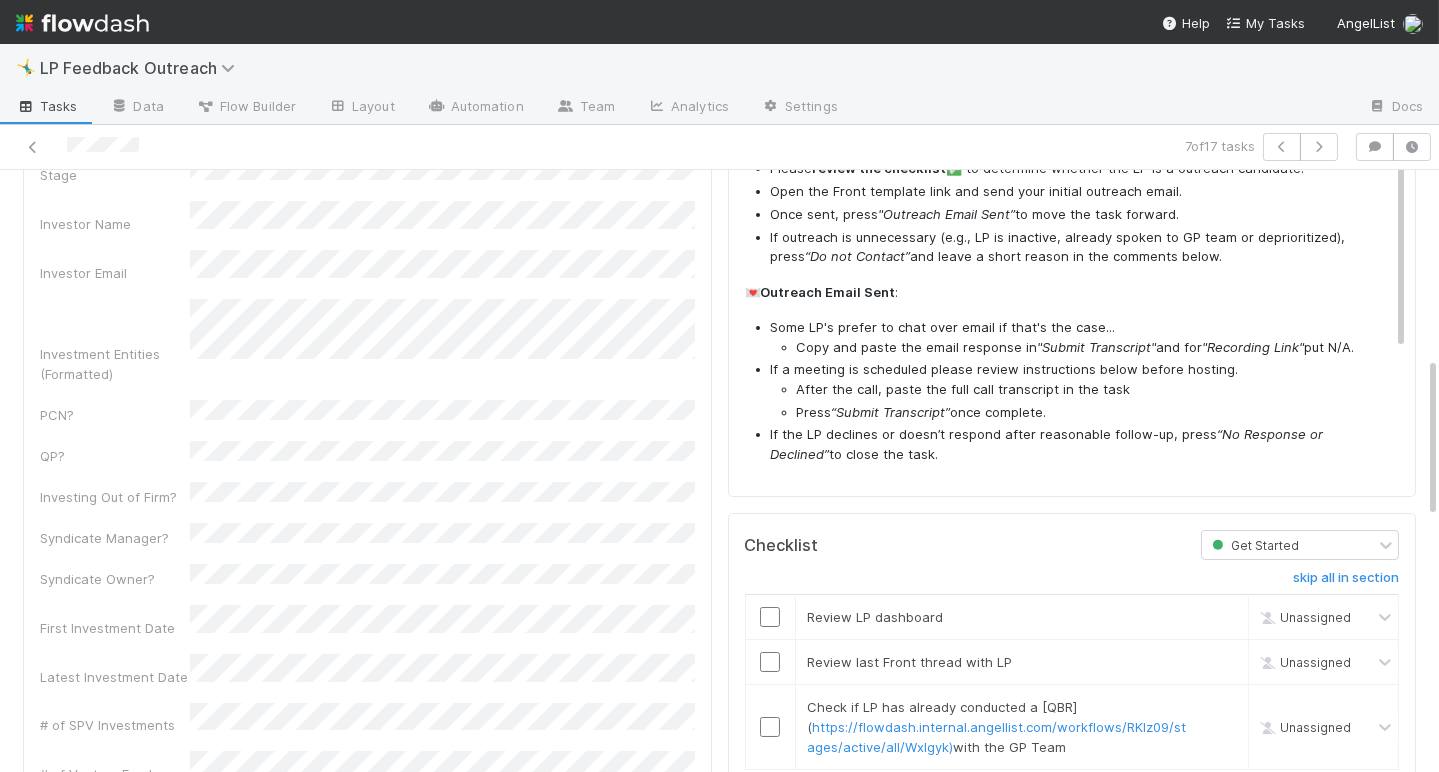 scroll, scrollTop: 0, scrollLeft: 0, axis: both 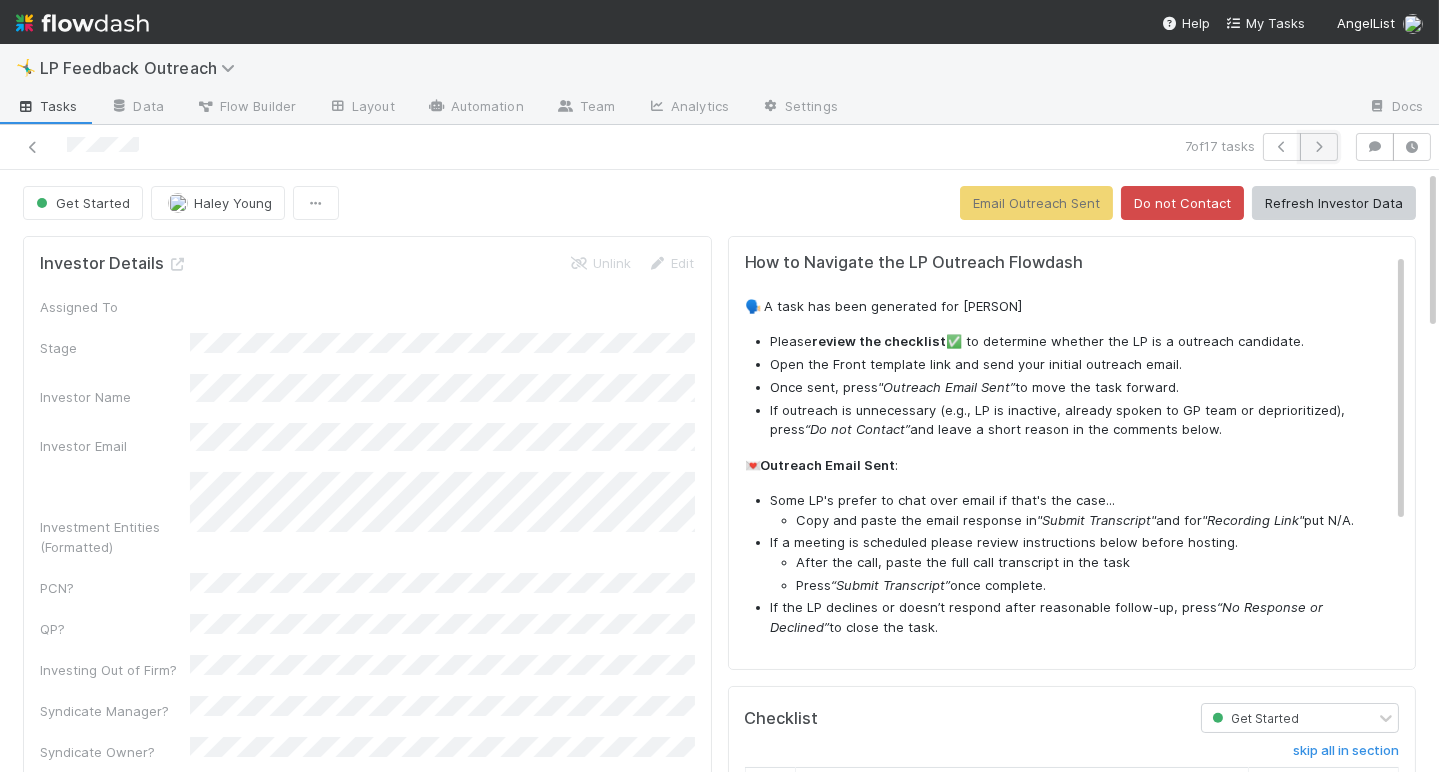 click at bounding box center [1319, 147] 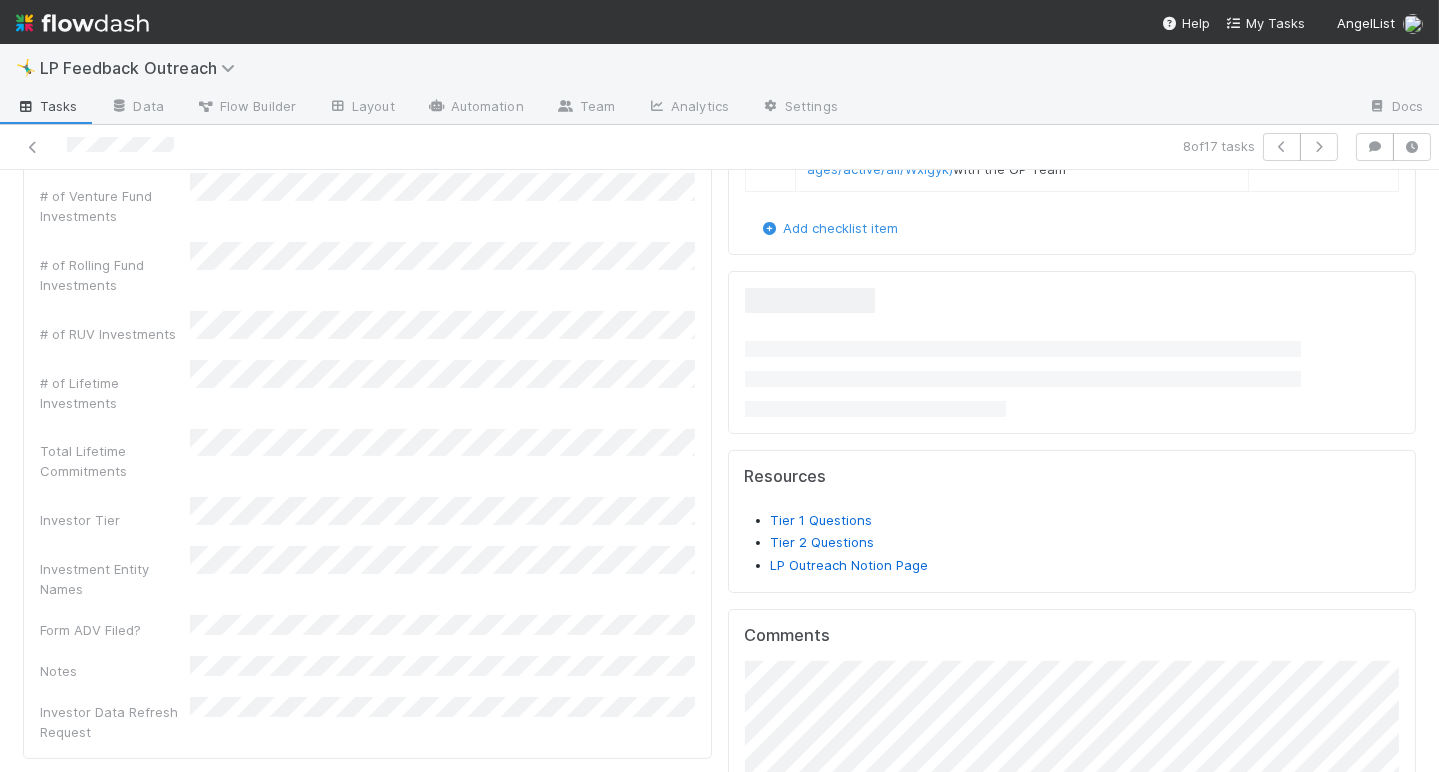 scroll, scrollTop: 1659, scrollLeft: 0, axis: vertical 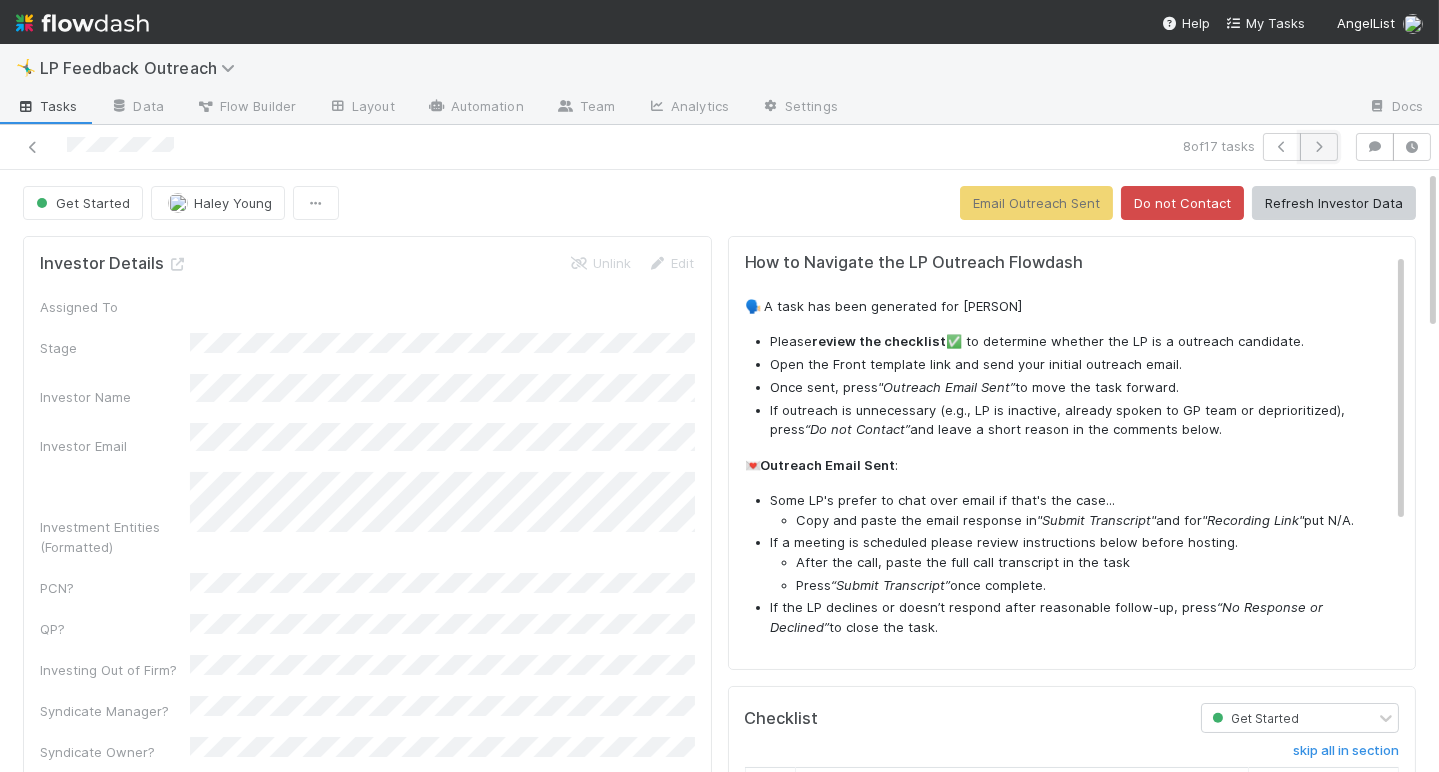 click at bounding box center (1319, 147) 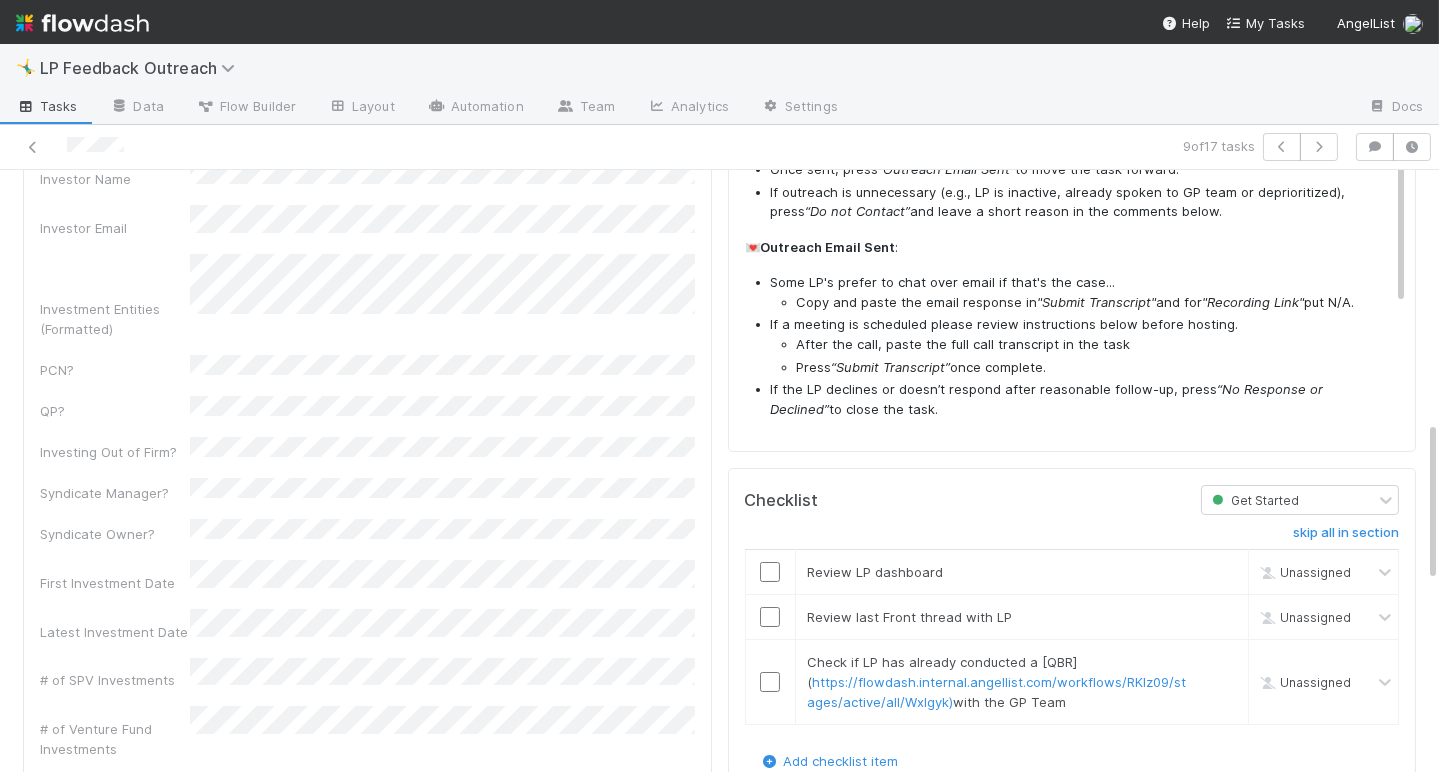 scroll, scrollTop: 0, scrollLeft: 0, axis: both 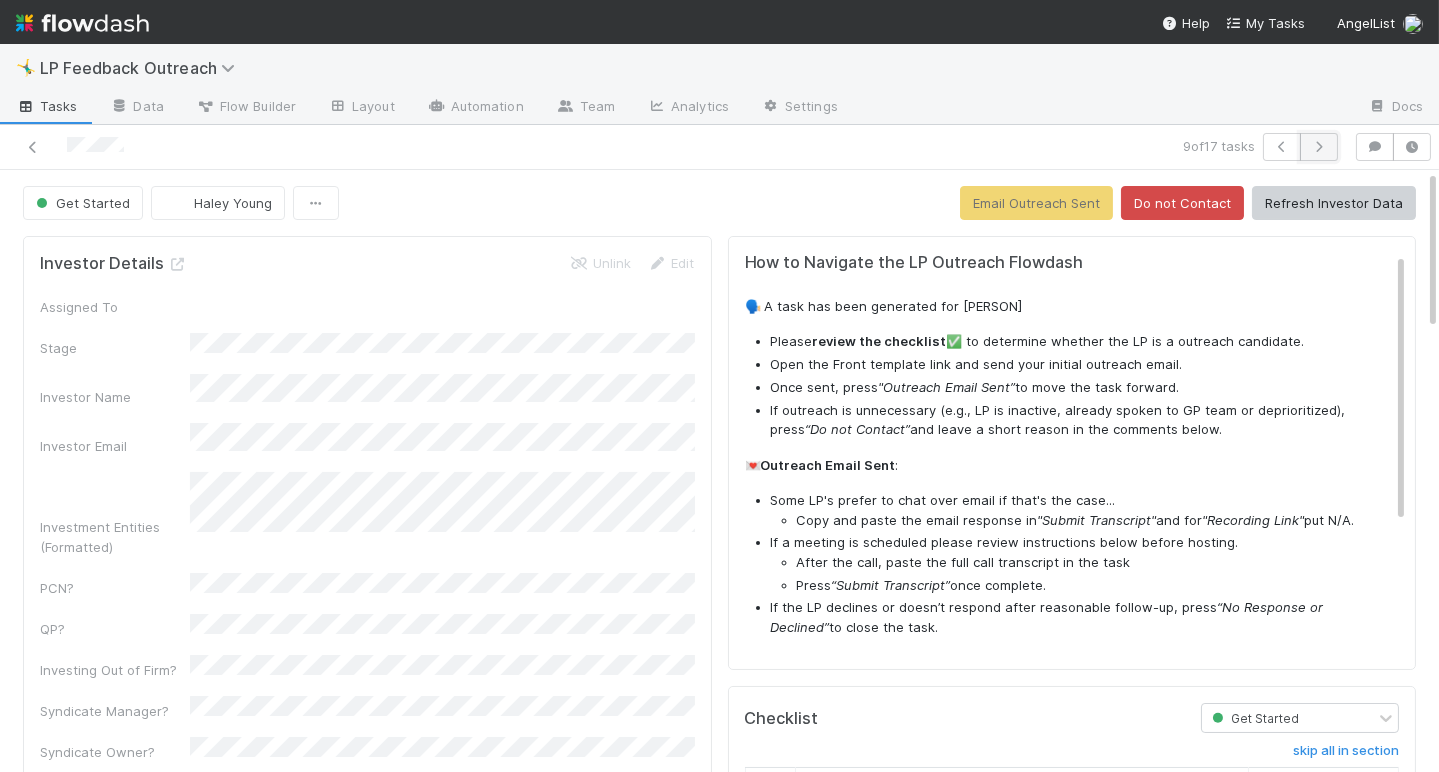 click at bounding box center (1319, 147) 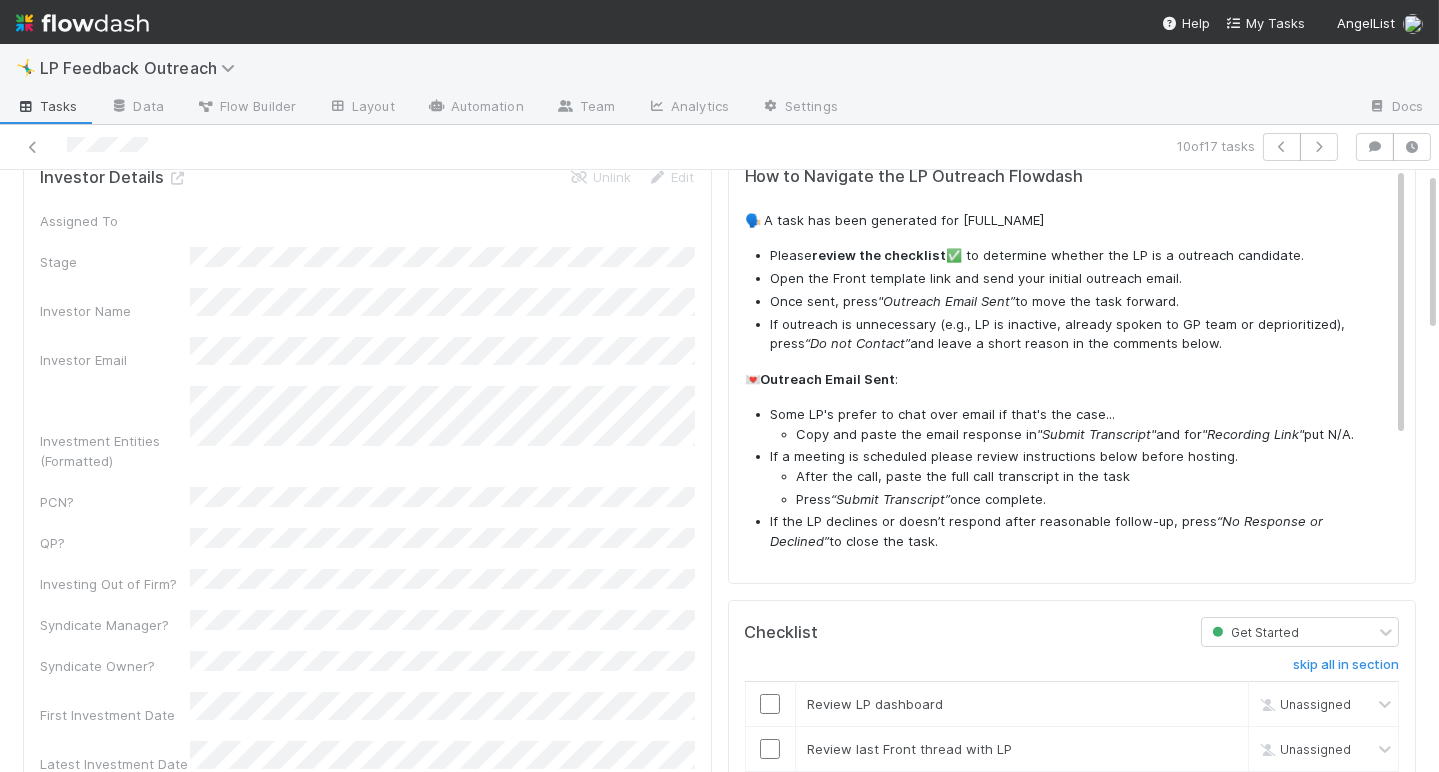 scroll, scrollTop: 0, scrollLeft: 0, axis: both 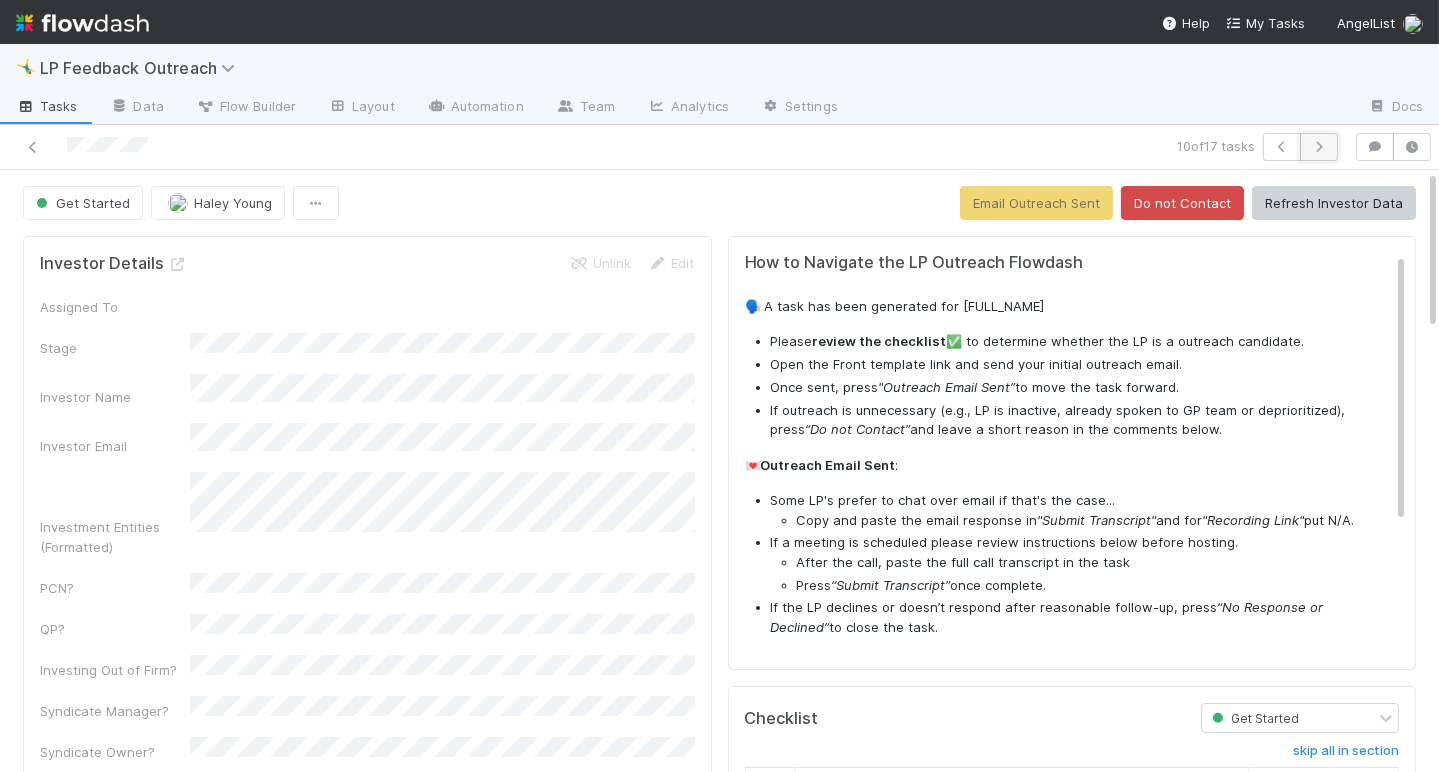click at bounding box center (1319, 147) 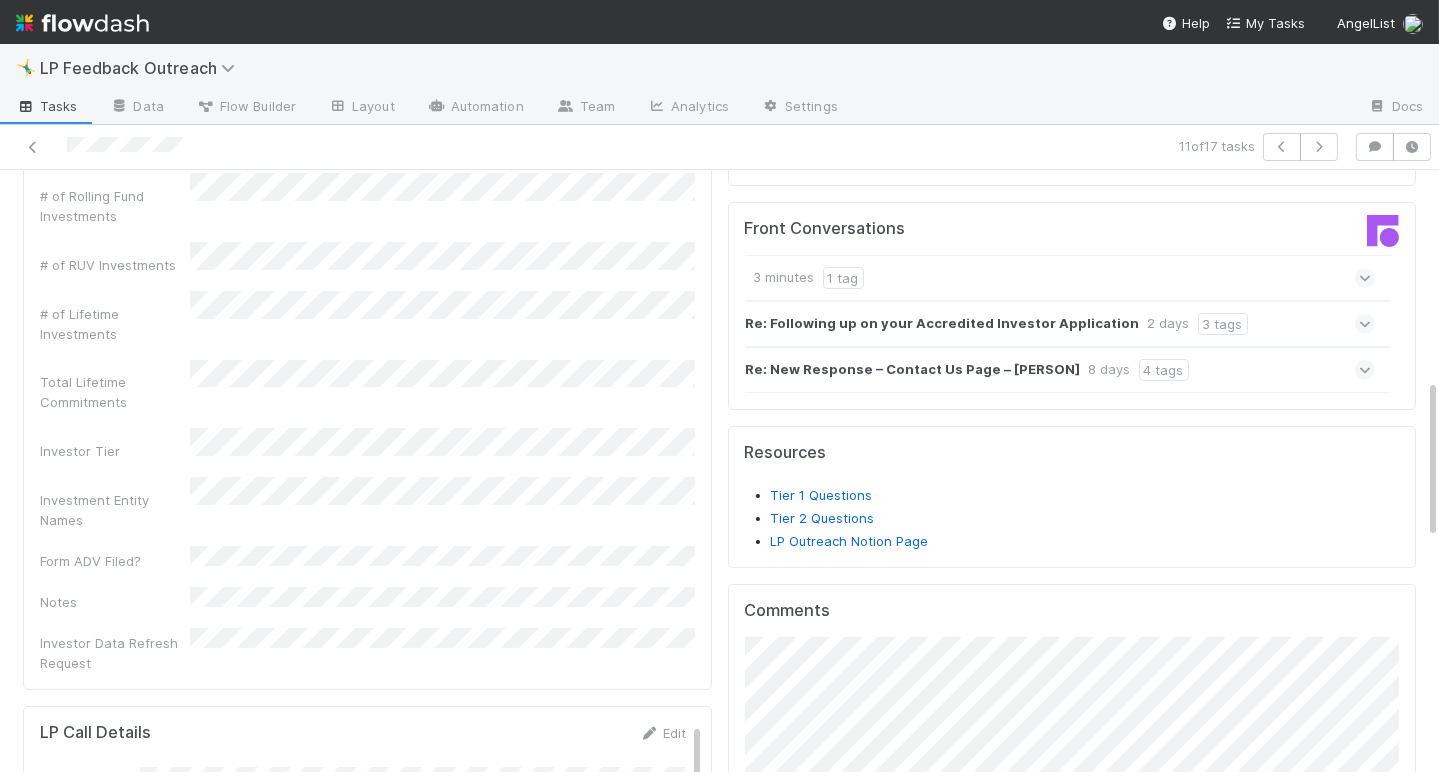 scroll, scrollTop: 0, scrollLeft: 0, axis: both 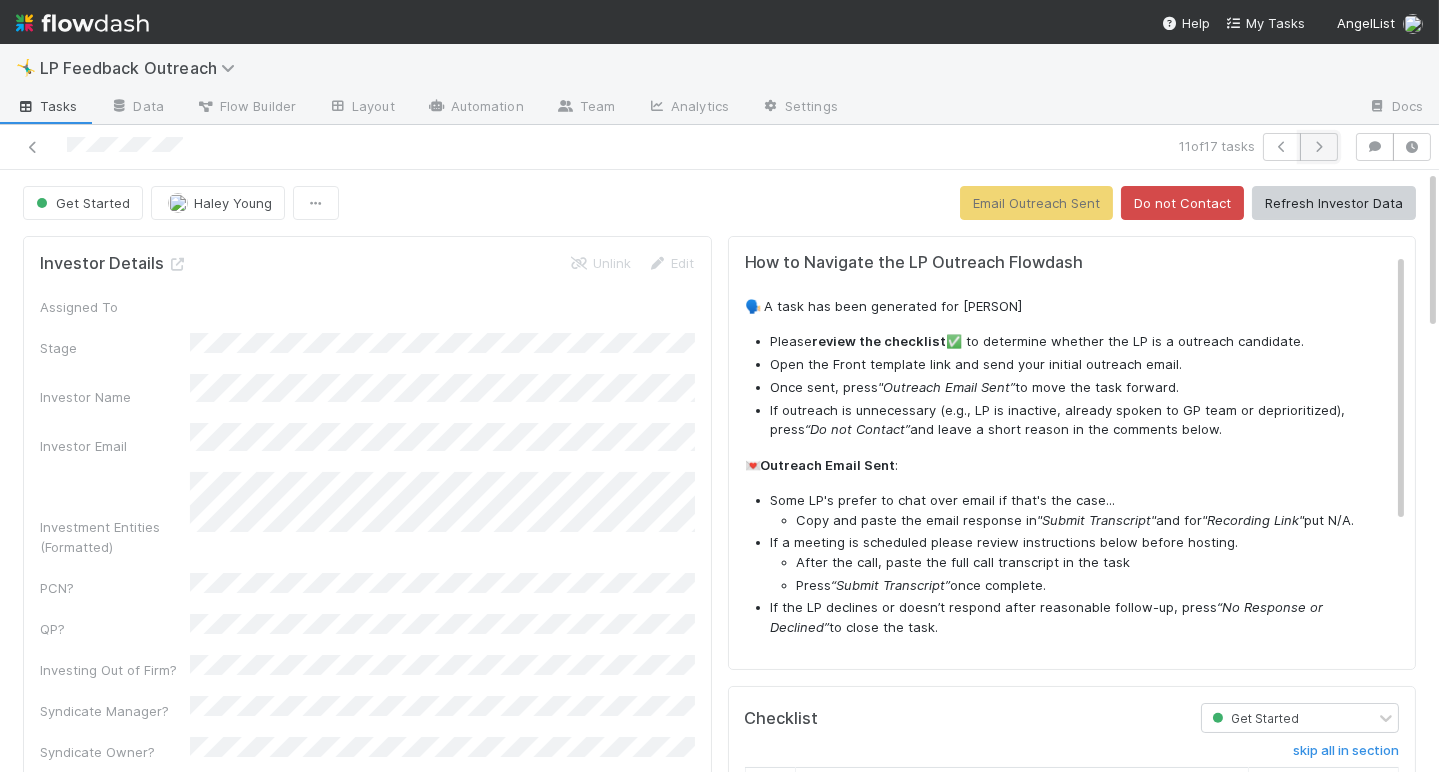click at bounding box center (1319, 147) 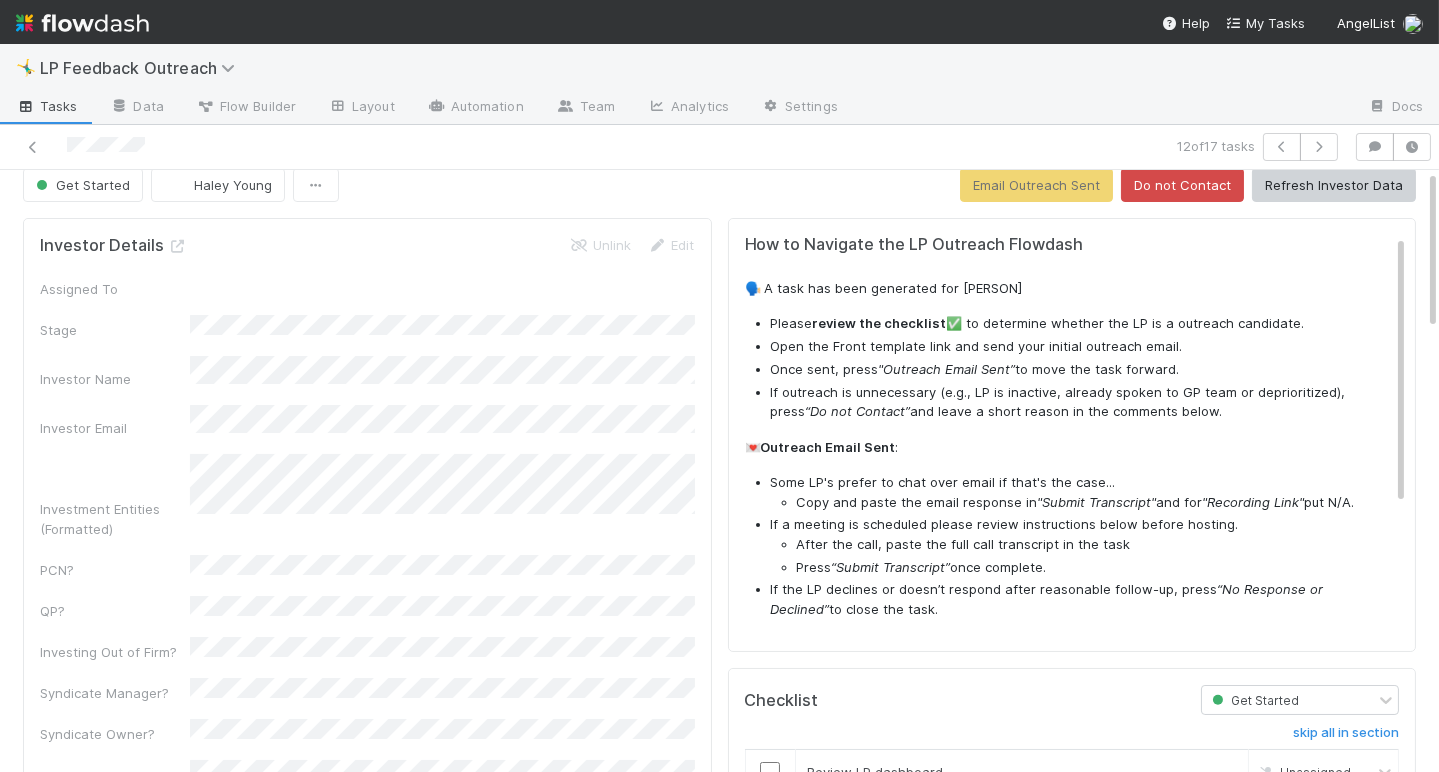 scroll, scrollTop: 0, scrollLeft: 0, axis: both 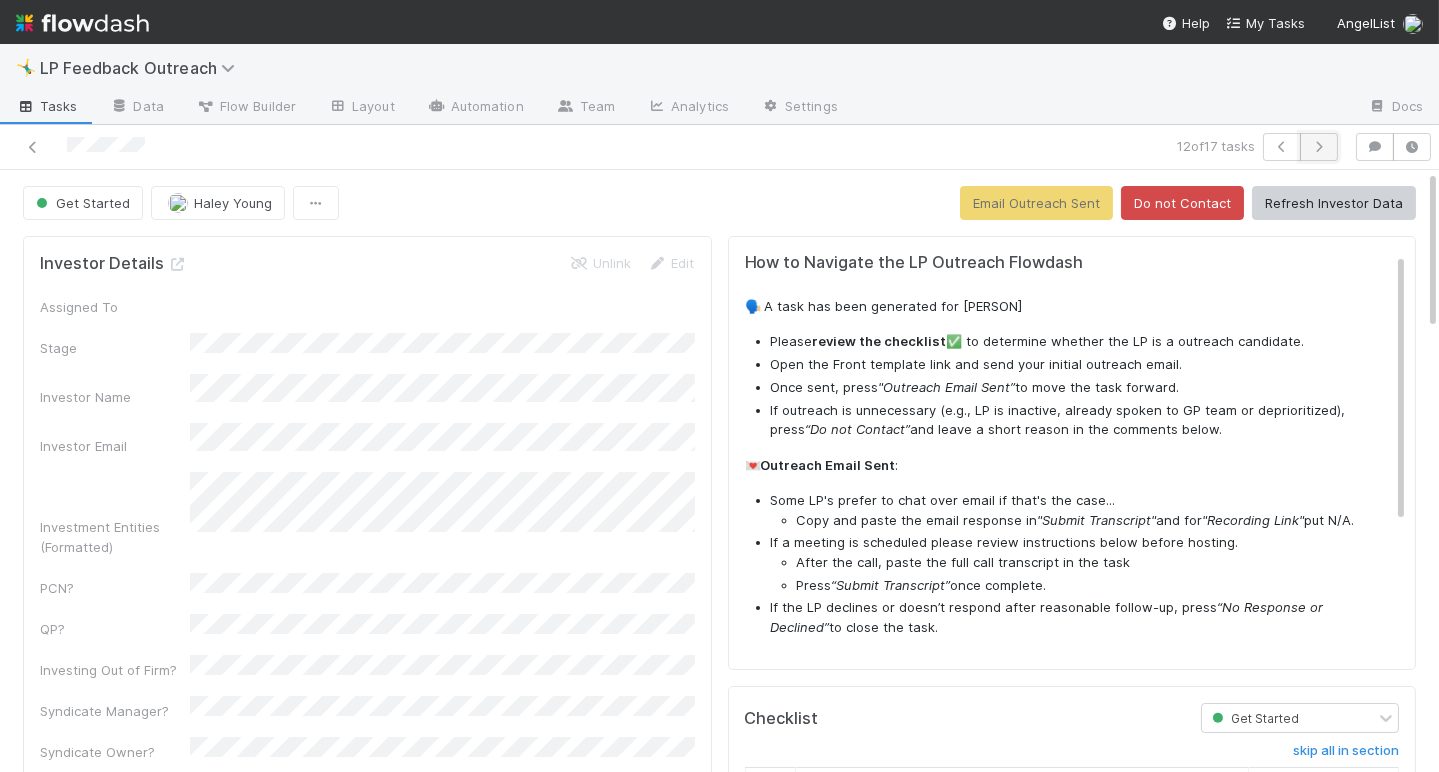 click at bounding box center [1319, 147] 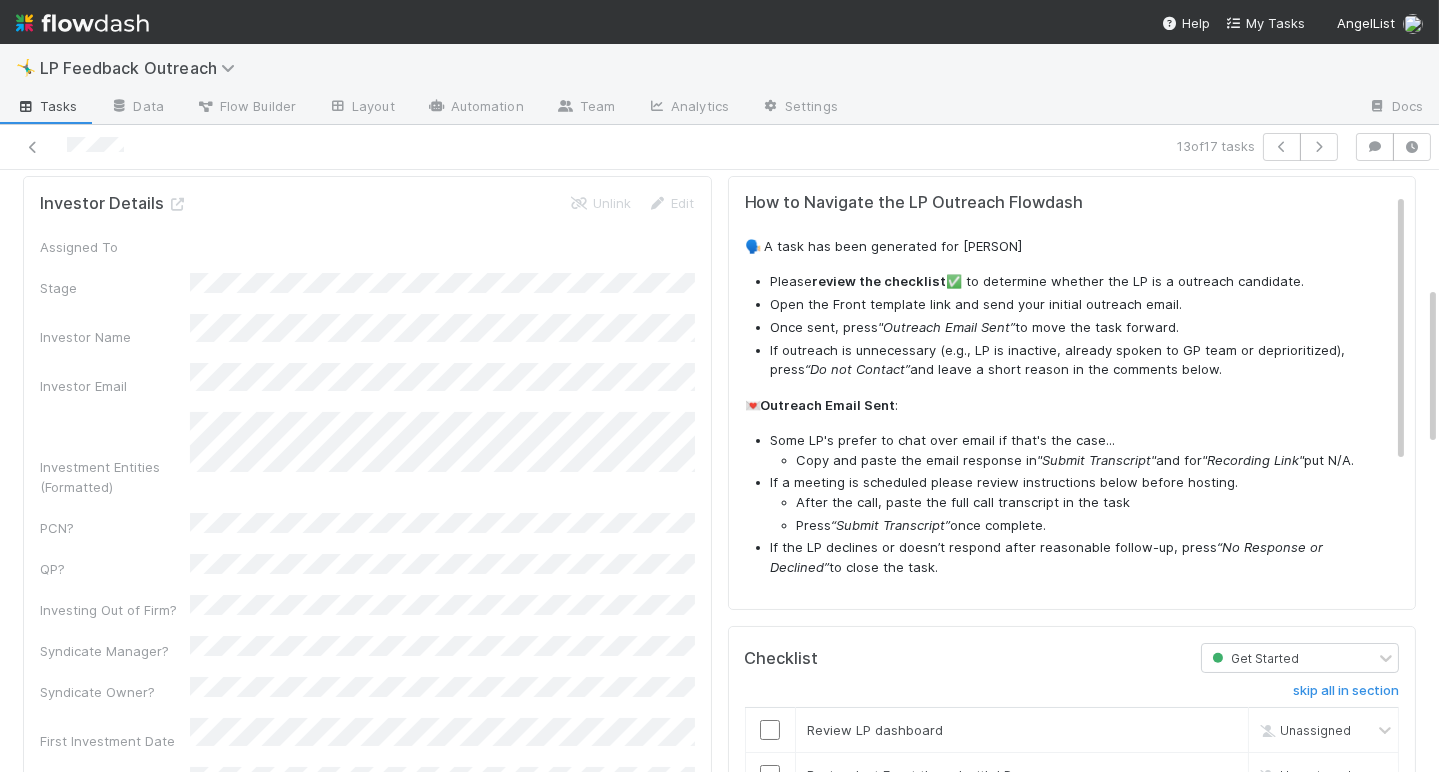 scroll, scrollTop: 0, scrollLeft: 0, axis: both 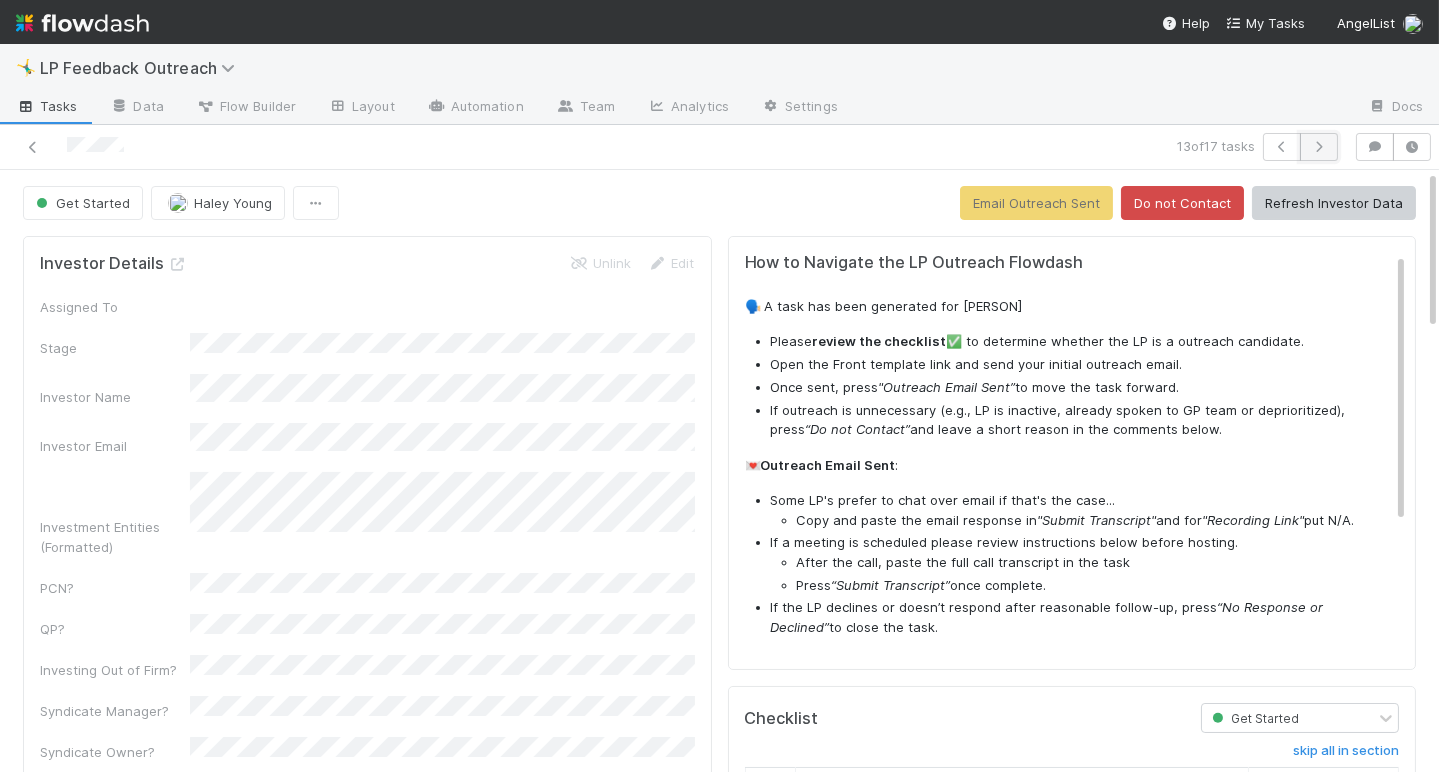 click at bounding box center (1319, 147) 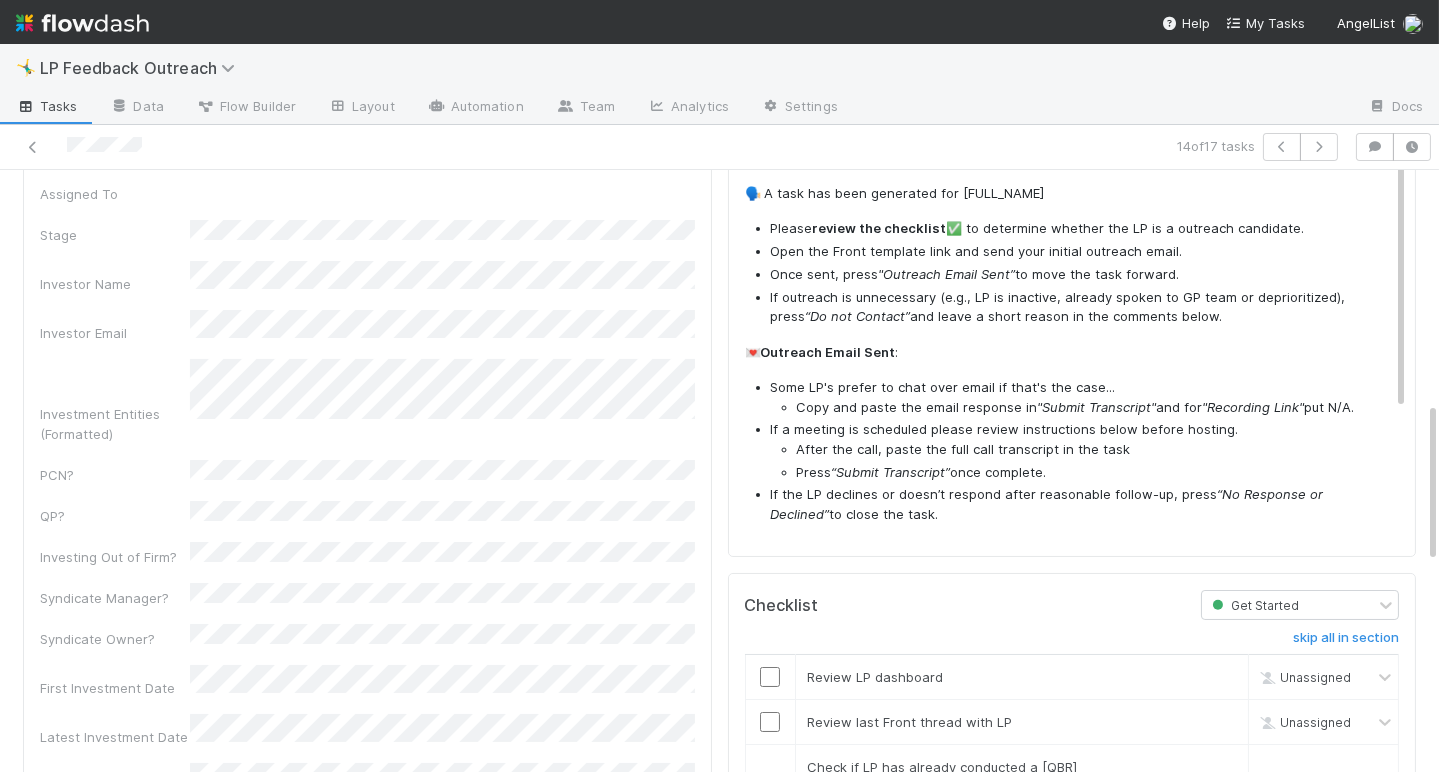 scroll, scrollTop: 0, scrollLeft: 0, axis: both 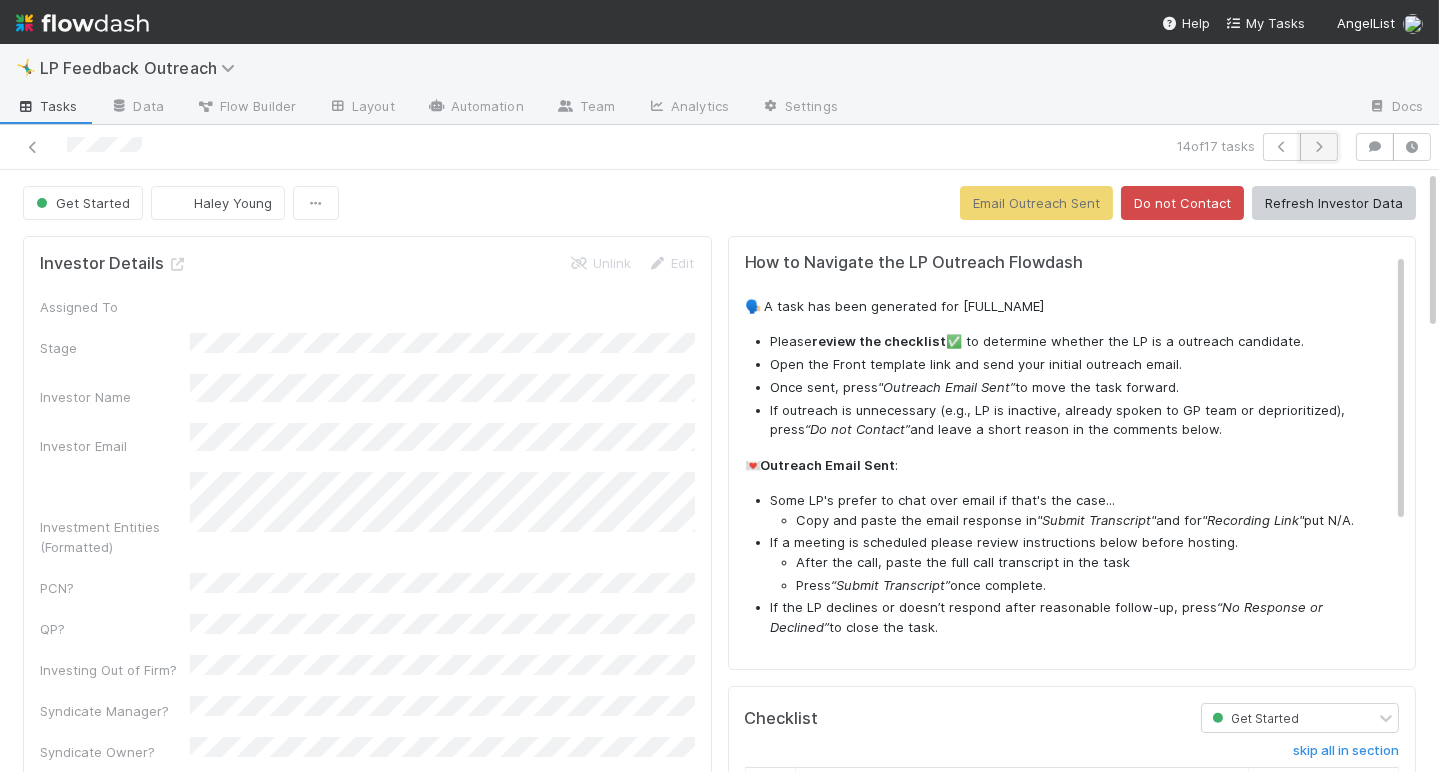 click at bounding box center [1319, 147] 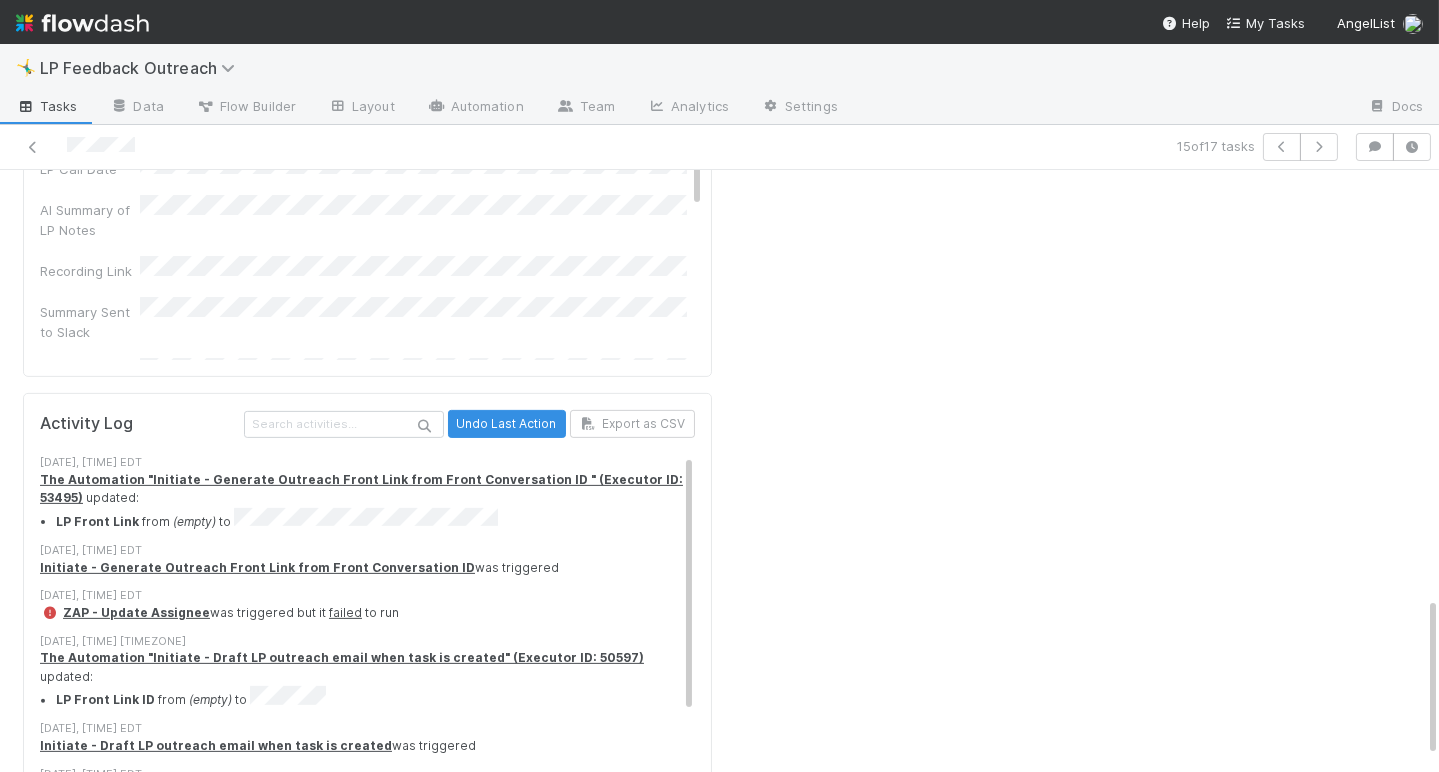 scroll, scrollTop: 1652, scrollLeft: 0, axis: vertical 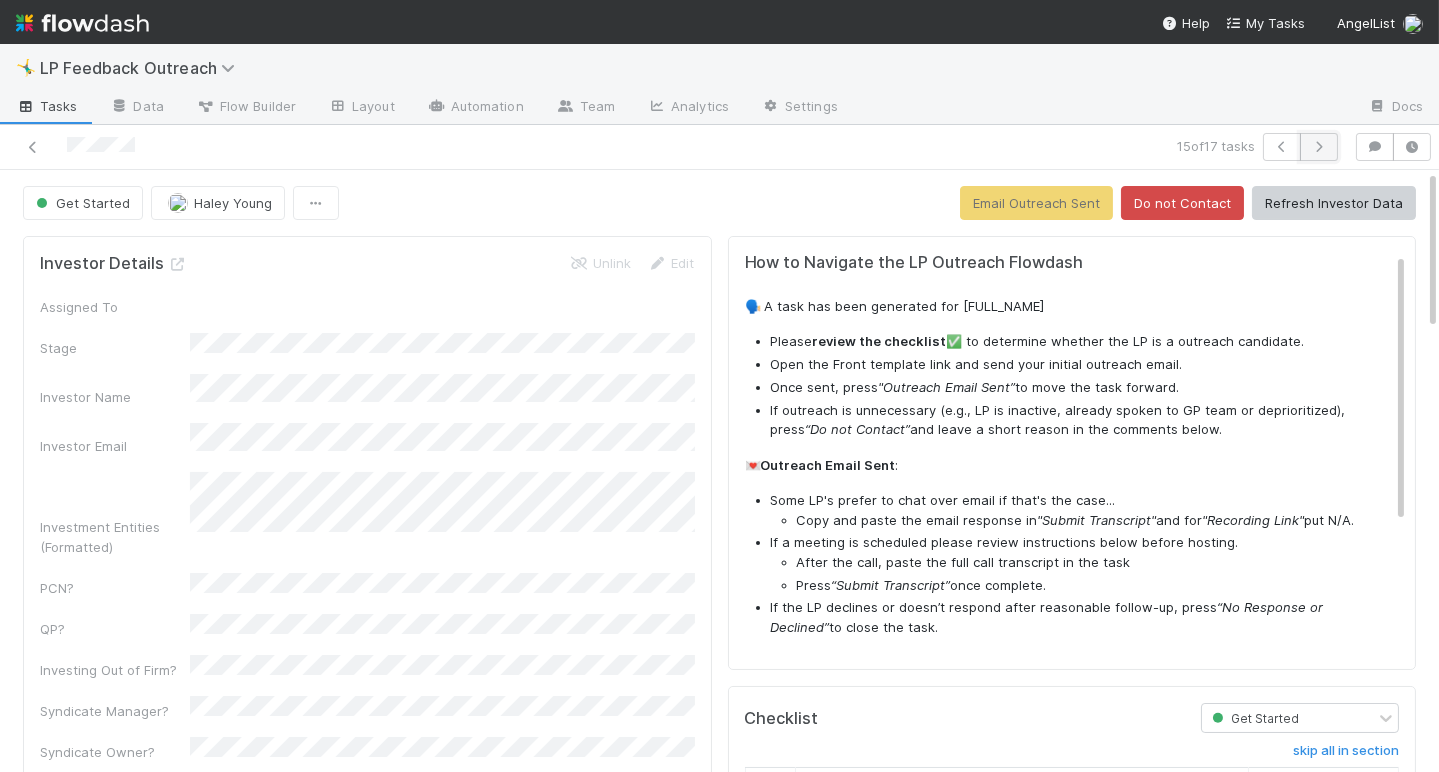 click at bounding box center [1319, 147] 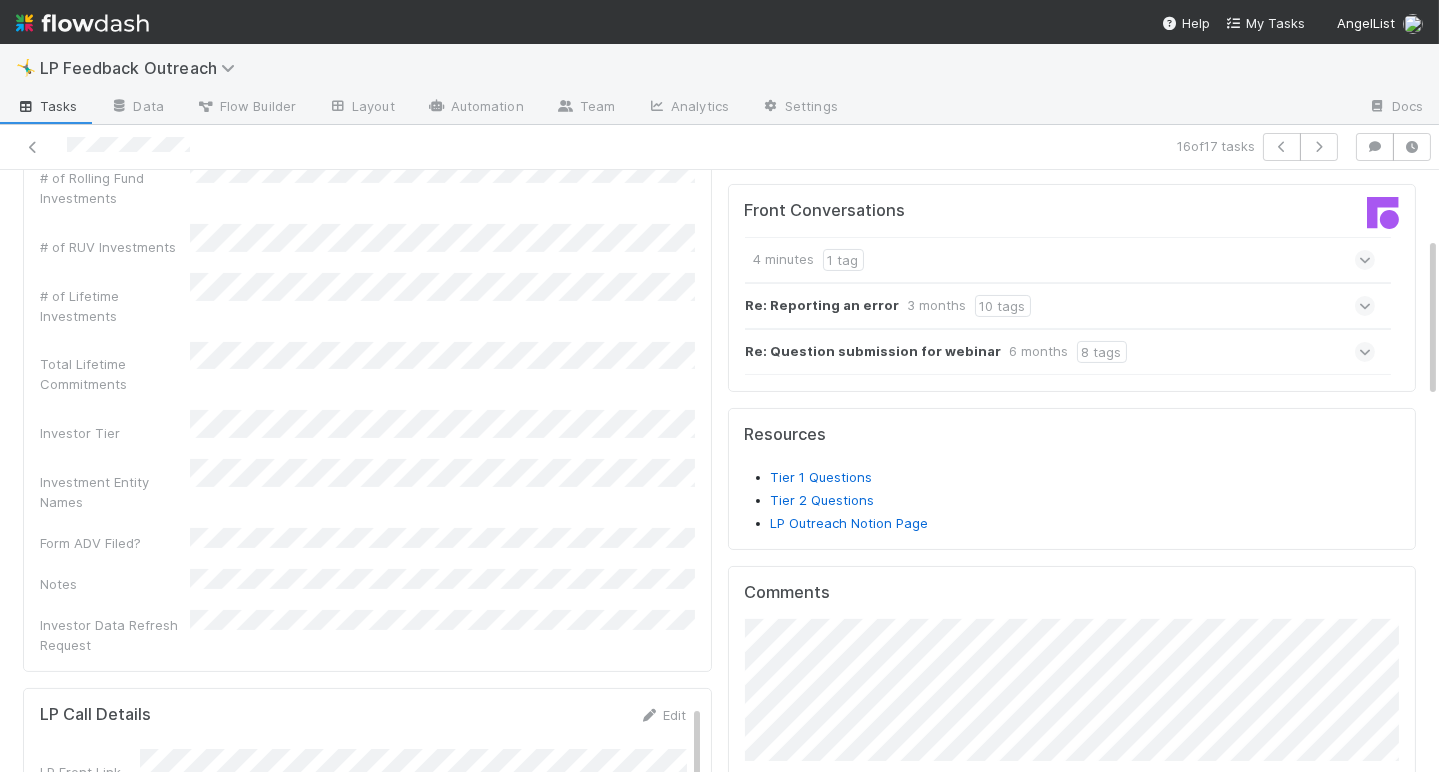 scroll, scrollTop: 252, scrollLeft: 0, axis: vertical 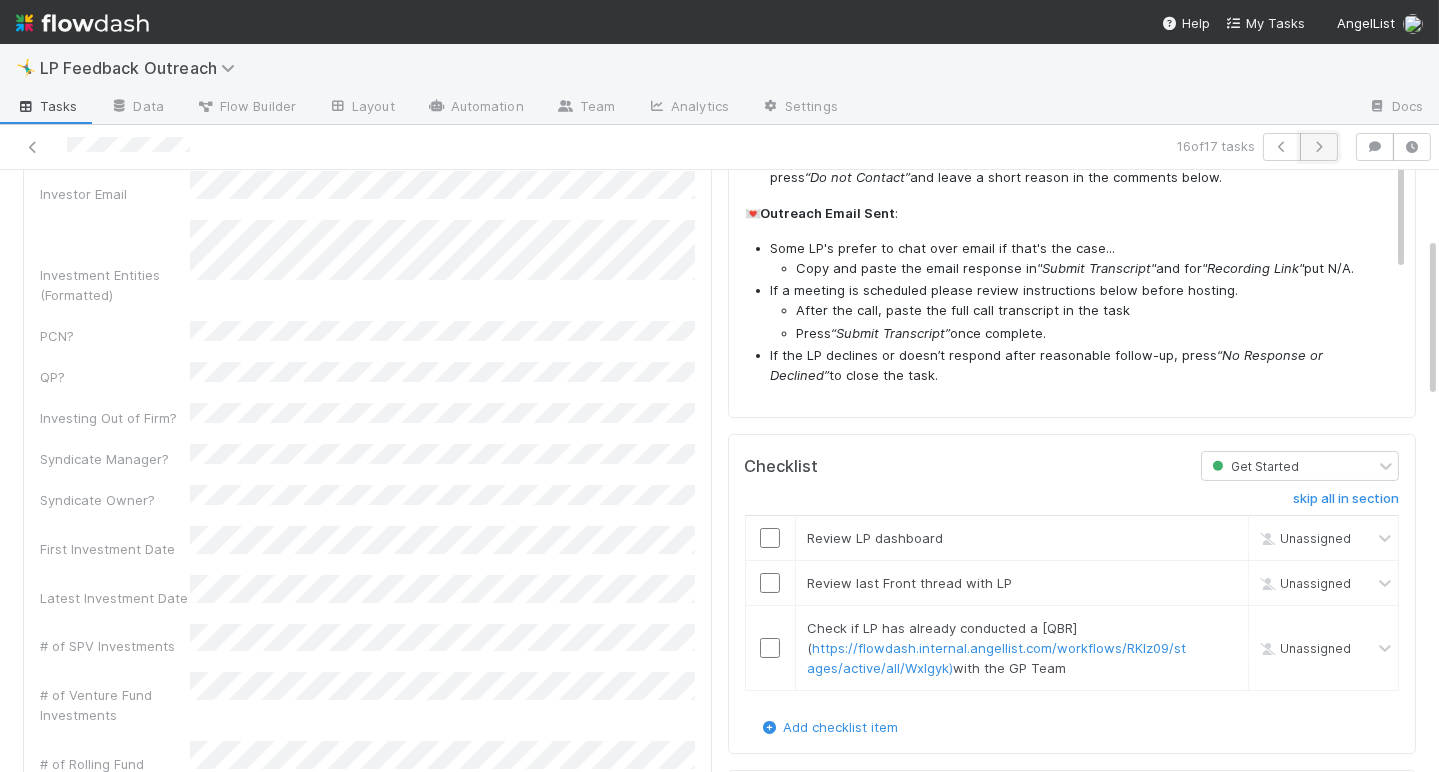 click at bounding box center [1319, 147] 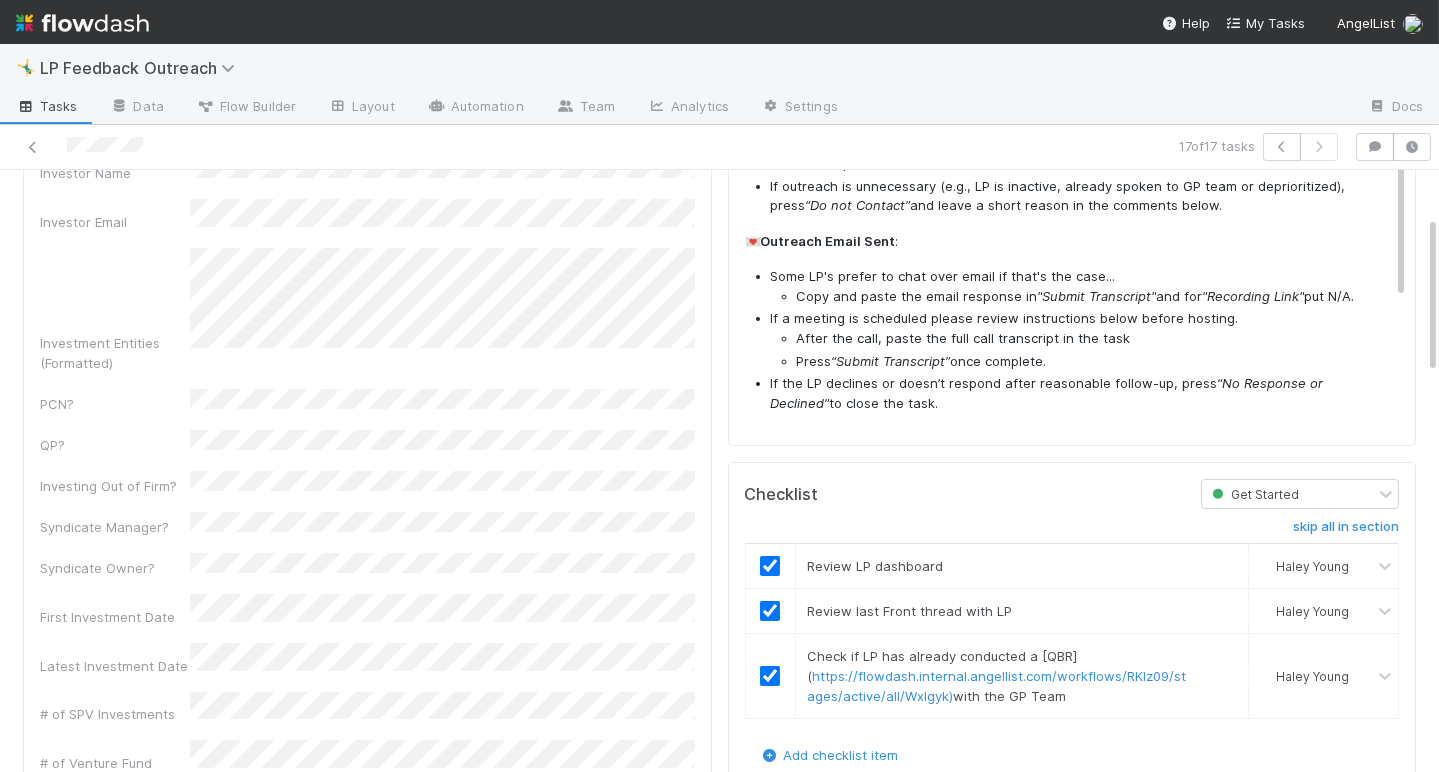 scroll, scrollTop: 0, scrollLeft: 0, axis: both 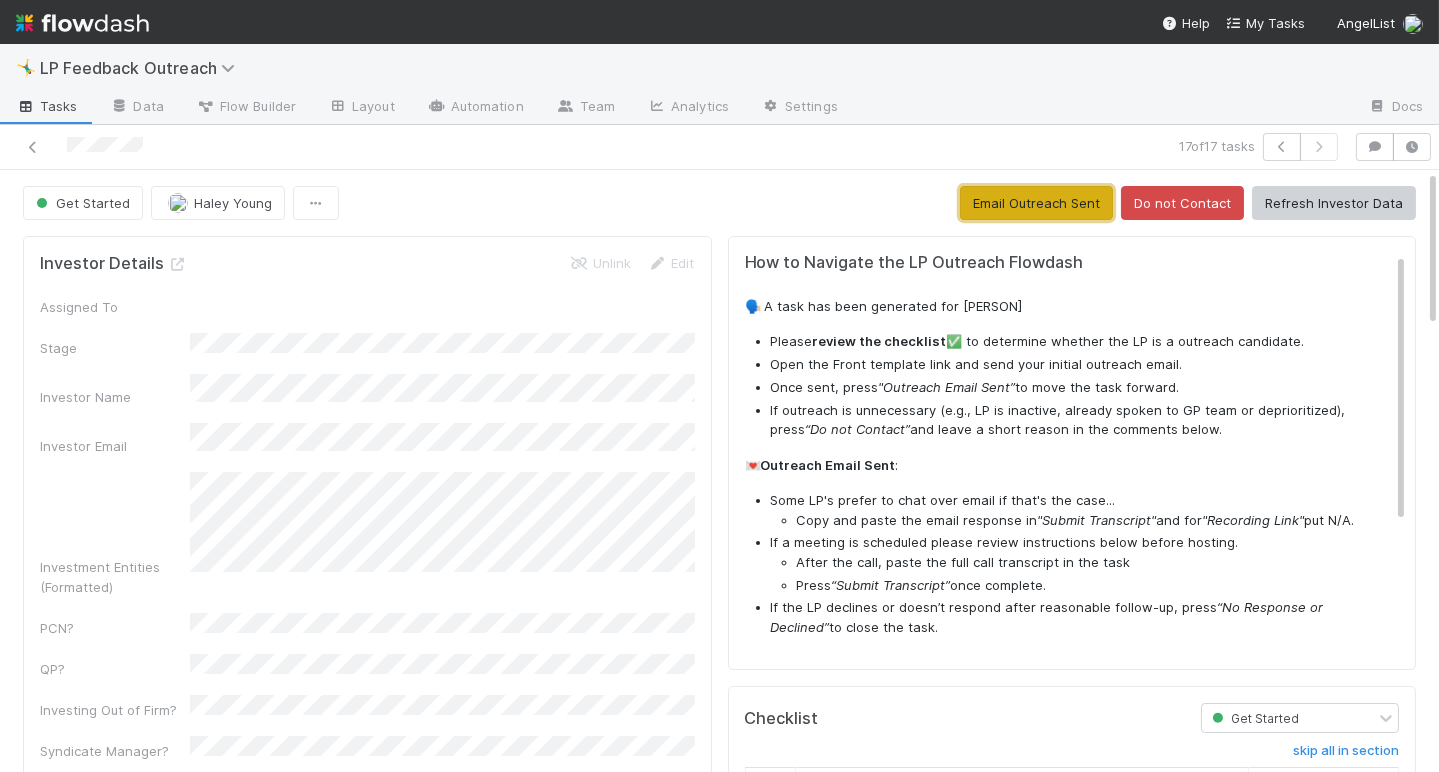 click on "Email Outreach Sent" at bounding box center (1036, 203) 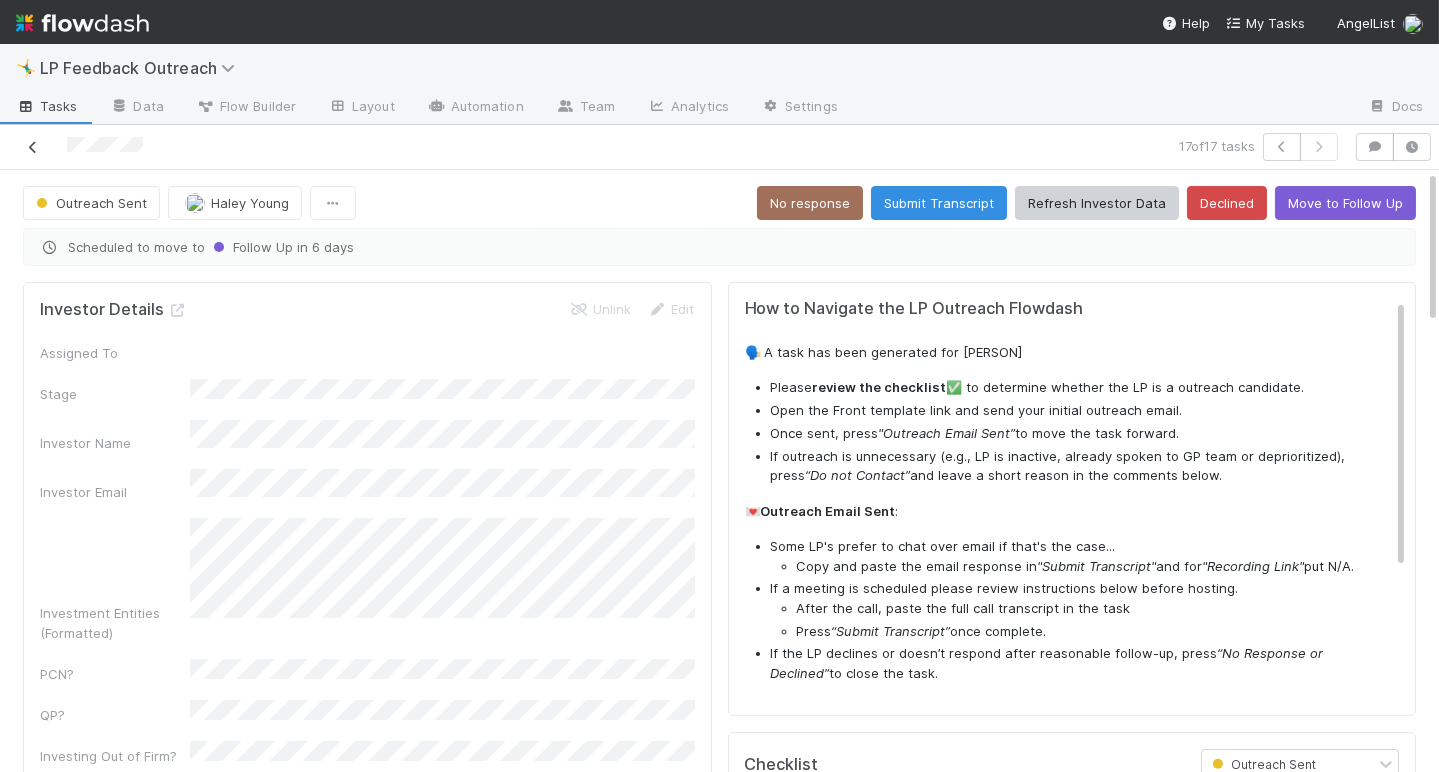 click at bounding box center (33, 147) 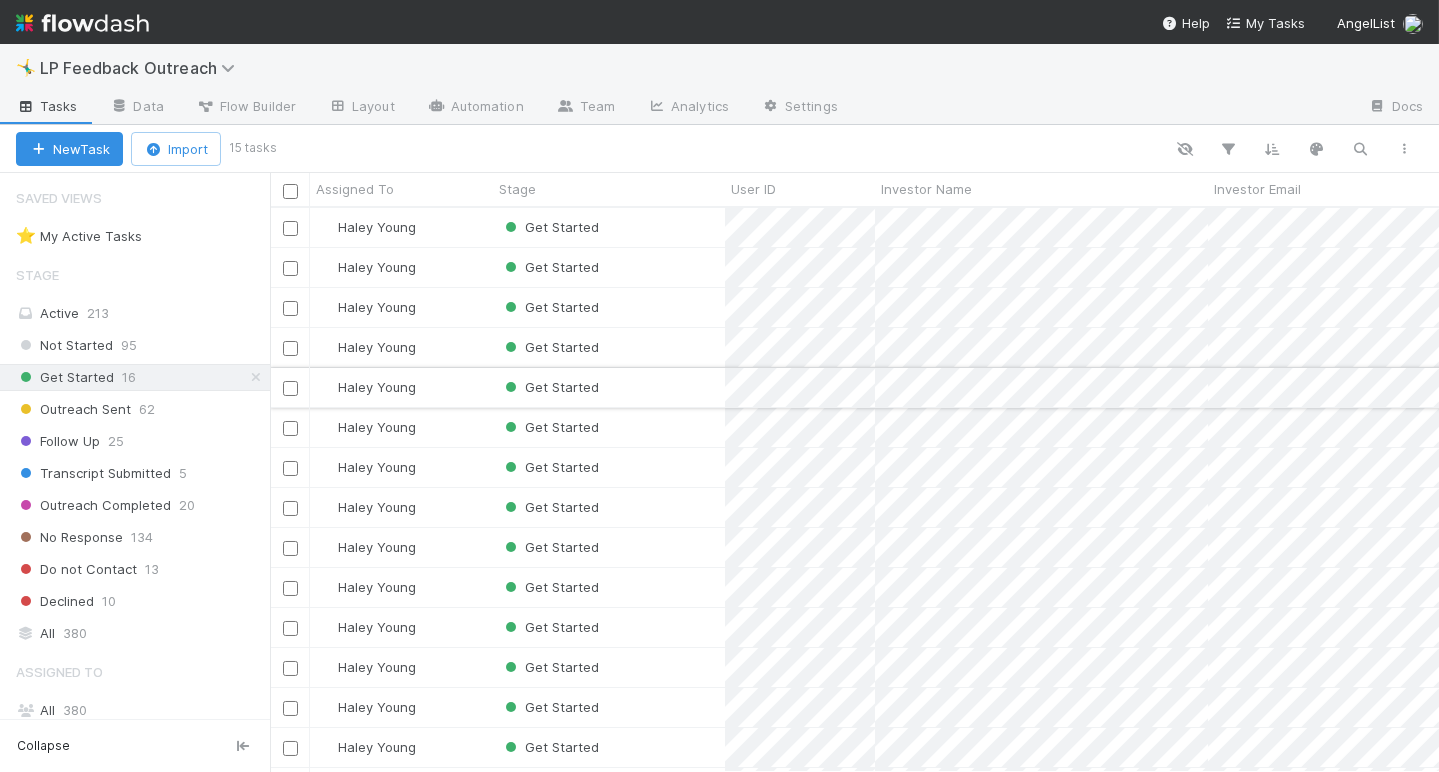 scroll, scrollTop: 0, scrollLeft: 0, axis: both 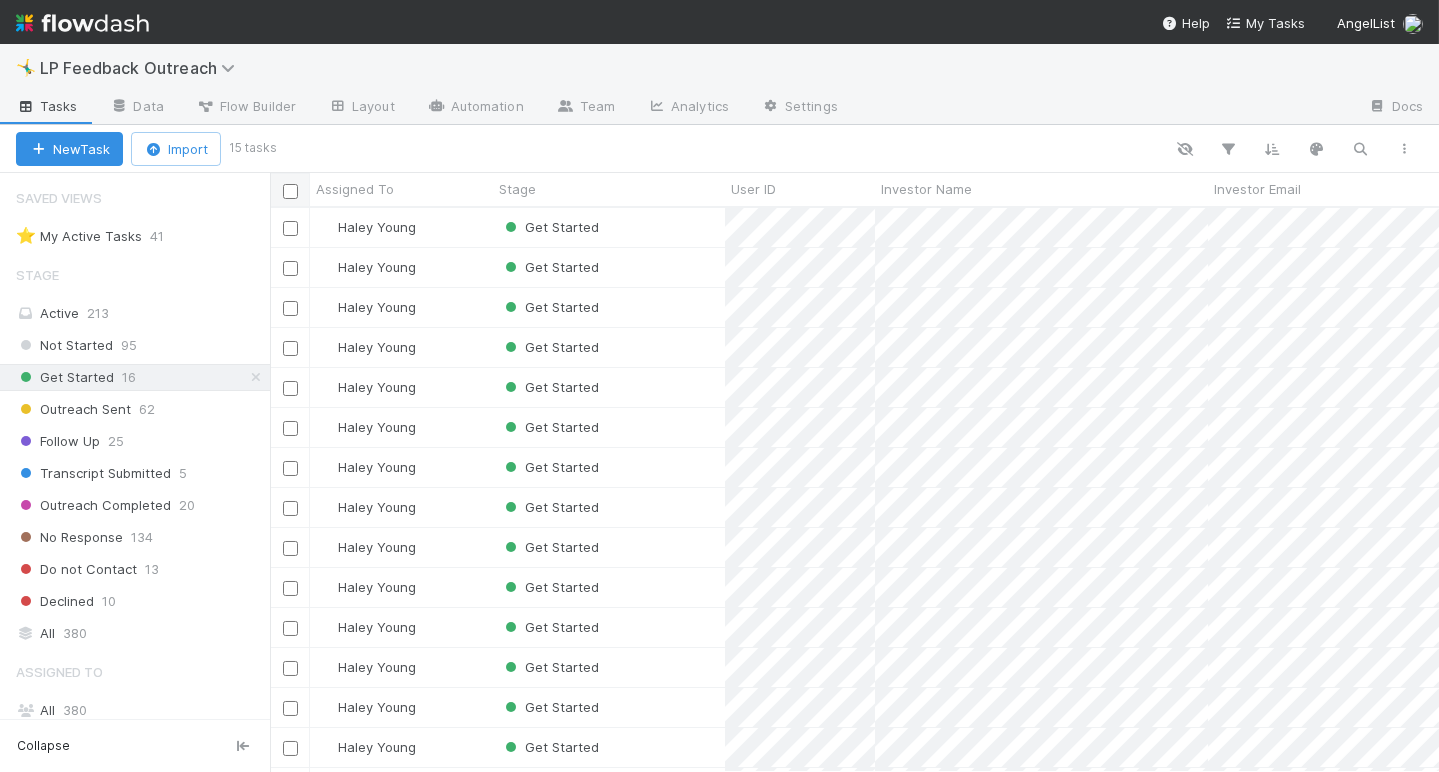 click at bounding box center (290, 191) 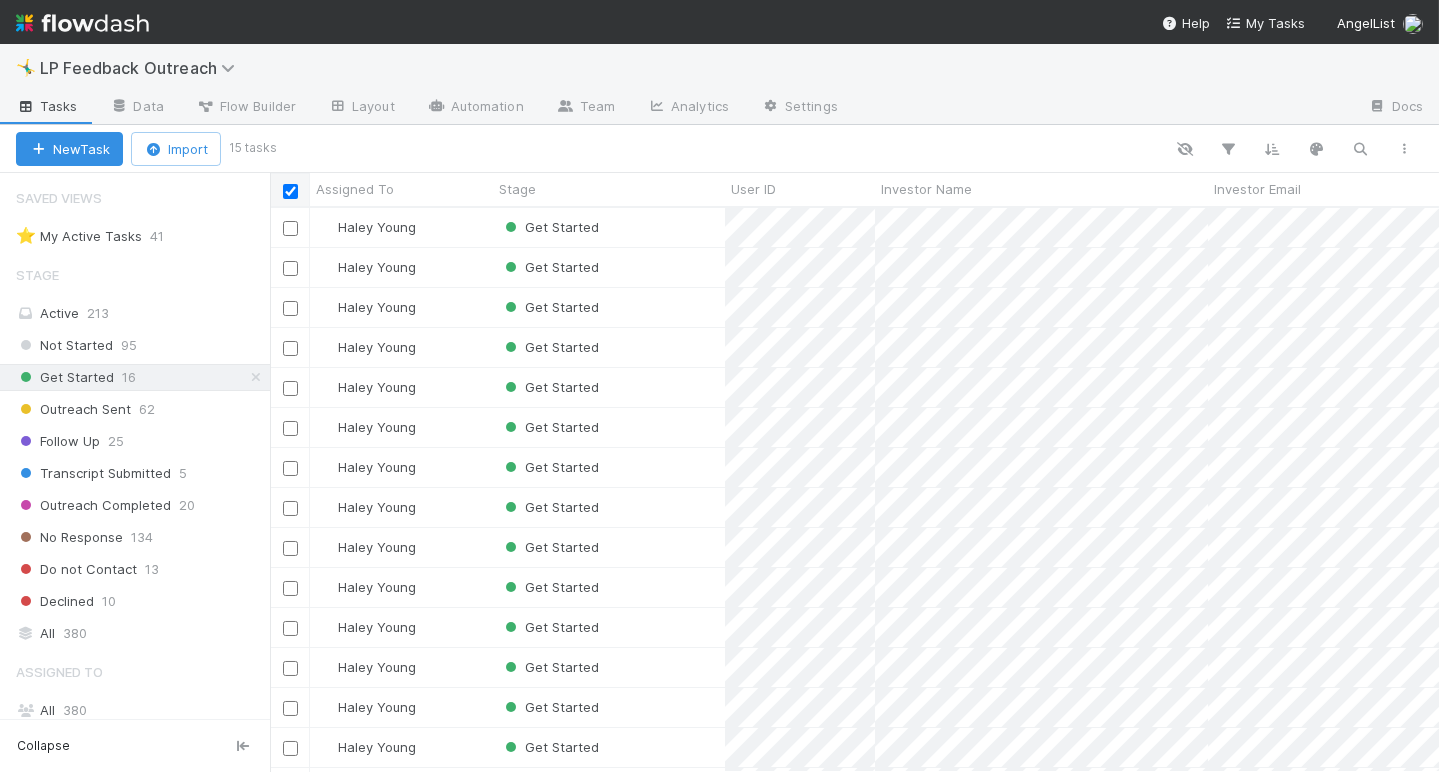 checkbox on "true" 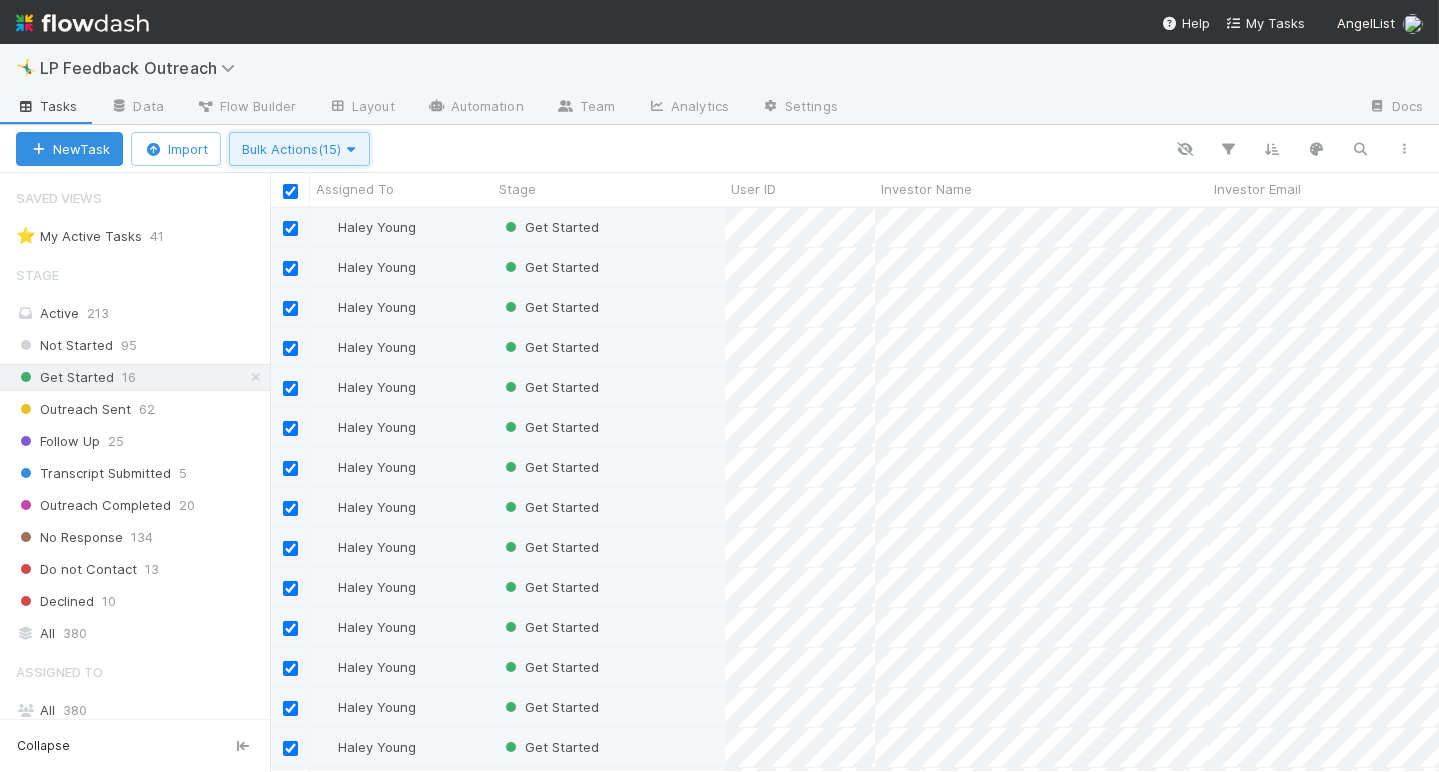 click on "Bulk Actions  (15)" at bounding box center (299, 149) 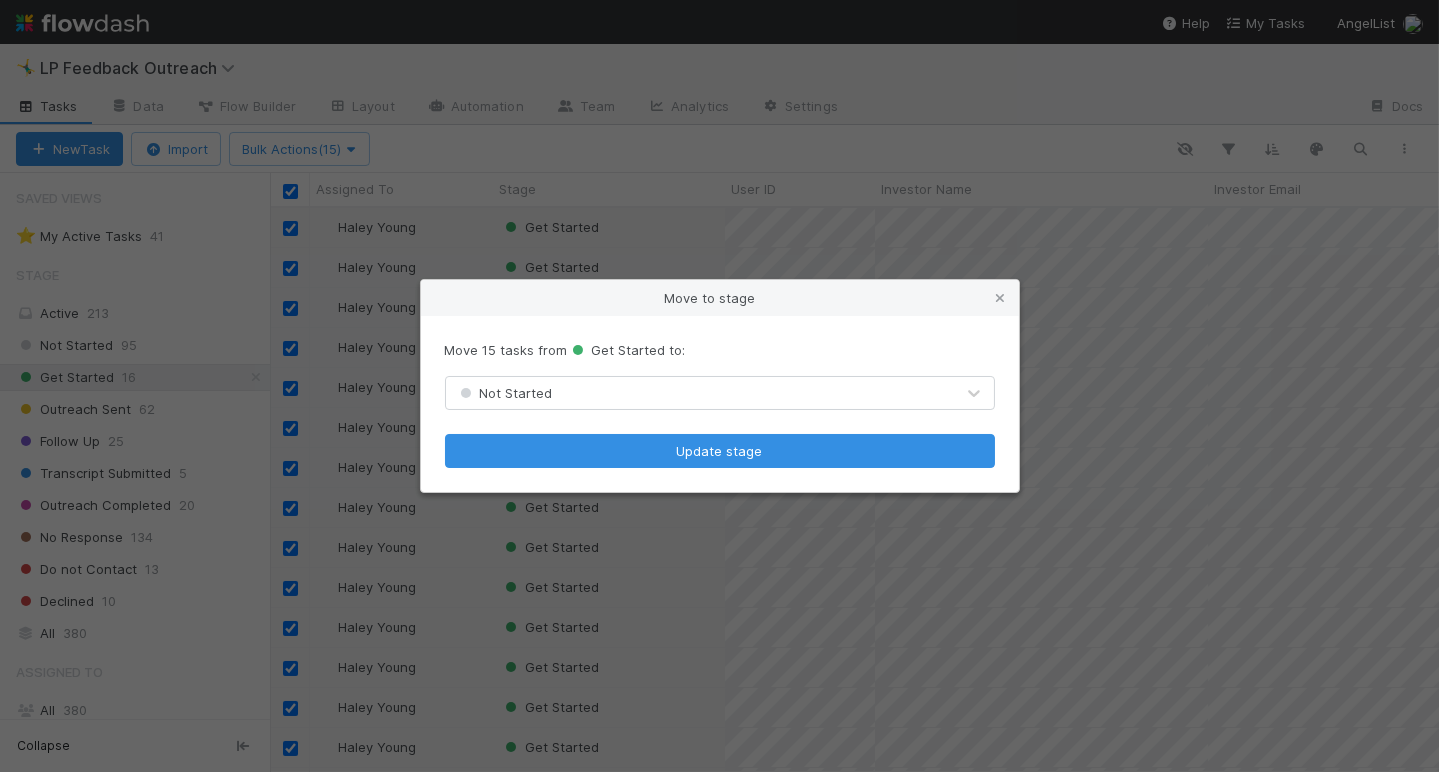 click on "Not Started" at bounding box center (504, 393) 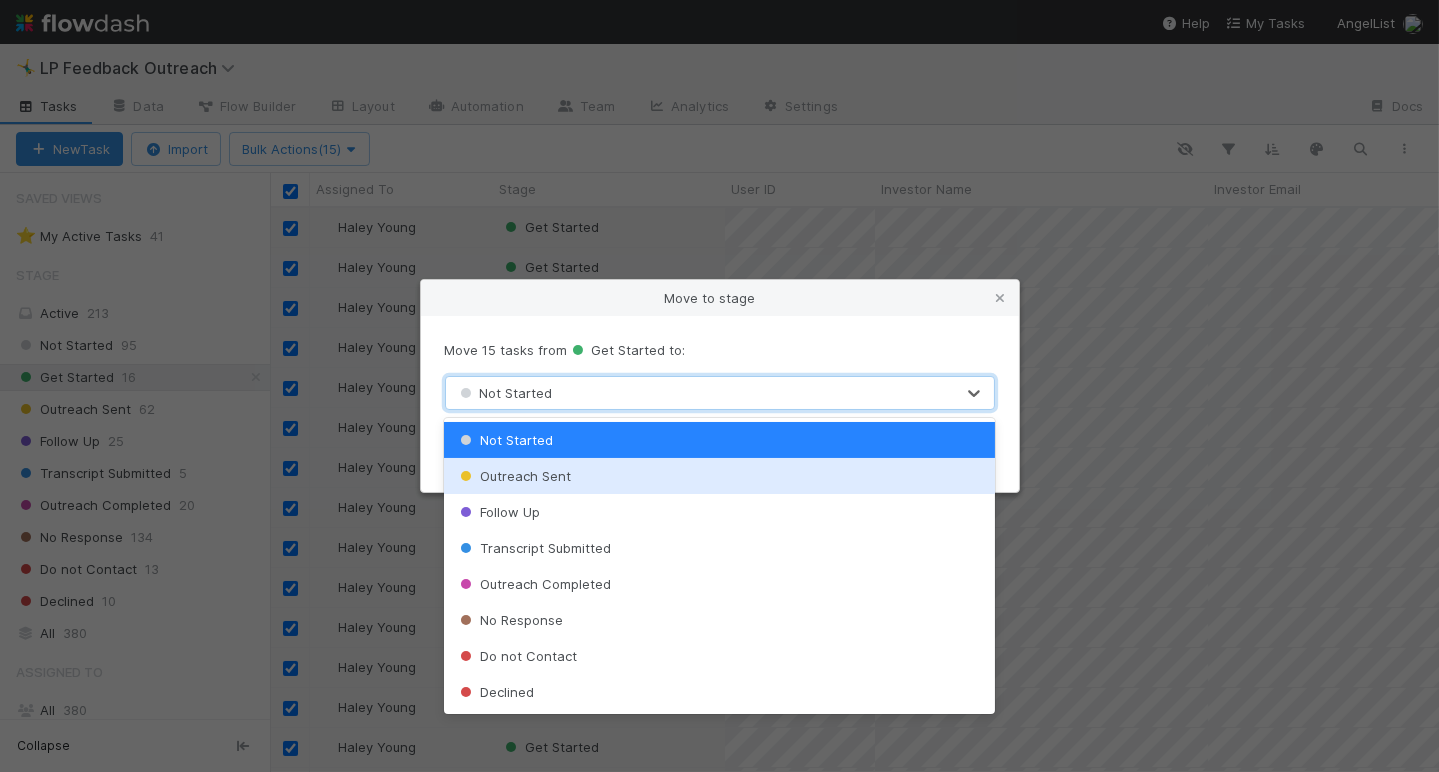 click on "Outreach Sent" at bounding box center [513, 476] 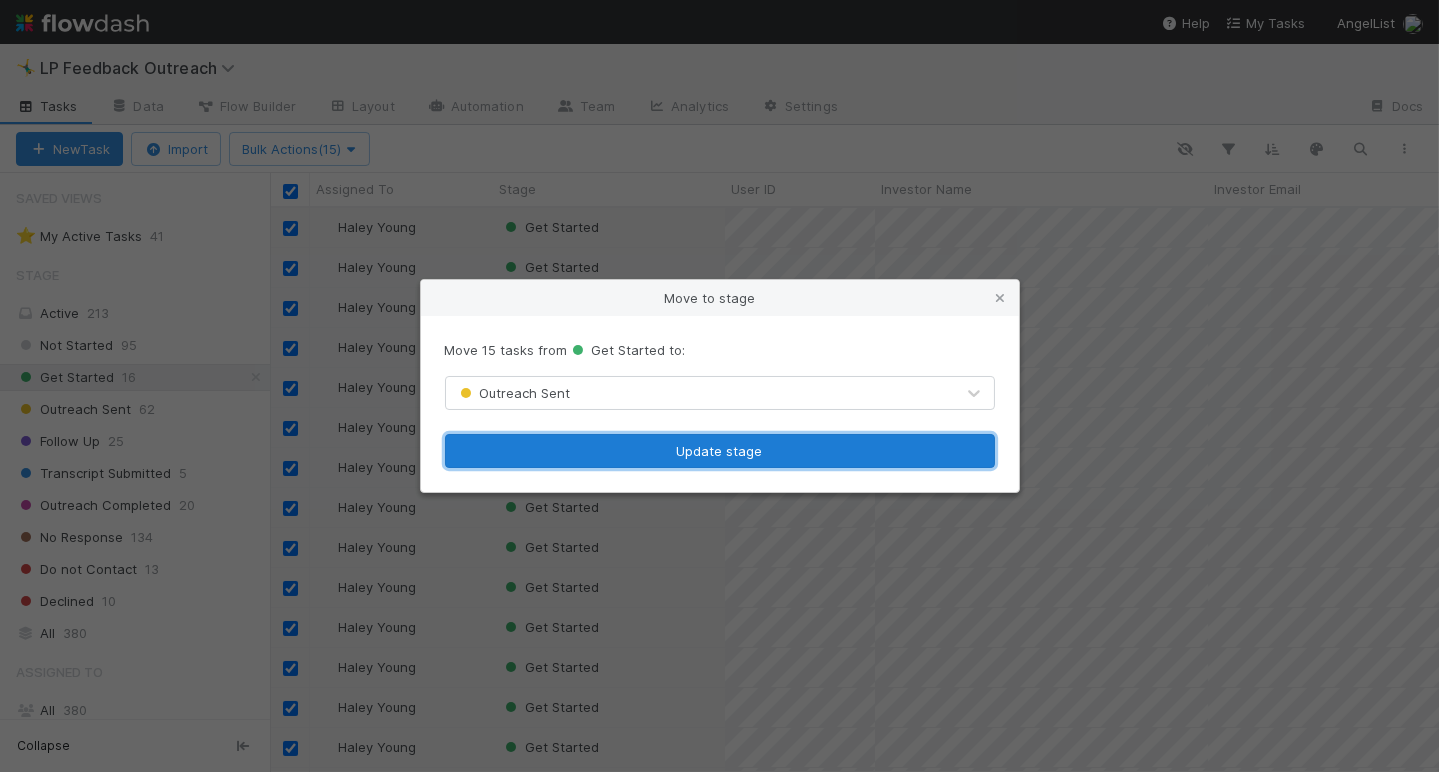 click on "Update stage" at bounding box center [720, 451] 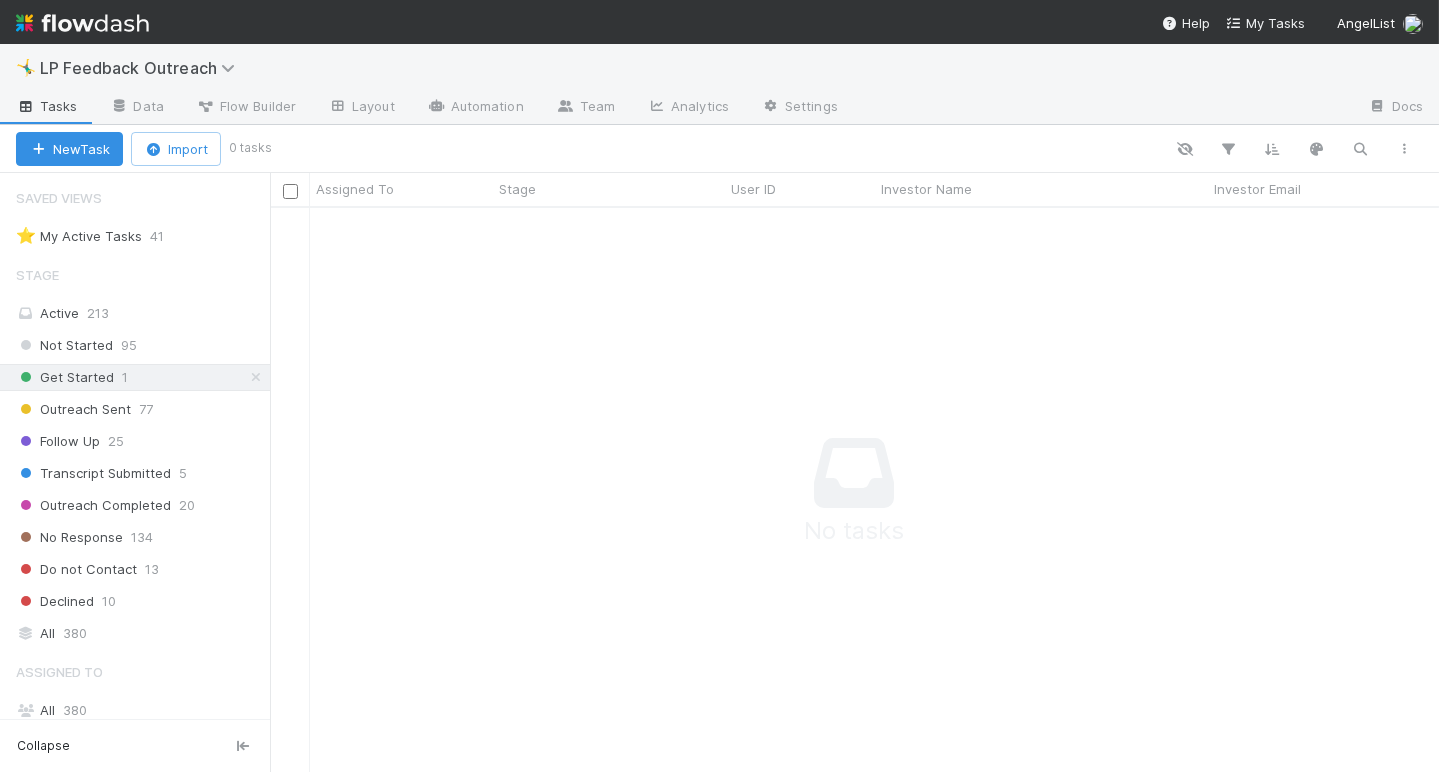 scroll, scrollTop: 0, scrollLeft: 0, axis: both 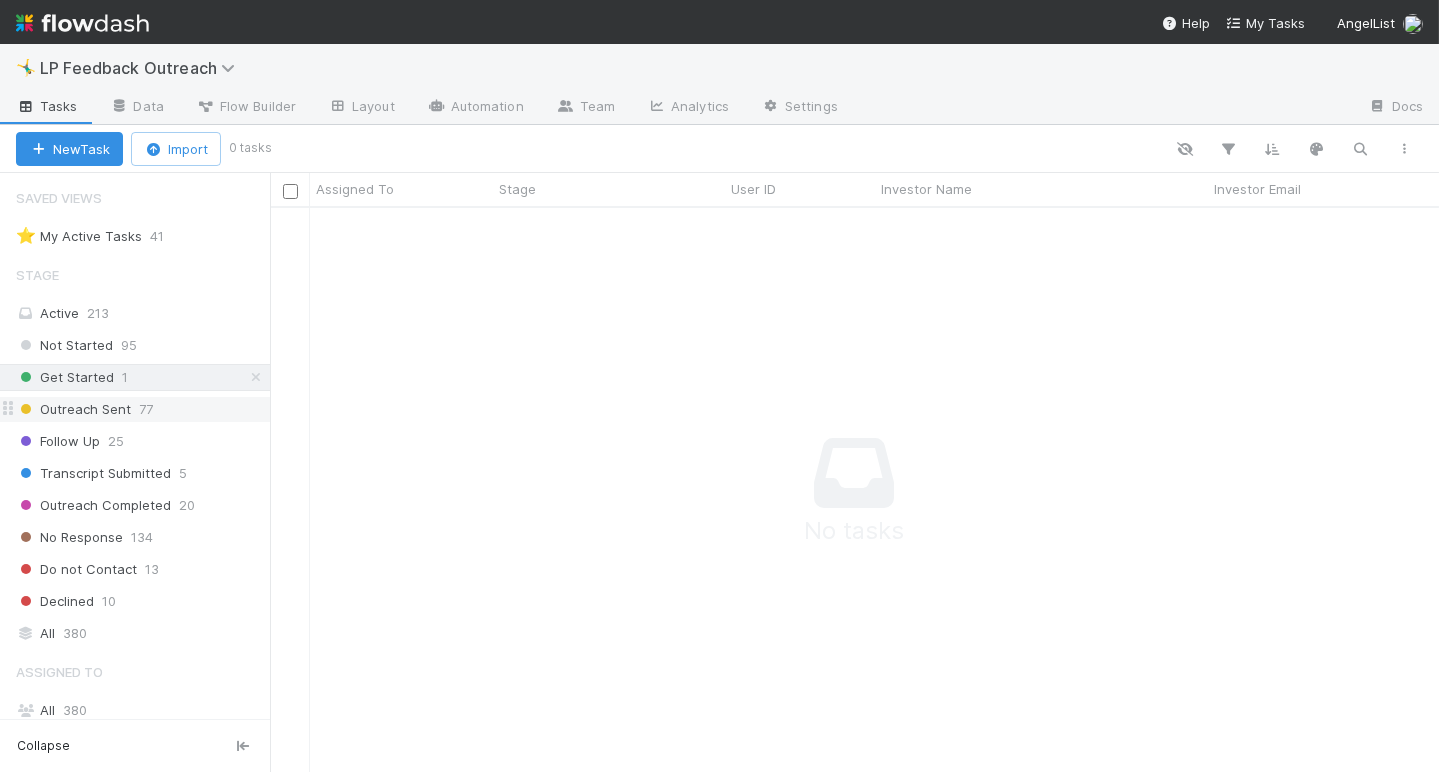 click on "77" at bounding box center [146, 409] 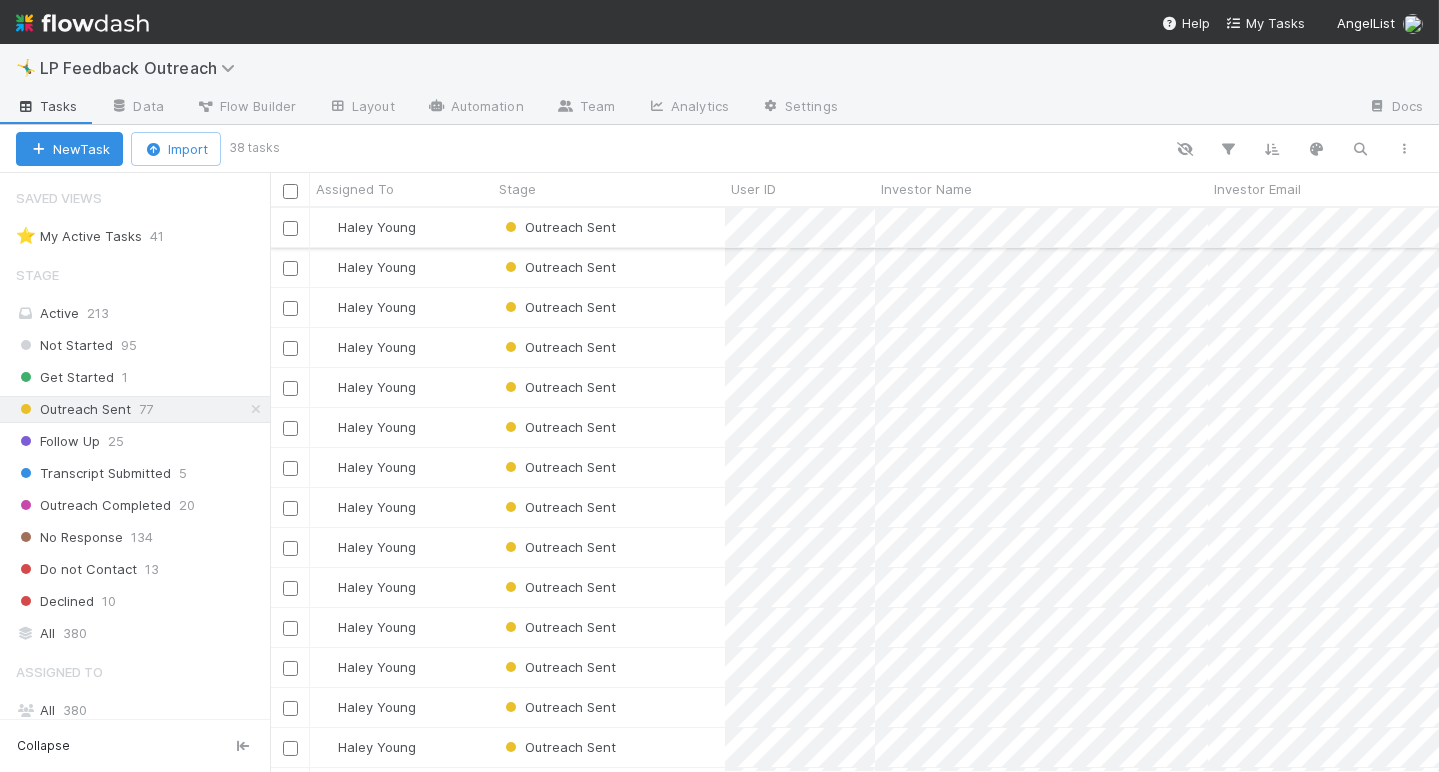 scroll, scrollTop: 0, scrollLeft: 0, axis: both 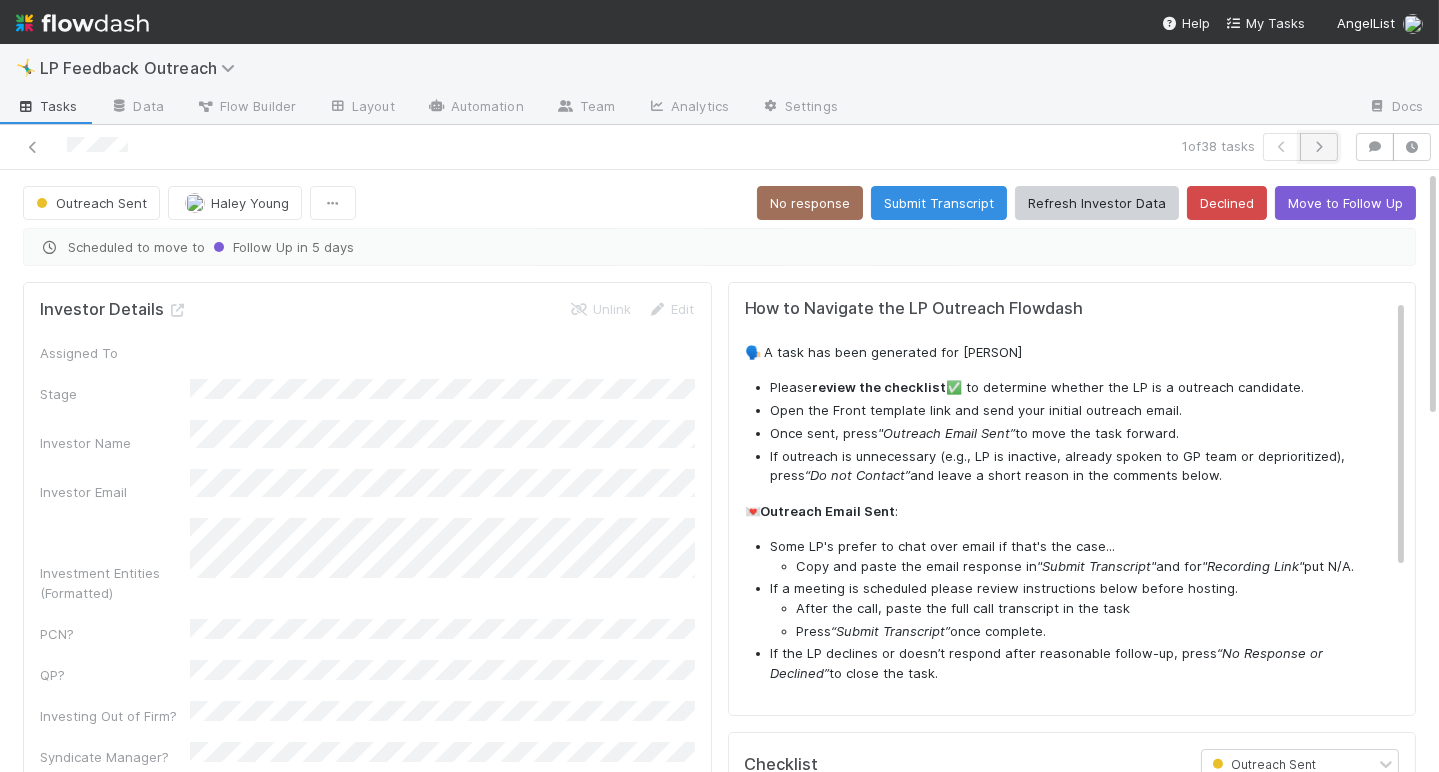click at bounding box center [1319, 147] 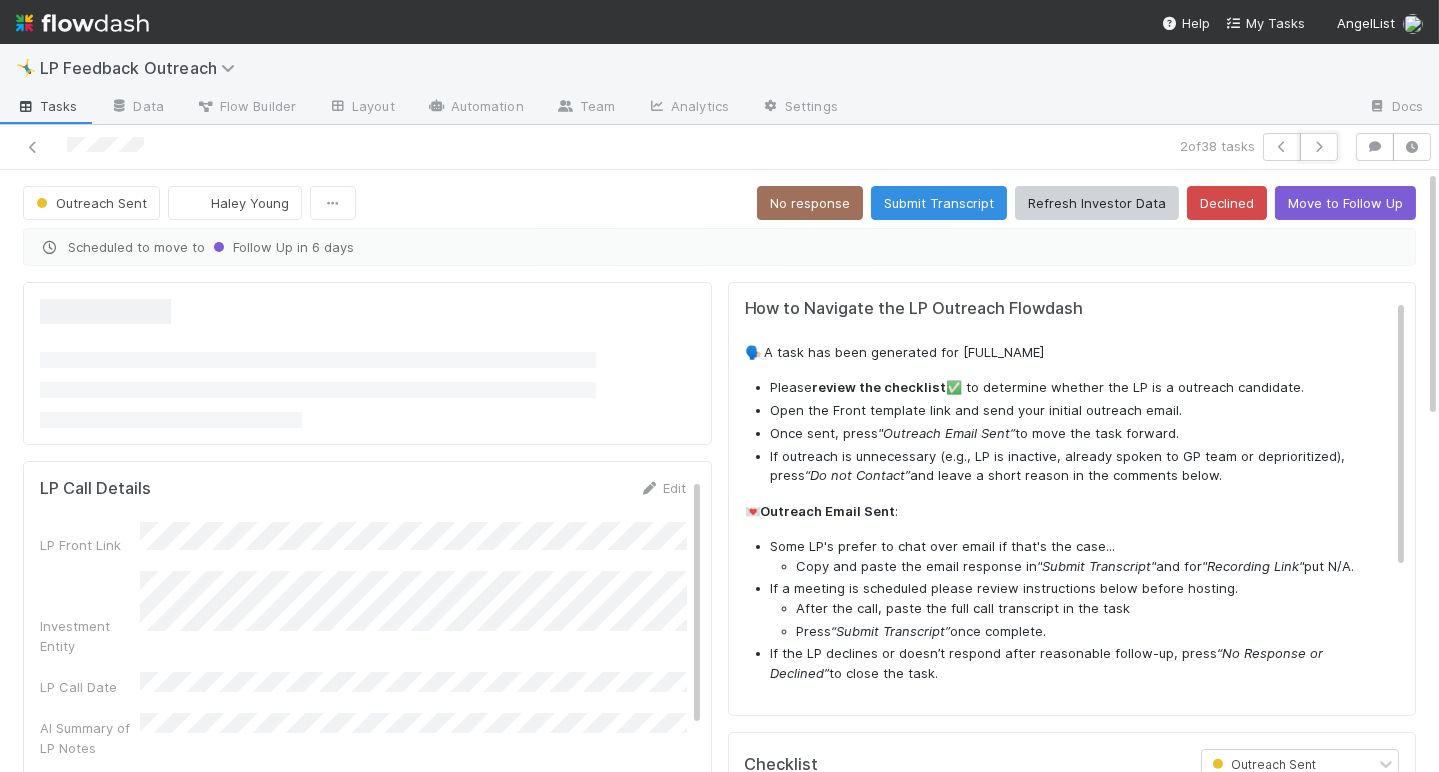 click at bounding box center [1319, 147] 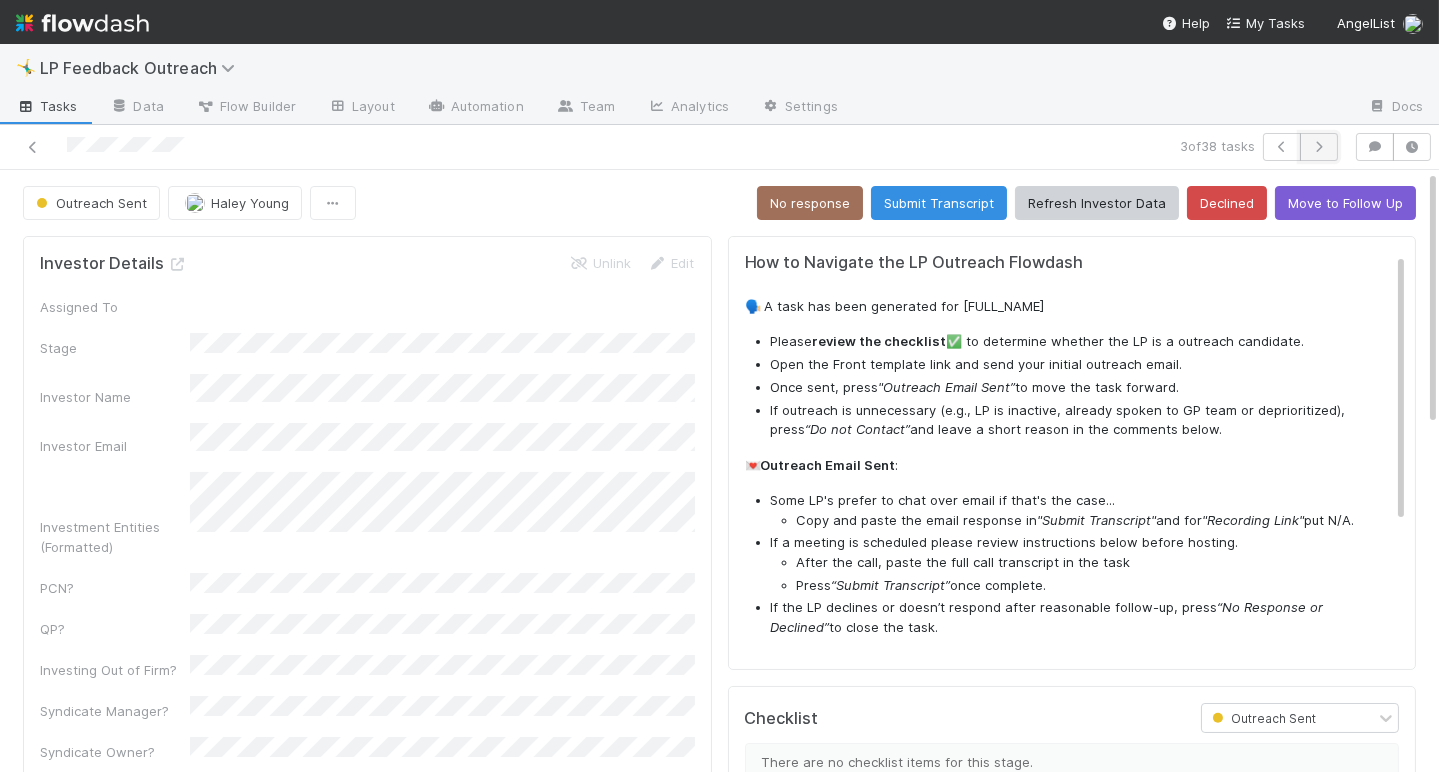 click at bounding box center [1319, 147] 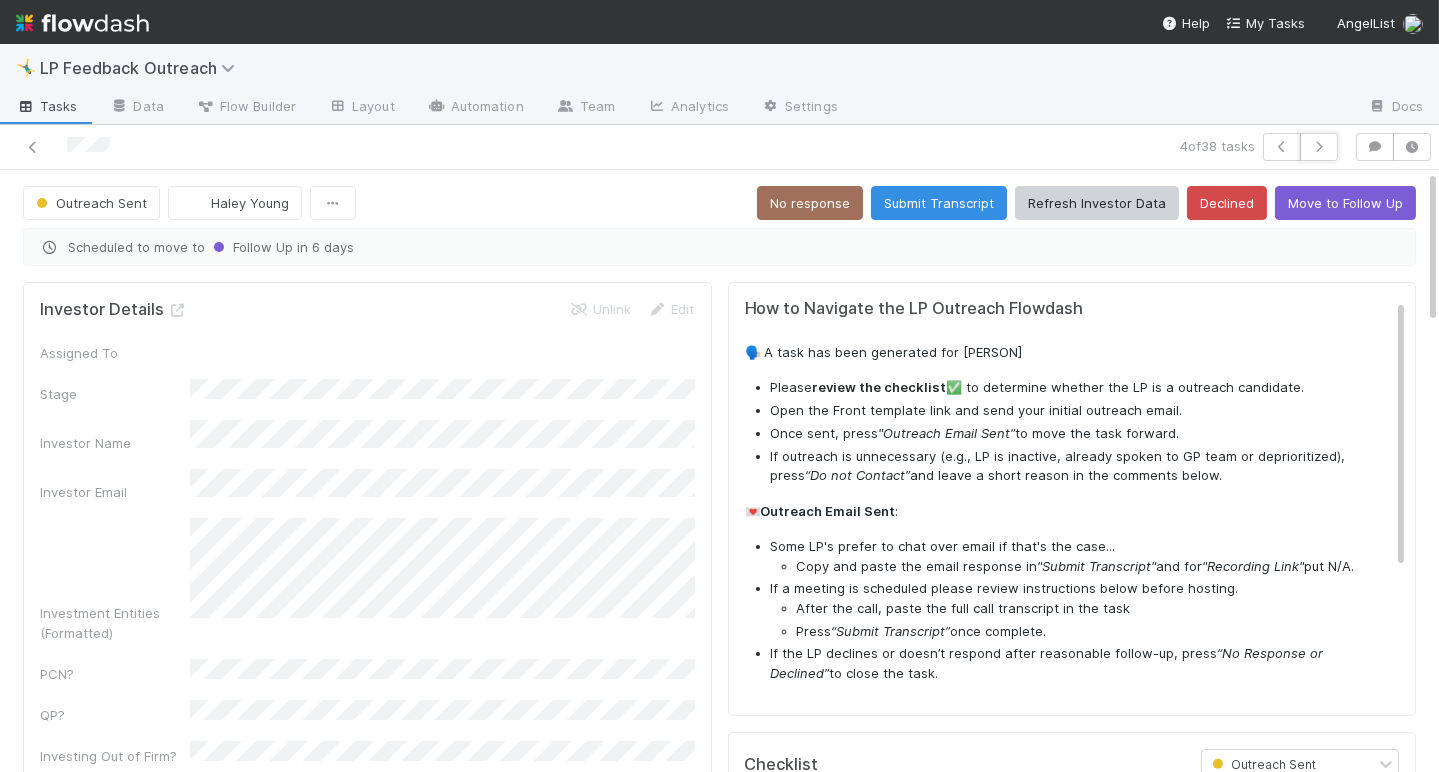 click at bounding box center (1319, 147) 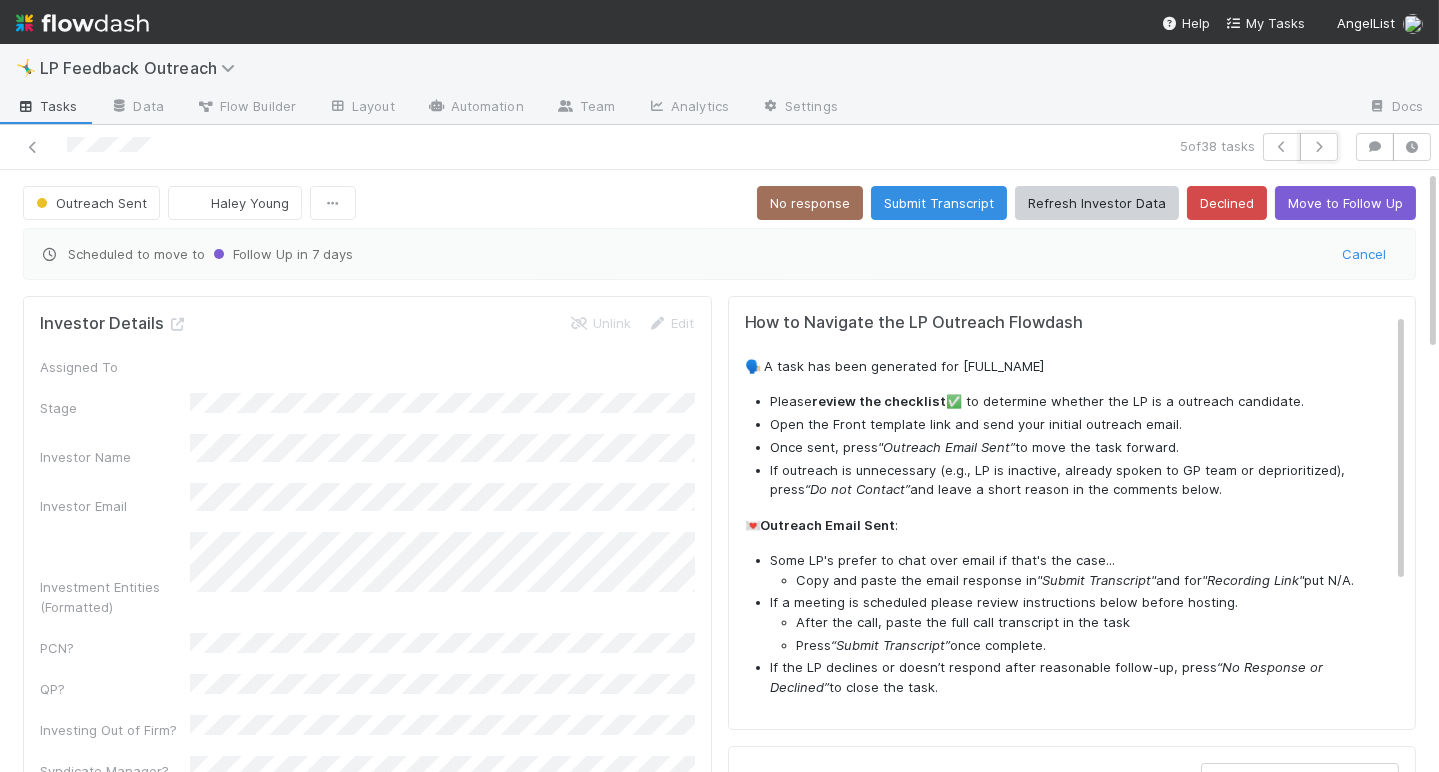 click at bounding box center [1319, 147] 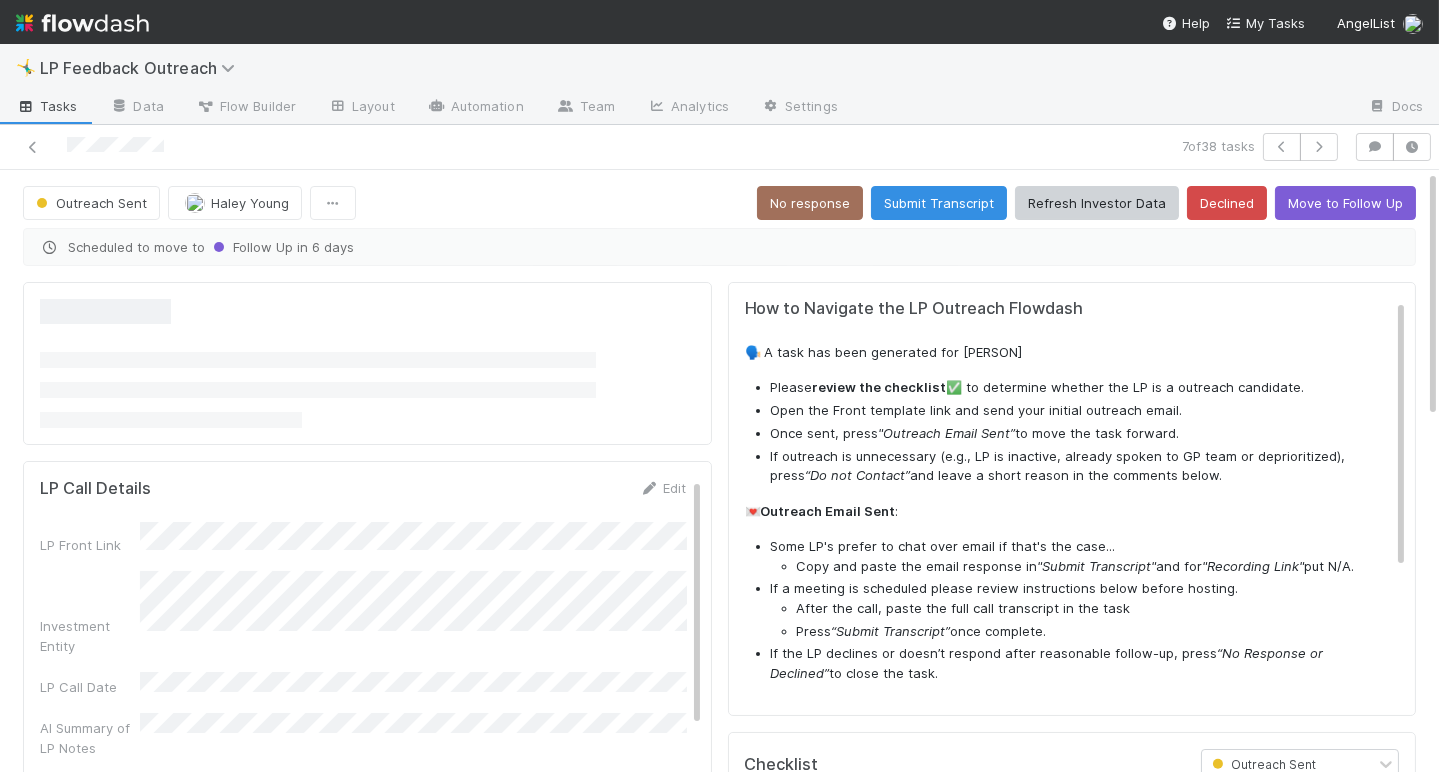 click on "Tasks" at bounding box center [47, 108] 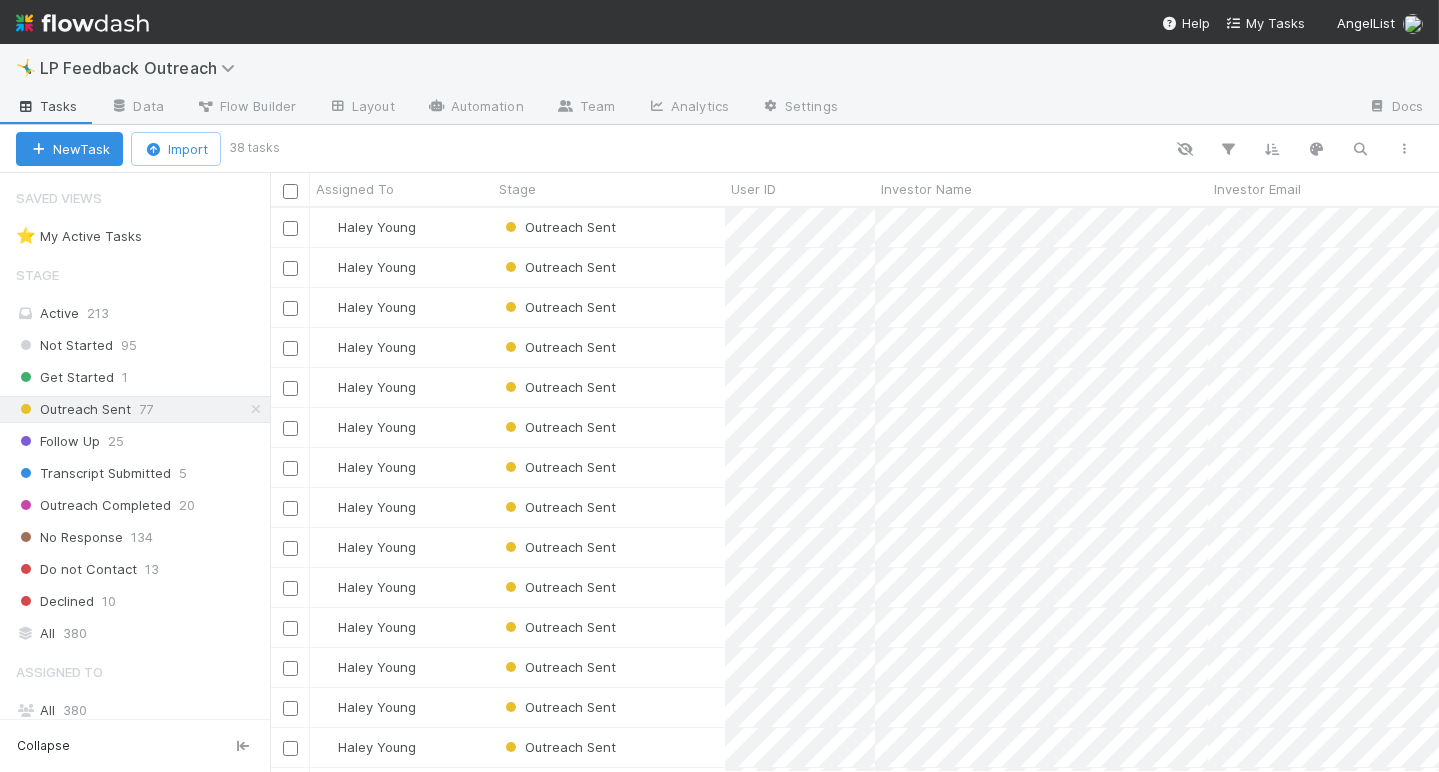 scroll, scrollTop: 0, scrollLeft: 0, axis: both 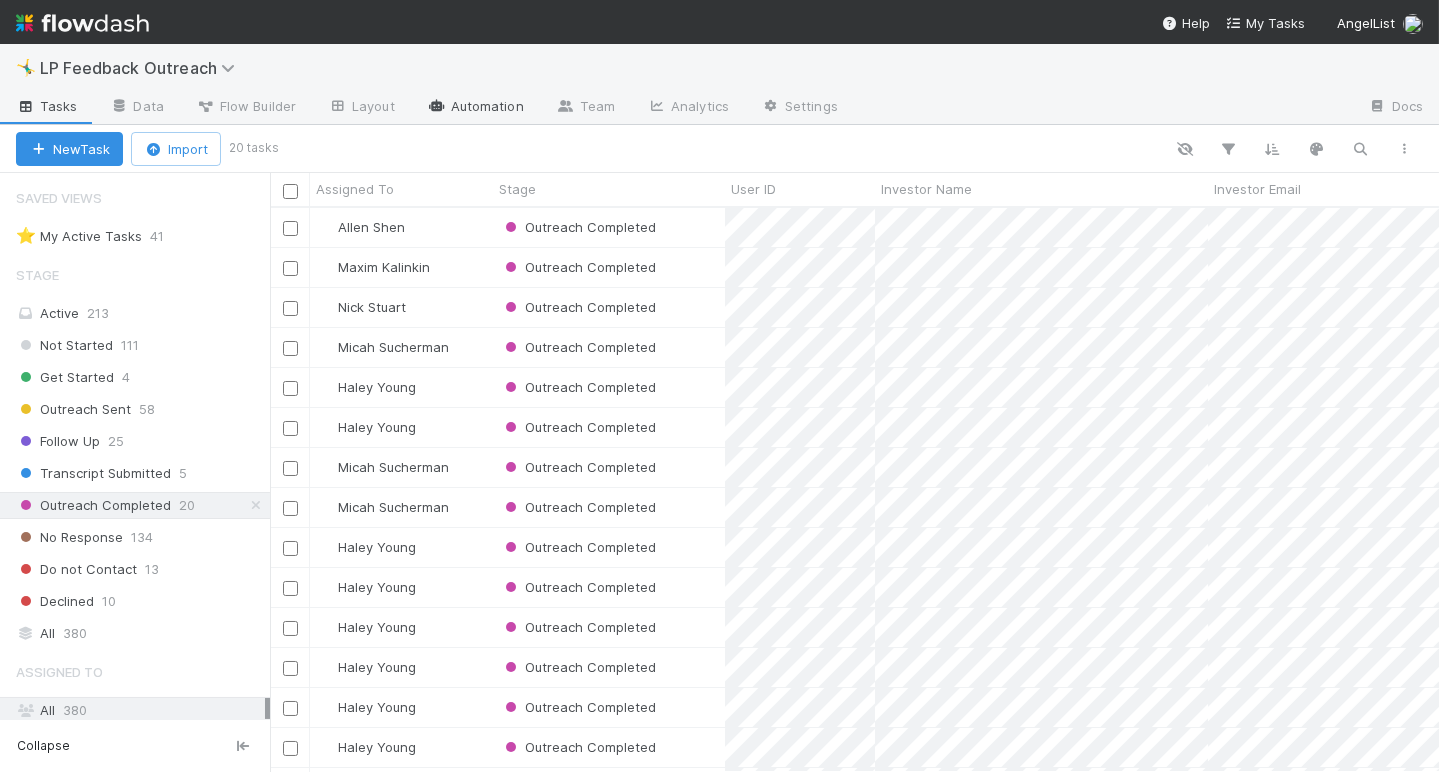 click on "Automation" at bounding box center [475, 108] 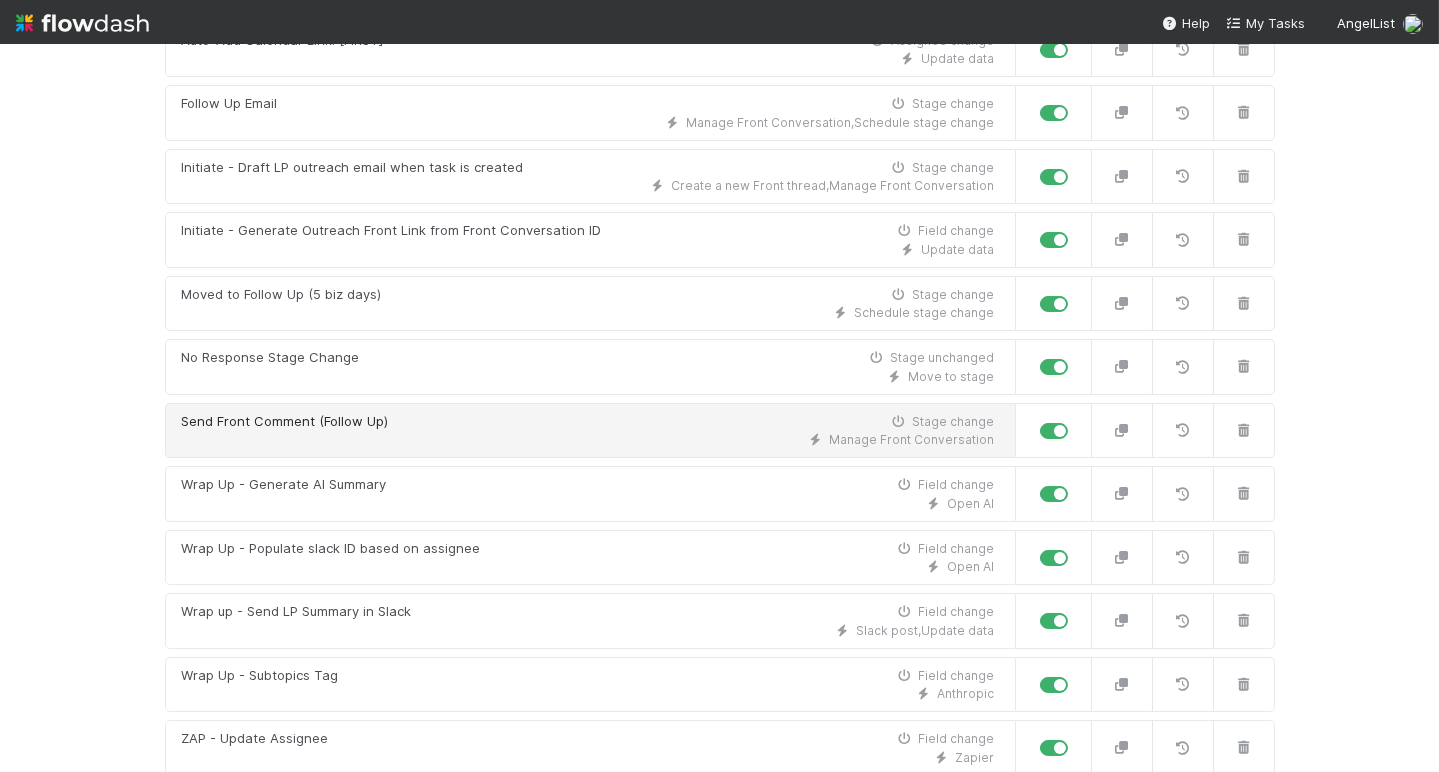 scroll, scrollTop: 709, scrollLeft: 0, axis: vertical 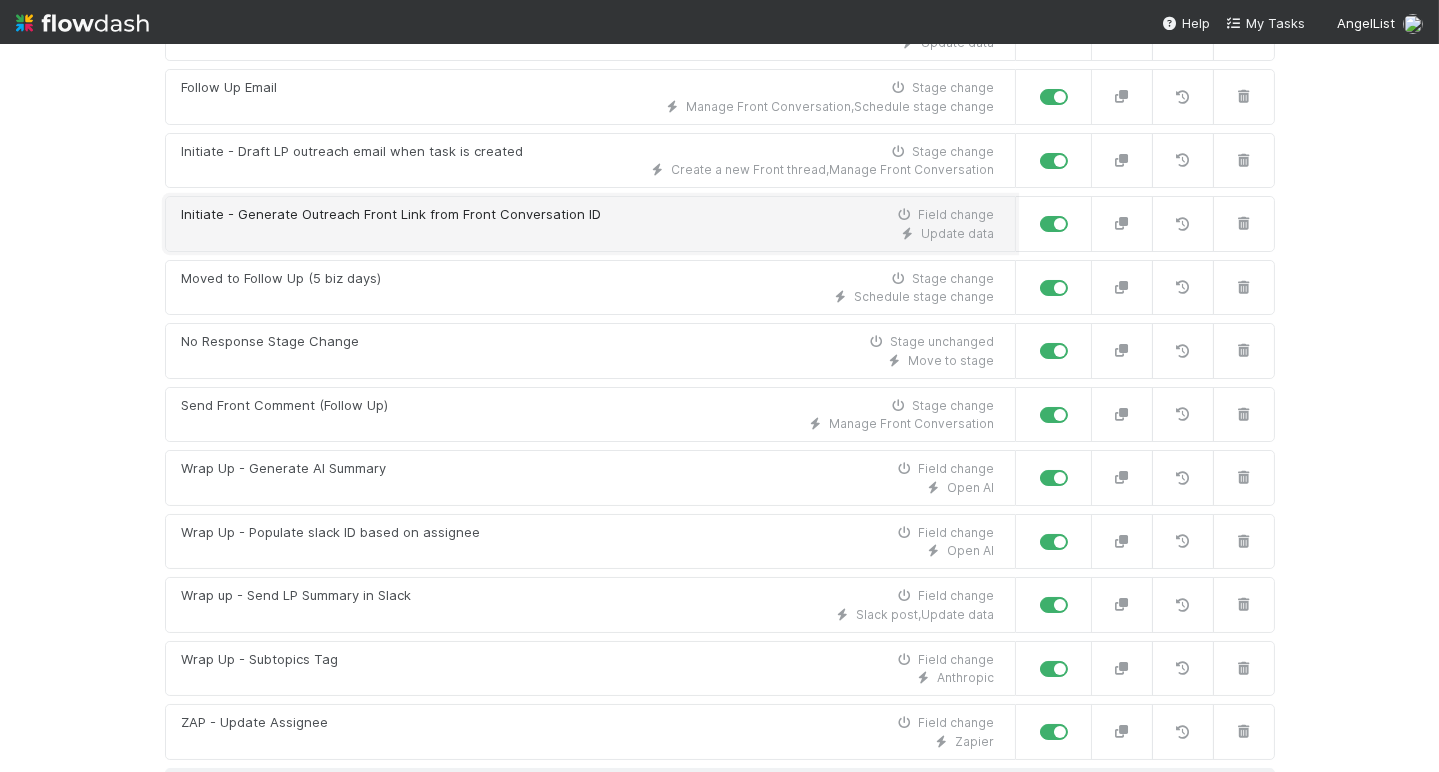 click on "Update data" at bounding box center (588, 234) 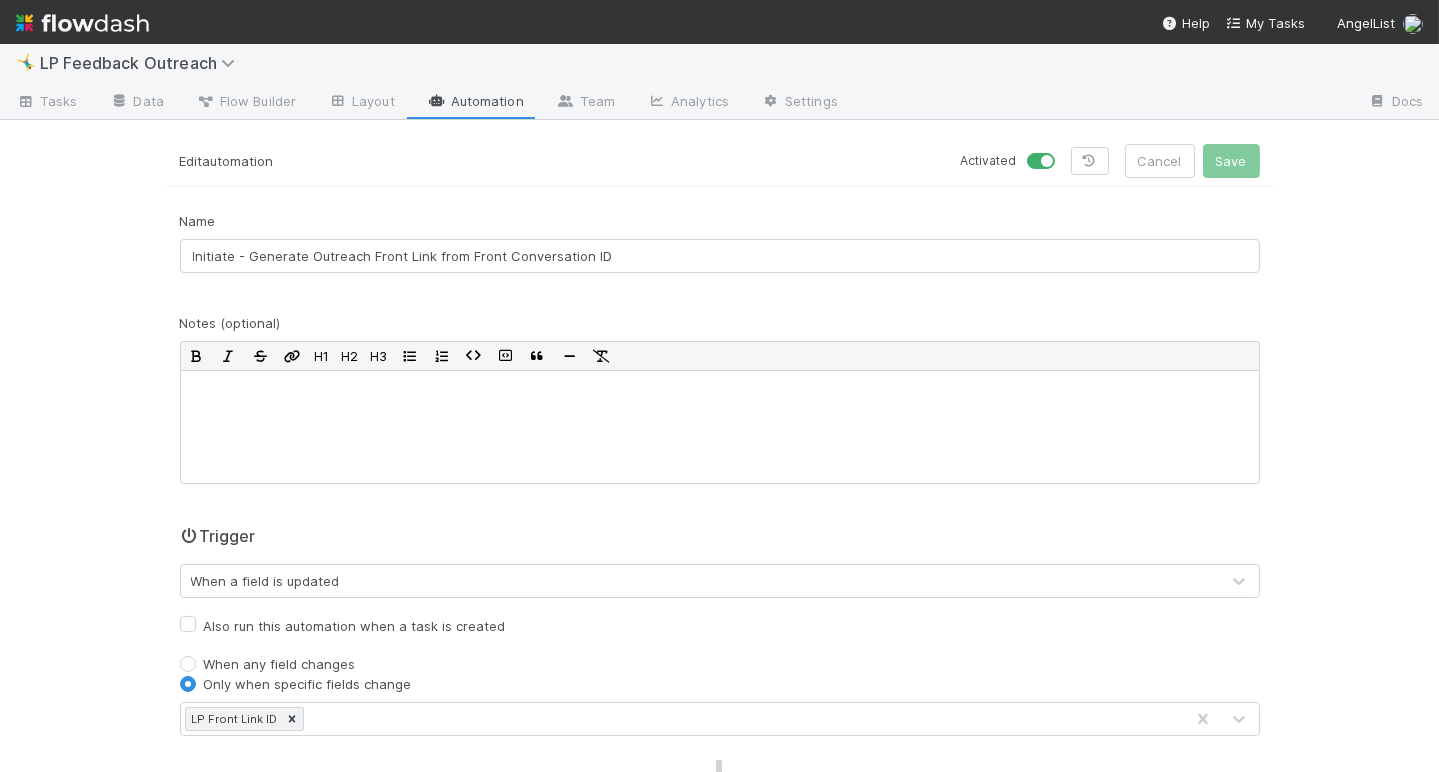 scroll, scrollTop: 0, scrollLeft: 0, axis: both 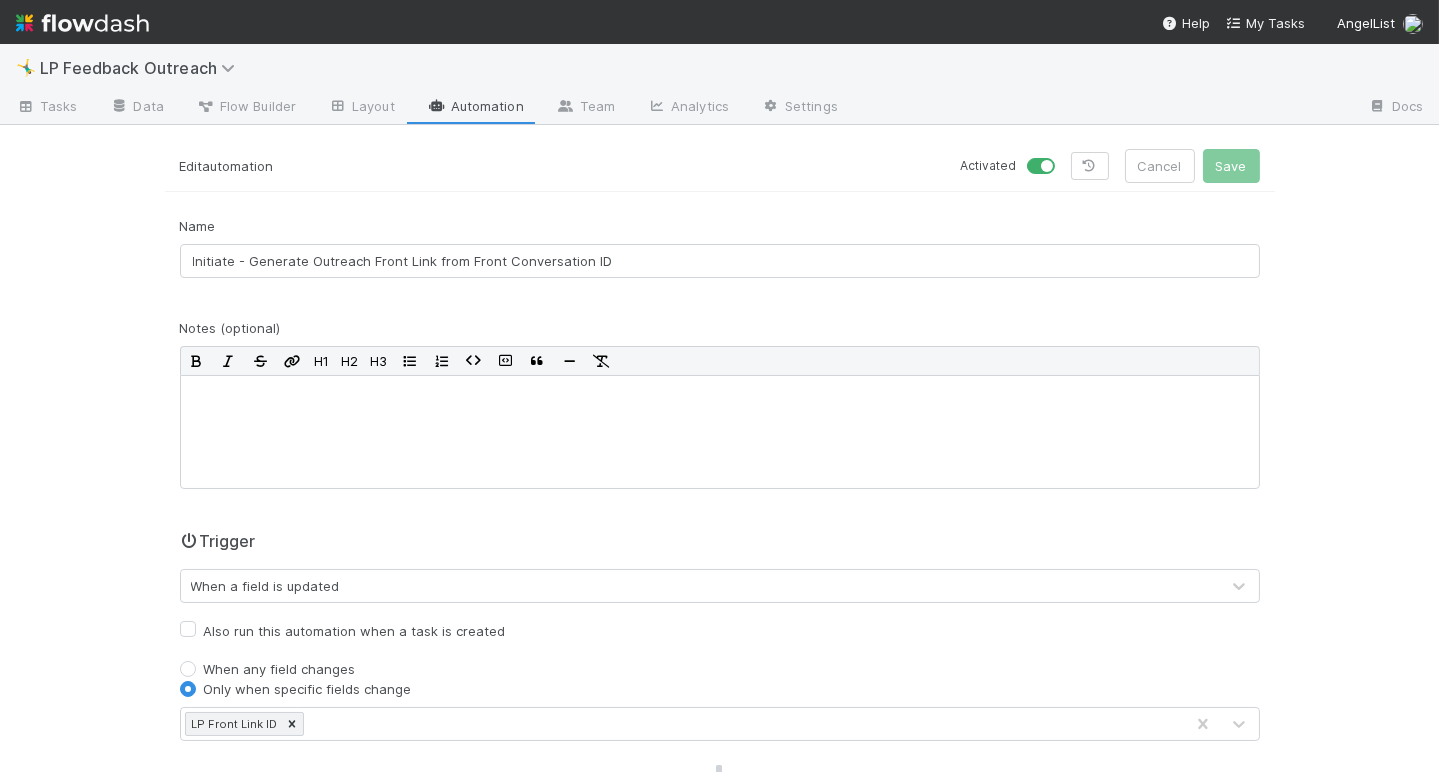 click on "Automation" at bounding box center (475, 108) 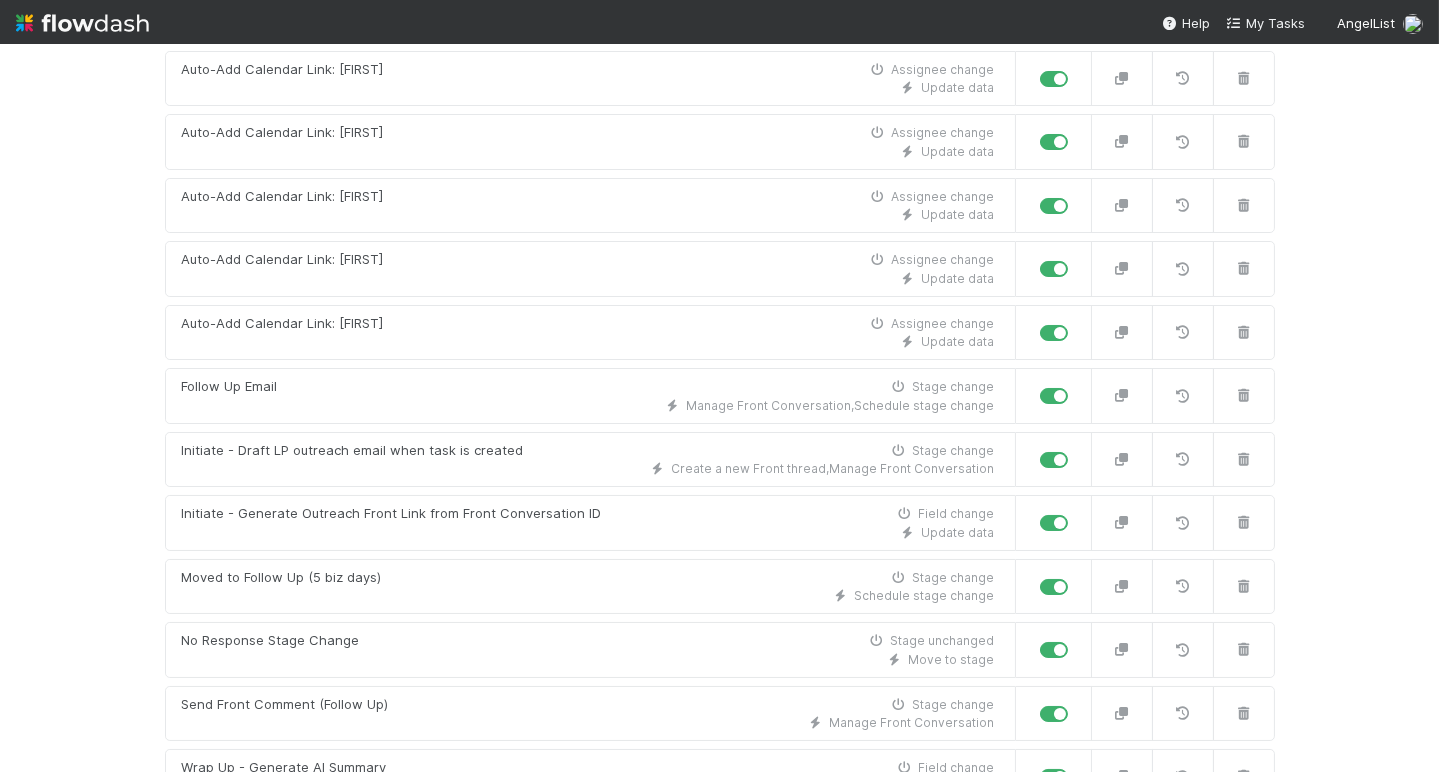 scroll, scrollTop: 427, scrollLeft: 0, axis: vertical 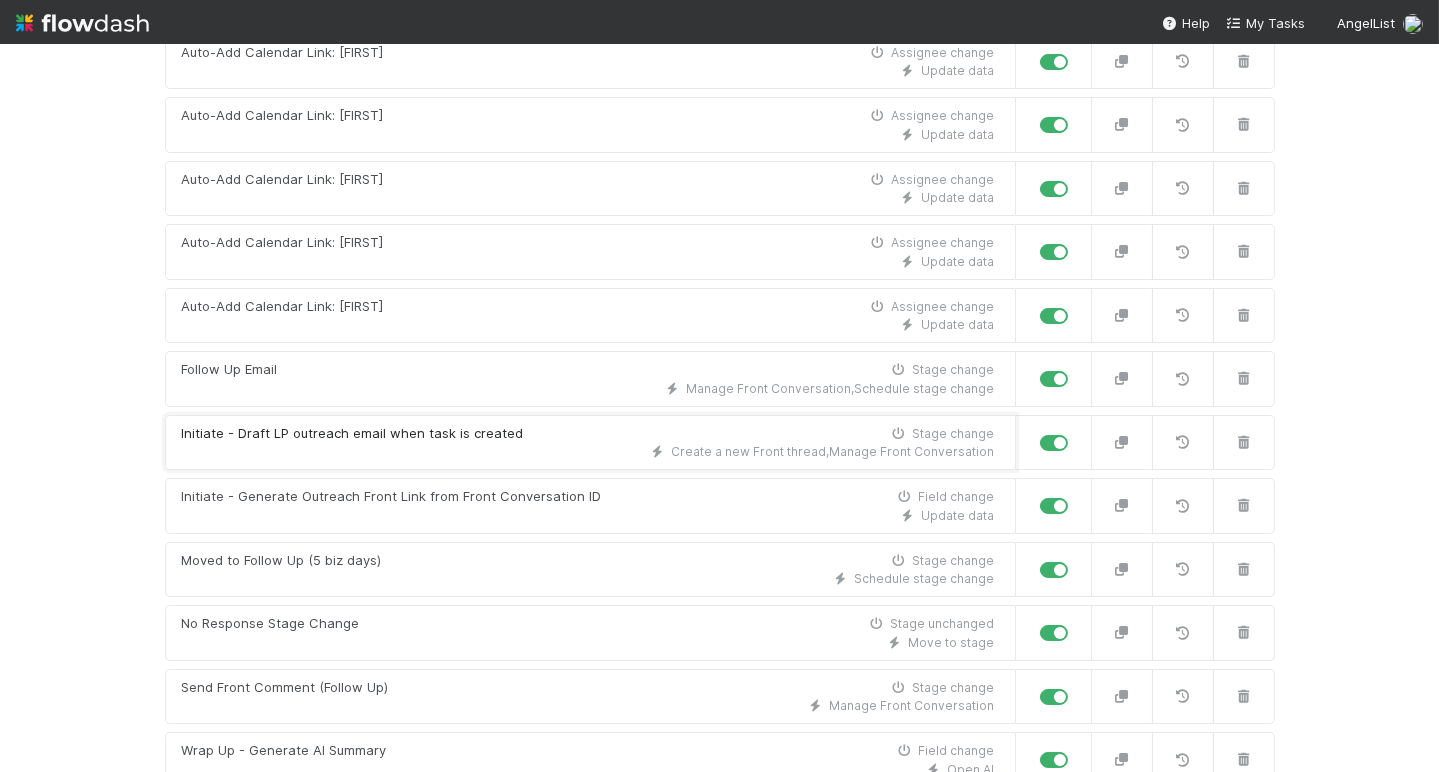 click on "Create a new Front thread ,  Manage Front Conversation" at bounding box center (588, 452) 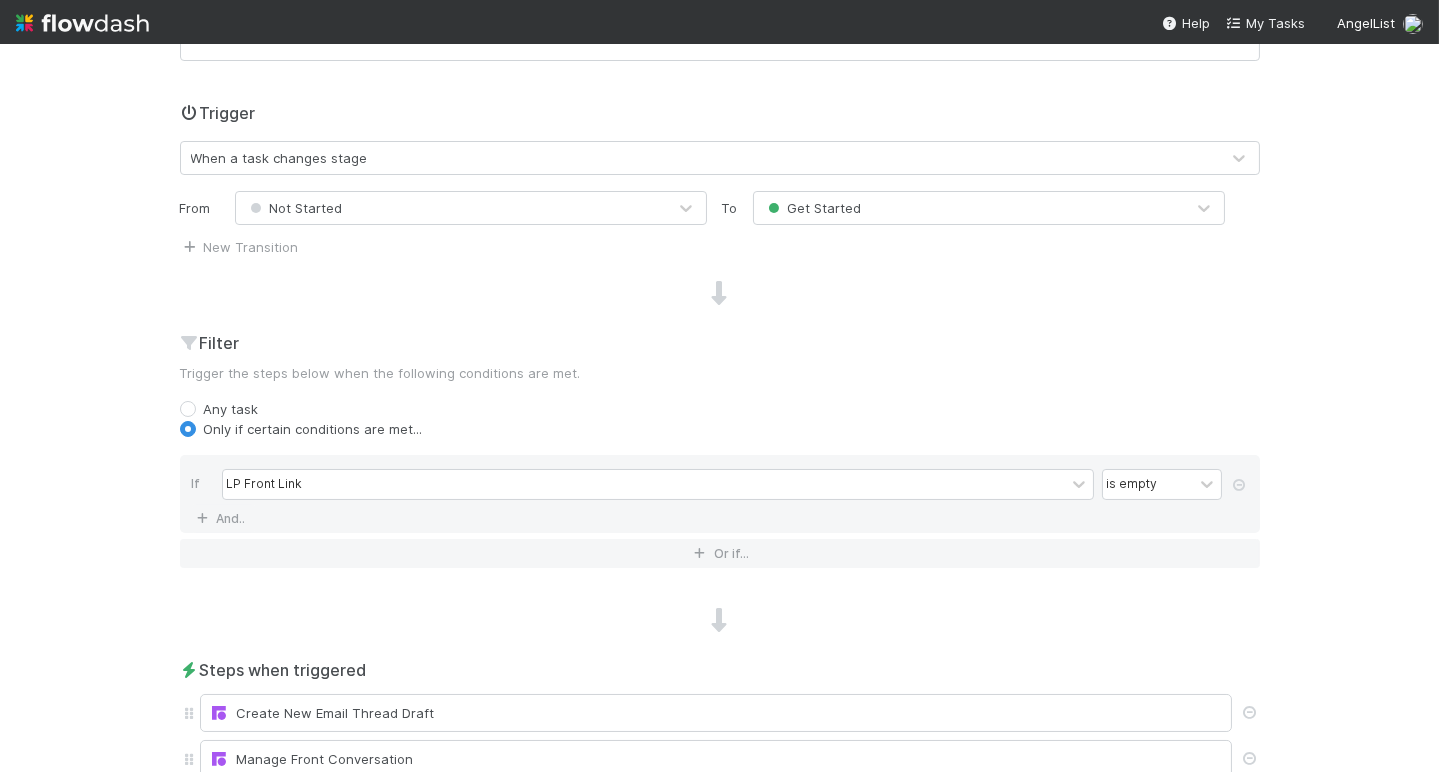 scroll, scrollTop: 561, scrollLeft: 0, axis: vertical 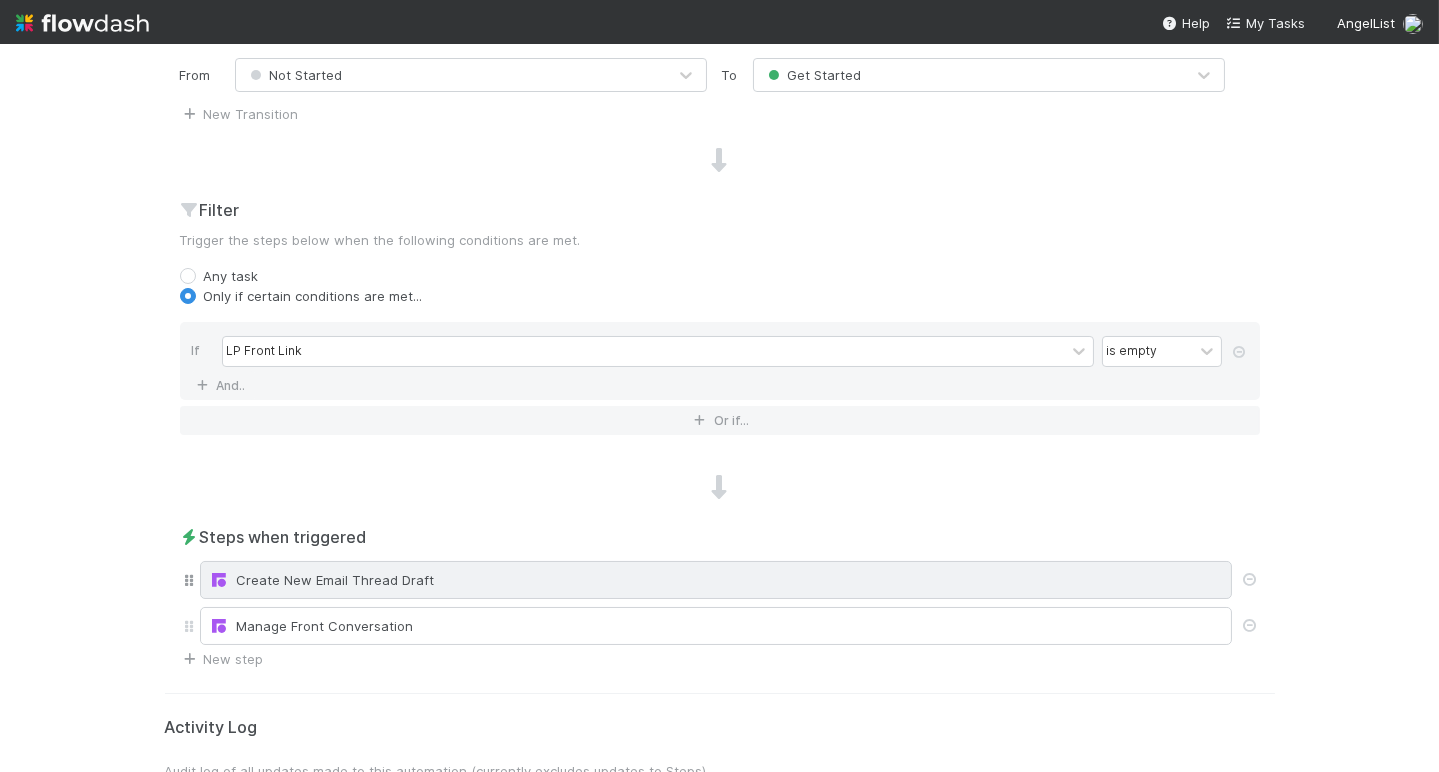 click on "Create New Email Thread Draft" at bounding box center [716, 580] 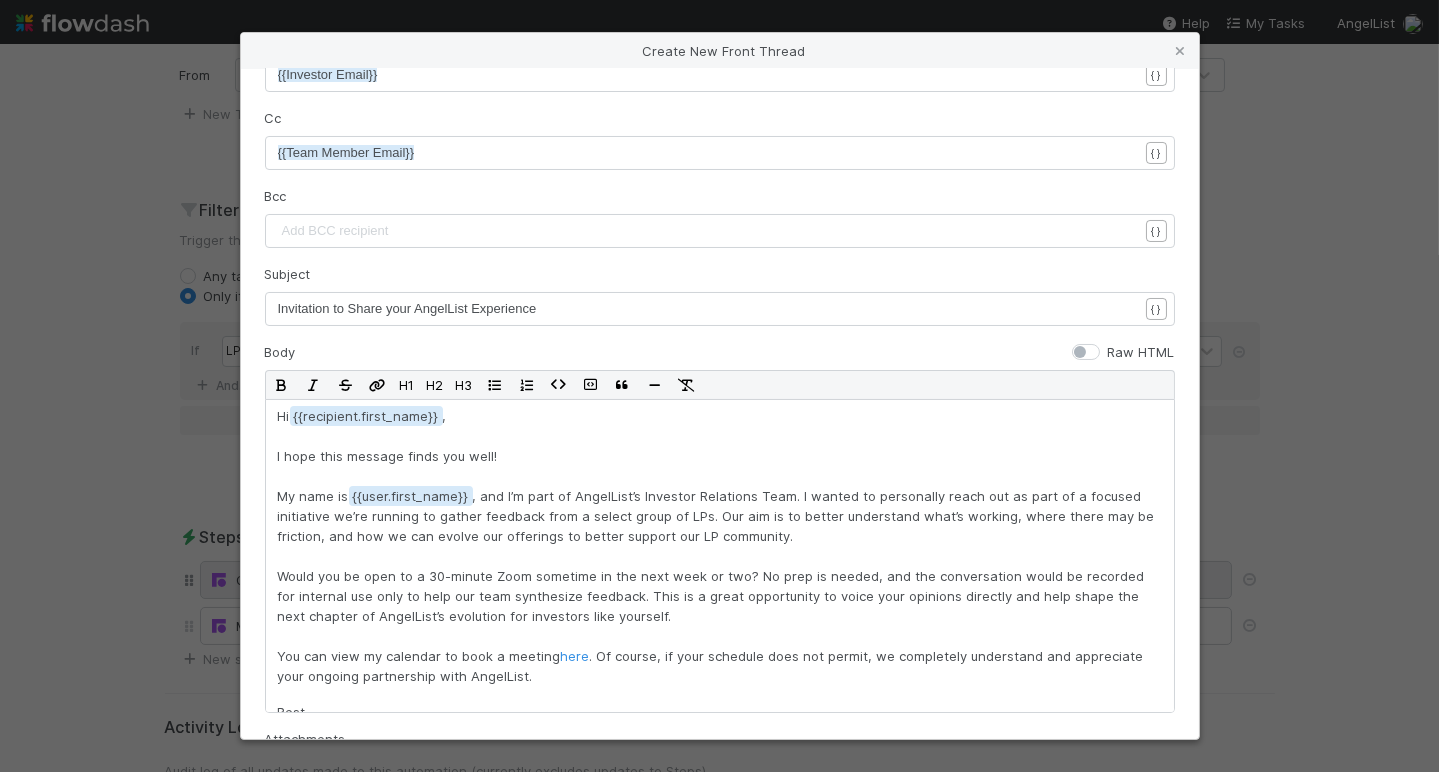scroll, scrollTop: 225, scrollLeft: 0, axis: vertical 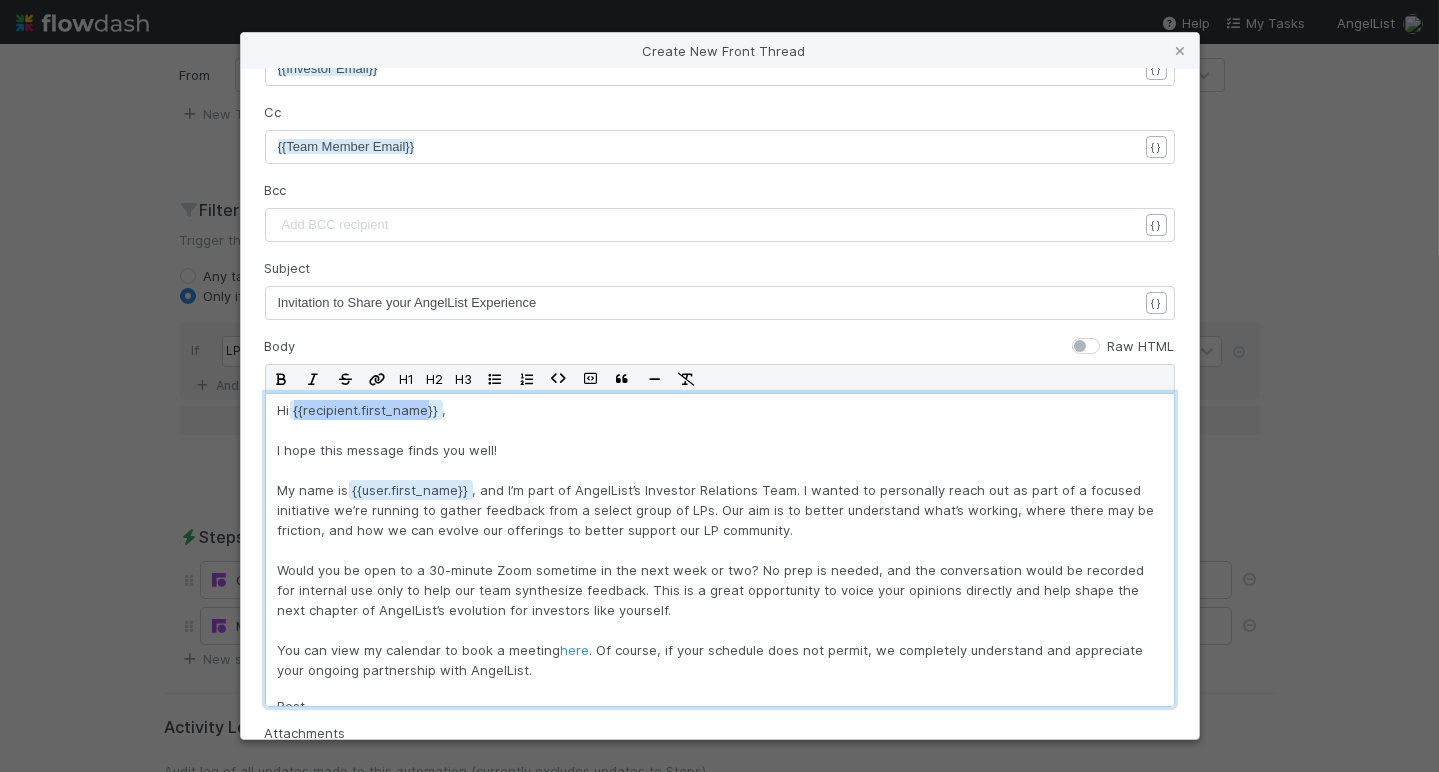 drag, startPoint x: 443, startPoint y: 409, endPoint x: 304, endPoint y: 406, distance: 139.03236 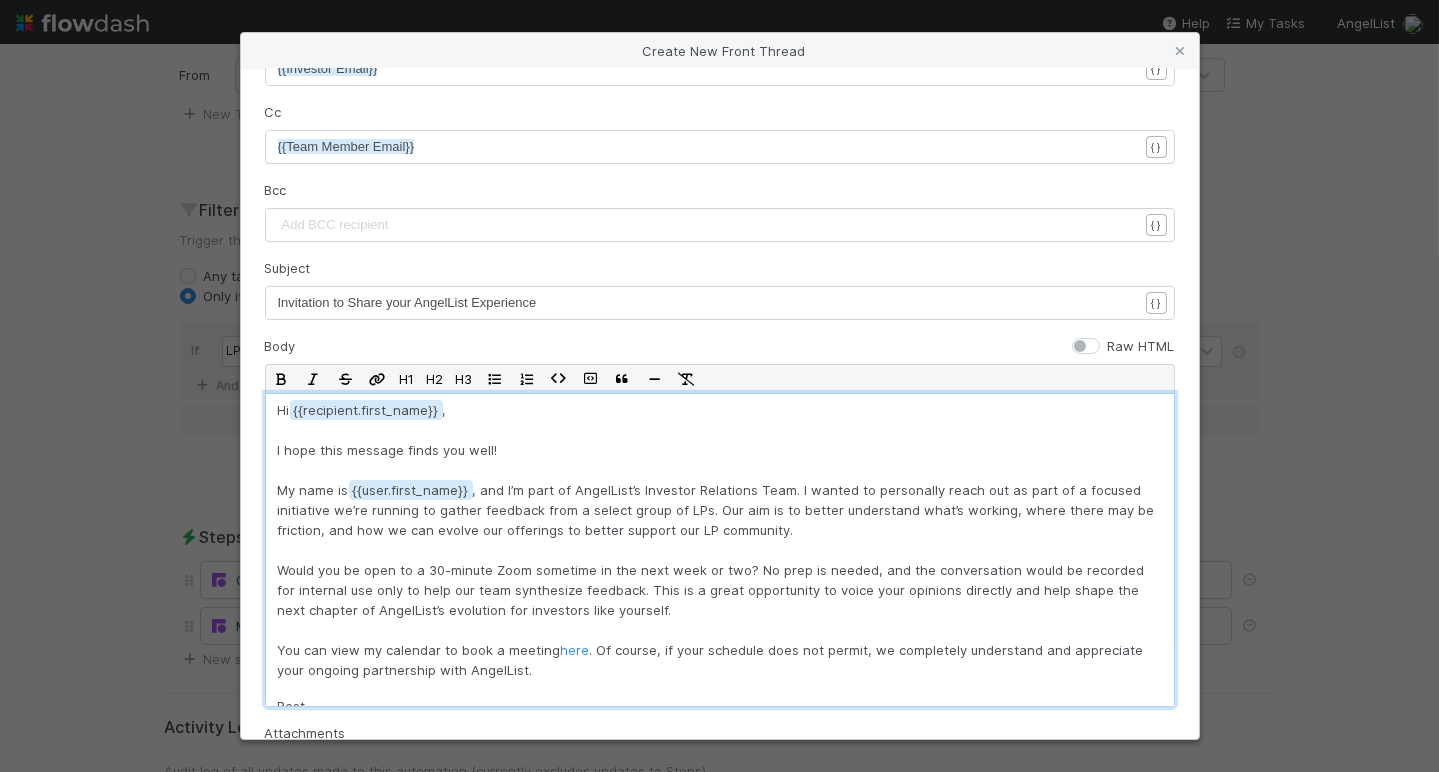 drag, startPoint x: 295, startPoint y: 406, endPoint x: 445, endPoint y: 404, distance: 150.01334 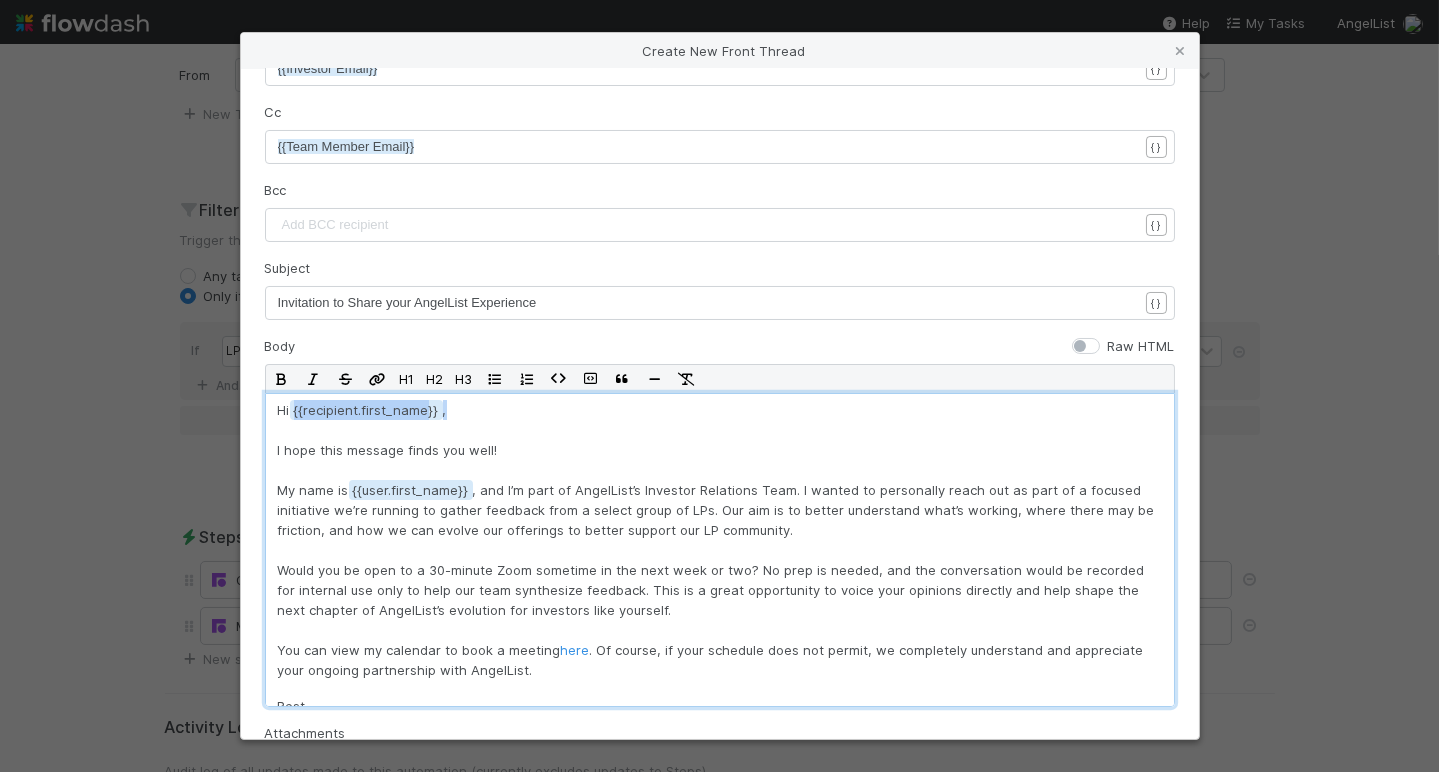 drag, startPoint x: 467, startPoint y: 411, endPoint x: 289, endPoint y: 406, distance: 178.0702 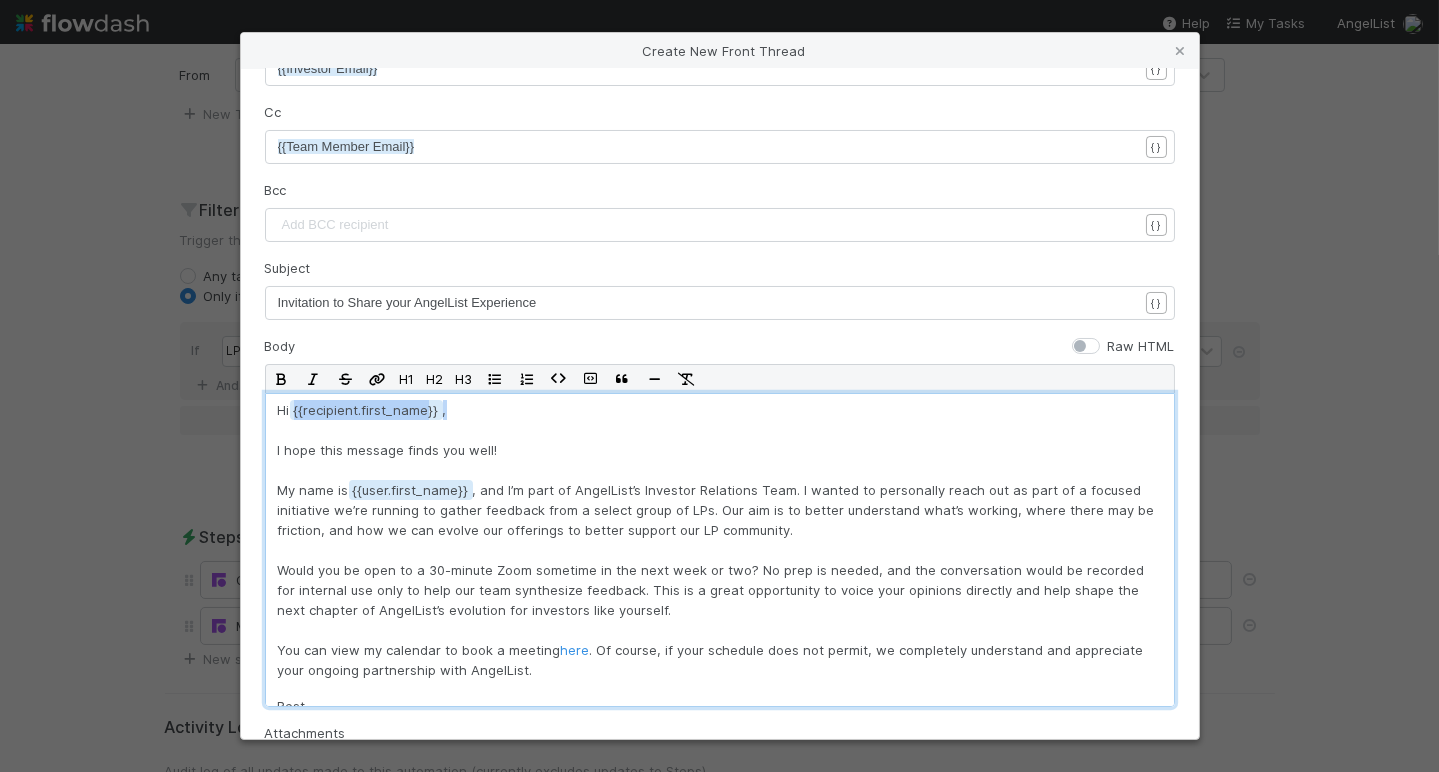 scroll, scrollTop: 15, scrollLeft: 0, axis: vertical 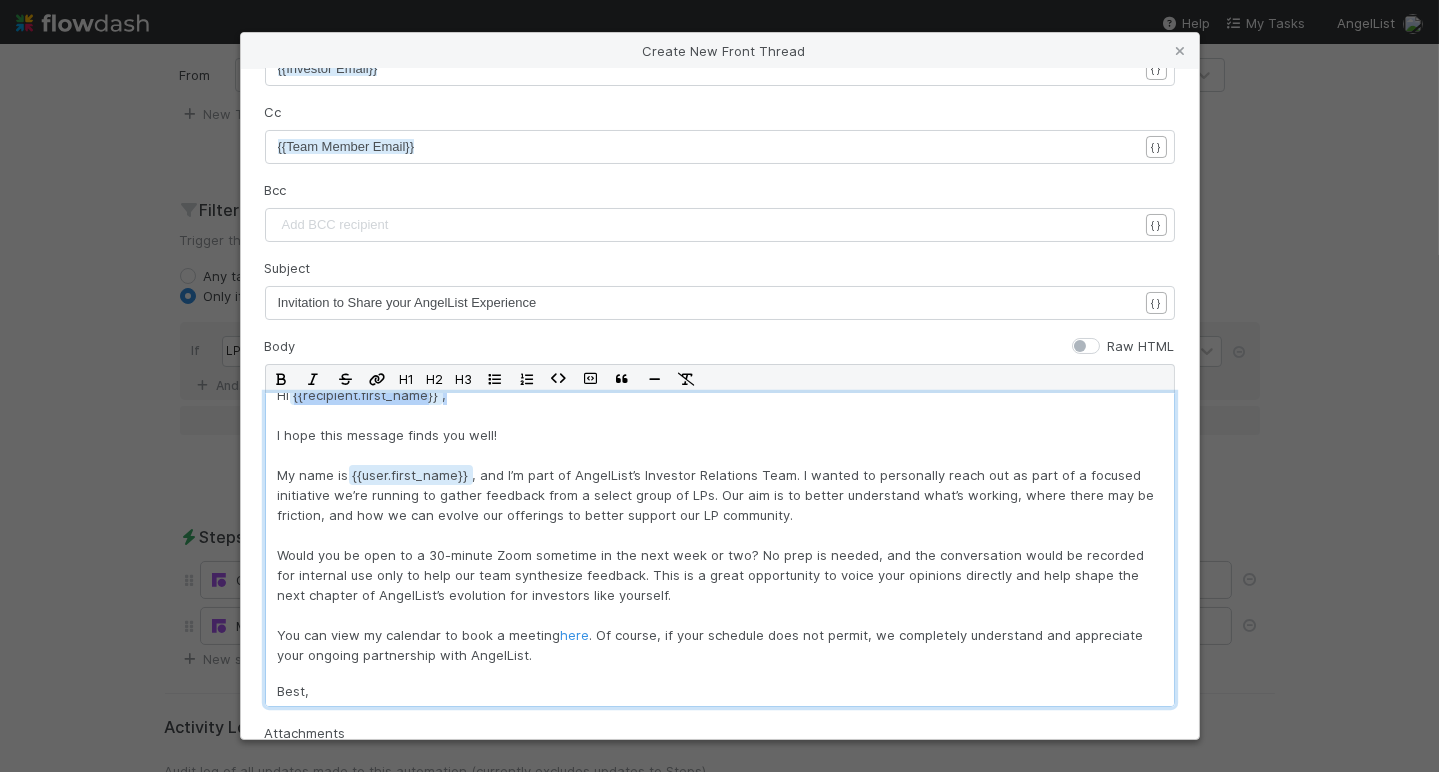 drag, startPoint x: 472, startPoint y: 468, endPoint x: 353, endPoint y: 473, distance: 119.104996 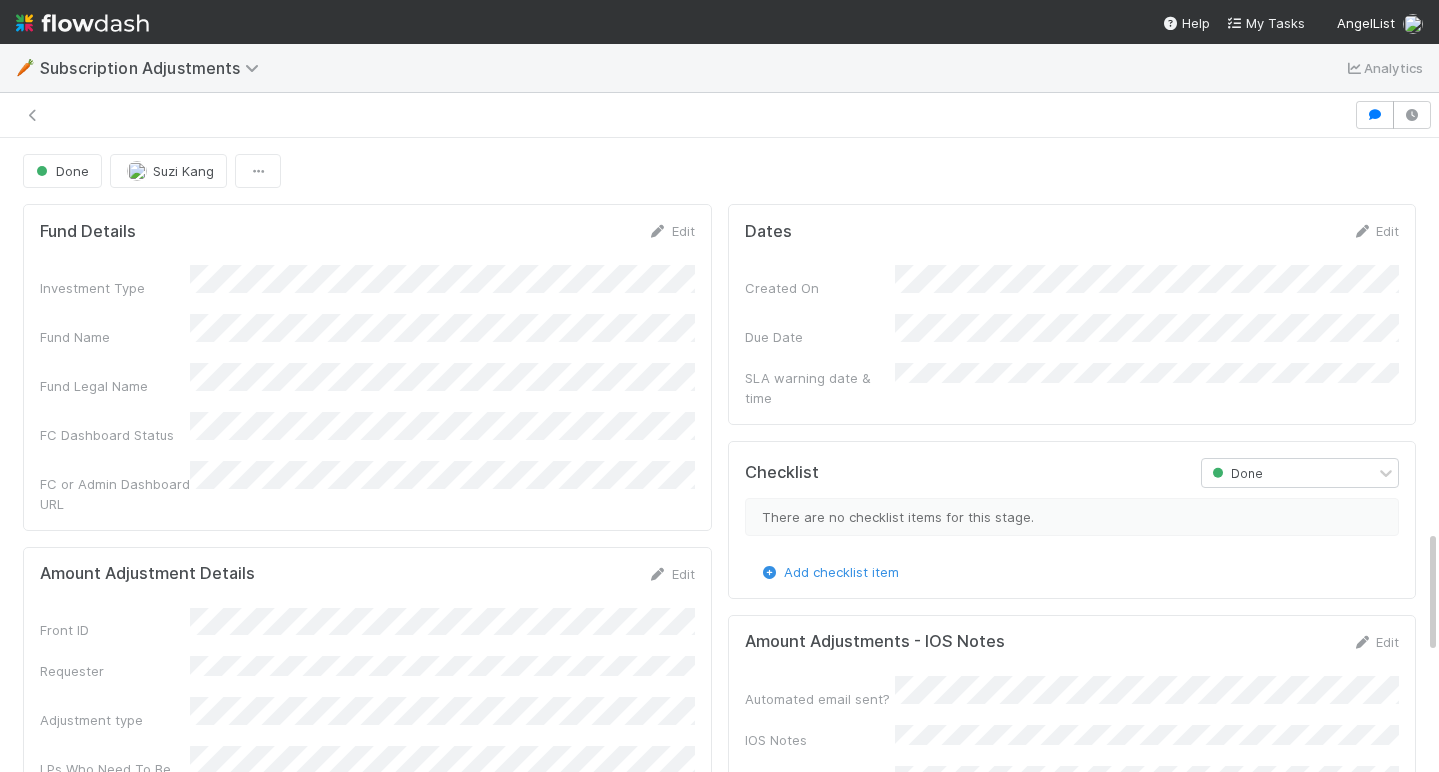 scroll, scrollTop: 0, scrollLeft: 0, axis: both 